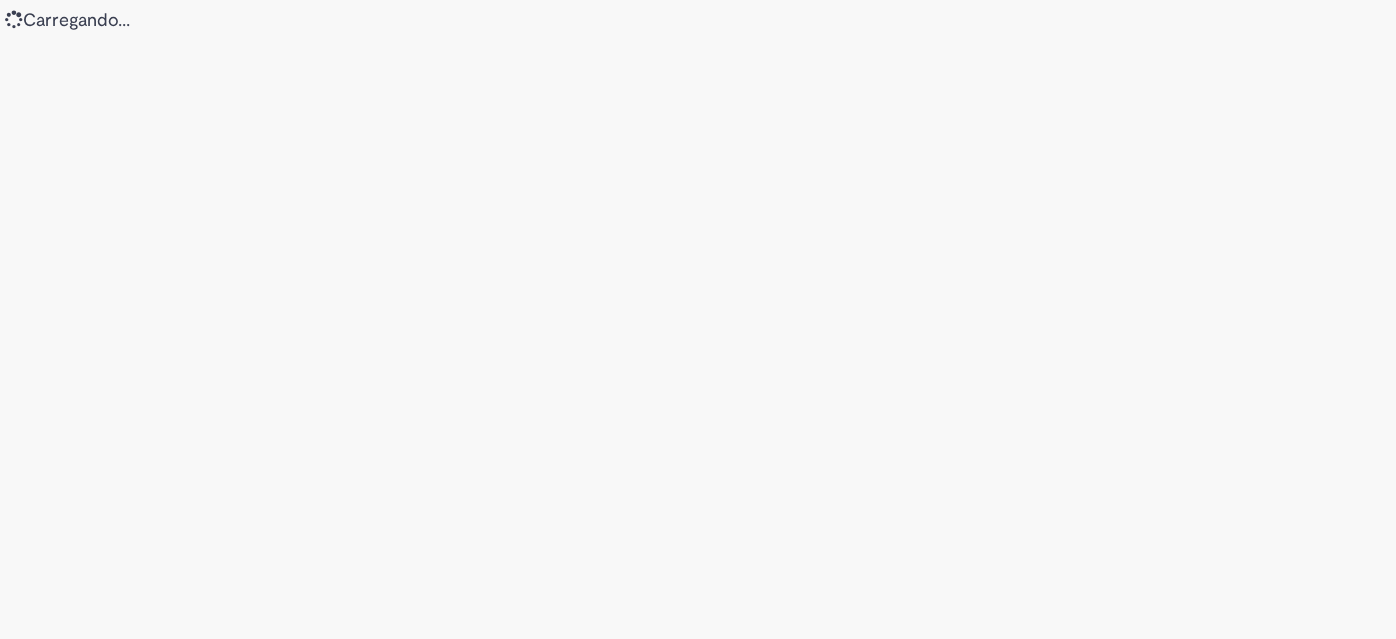 scroll, scrollTop: 0, scrollLeft: 0, axis: both 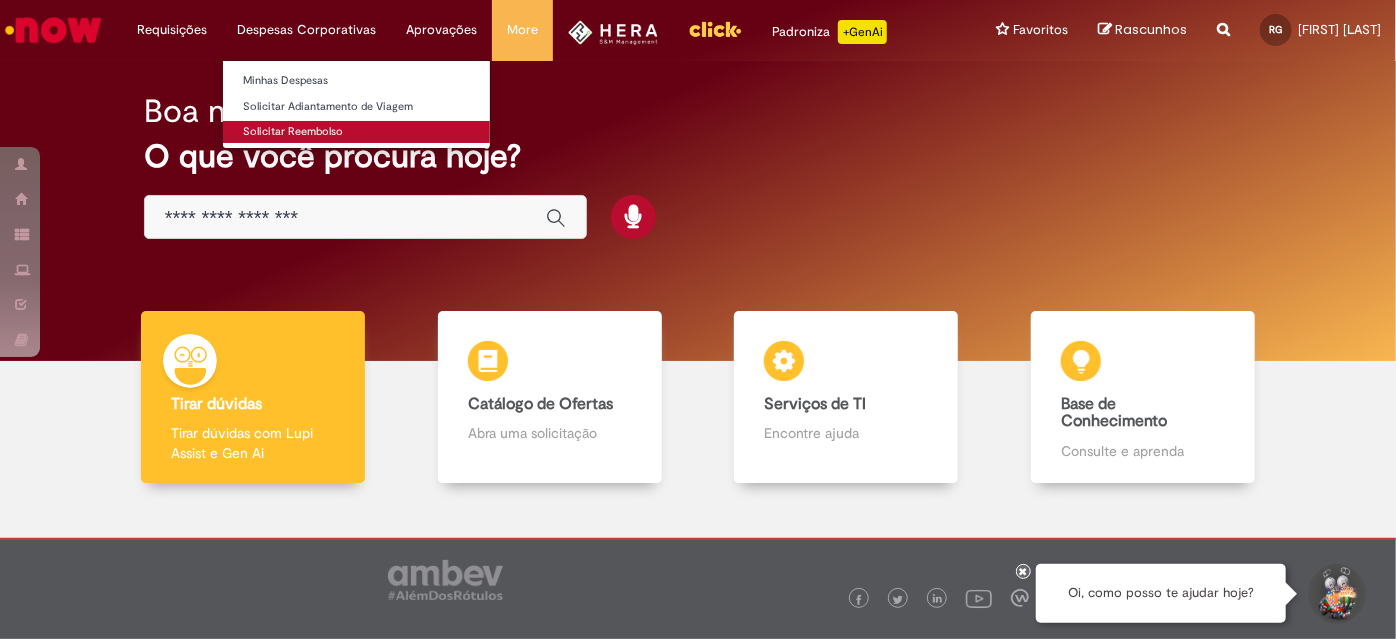 click on "Solicitar Reembolso" at bounding box center [356, 132] 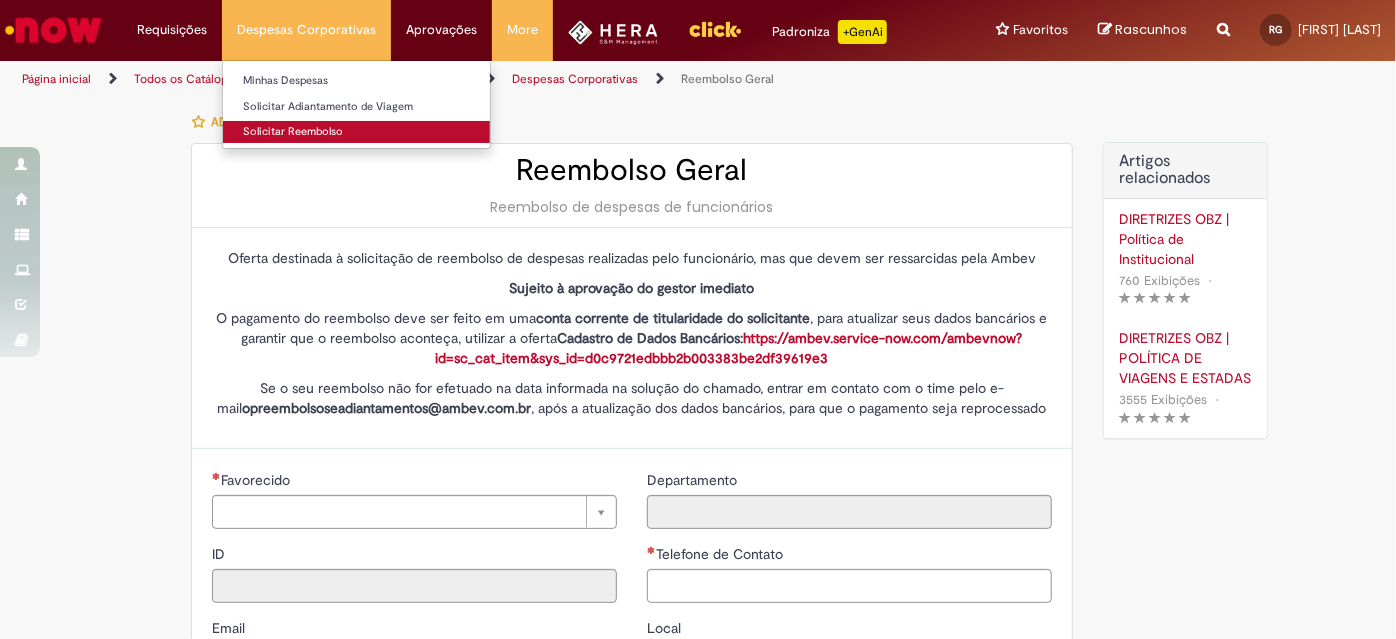 type on "********" 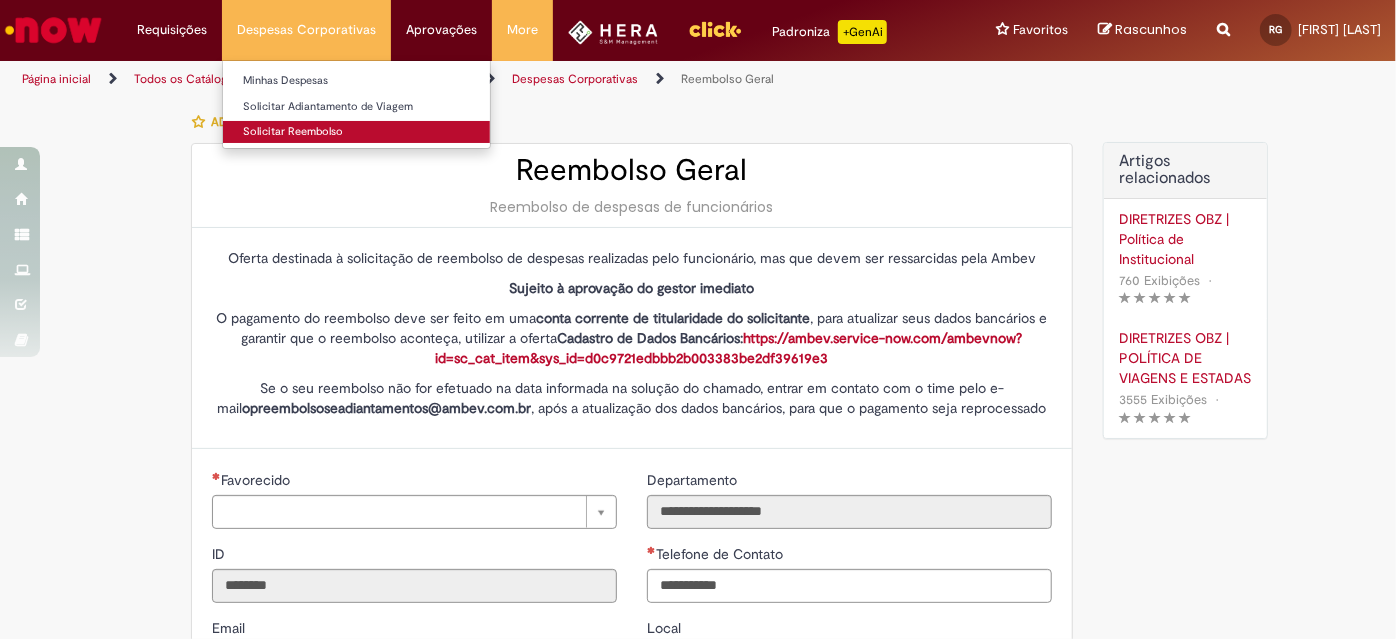 type on "**********" 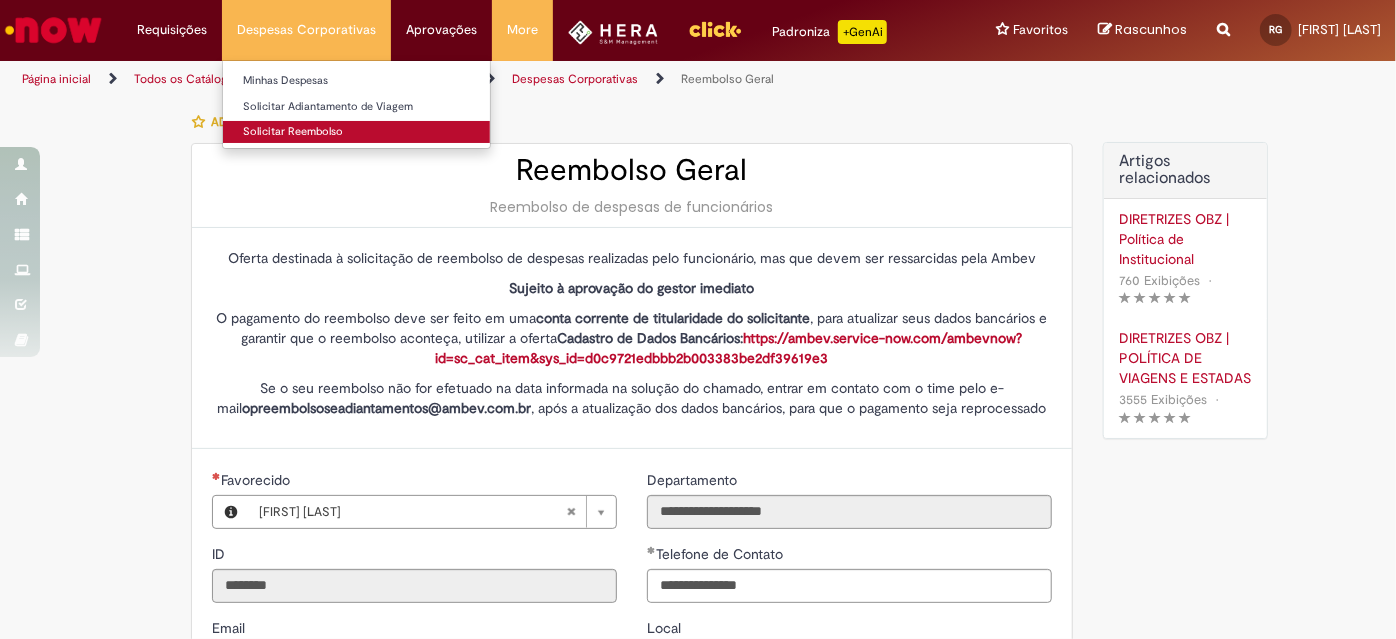 type on "**********" 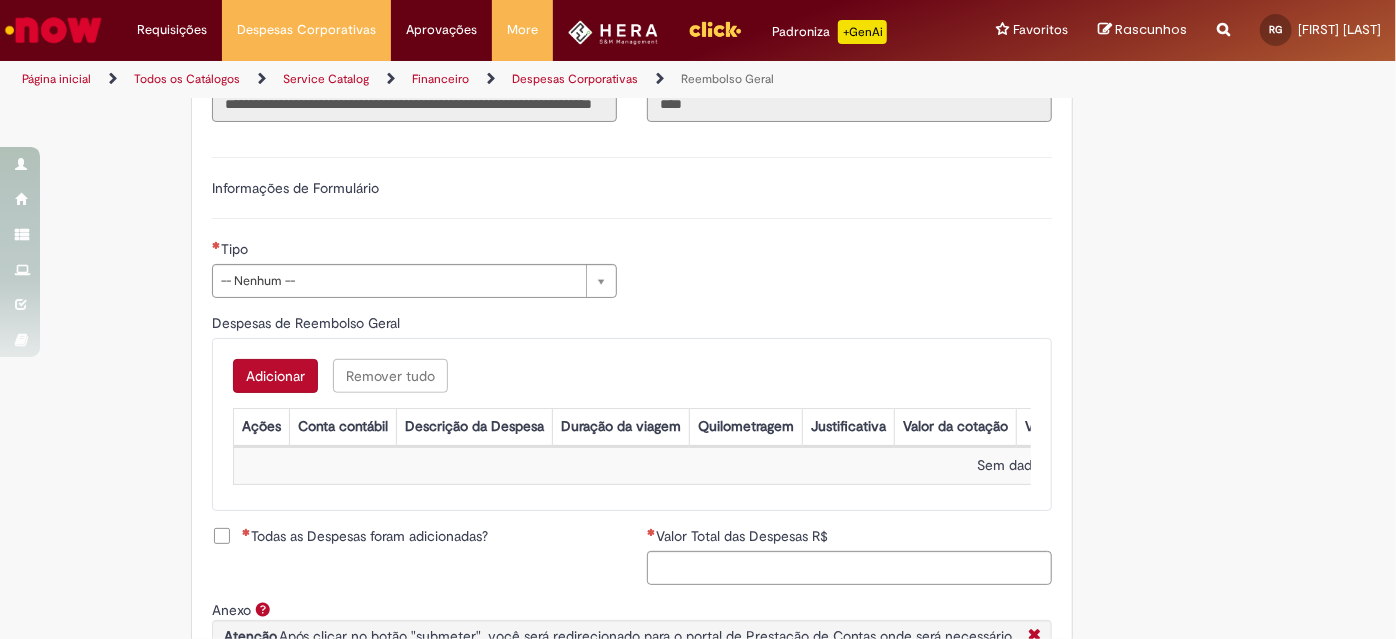 scroll, scrollTop: 636, scrollLeft: 0, axis: vertical 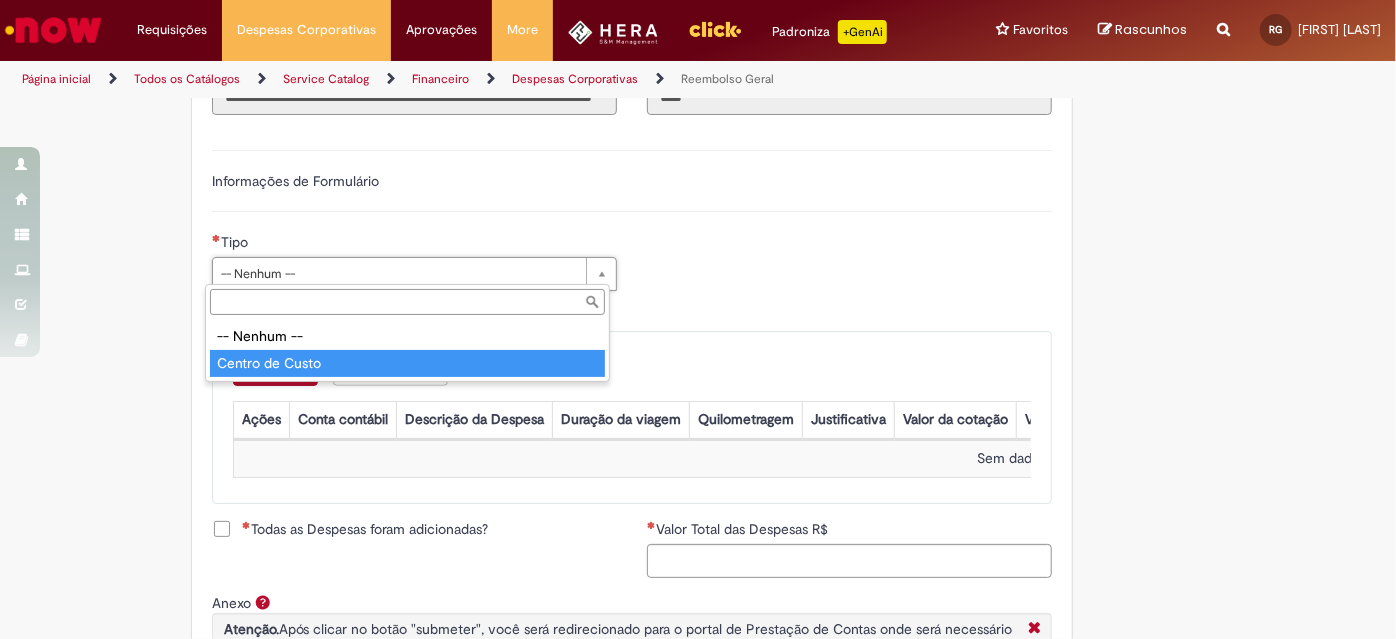 type on "**********" 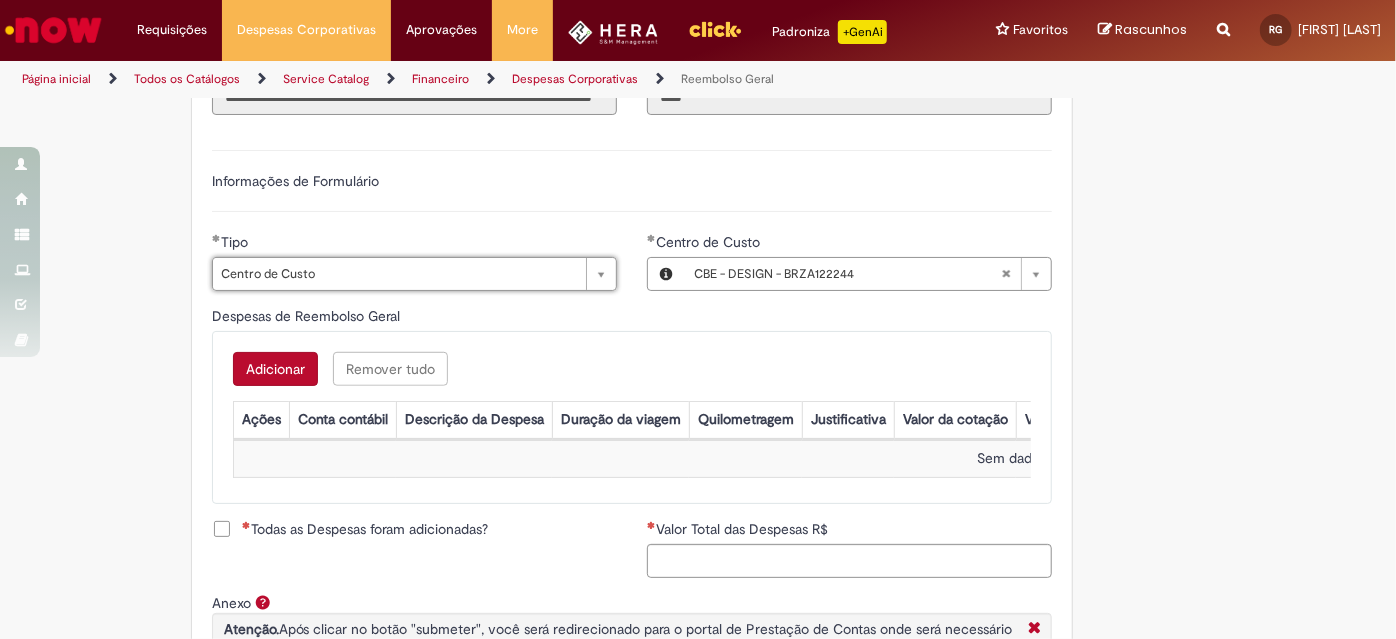 type 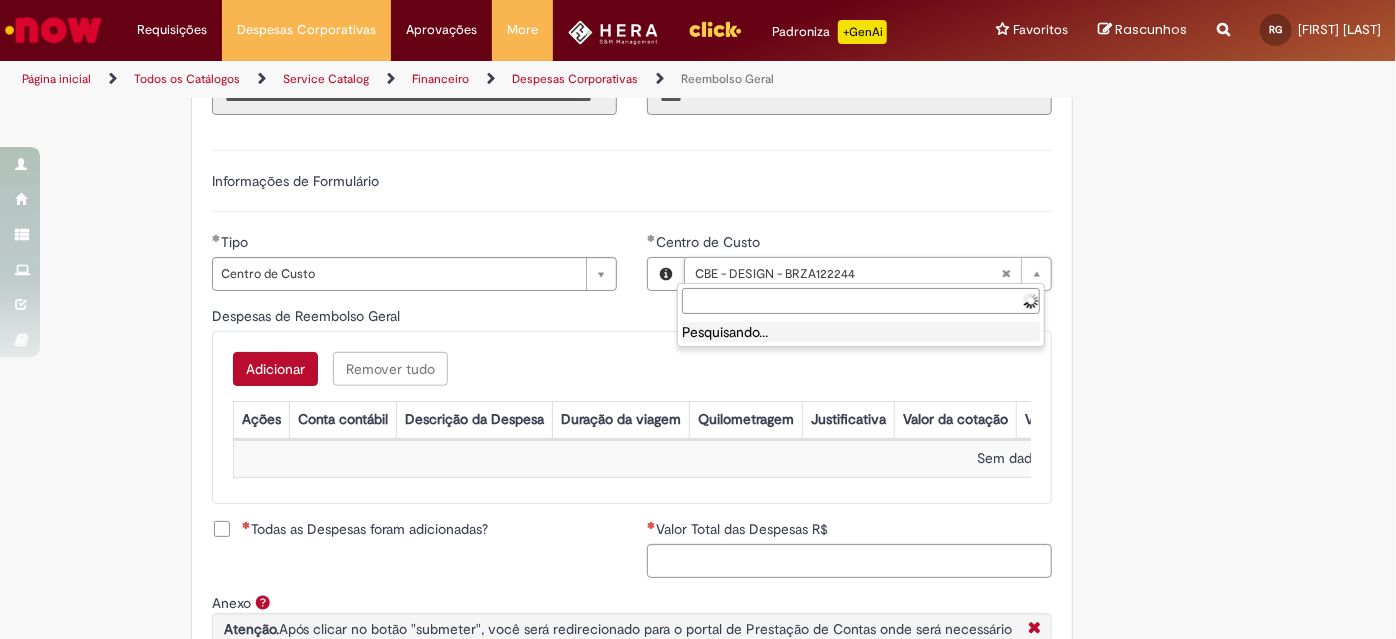 type on "**********" 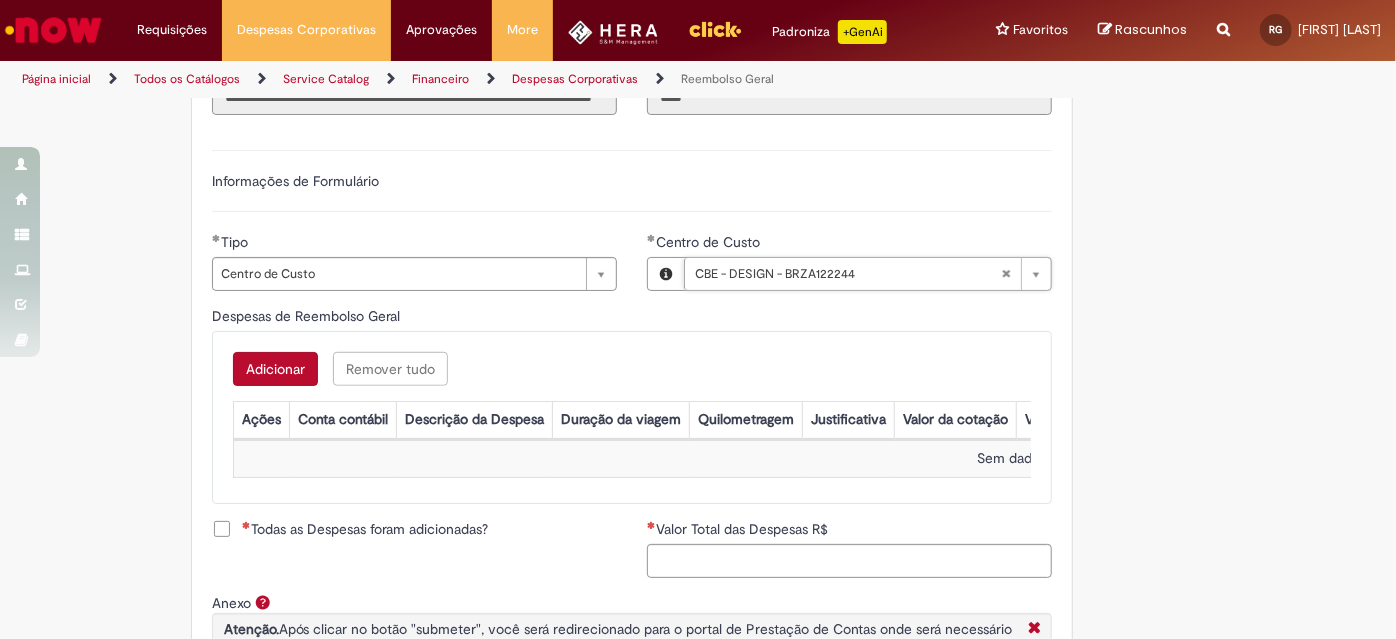 scroll, scrollTop: 0, scrollLeft: 180, axis: horizontal 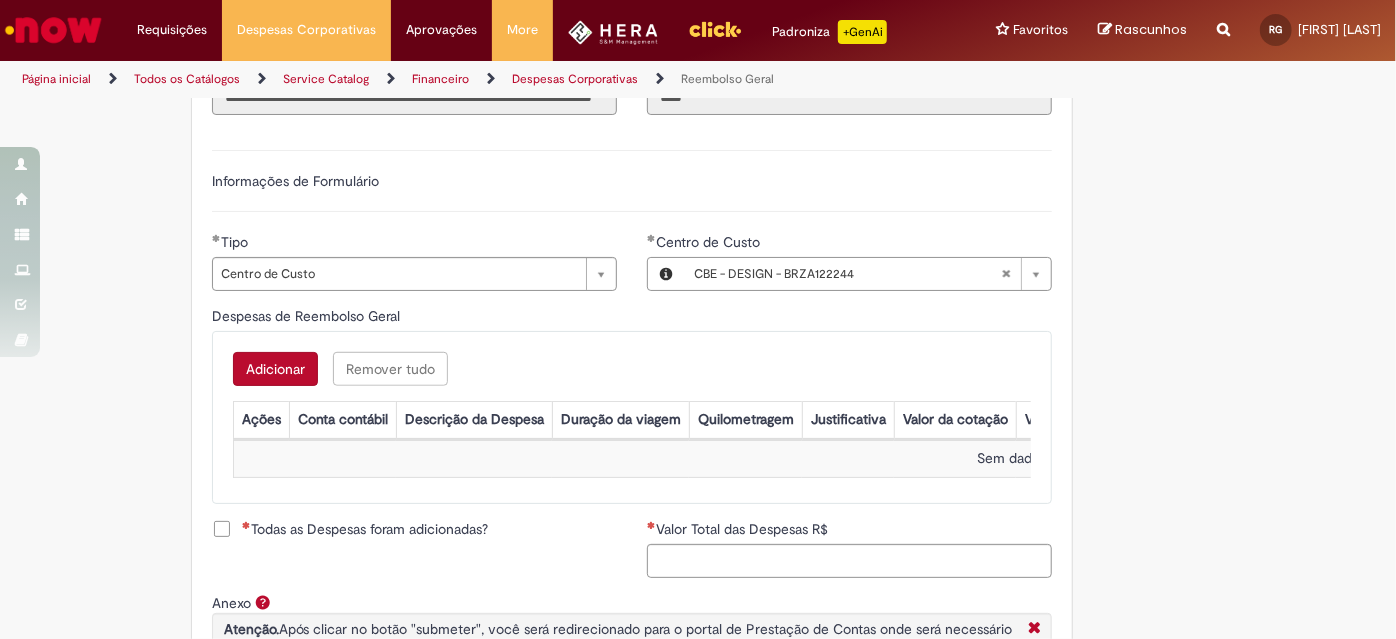 click on "Adicionar" at bounding box center [275, 369] 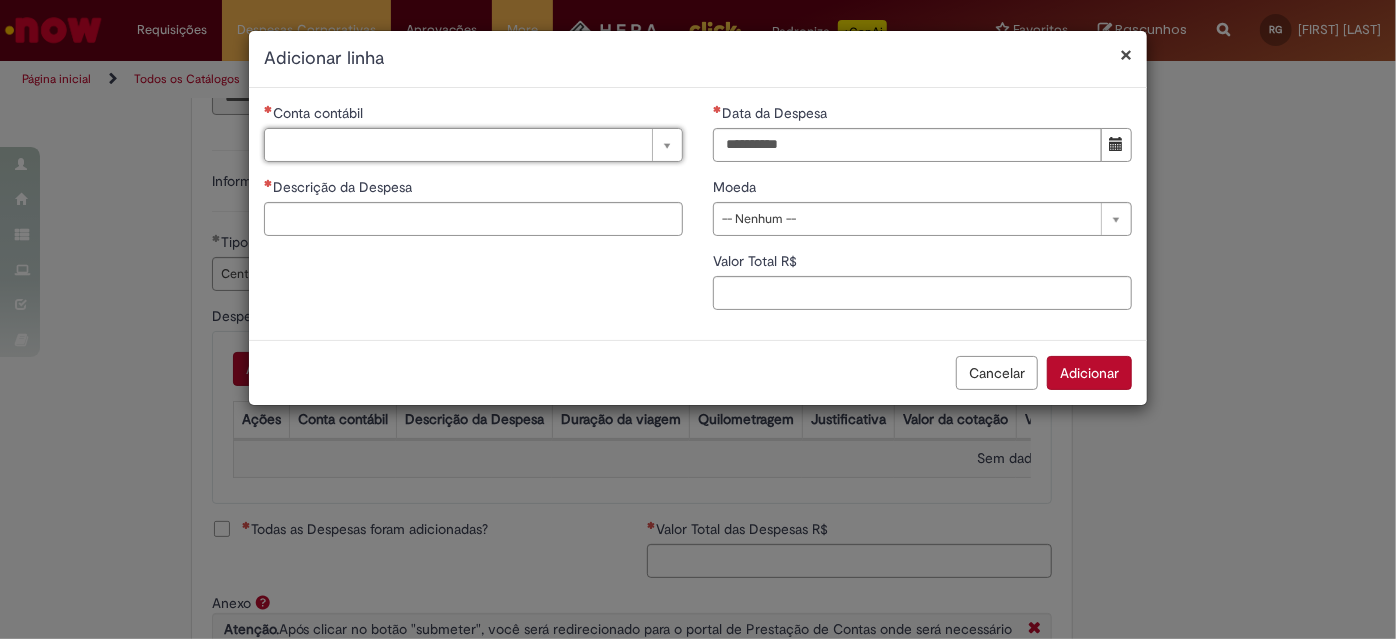 click on "×
Adicionar linha" at bounding box center (698, 59) 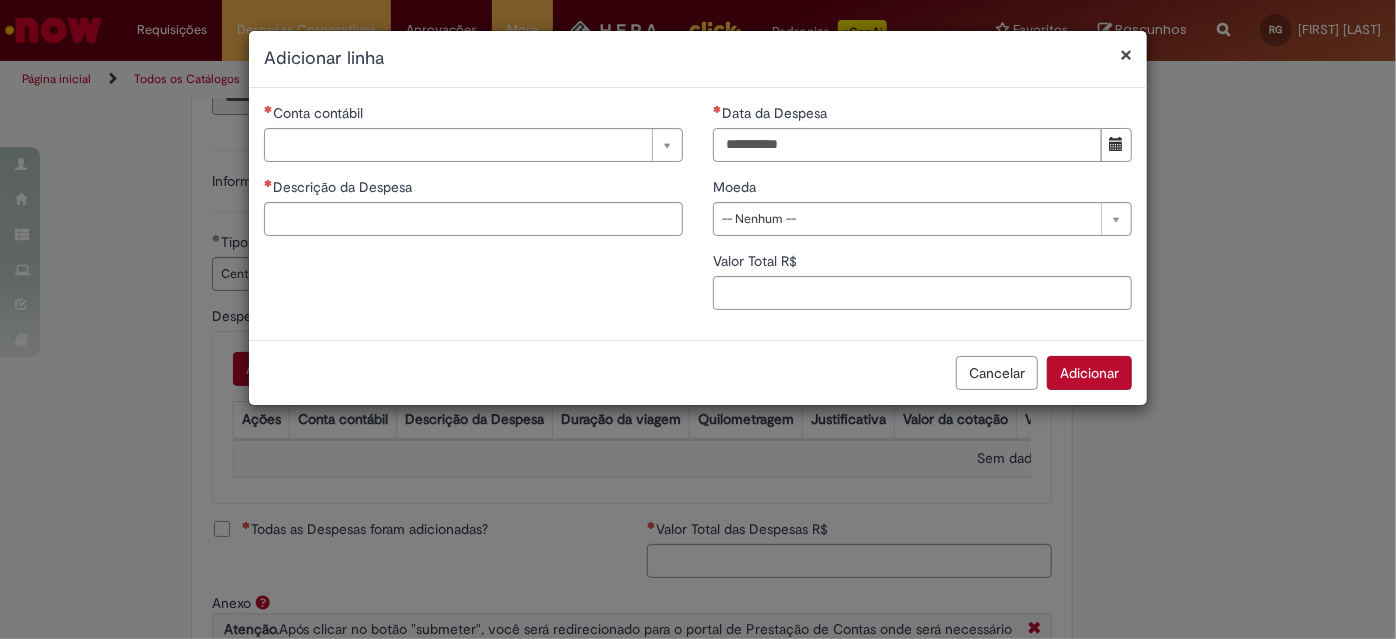 click on "×" at bounding box center (1126, 54) 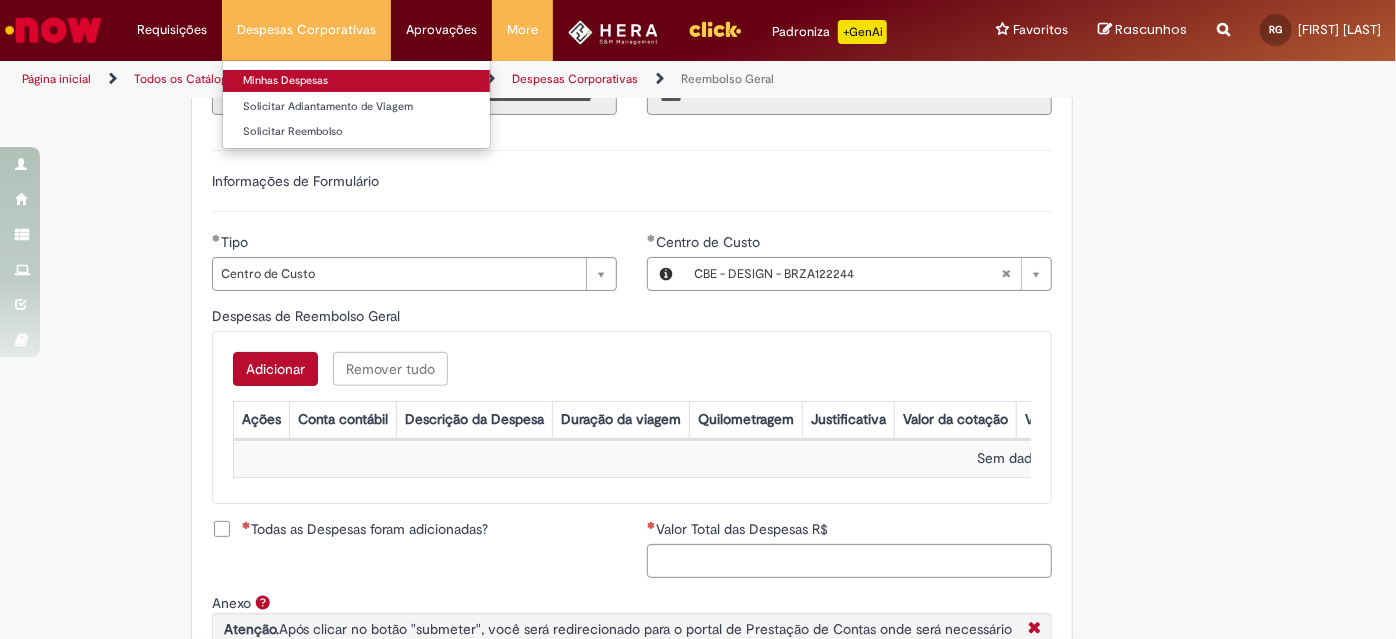 click on "Minhas Despesas" at bounding box center [356, 81] 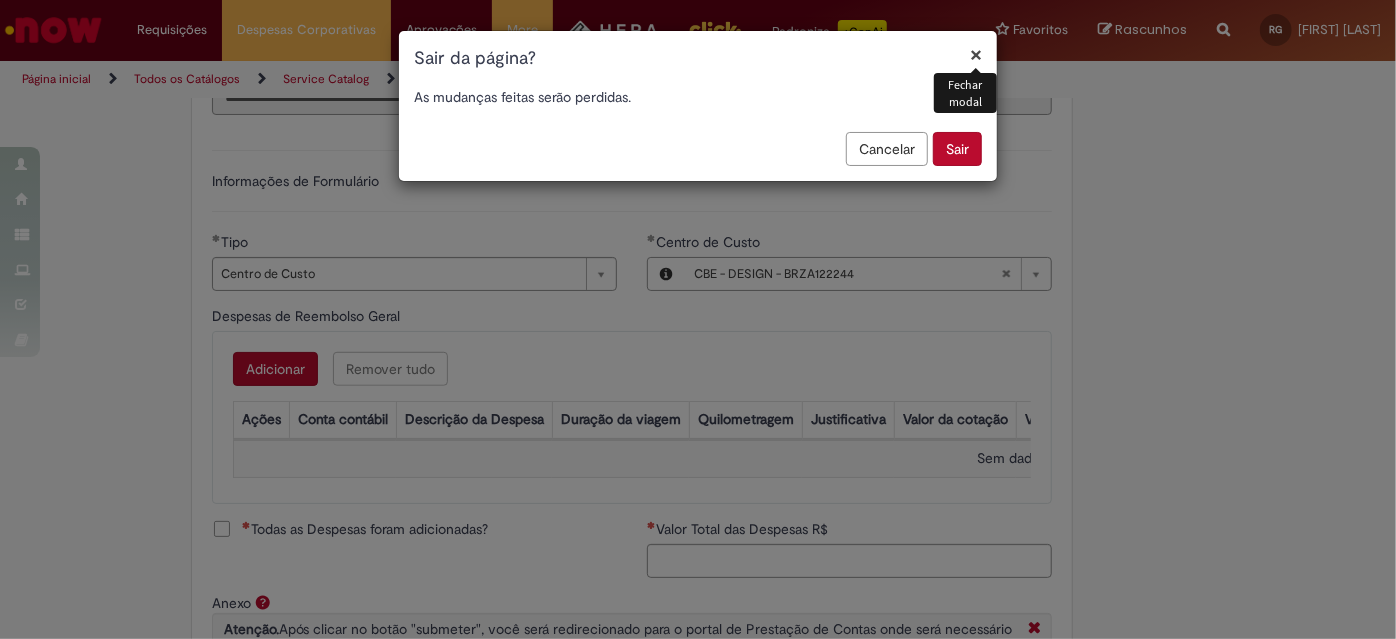 click on "Sair" at bounding box center (957, 149) 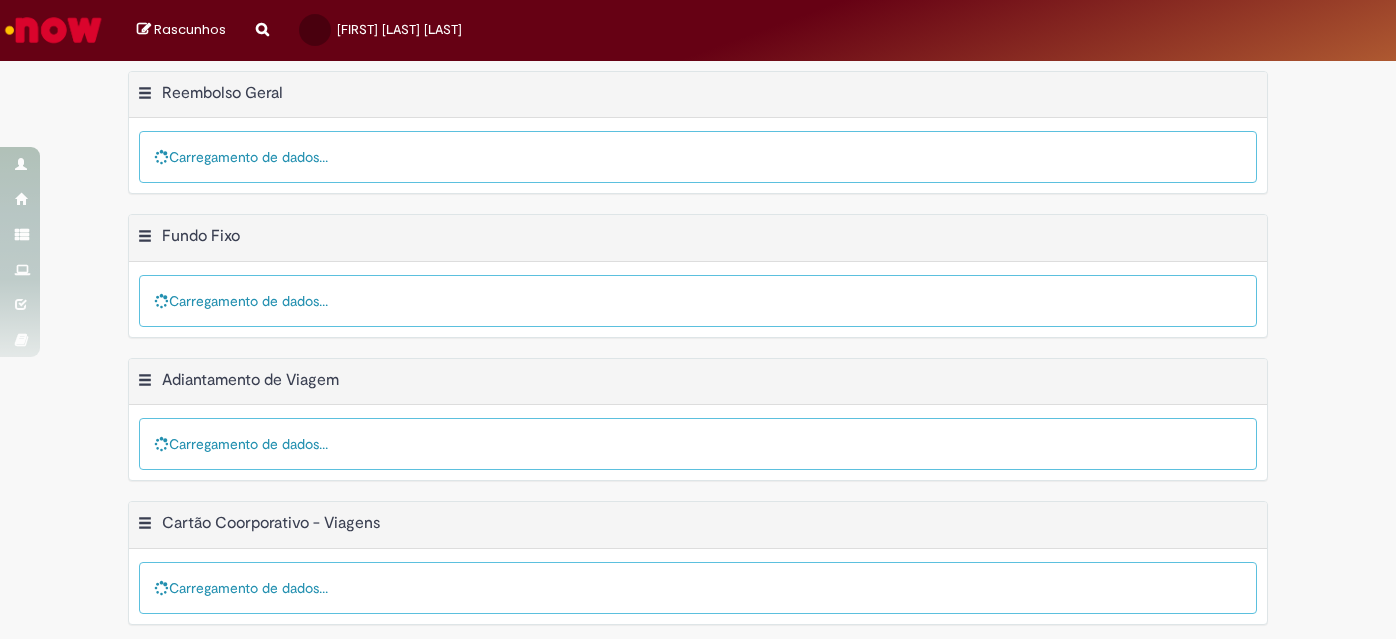 scroll, scrollTop: 0, scrollLeft: 0, axis: both 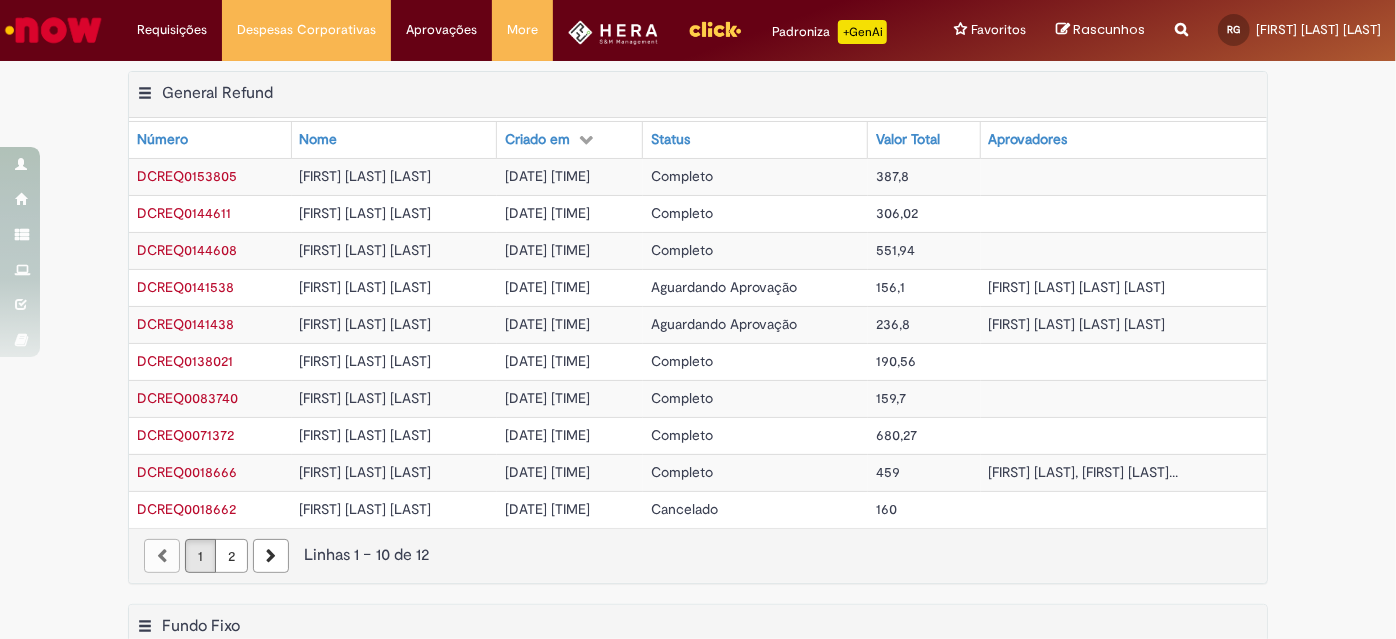 click on "[DATE] [TIME]" at bounding box center (547, 176) 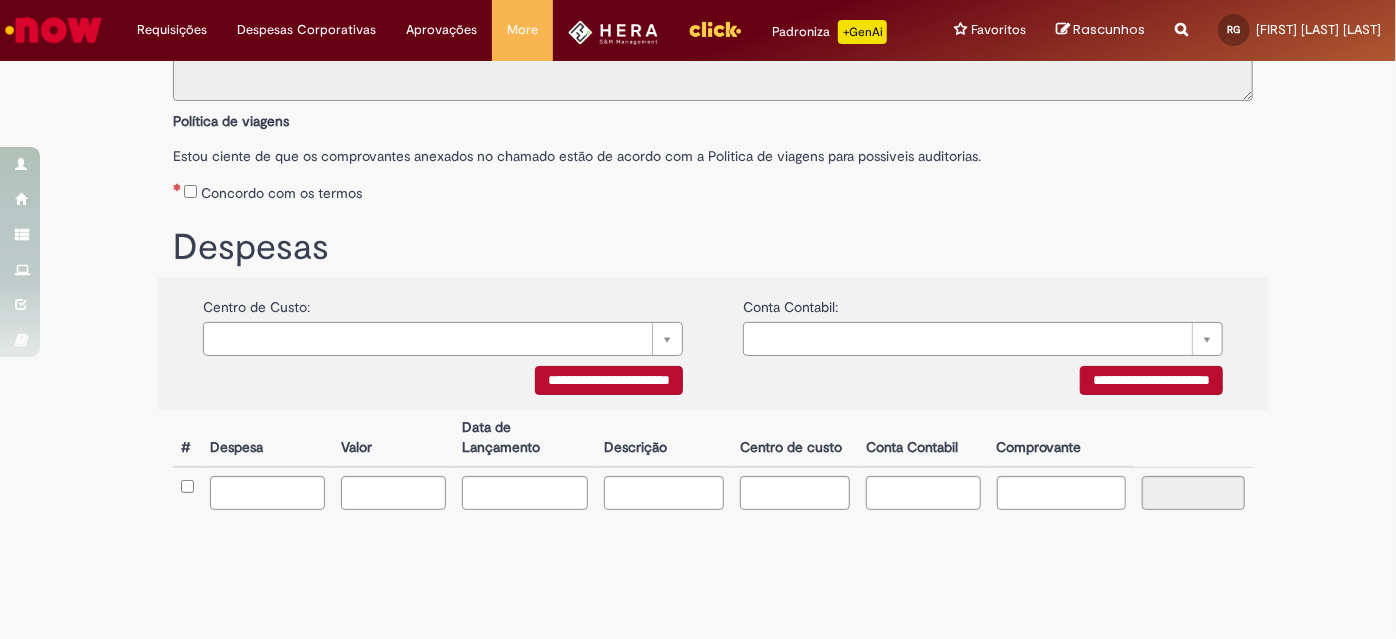 scroll, scrollTop: 0, scrollLeft: 0, axis: both 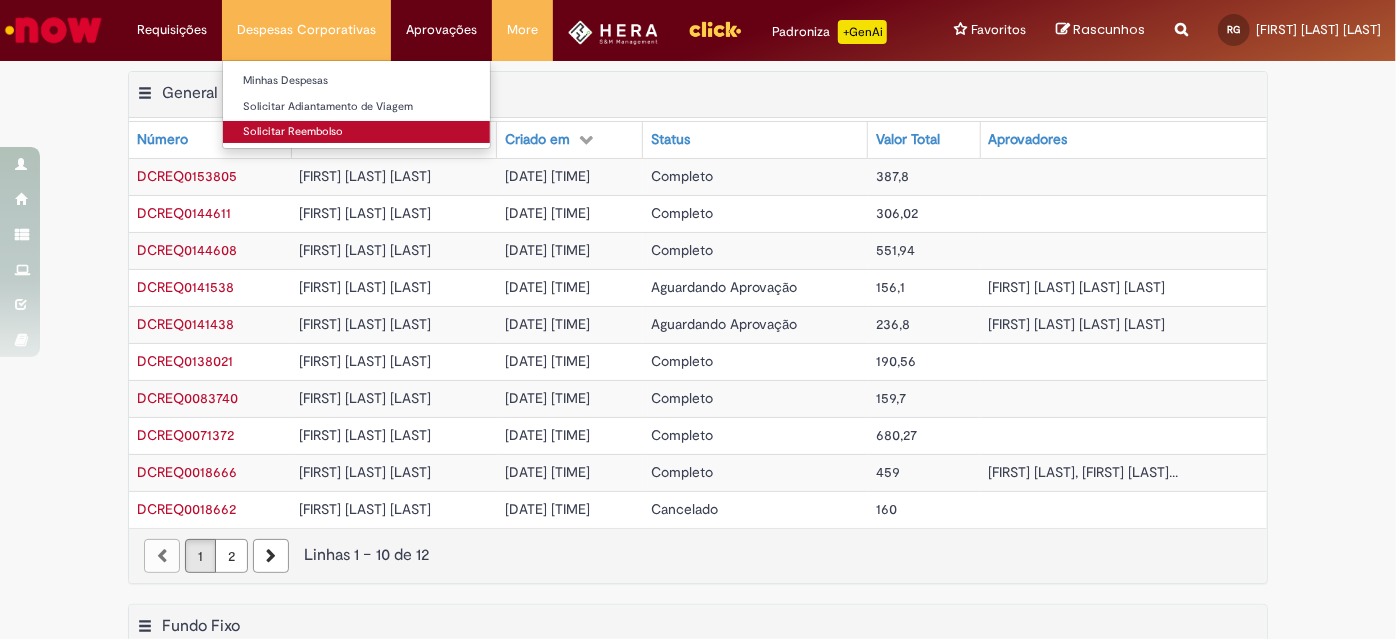 click on "Solicitar Reembolso" at bounding box center (356, 132) 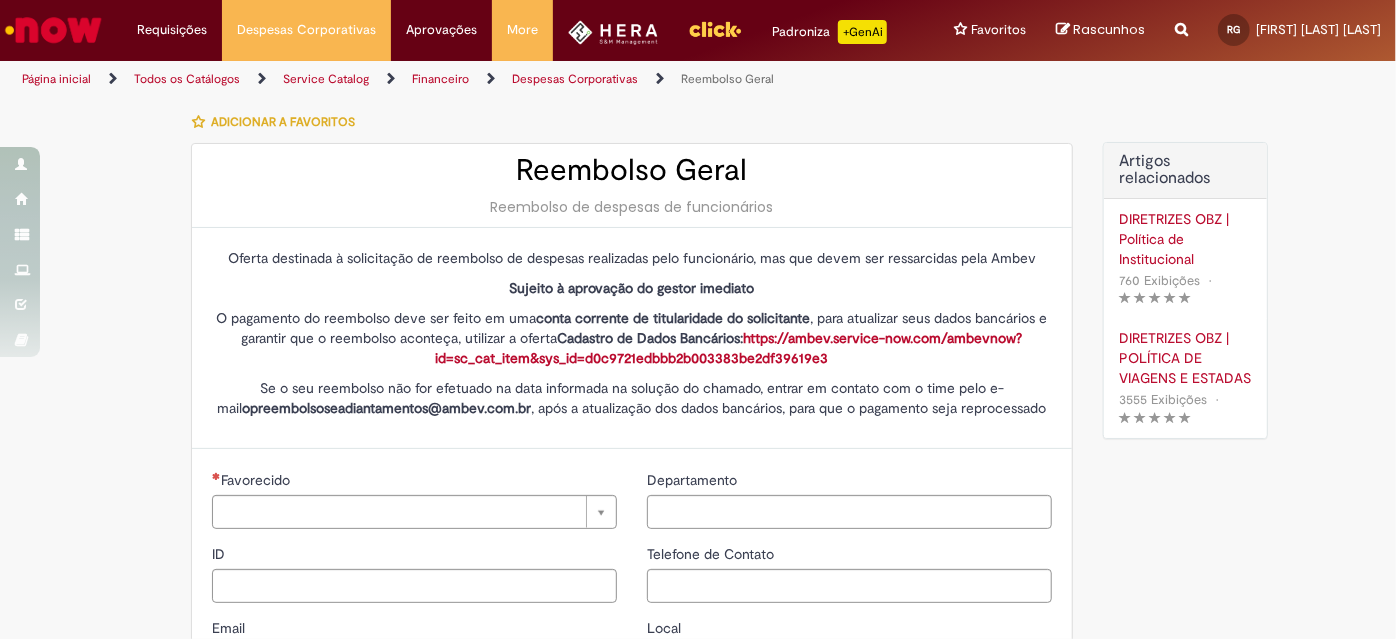 type on "********" 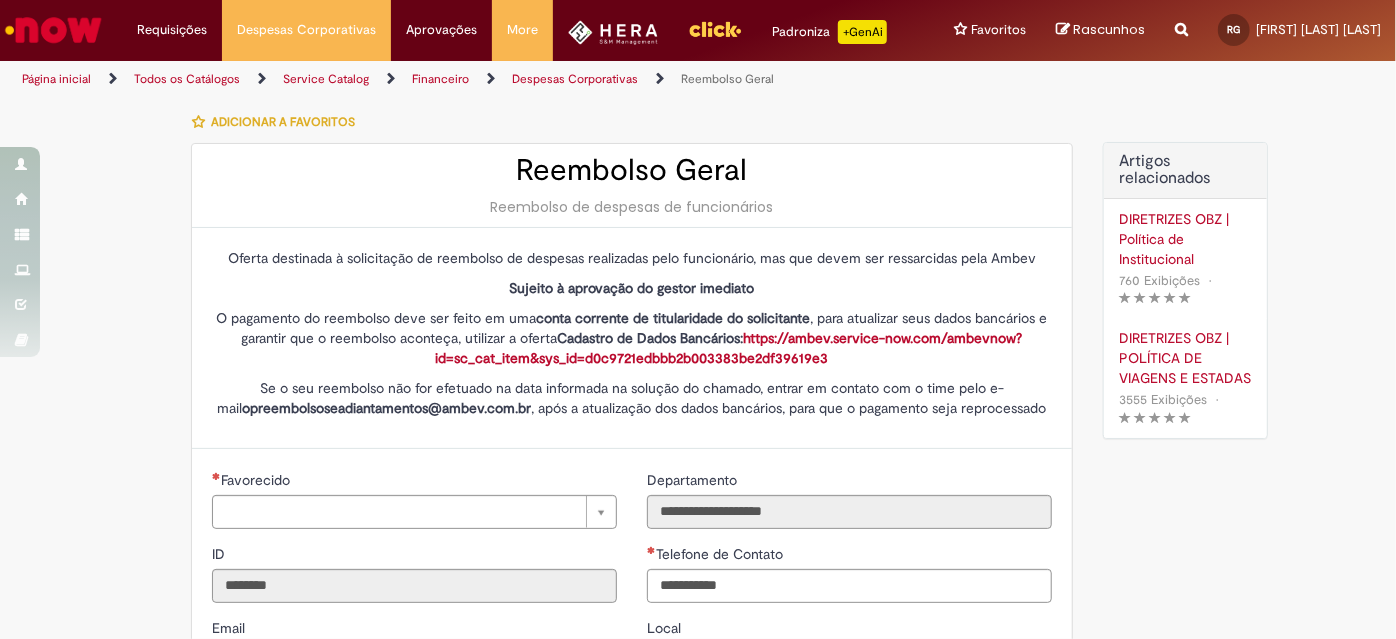 type on "**********" 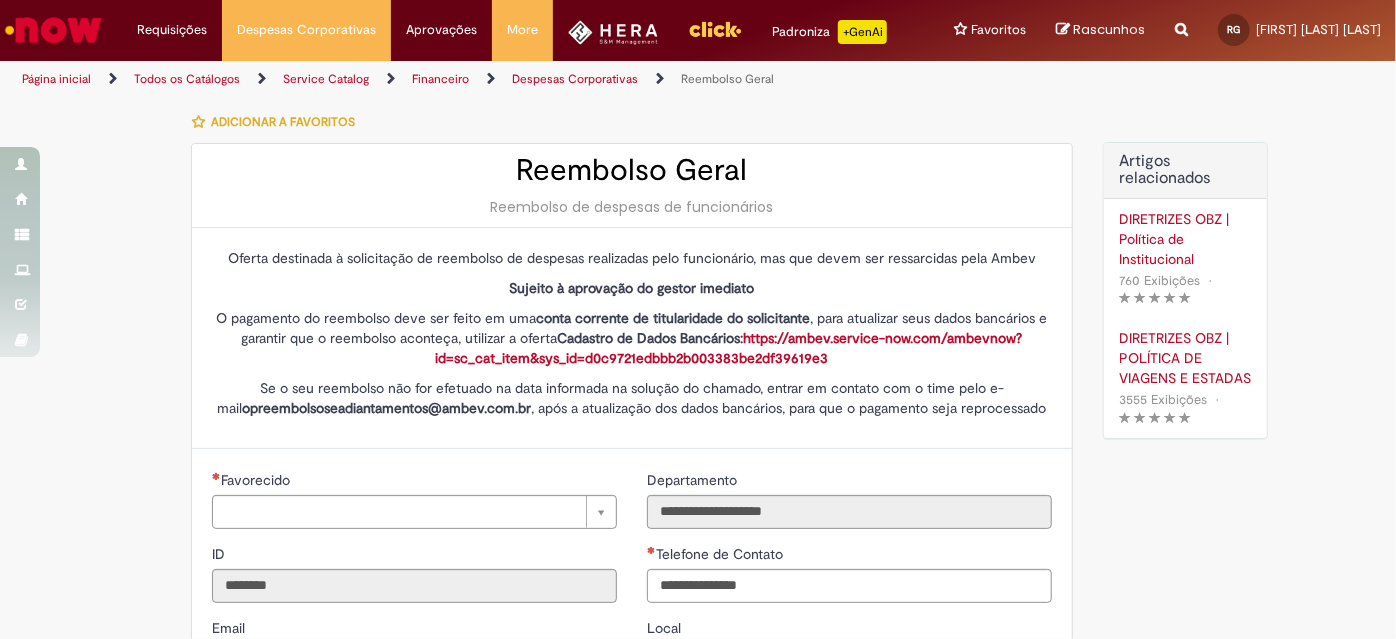 type on "**********" 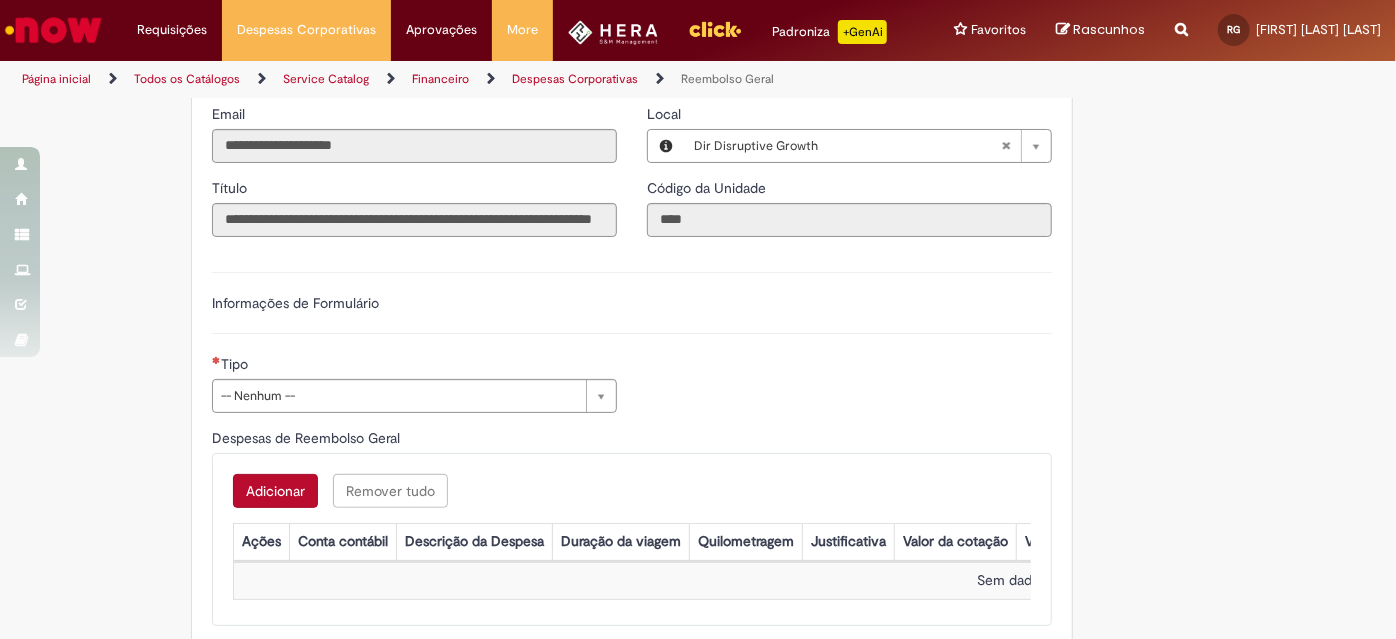 scroll, scrollTop: 545, scrollLeft: 0, axis: vertical 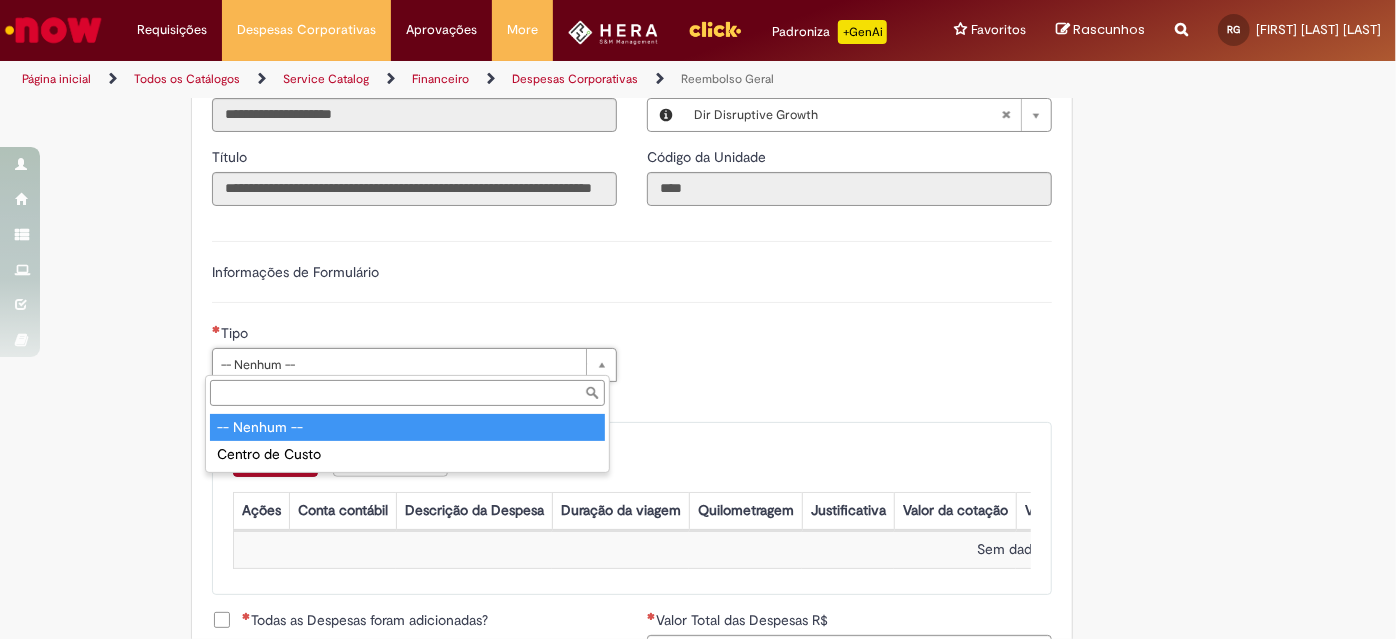 type on "**********" 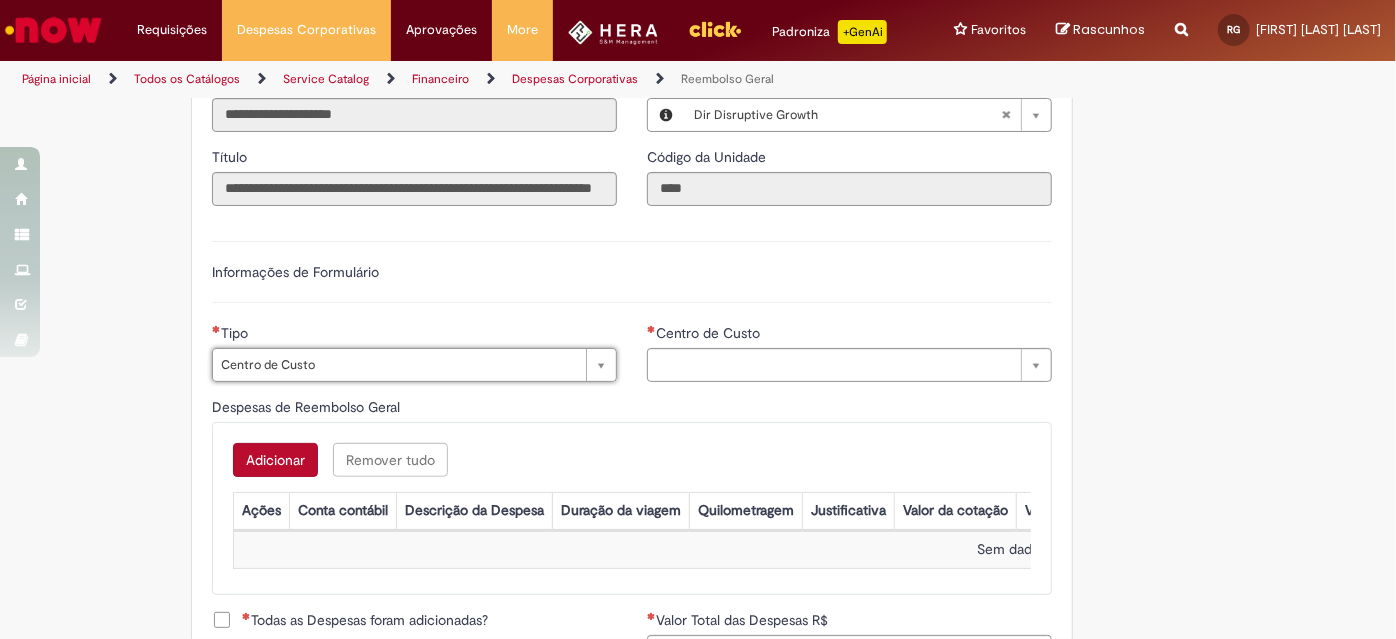 type on "**********" 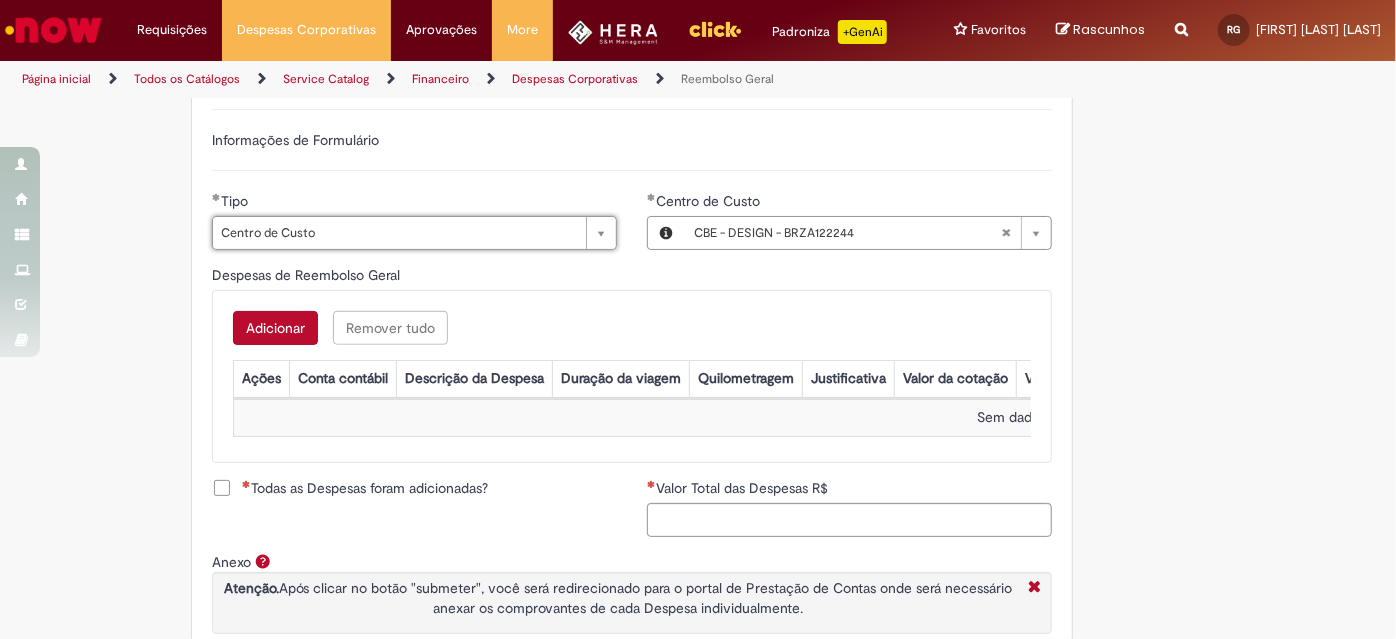 scroll, scrollTop: 727, scrollLeft: 0, axis: vertical 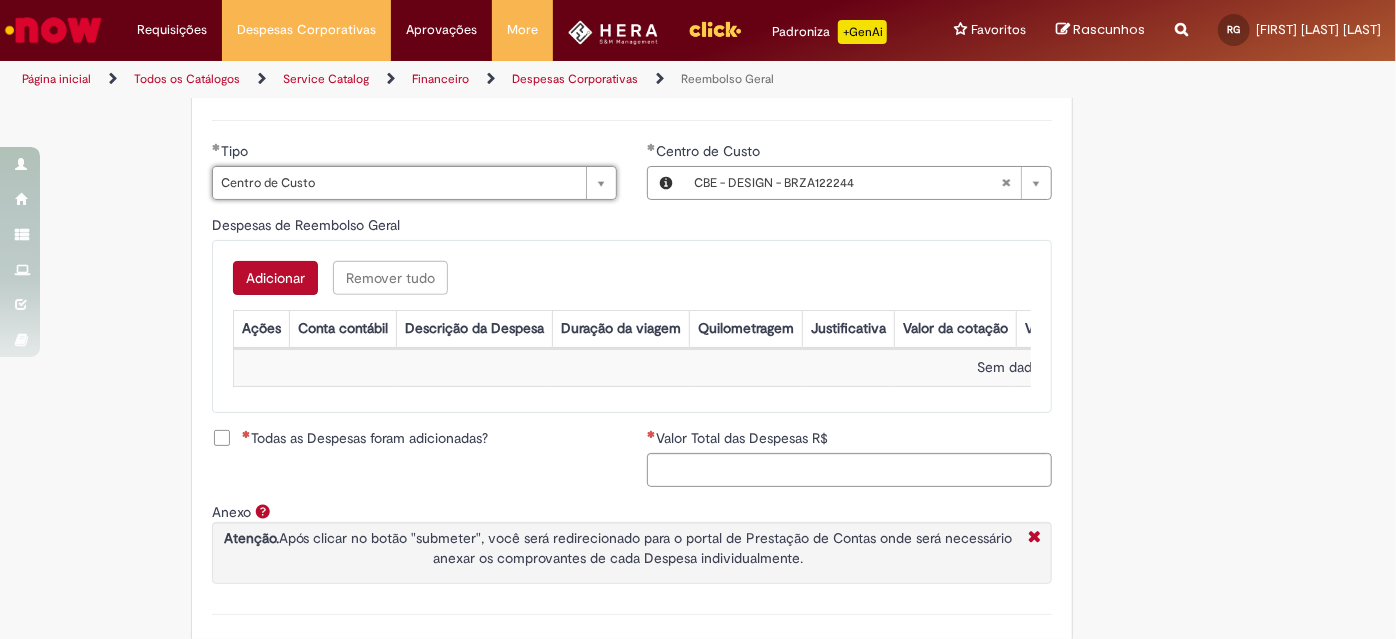 click on "Adicionar" at bounding box center (275, 278) 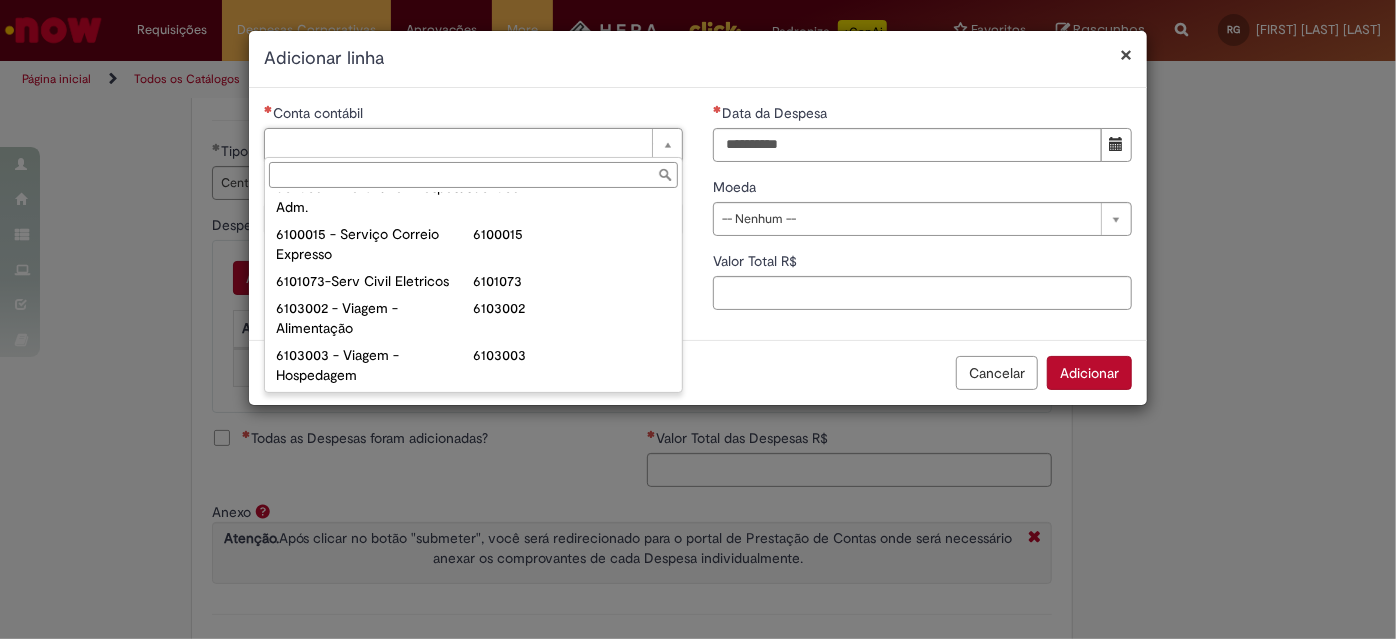 scroll, scrollTop: 733, scrollLeft: 0, axis: vertical 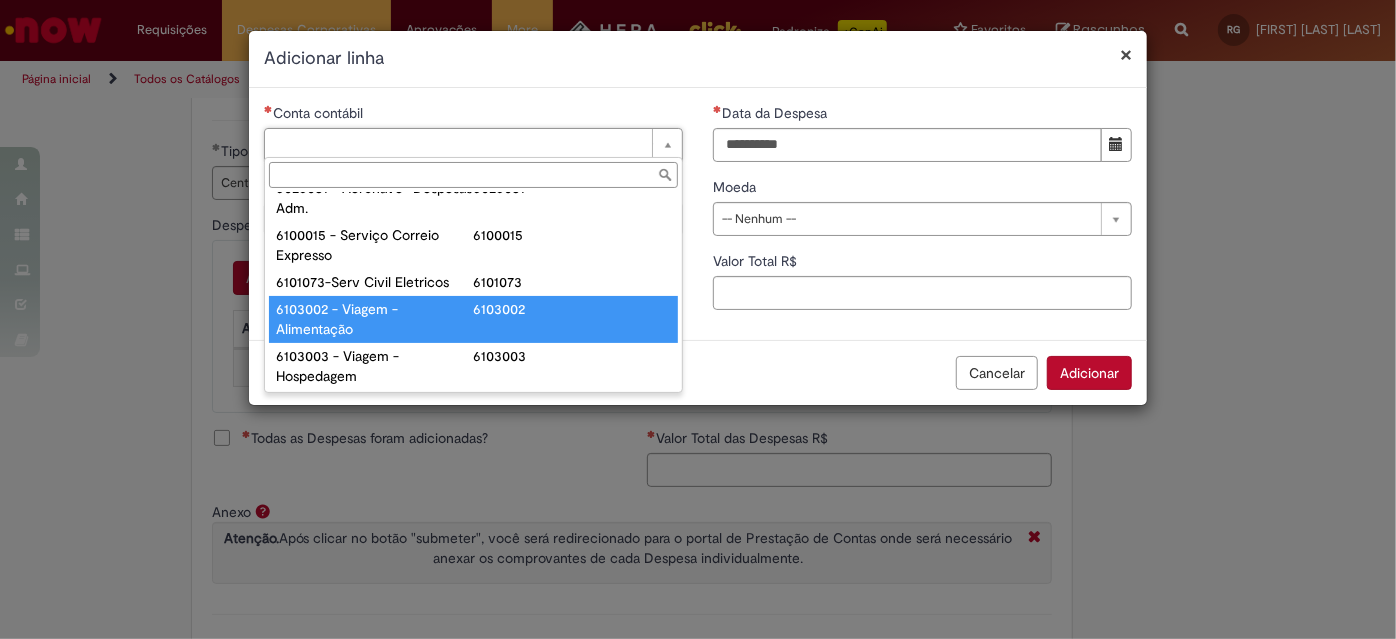 type on "**********" 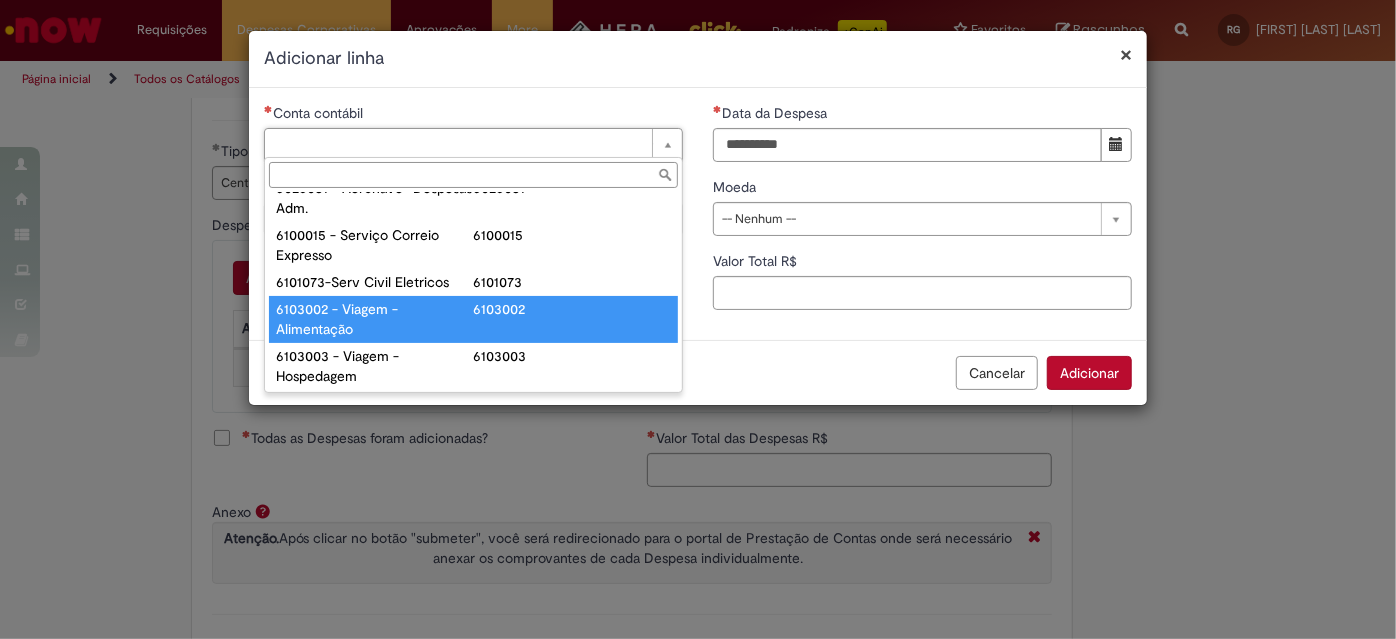 type on "**********" 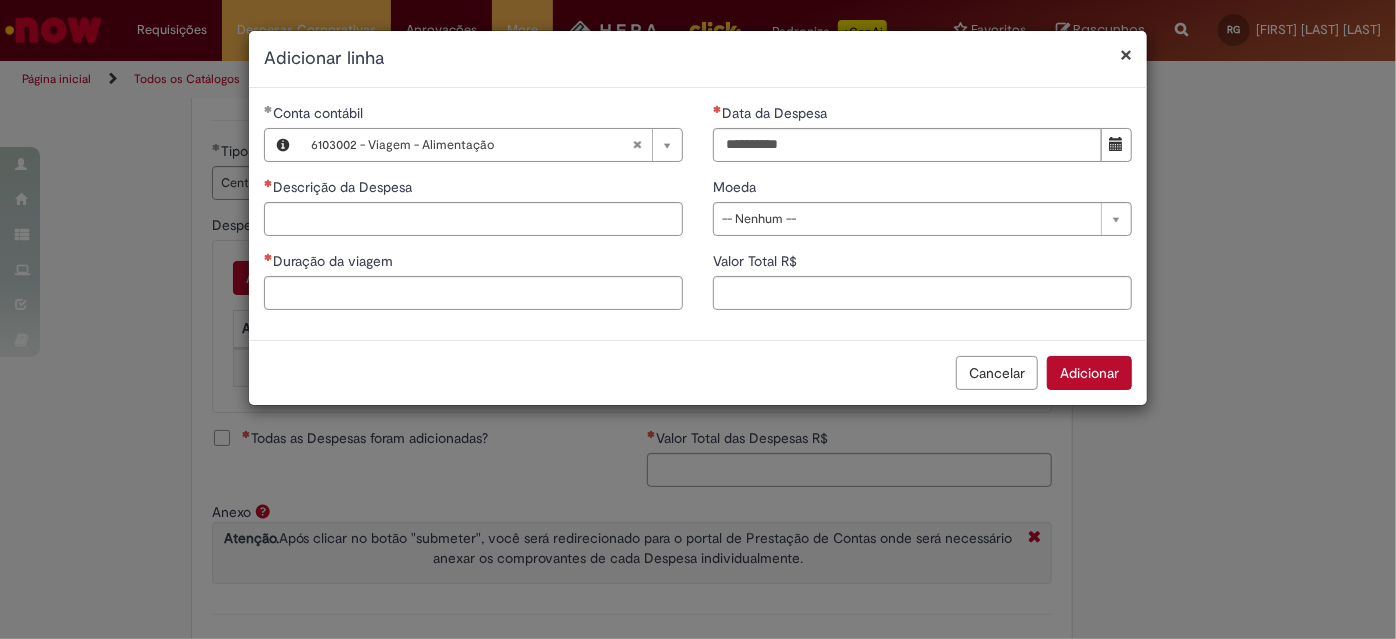click on "Data da Despesa" at bounding box center [922, 115] 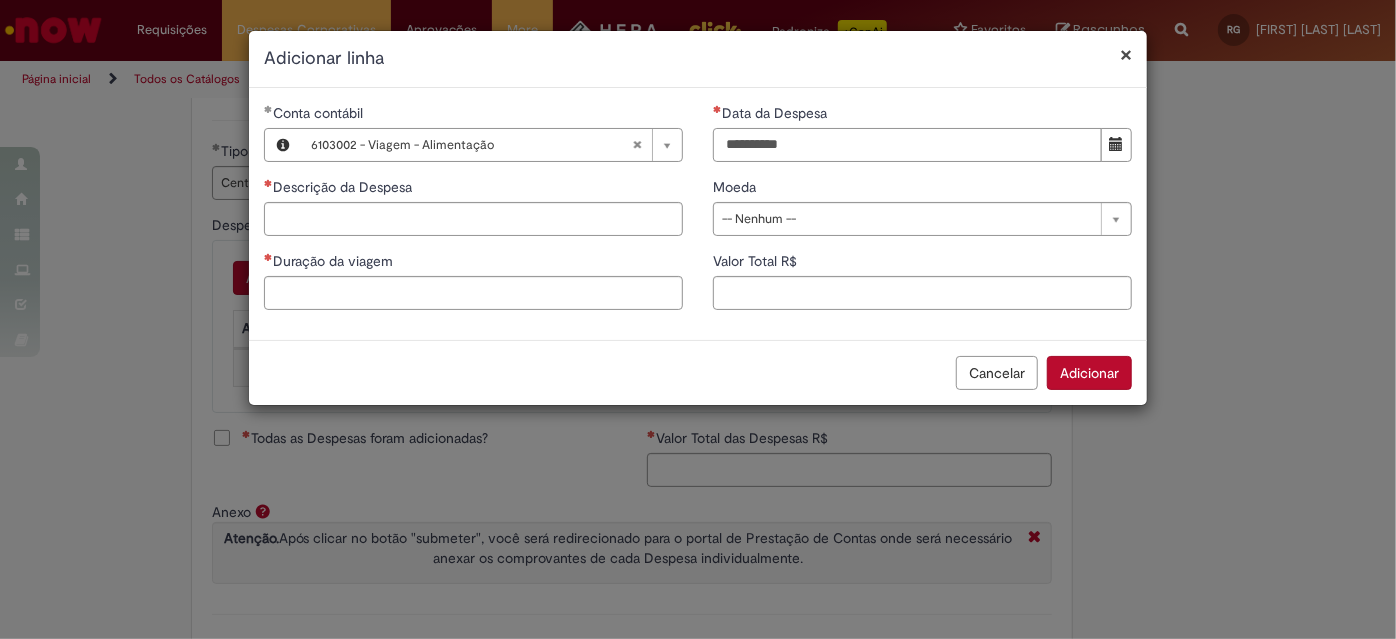 click on "Data da Despesa" at bounding box center (907, 145) 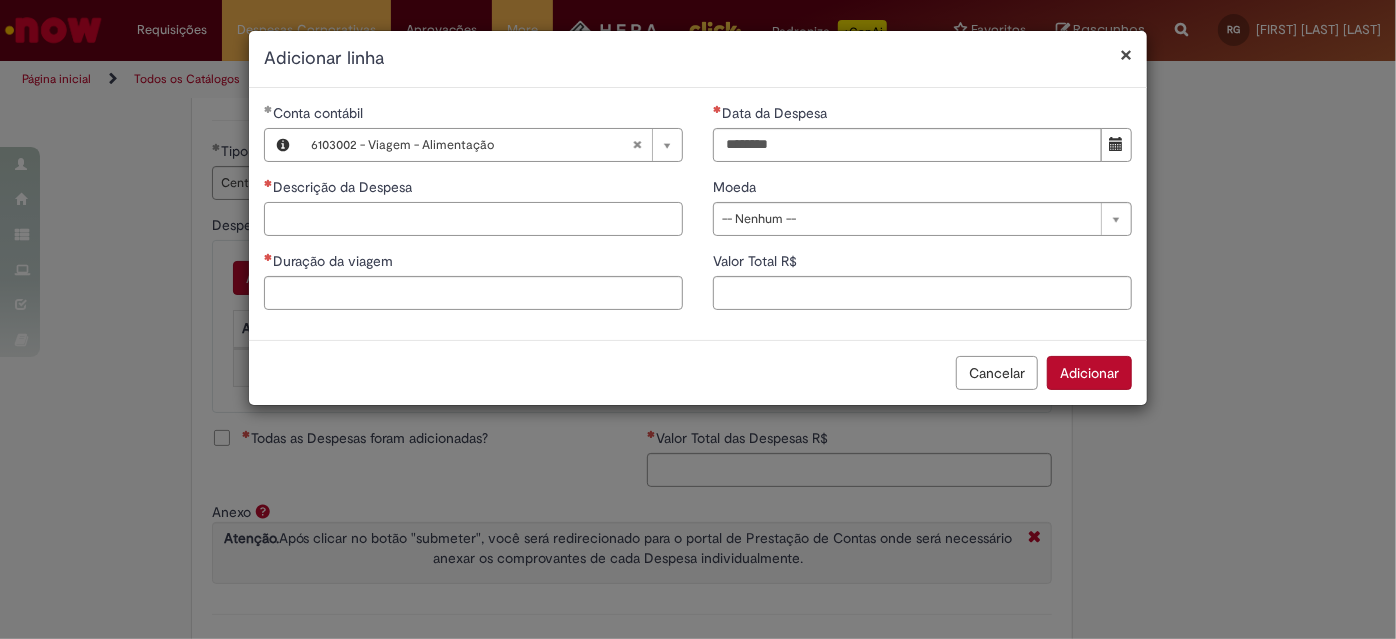 click on "Descrição da Despesa" at bounding box center (473, 219) 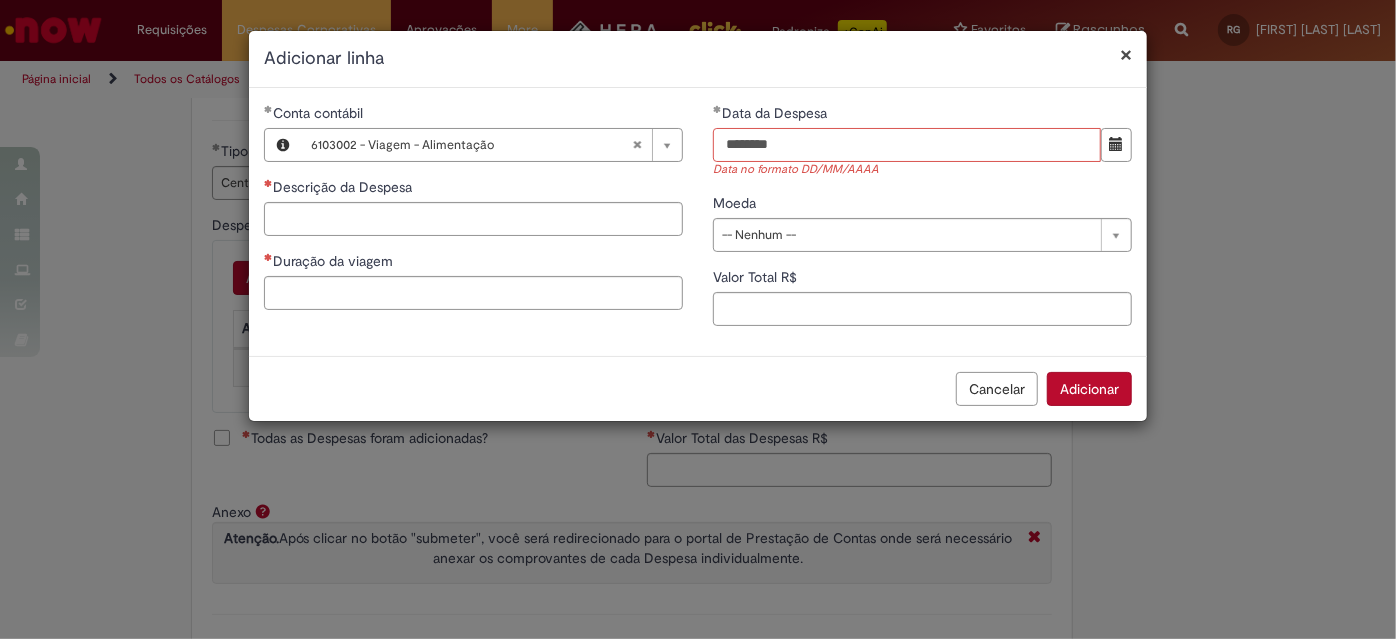 click on "********" at bounding box center [907, 145] 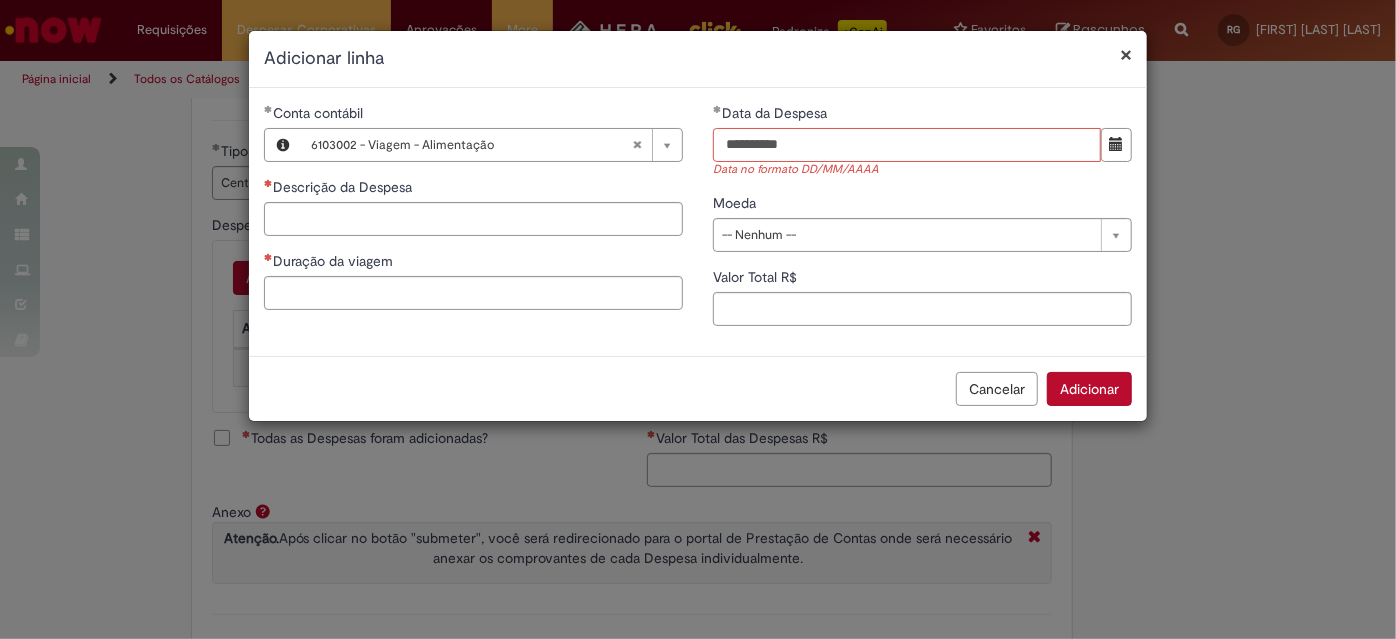 type on "**********" 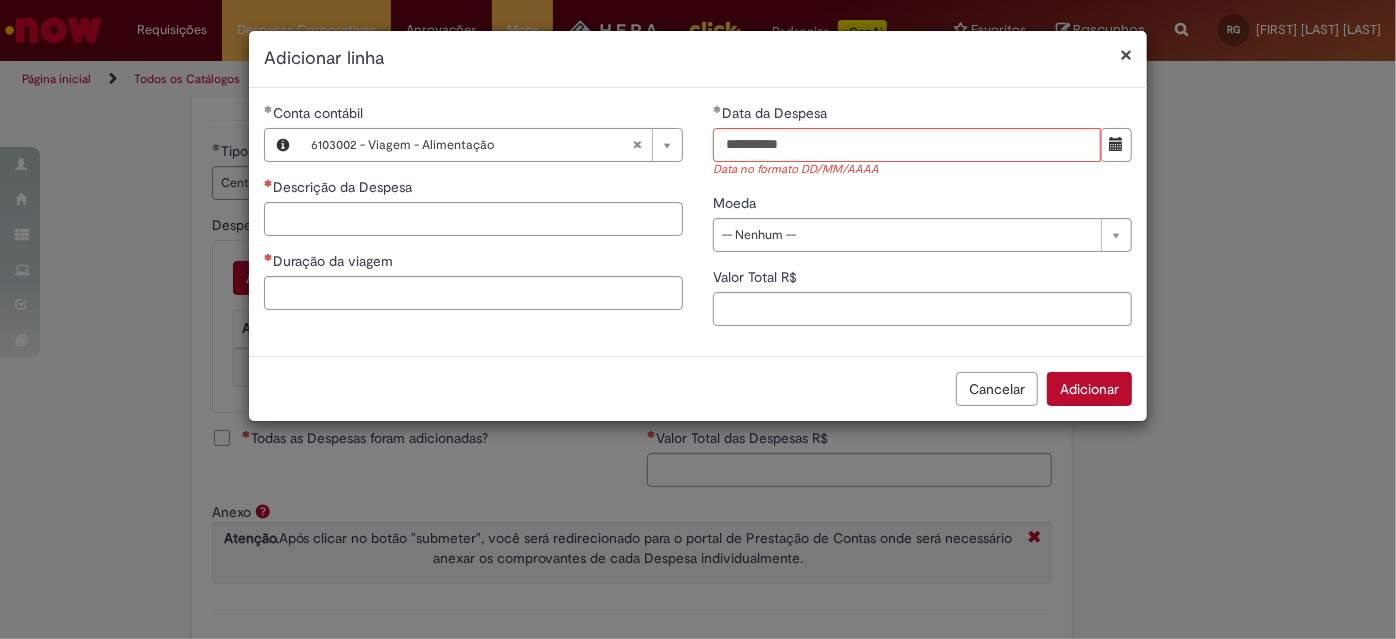 drag, startPoint x: 568, startPoint y: 240, endPoint x: 552, endPoint y: 220, distance: 25.612497 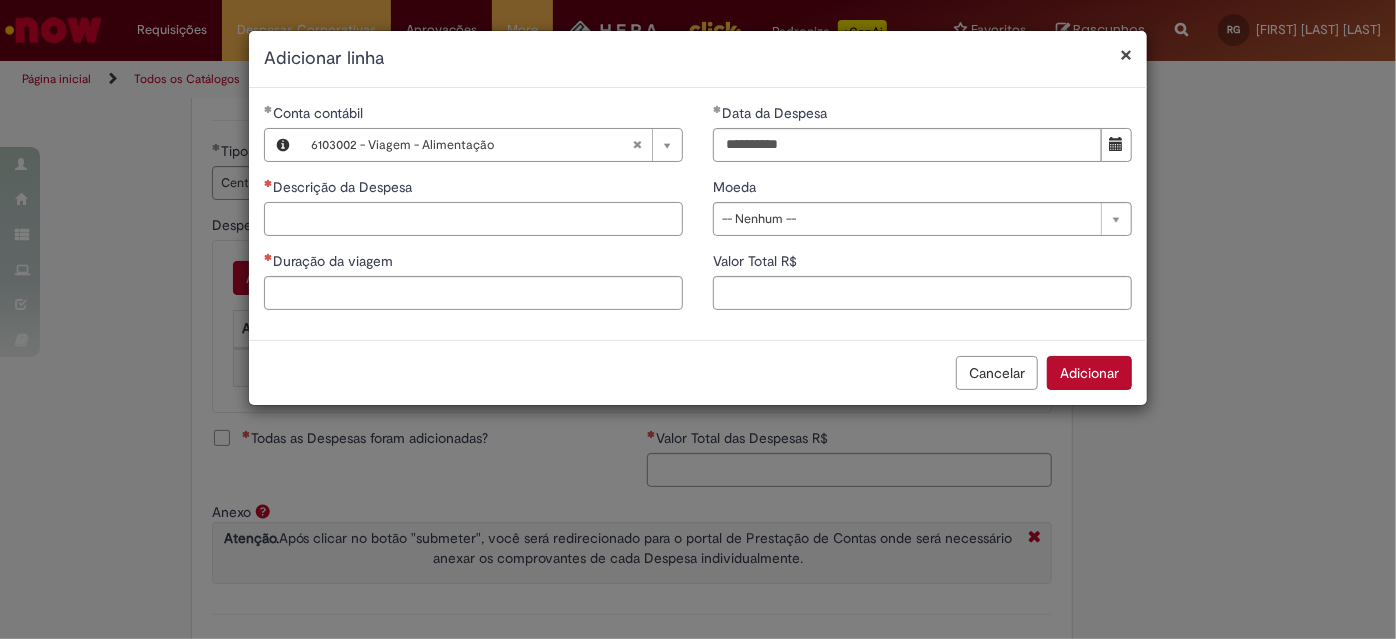 click on "Descrição da Despesa" at bounding box center [473, 219] 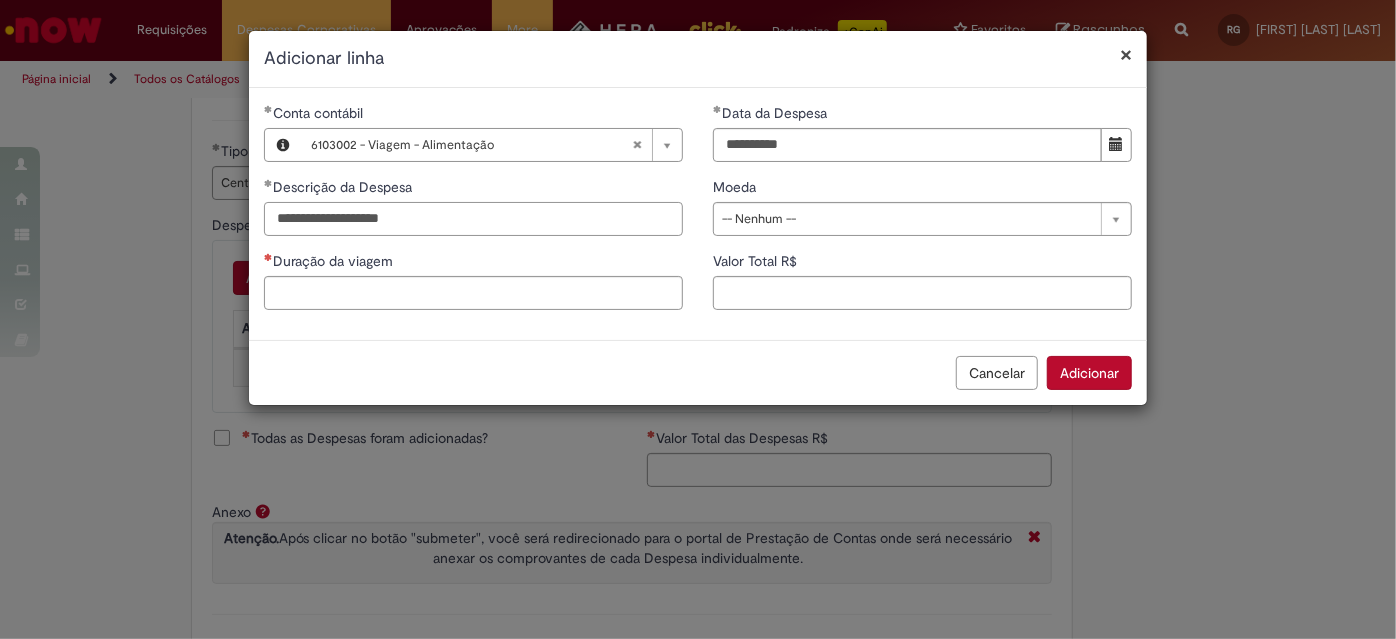 type on "**********" 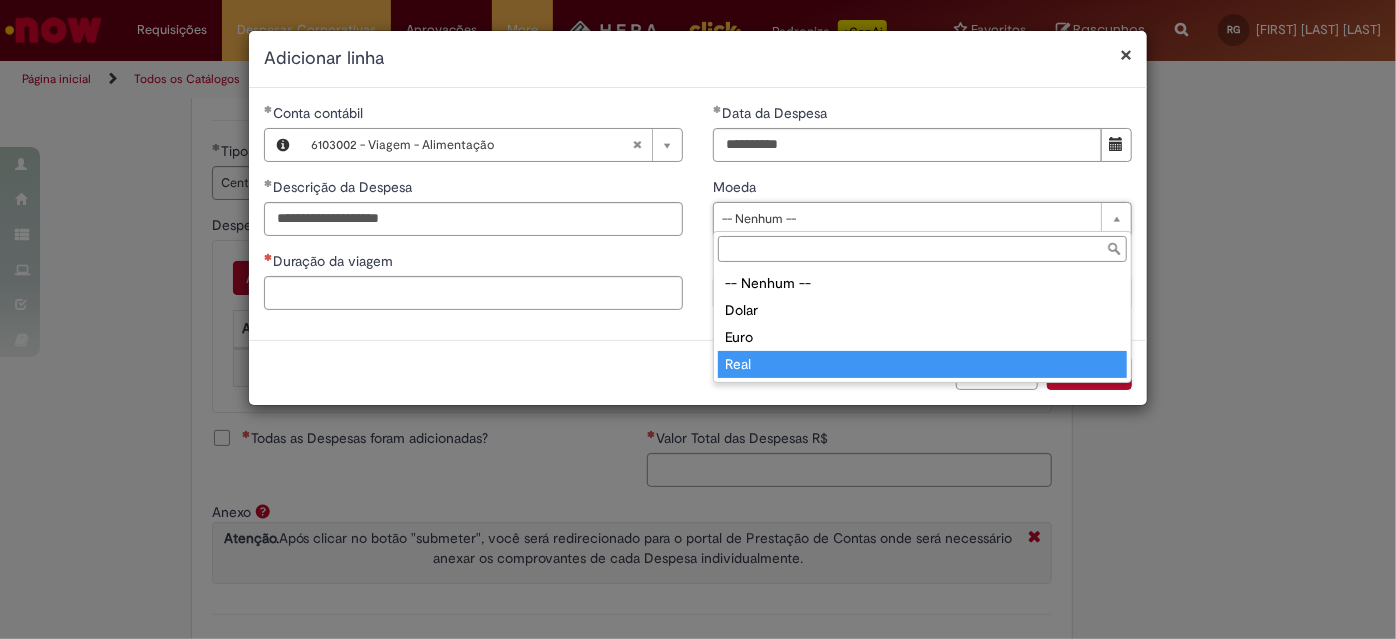 type on "****" 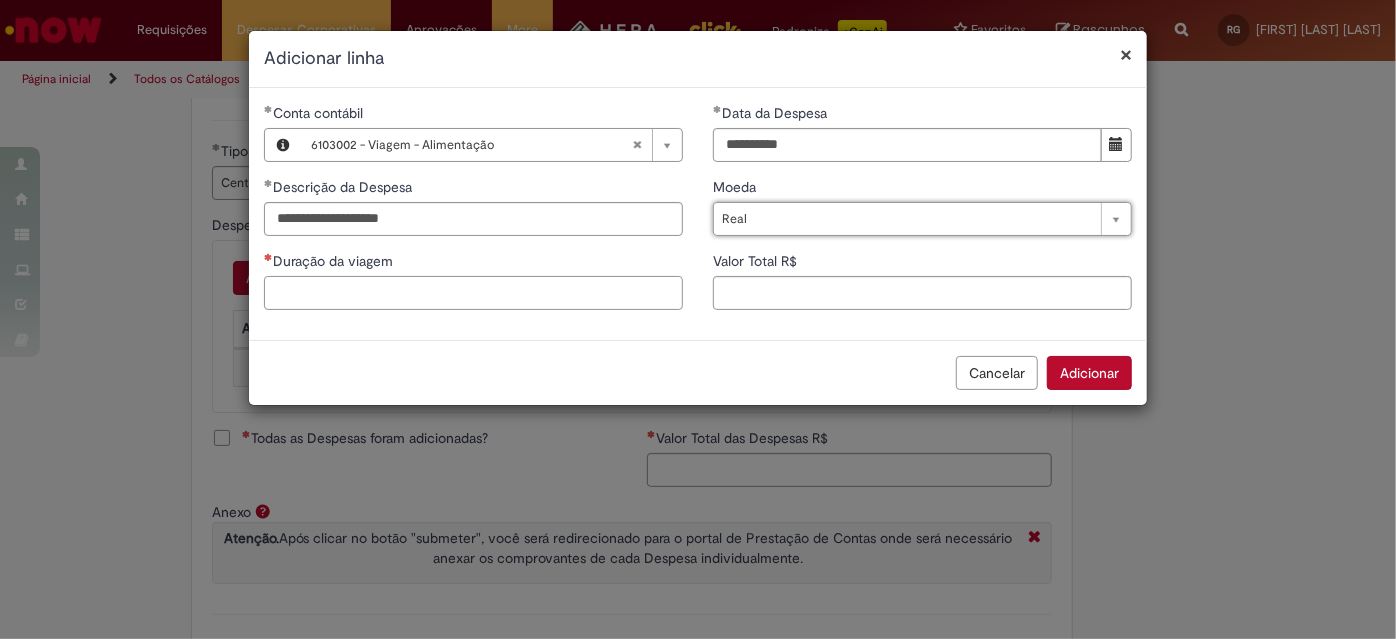 click on "Duração da viagem" at bounding box center (473, 293) 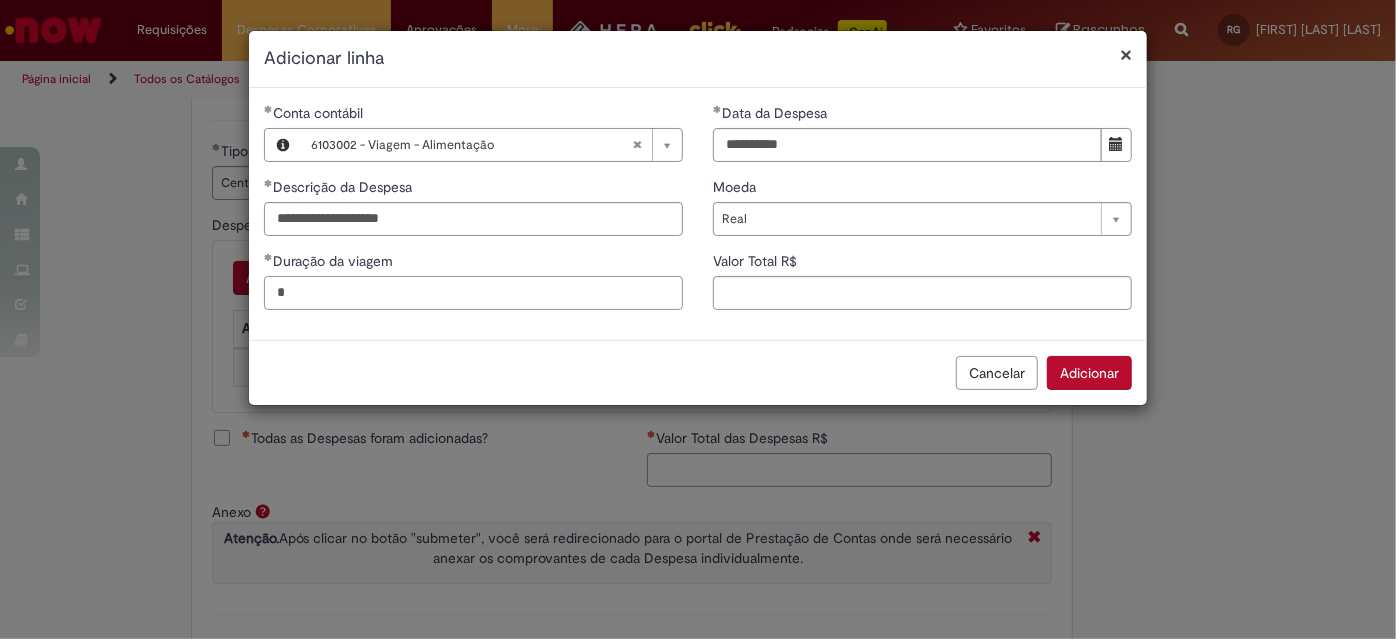 type on "*" 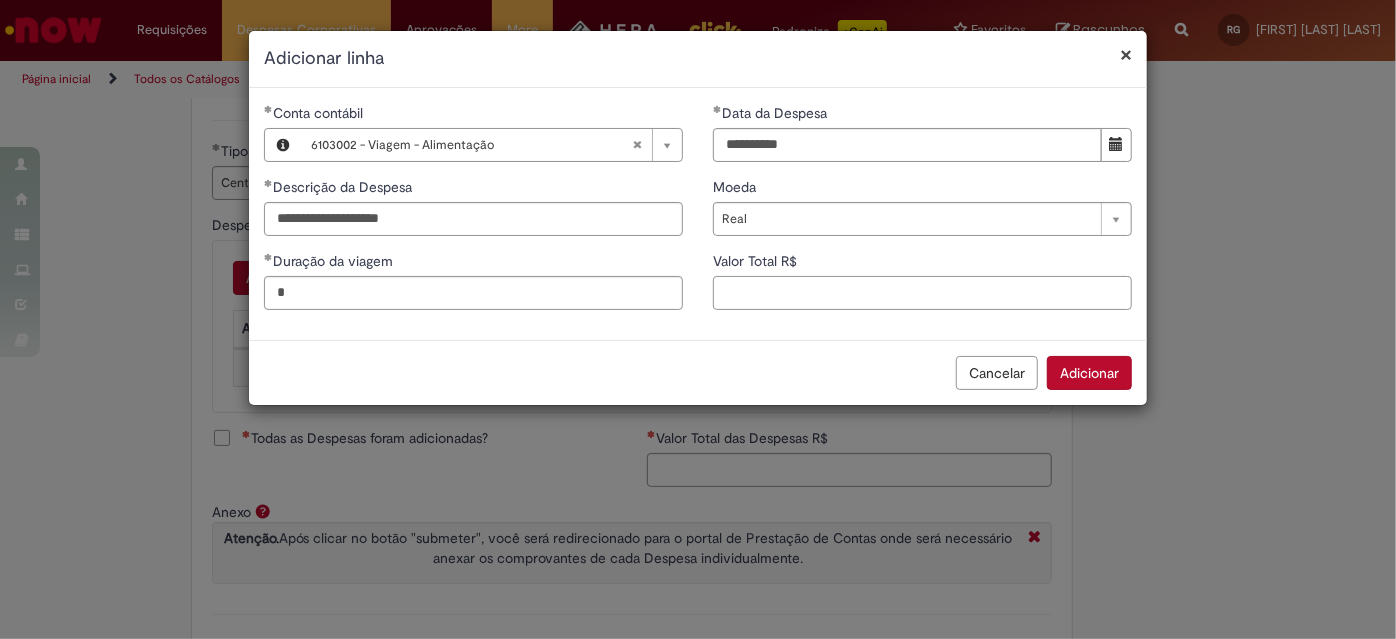 click on "Valor Total R$" at bounding box center (922, 293) 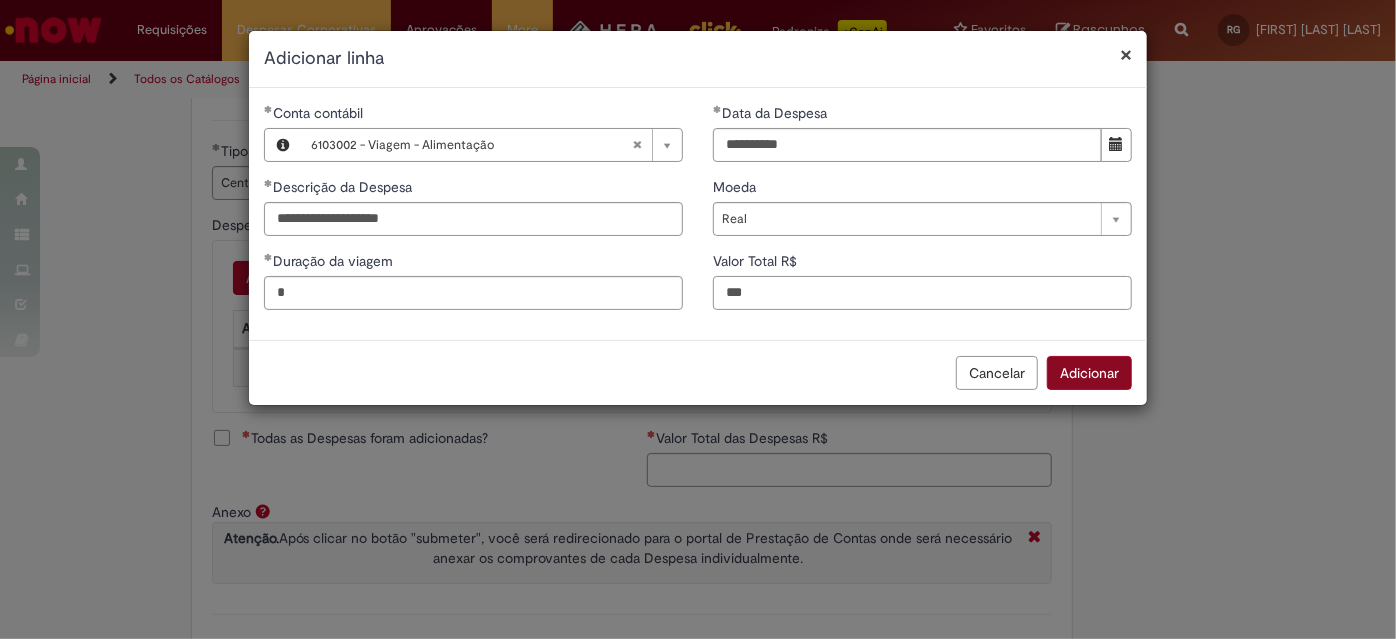 type on "***" 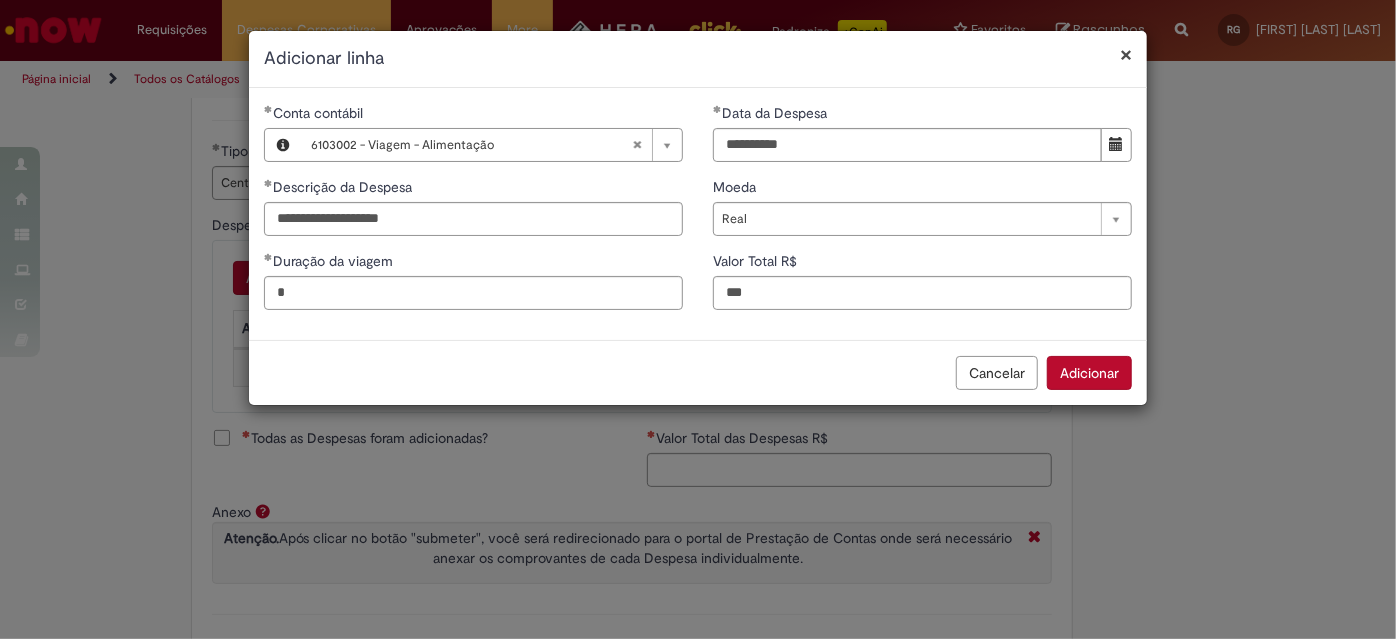click on "Adicionar" at bounding box center [1089, 373] 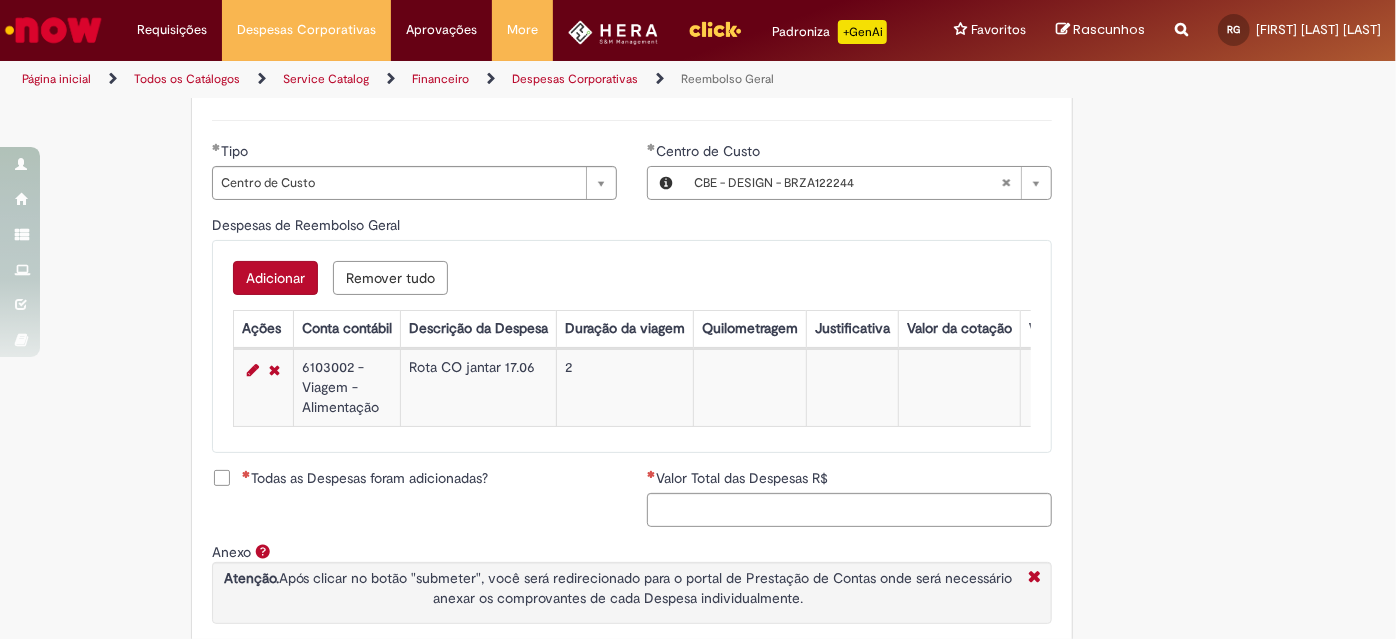 click on "Adicionar" at bounding box center [275, 278] 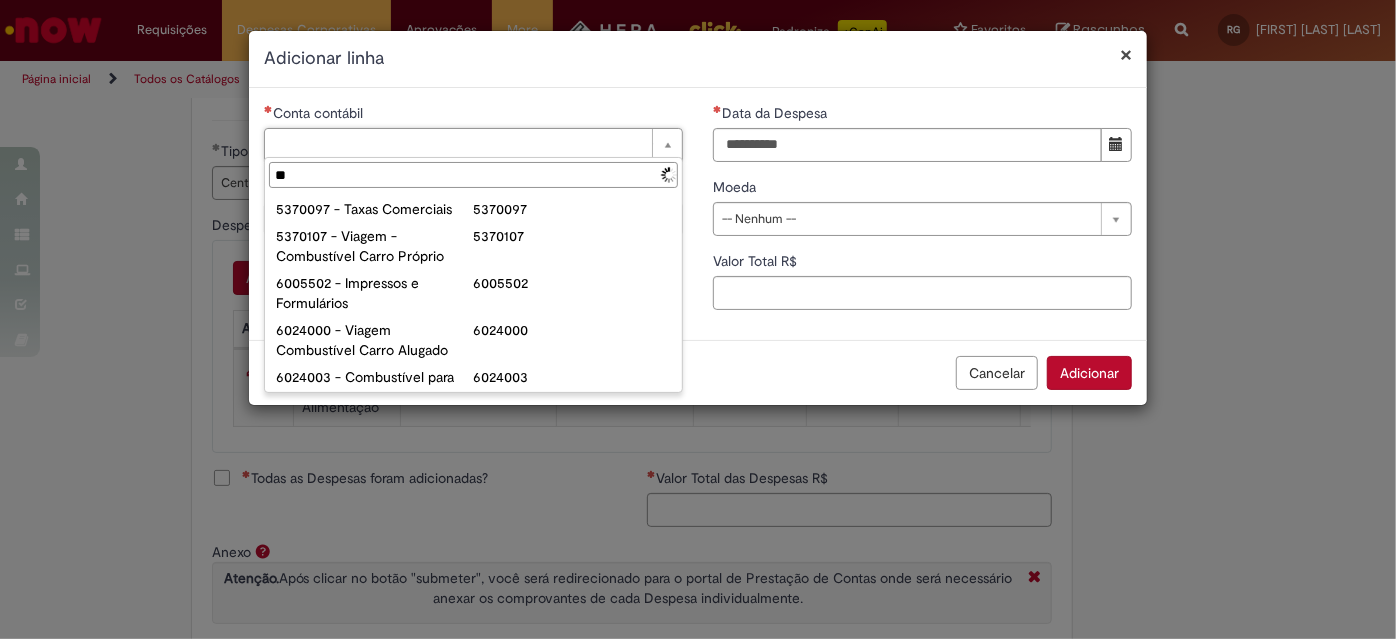 type on "*" 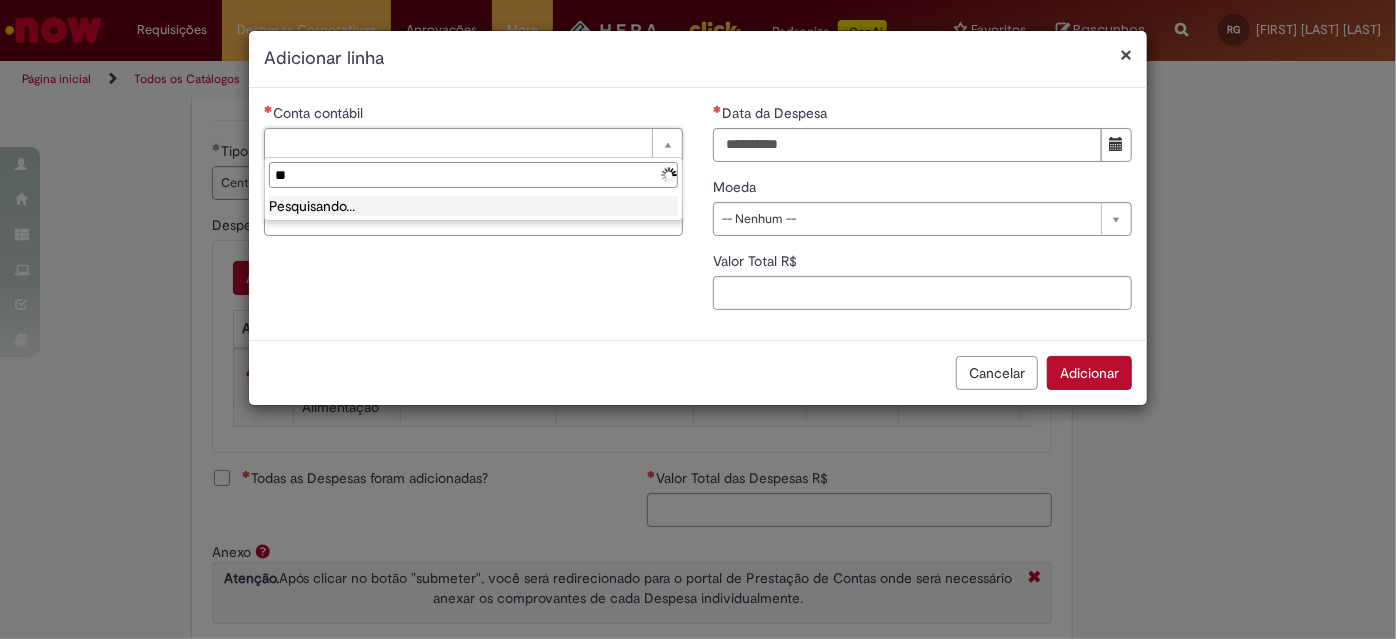 type on "*" 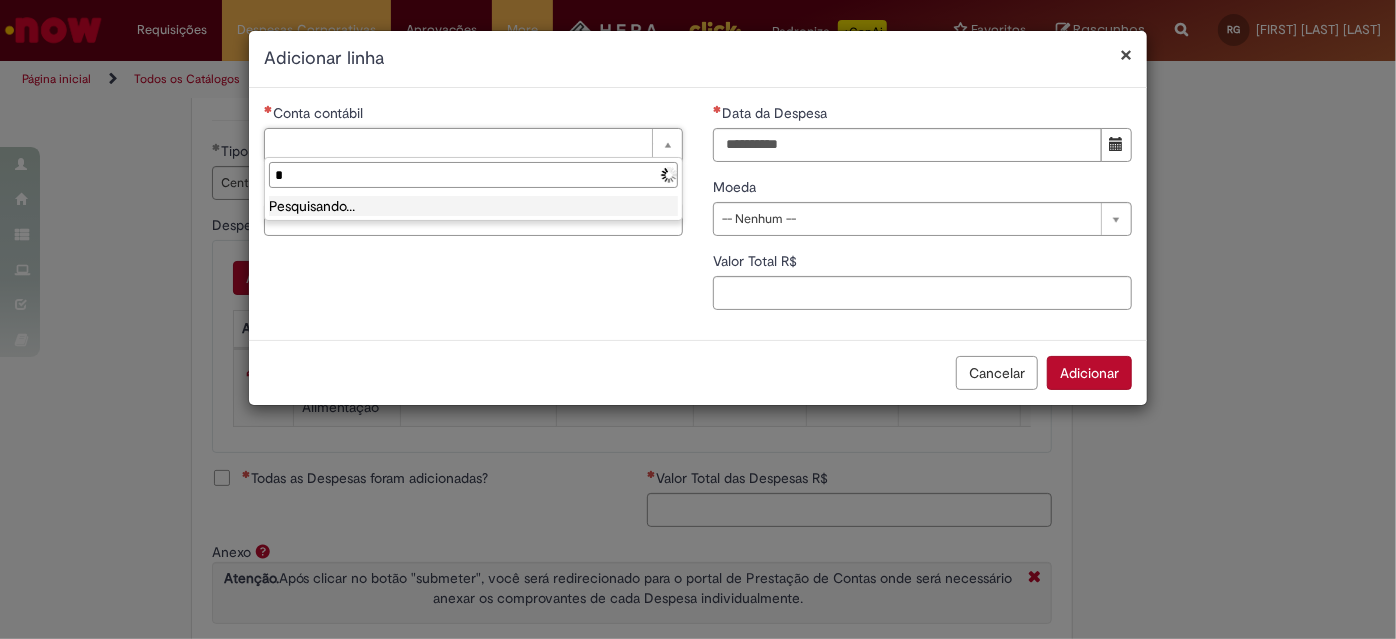 type 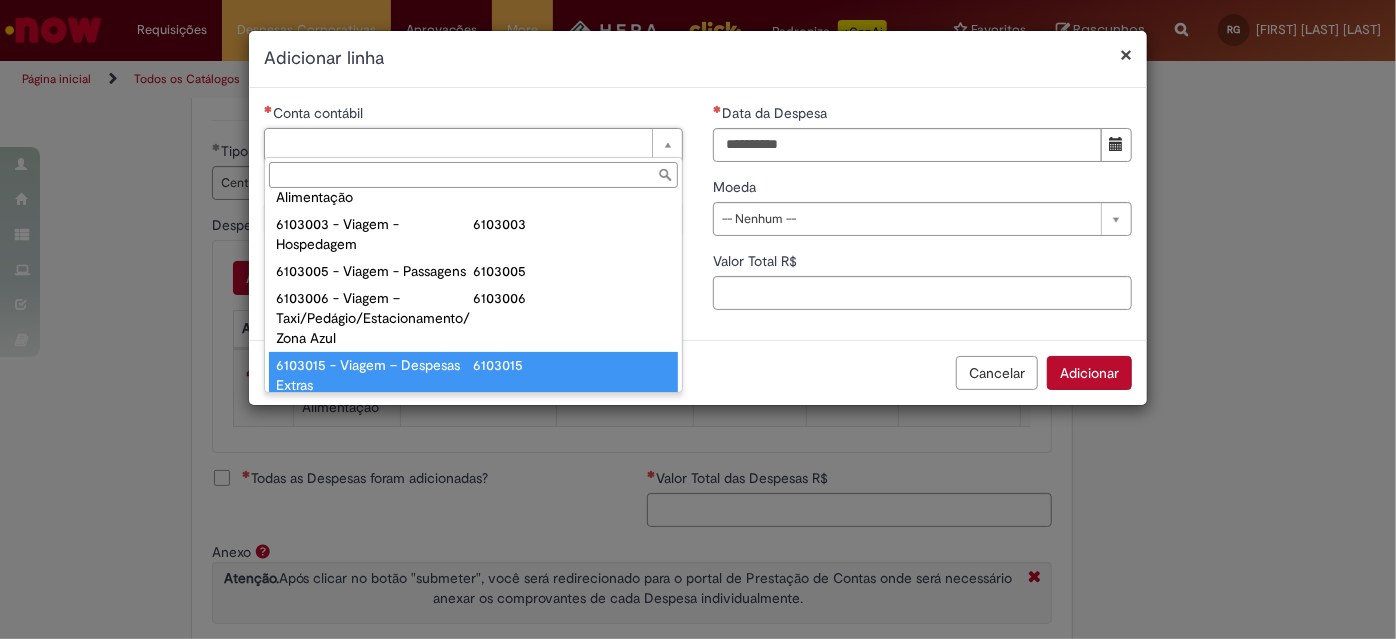 scroll, scrollTop: 824, scrollLeft: 0, axis: vertical 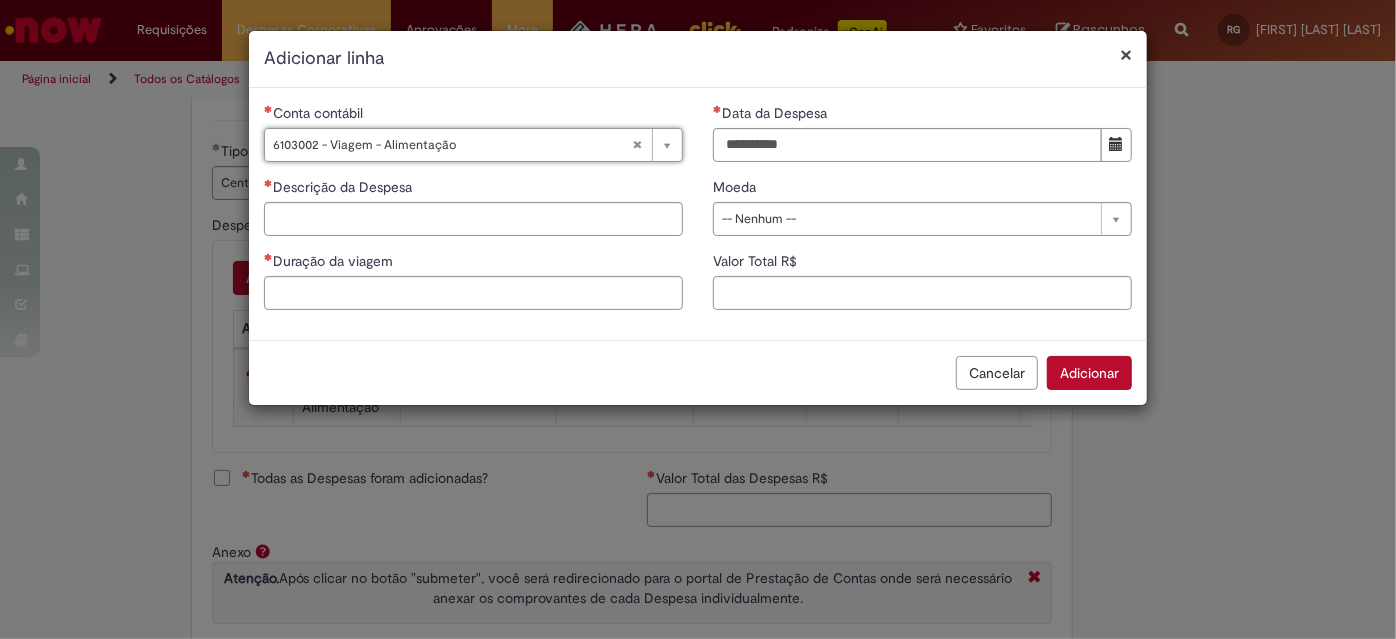 type on "**********" 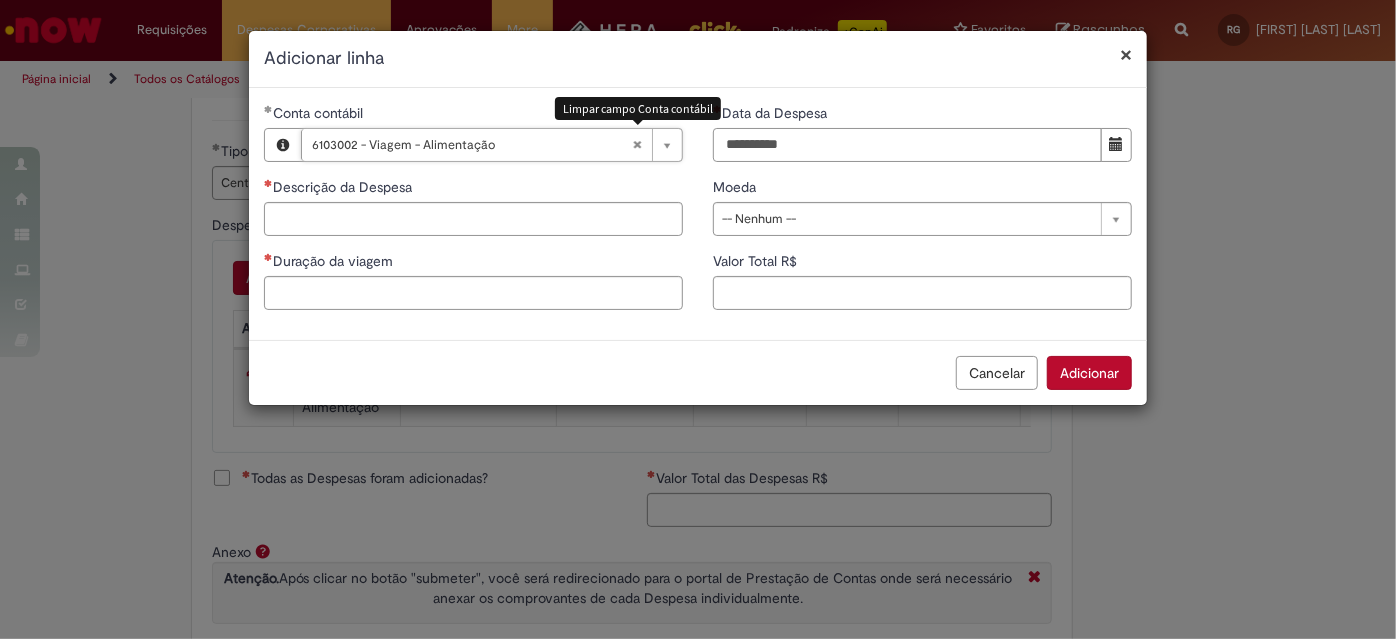 click on "Data da Despesa" at bounding box center (907, 145) 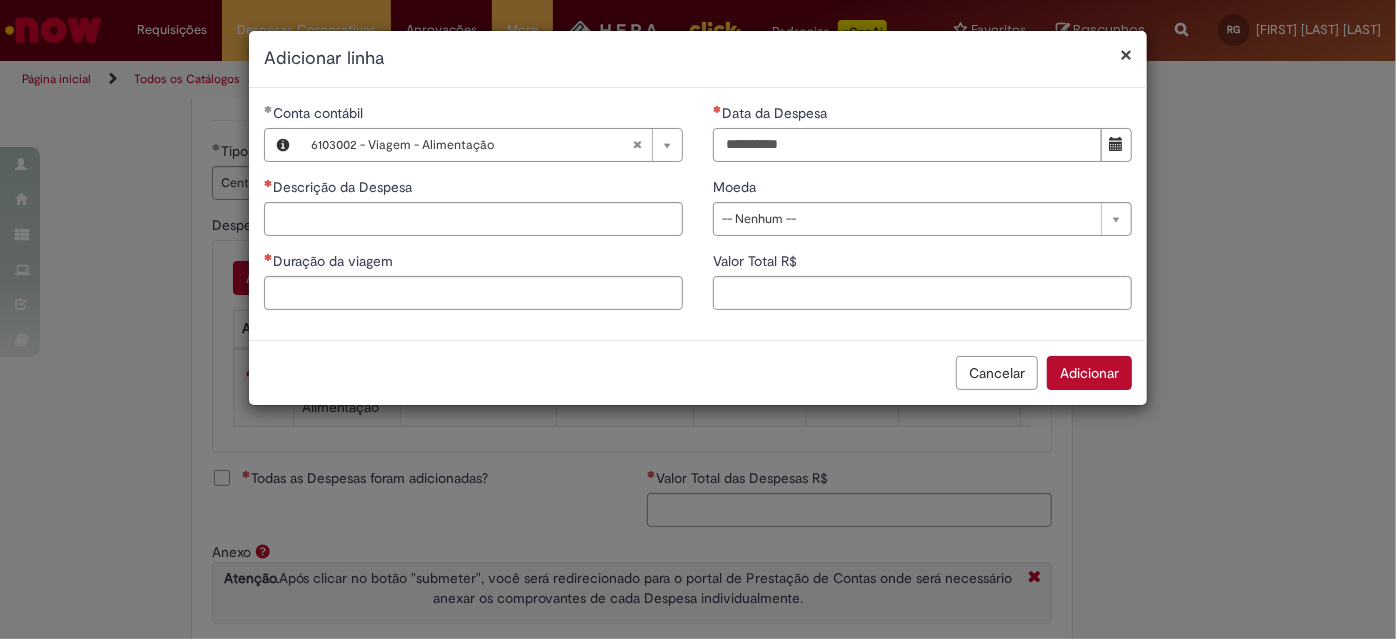 type on "**********" 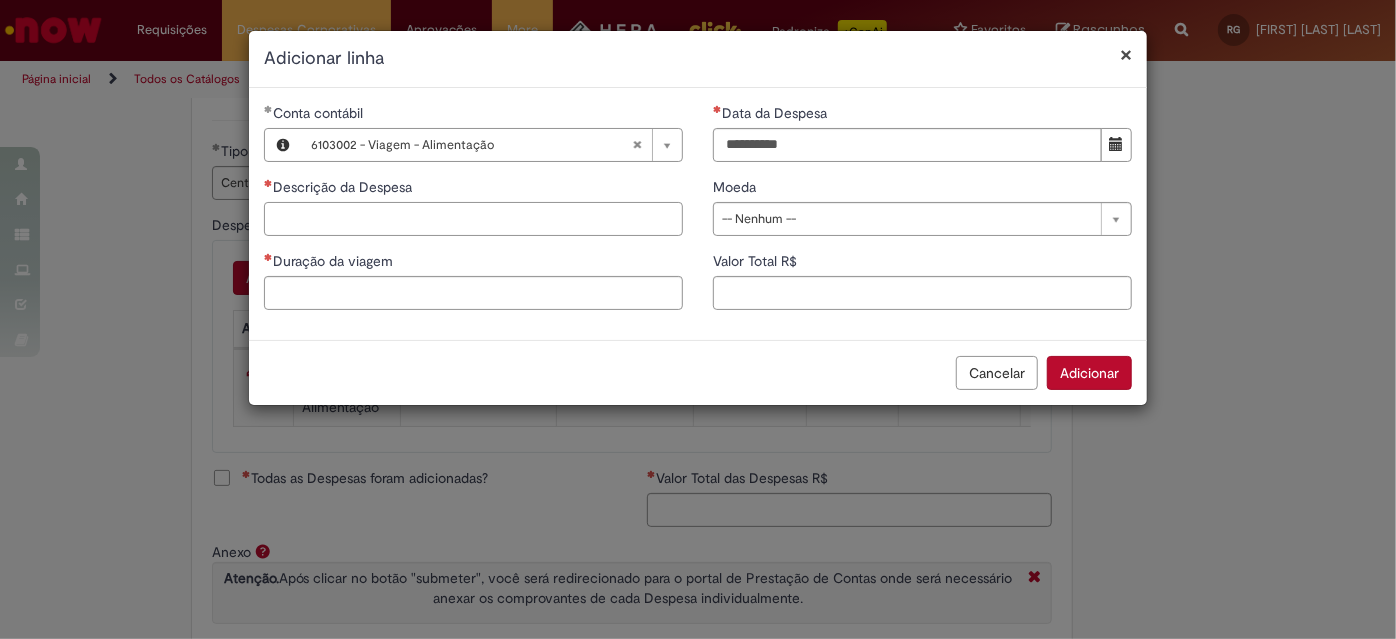 click on "Descrição da Despesa" at bounding box center (473, 219) 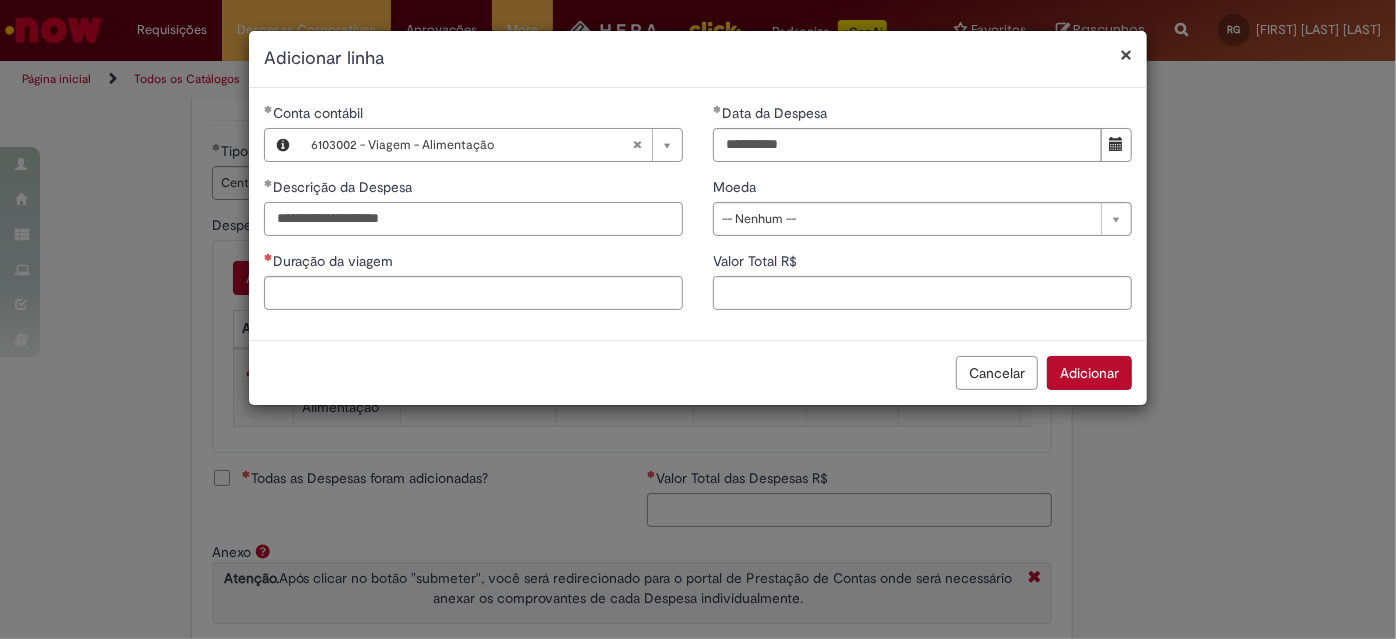 type on "**********" 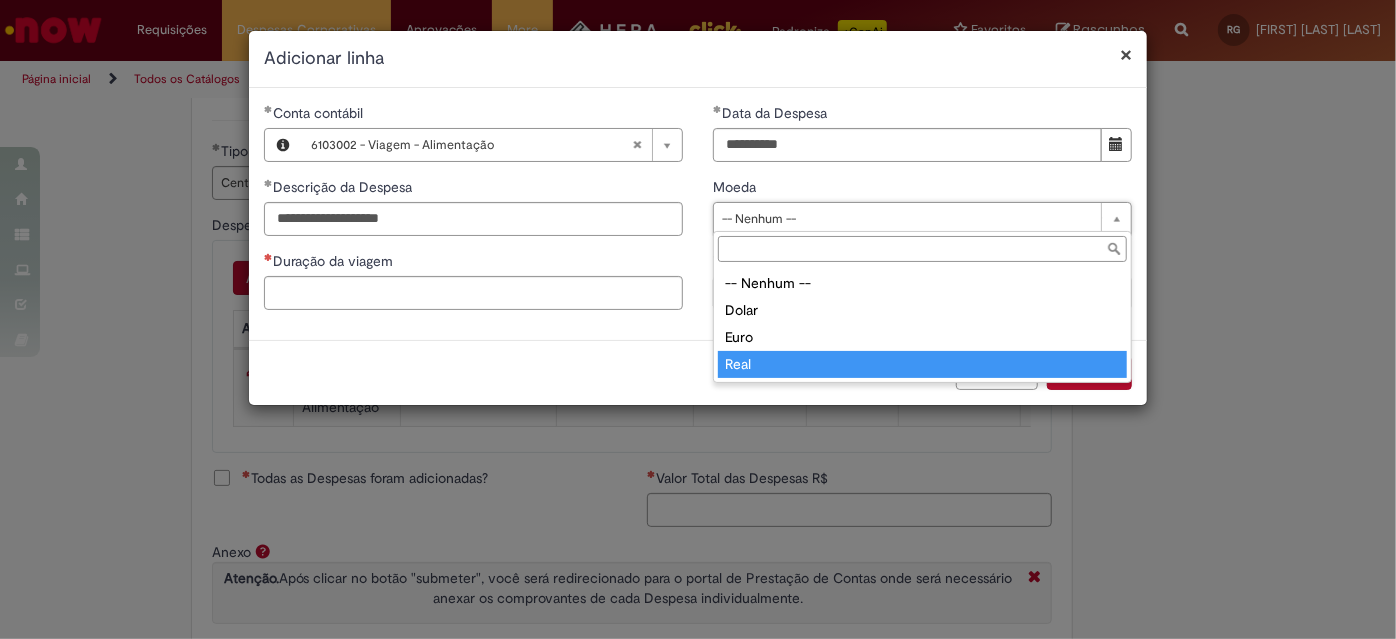 type on "****" 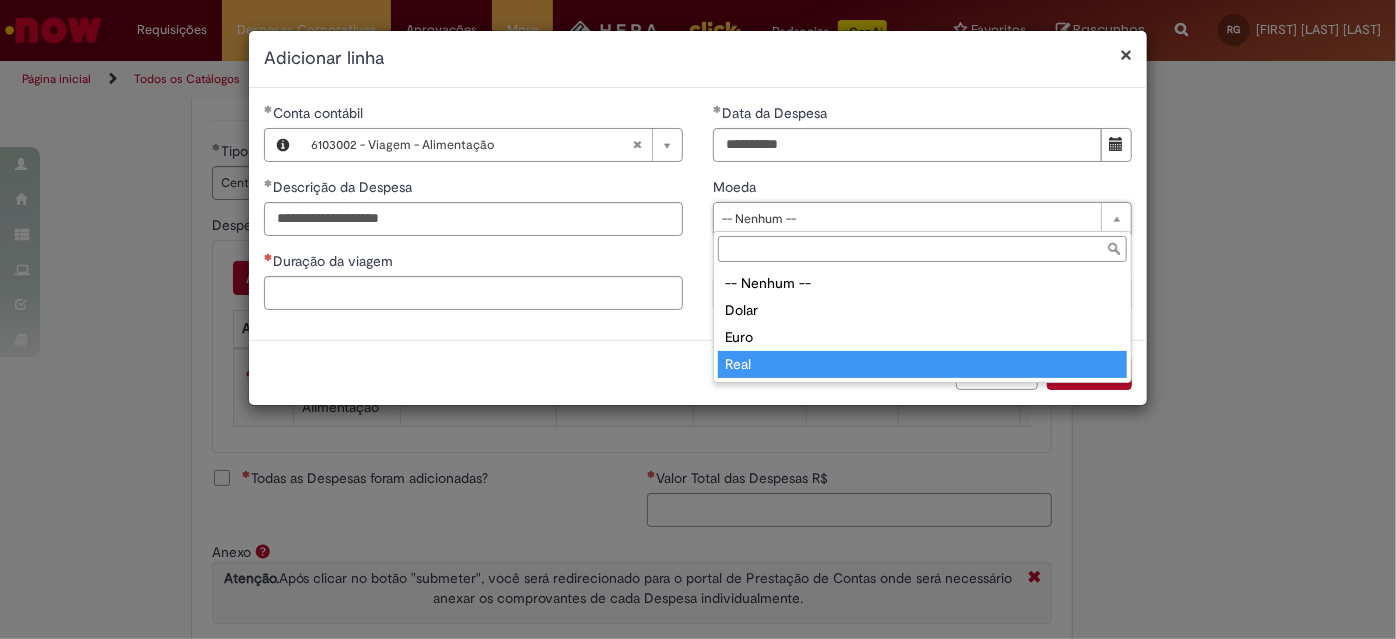 select on "****" 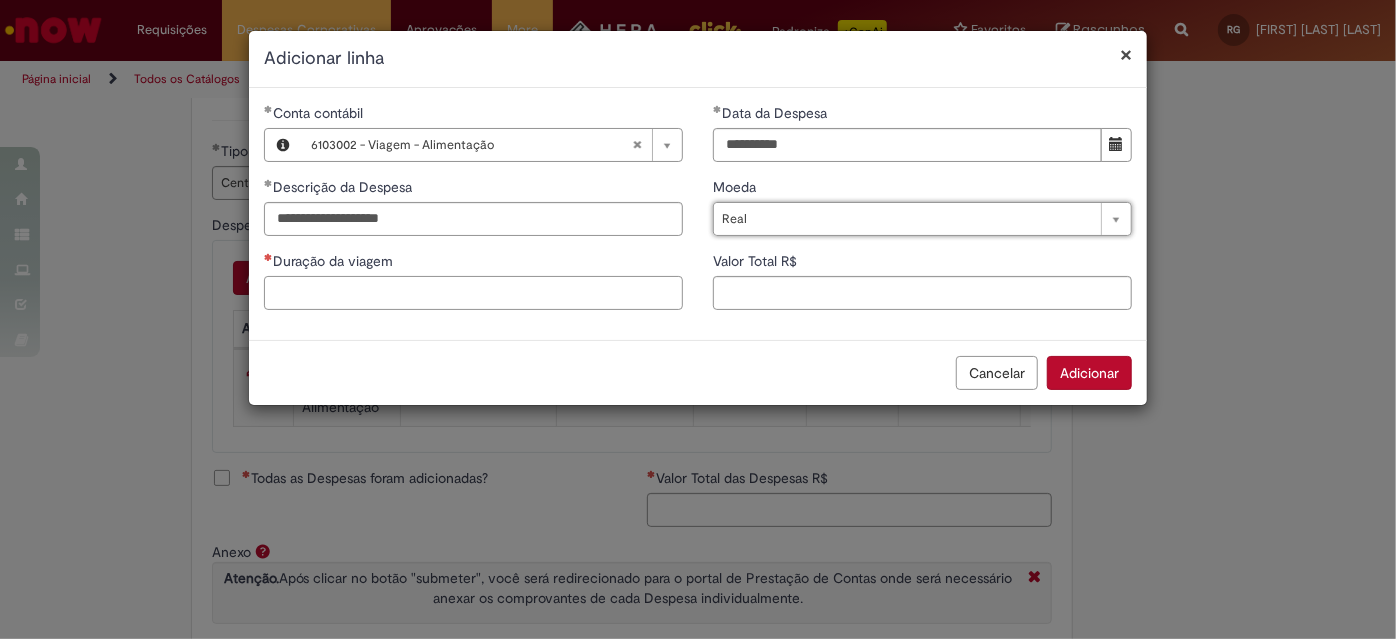 click on "Duração da viagem" at bounding box center [473, 293] 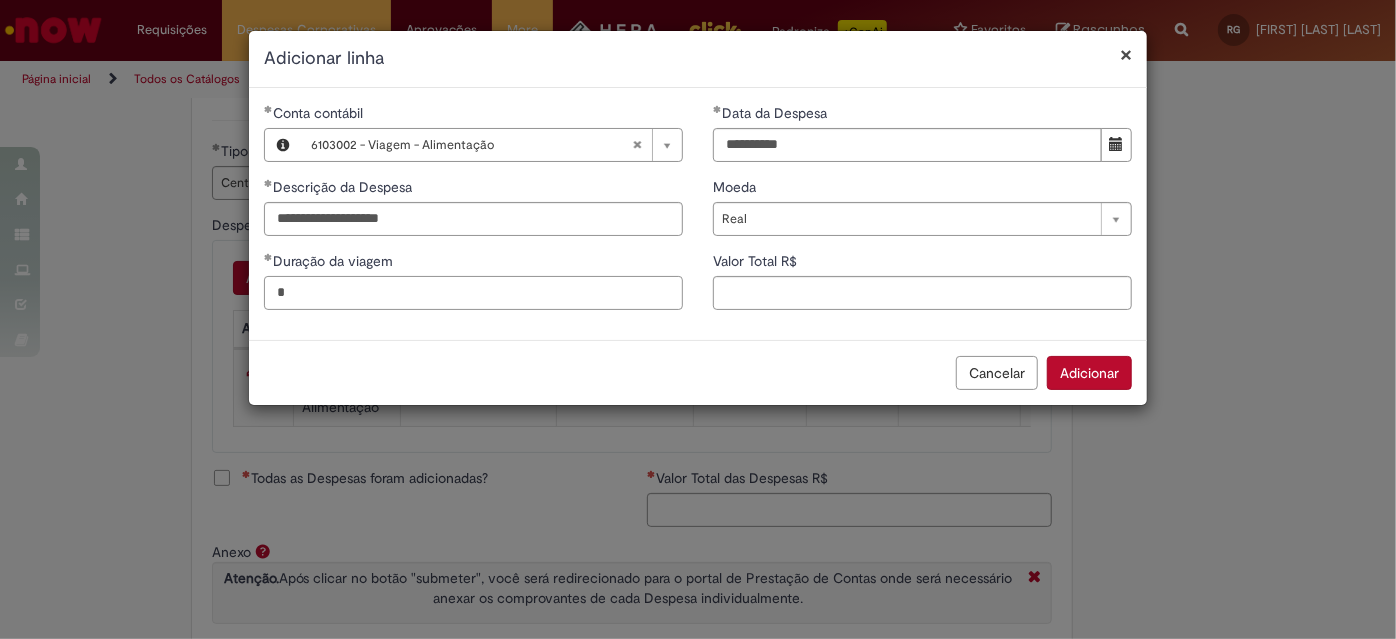type on "*" 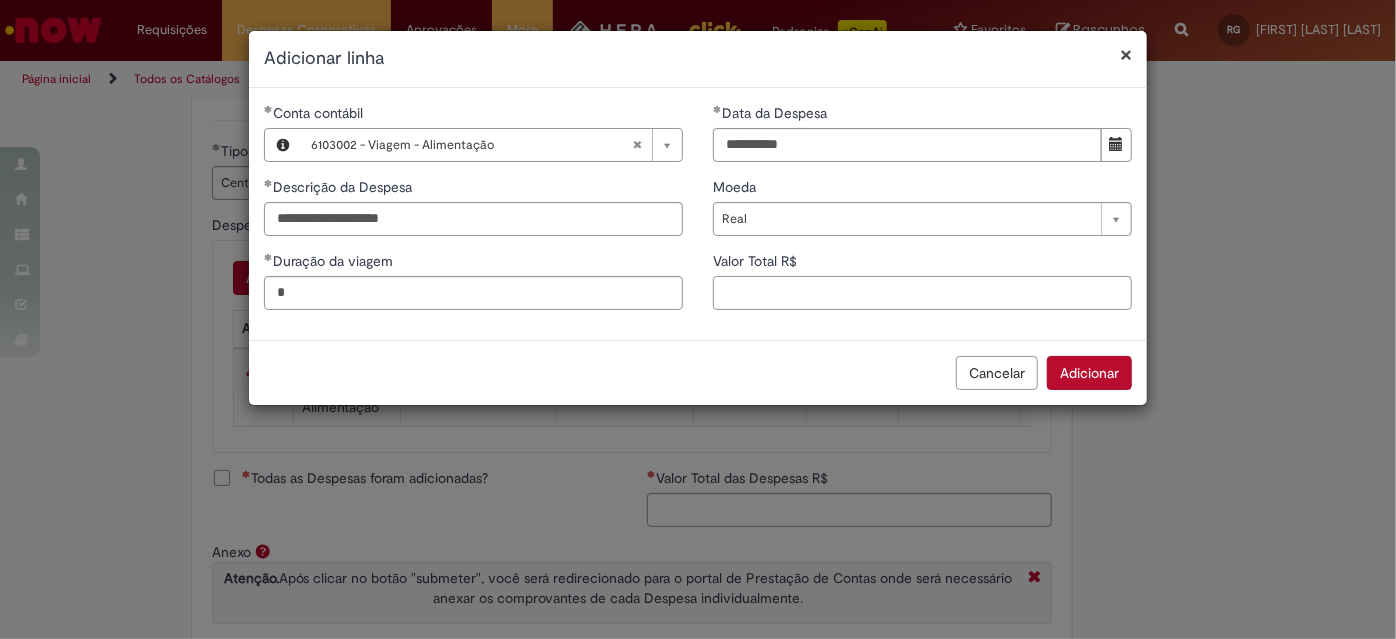 click on "Valor Total R$" at bounding box center (922, 293) 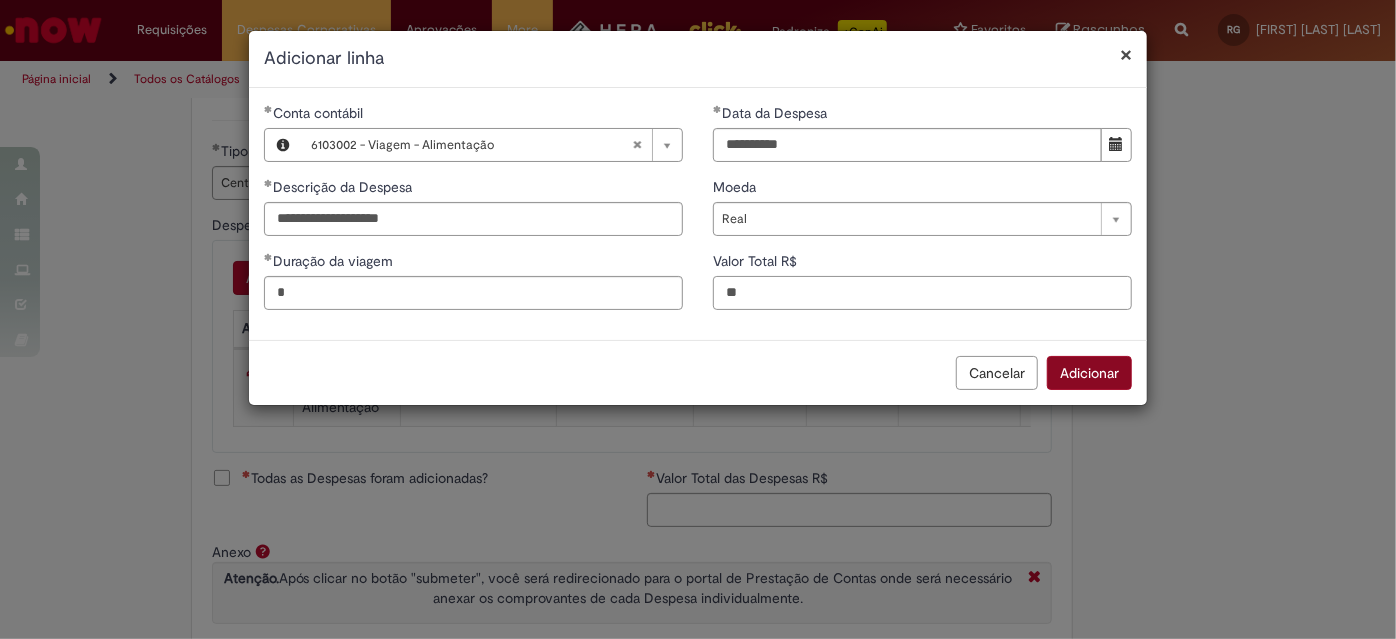 type on "**" 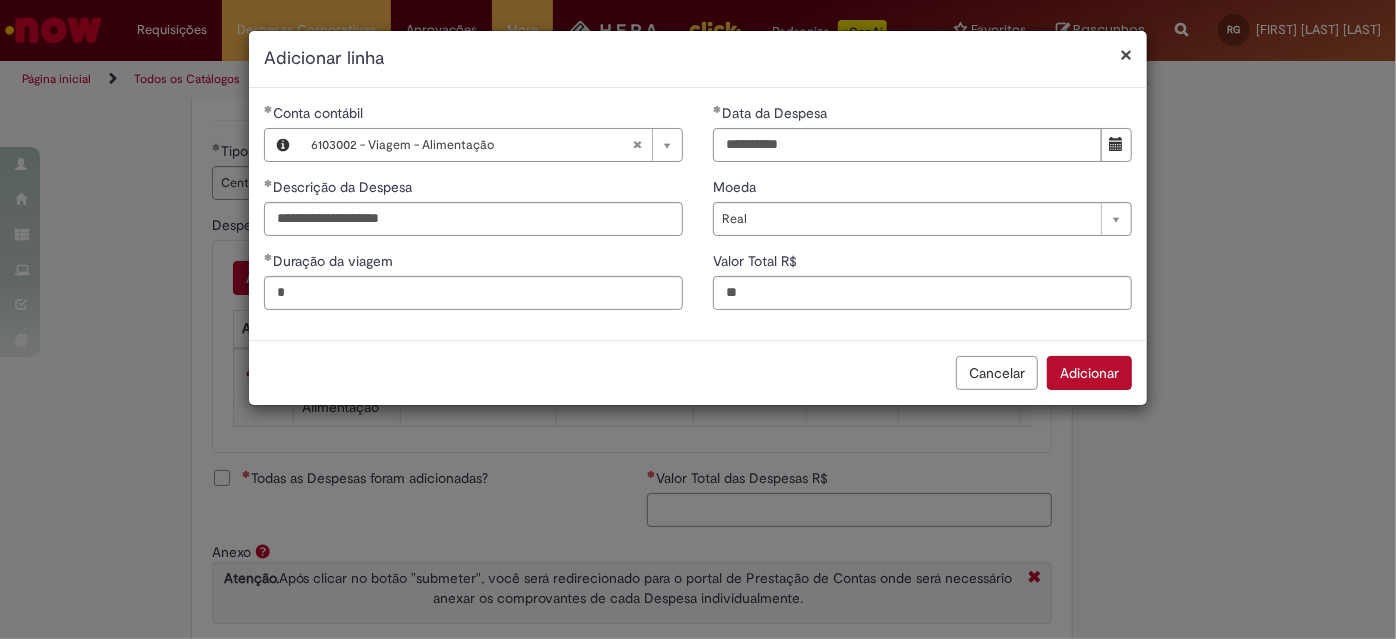 click on "Adicionar" at bounding box center (1089, 373) 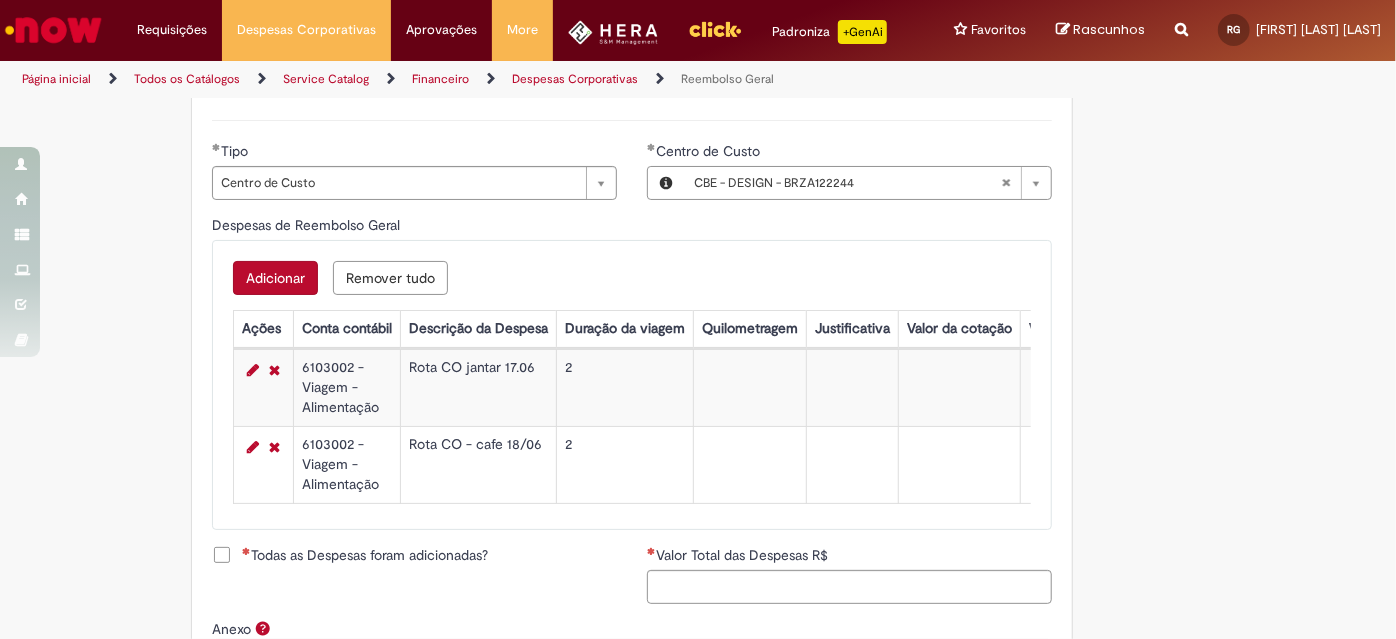 click on "Adicionar" at bounding box center (275, 278) 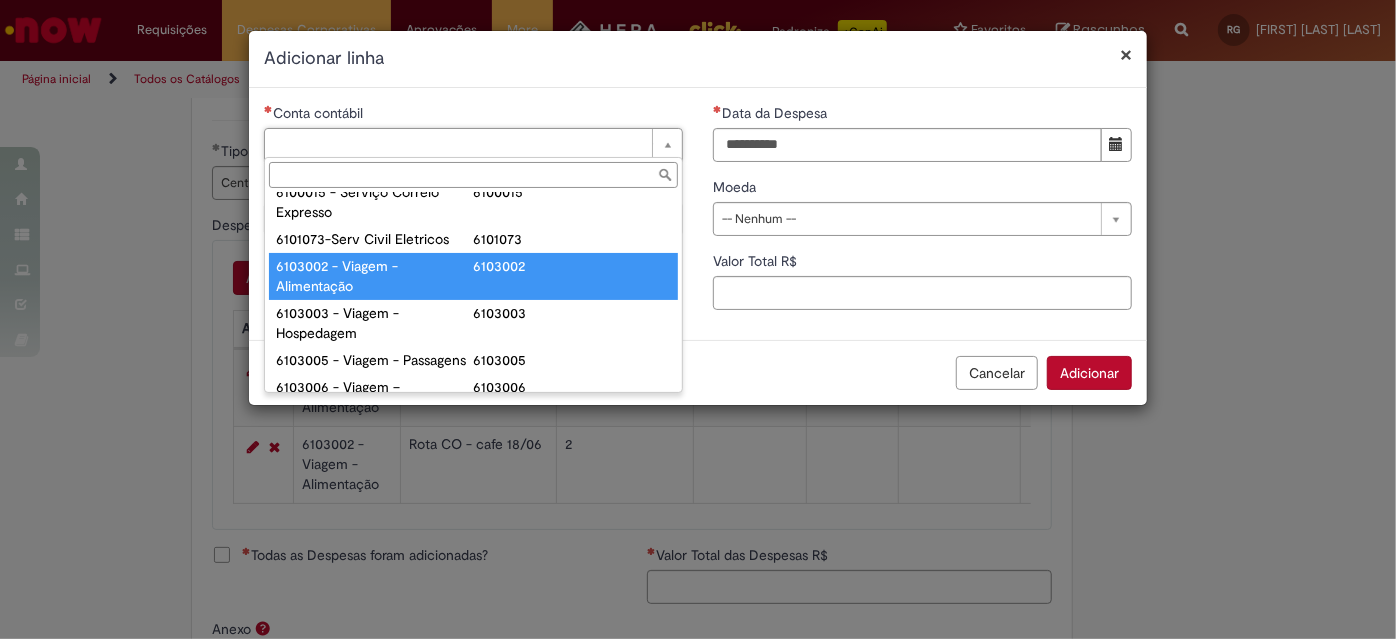 scroll, scrollTop: 818, scrollLeft: 0, axis: vertical 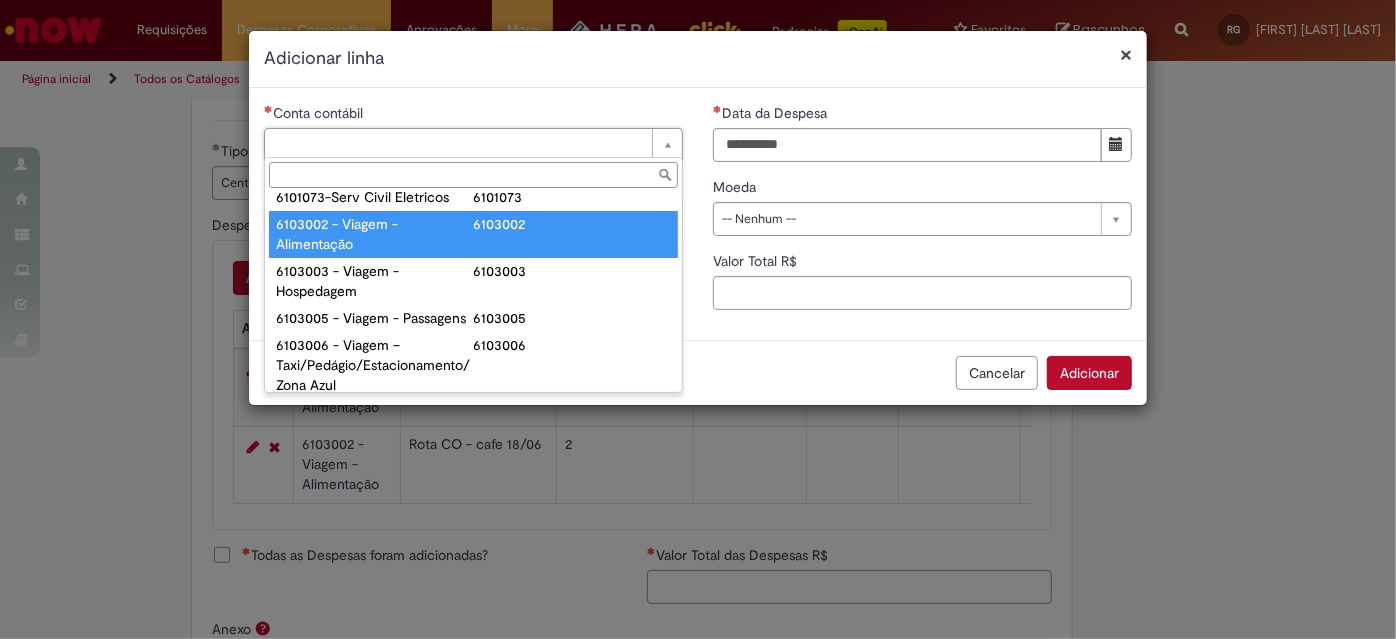 type on "**********" 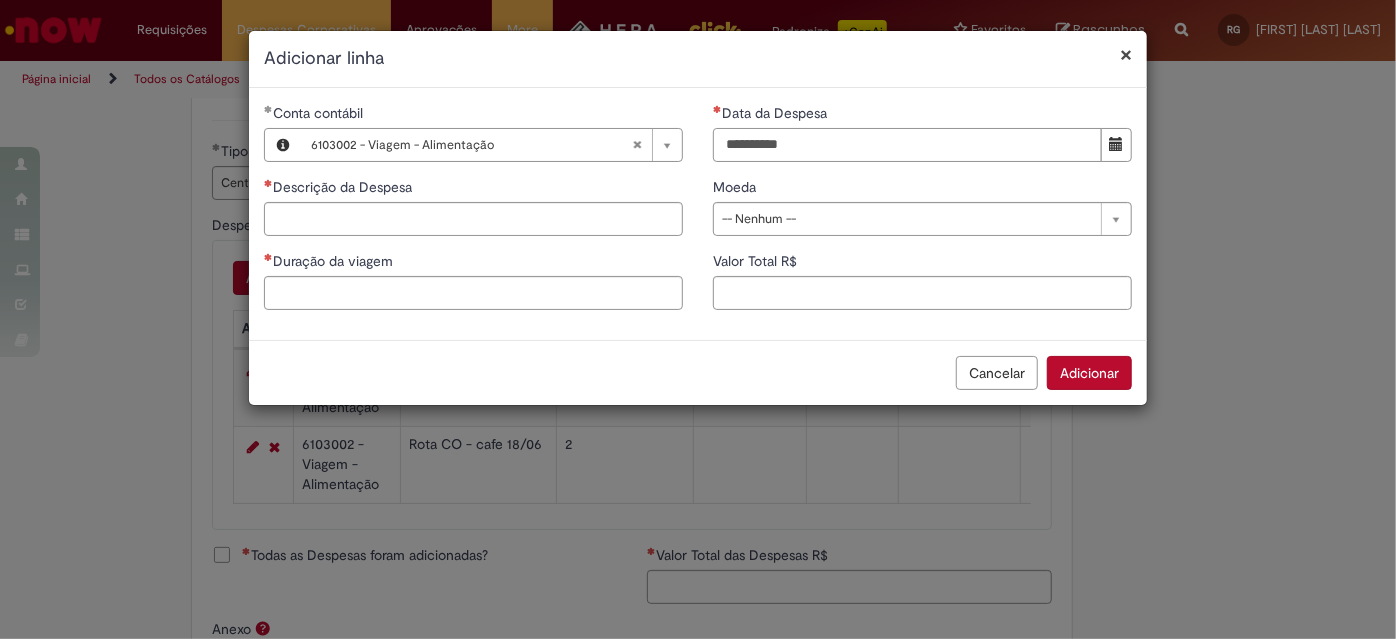 click on "Data da Despesa" at bounding box center (907, 145) 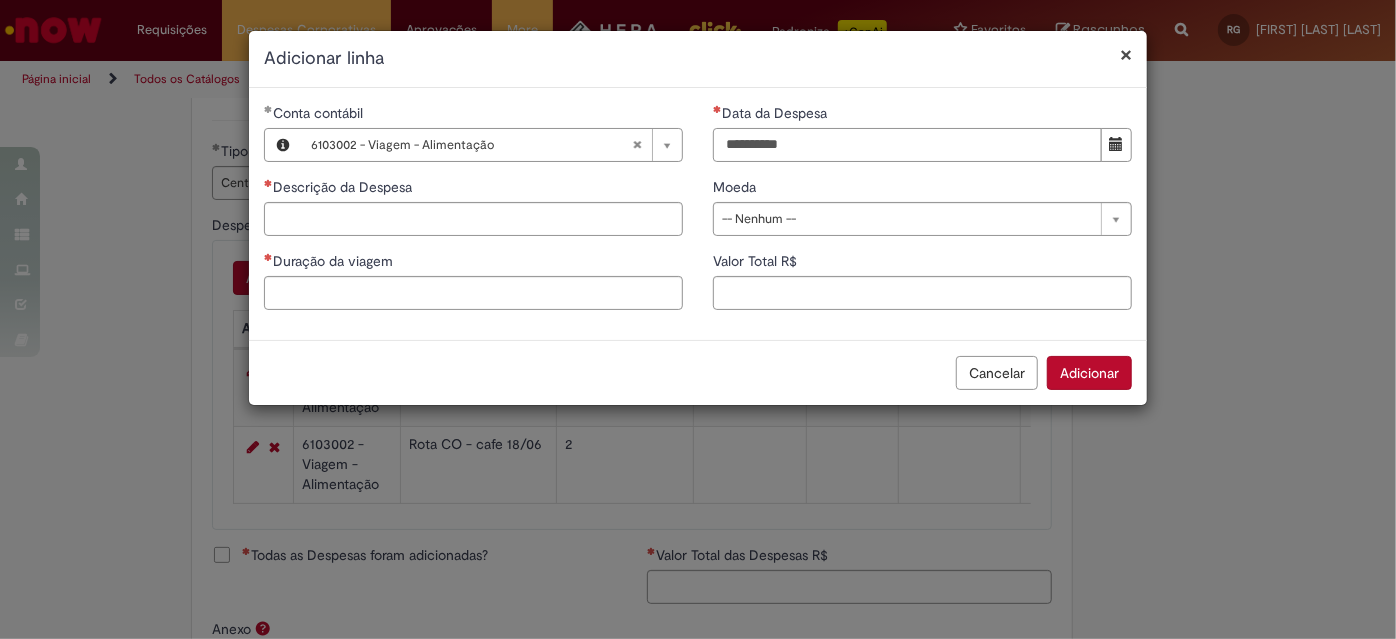 type on "**********" 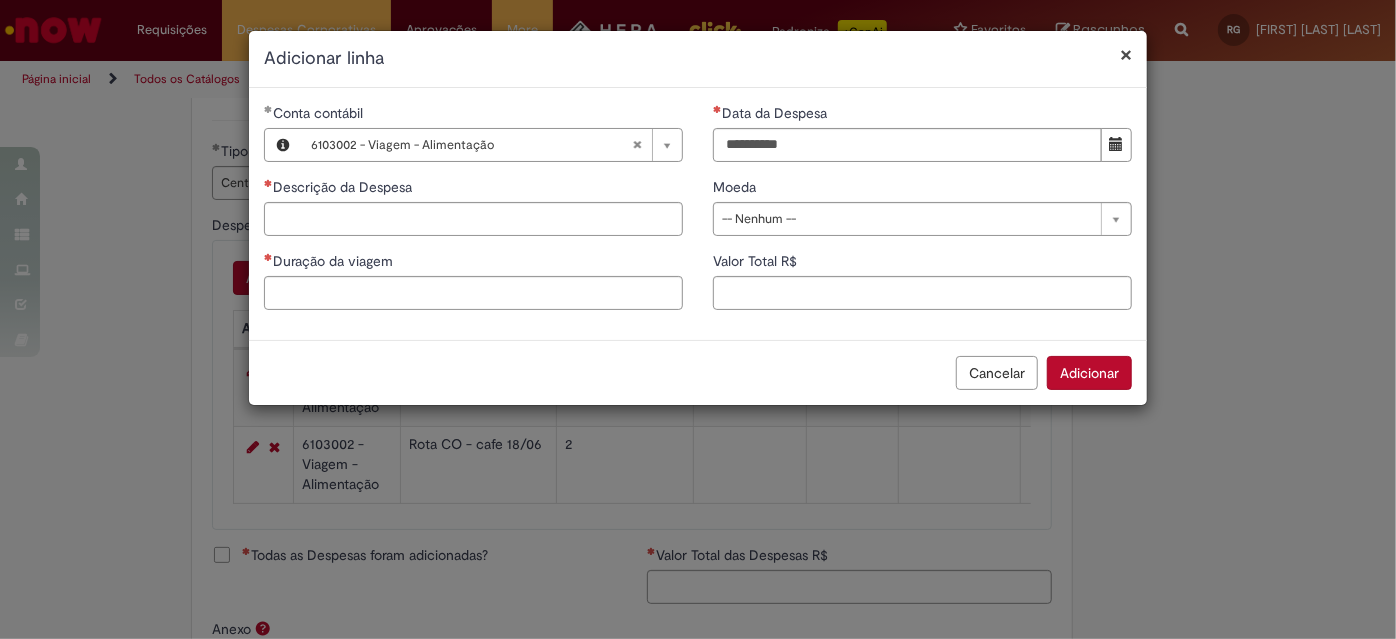 click on "**********" at bounding box center [473, 214] 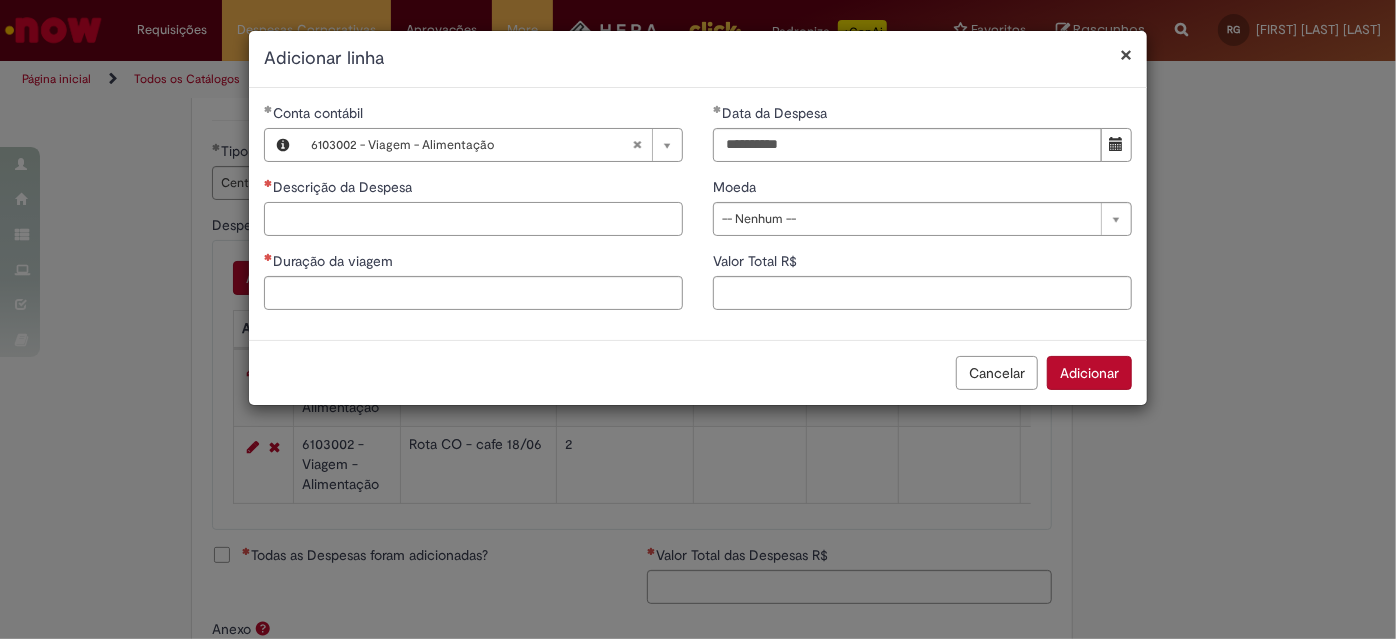 click on "Descrição da Despesa" at bounding box center [473, 219] 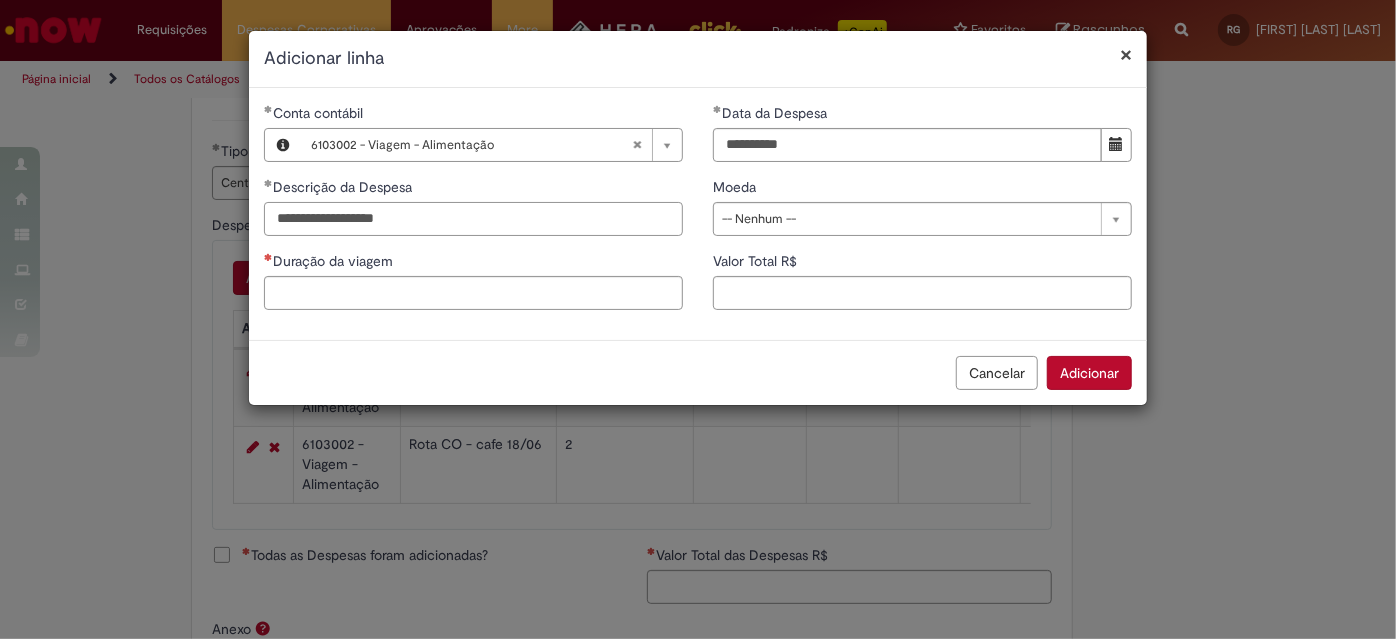 click on "**********" at bounding box center [473, 219] 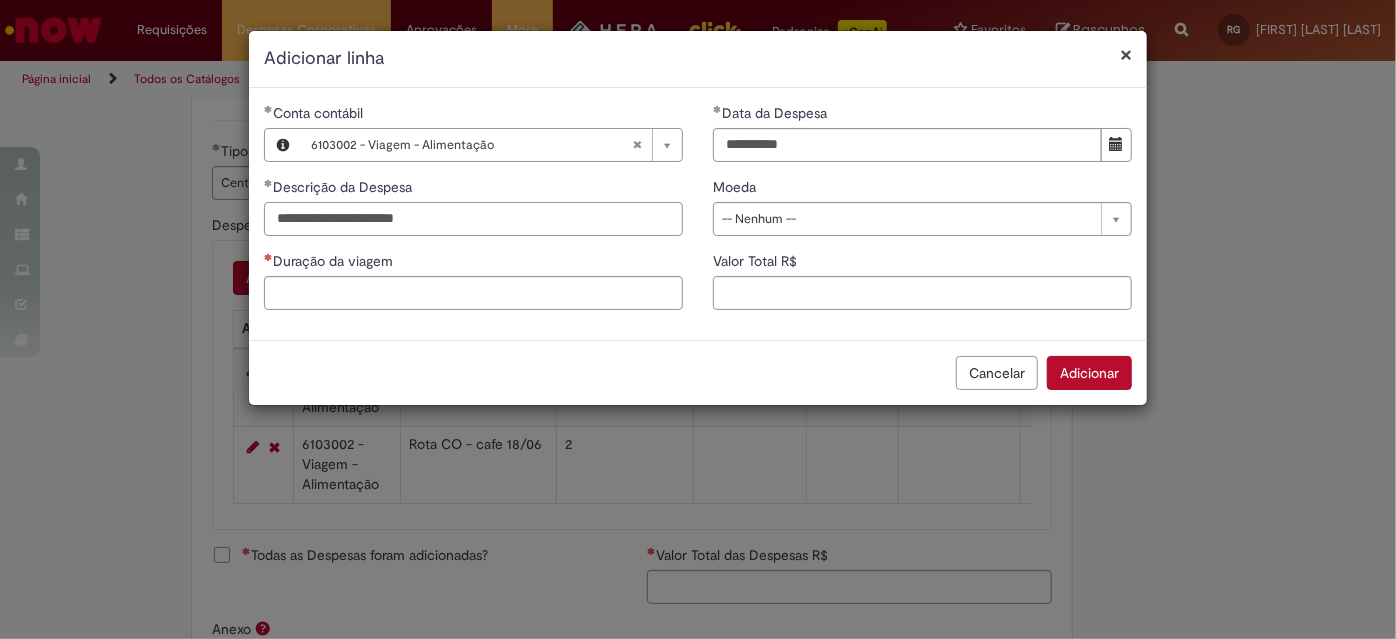 type on "**********" 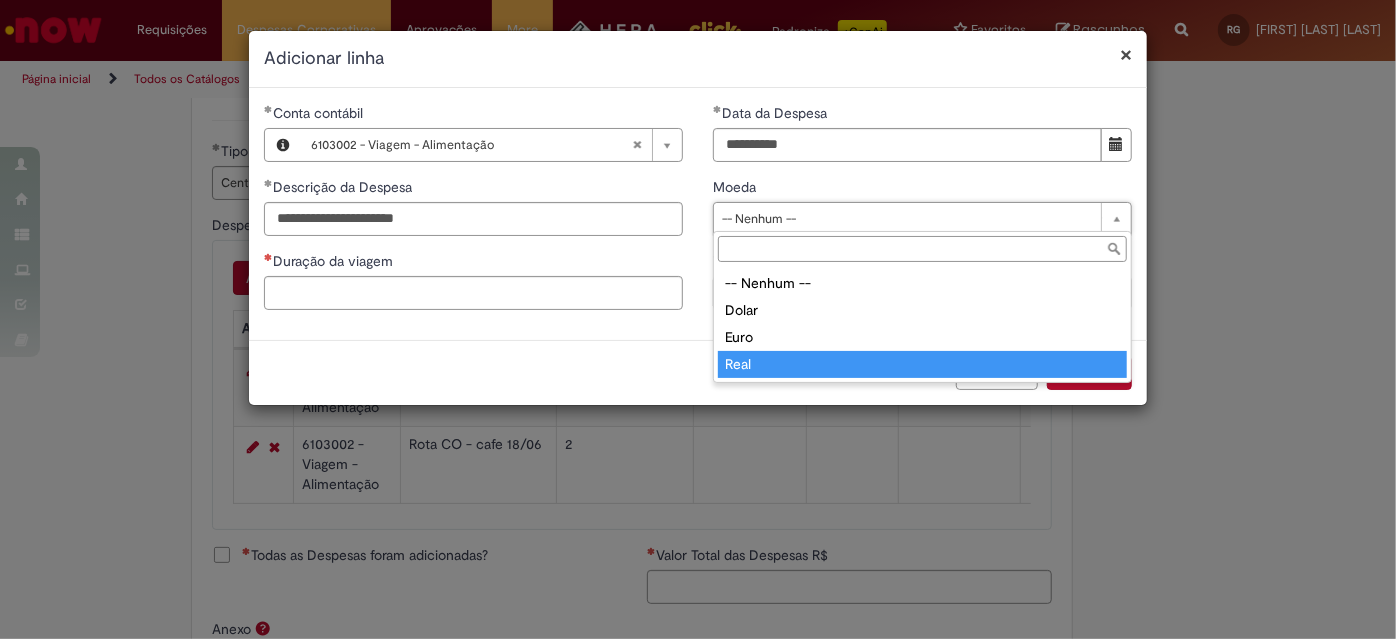 type on "****" 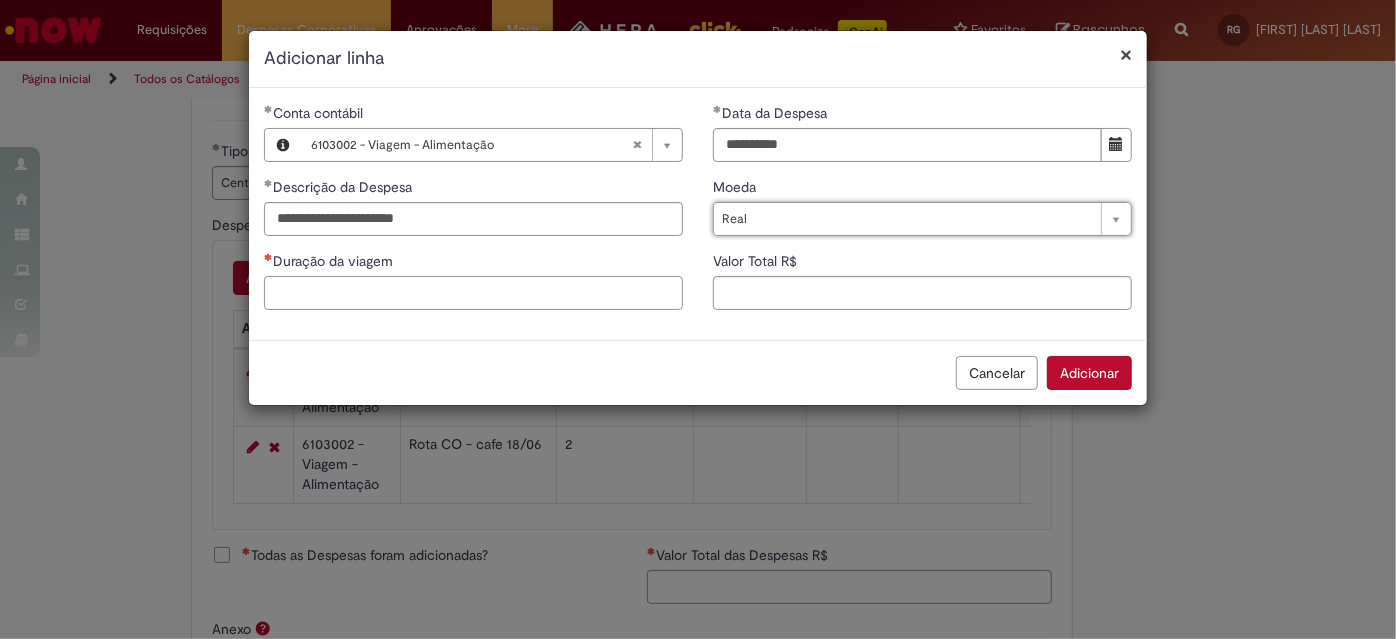 click on "Duração da viagem" at bounding box center (473, 293) 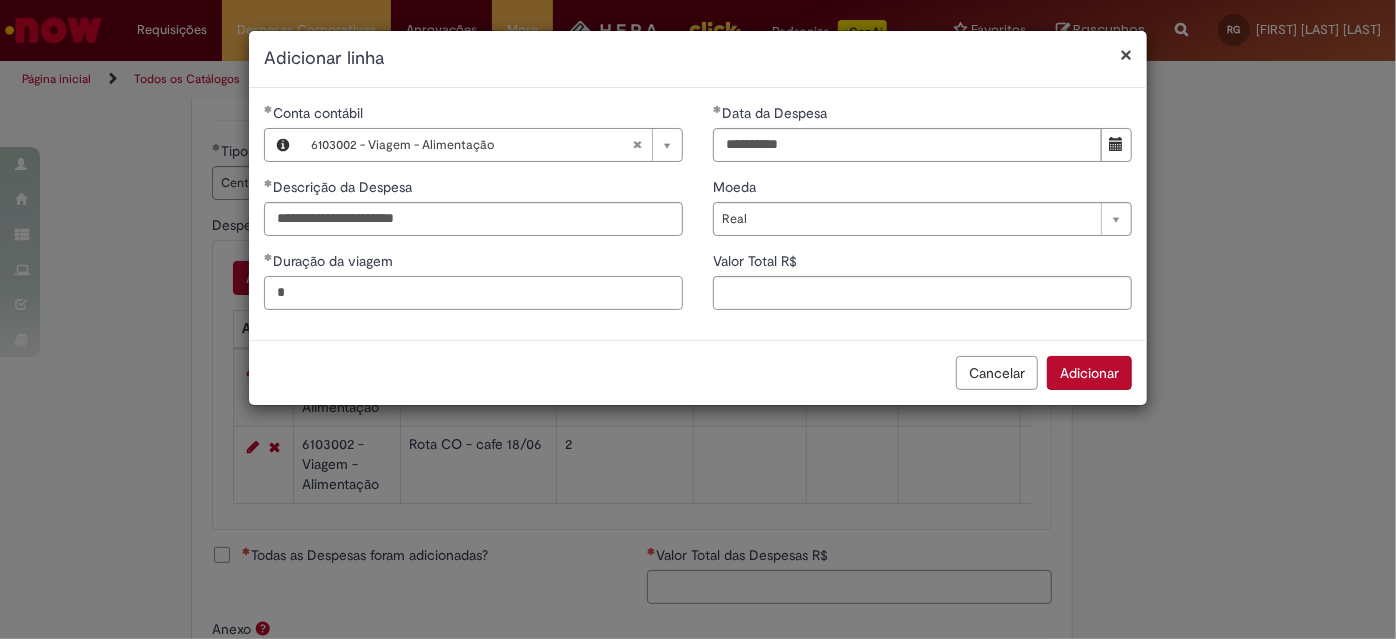 type on "*" 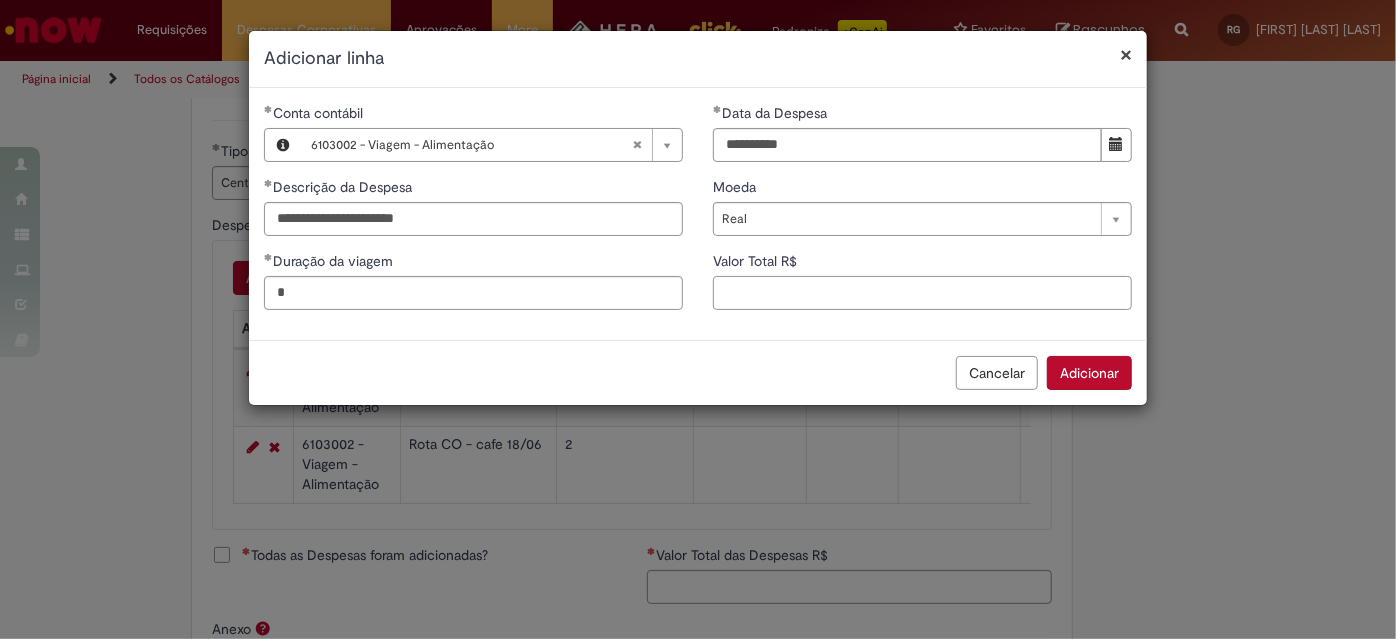 click on "Valor Total R$" at bounding box center (922, 293) 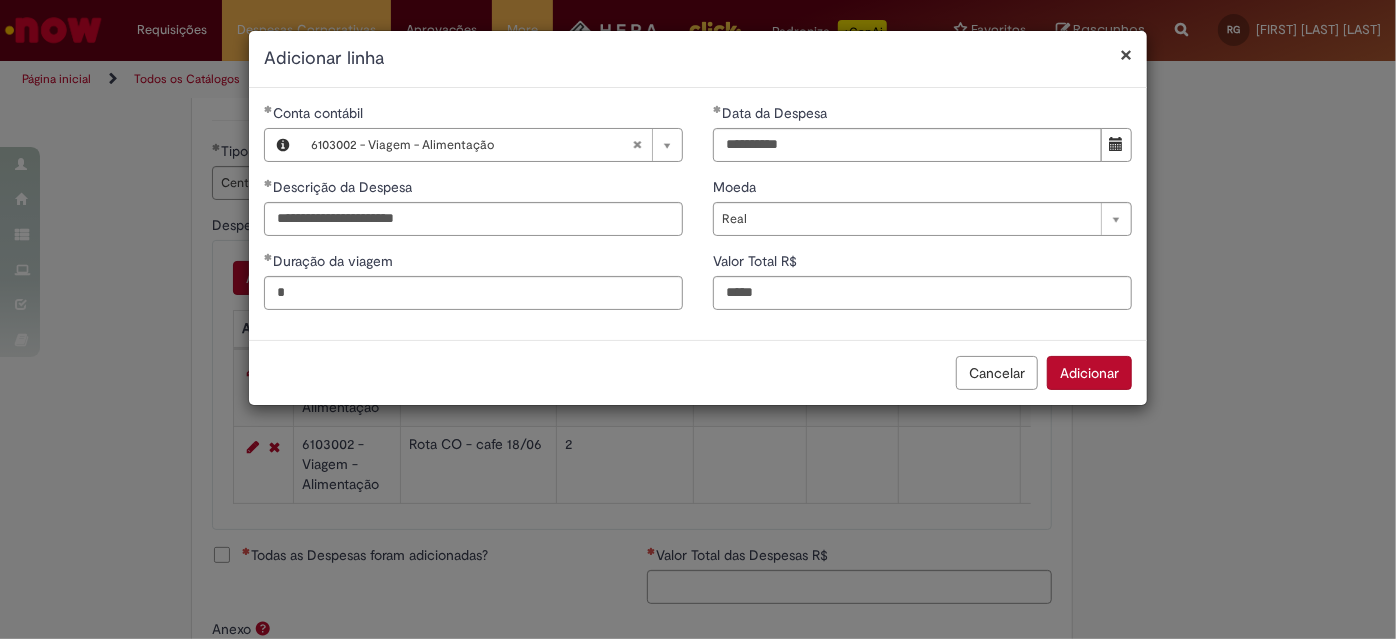 type on "*****" 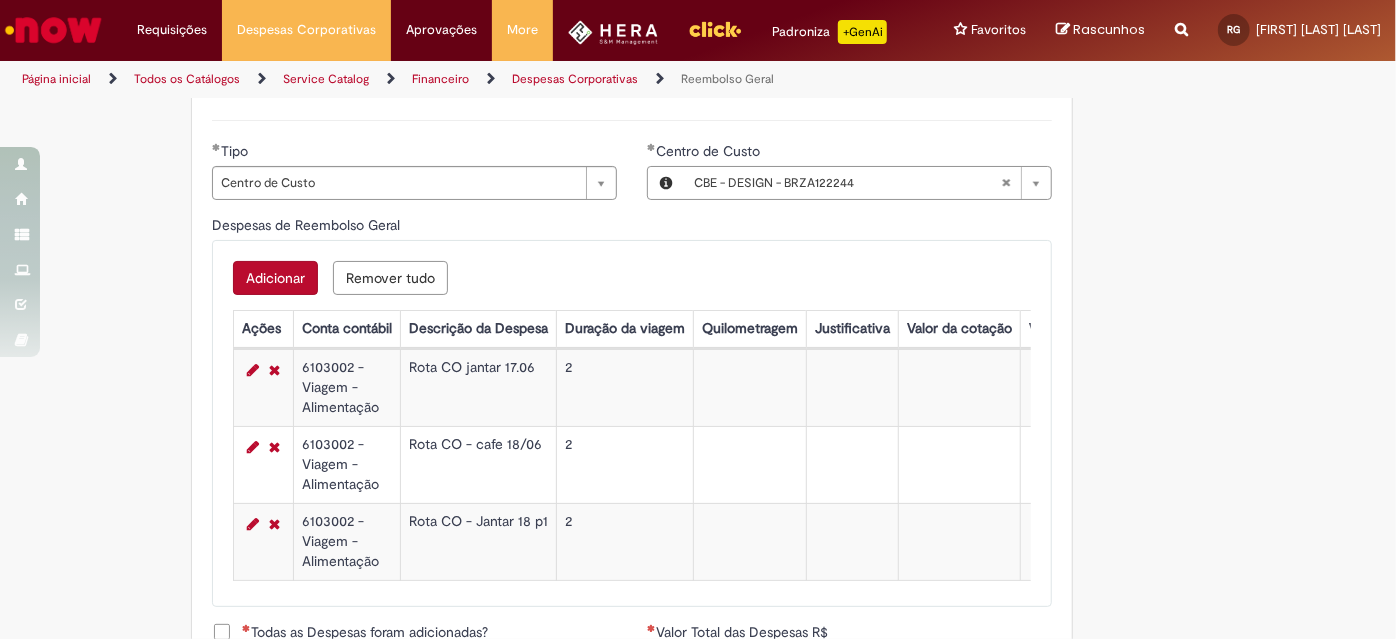 click on "Adicionar" at bounding box center [275, 278] 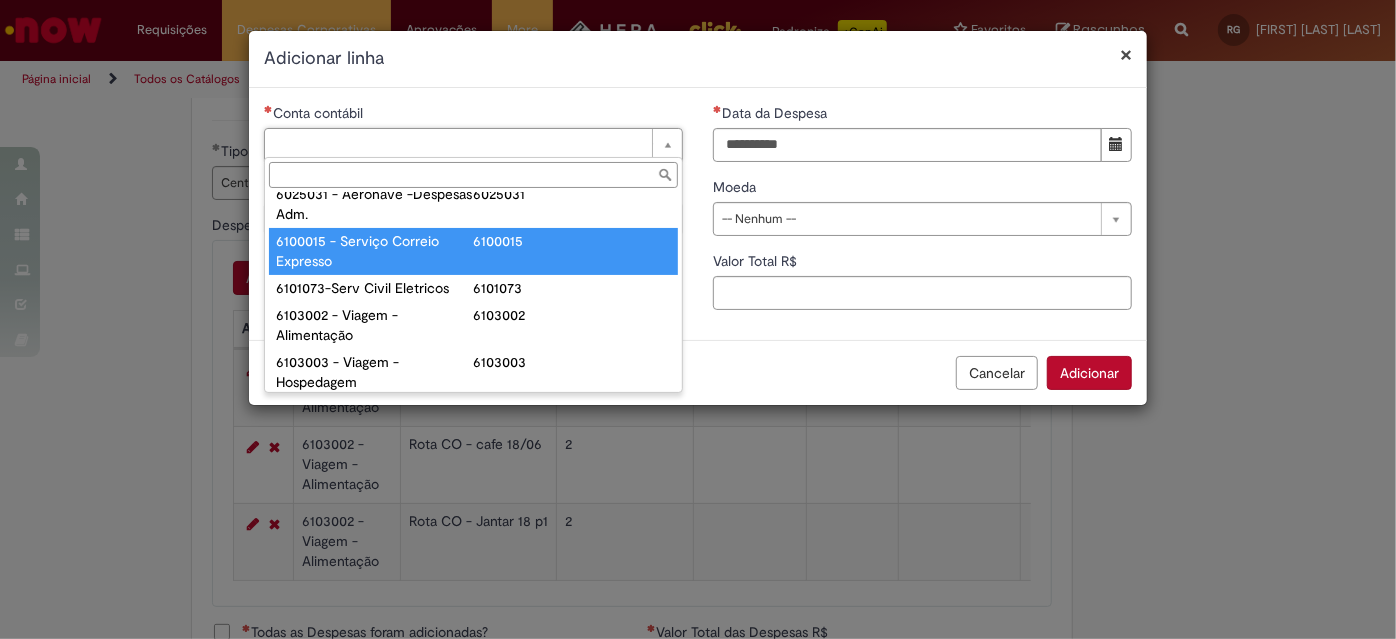 scroll, scrollTop: 716, scrollLeft: 0, axis: vertical 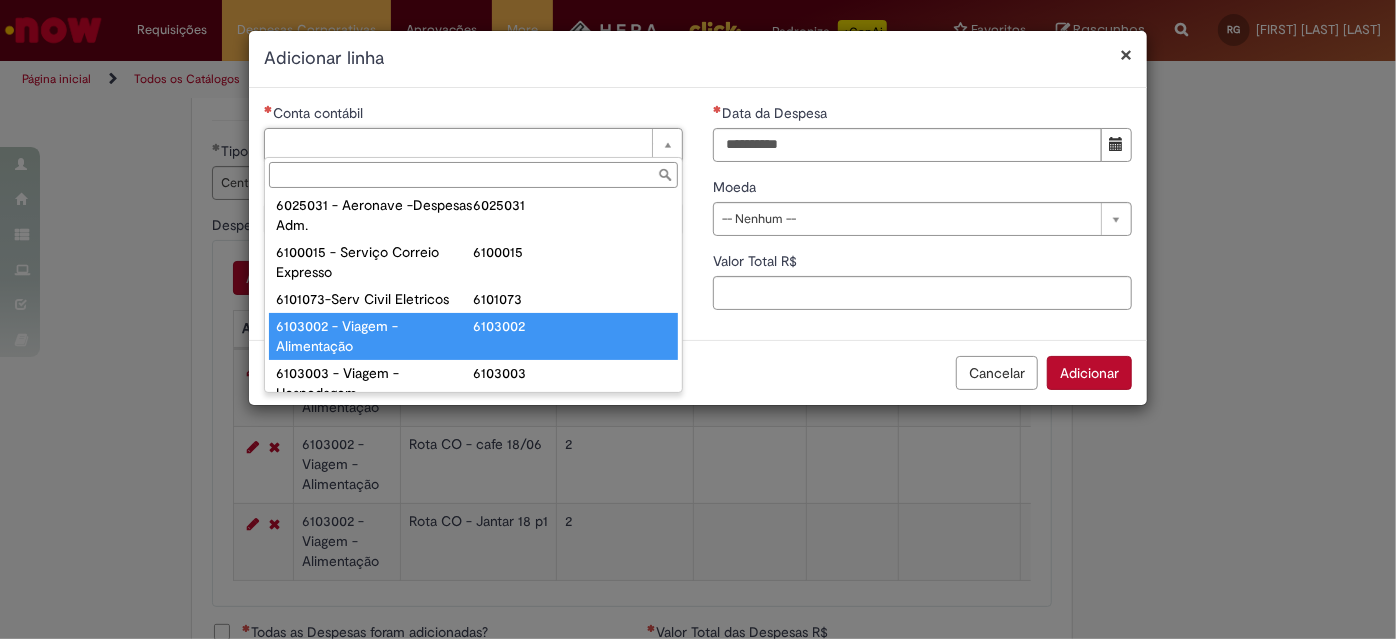 type on "**********" 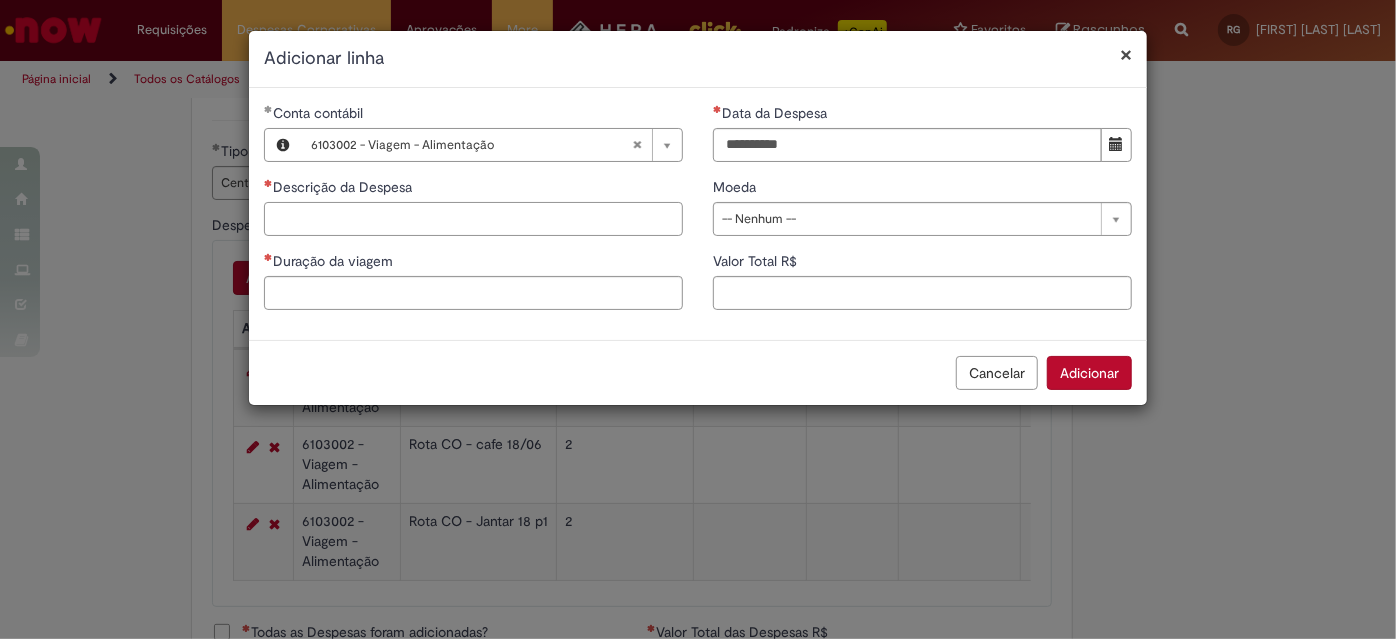 click on "Descrição da Despesa" at bounding box center [473, 219] 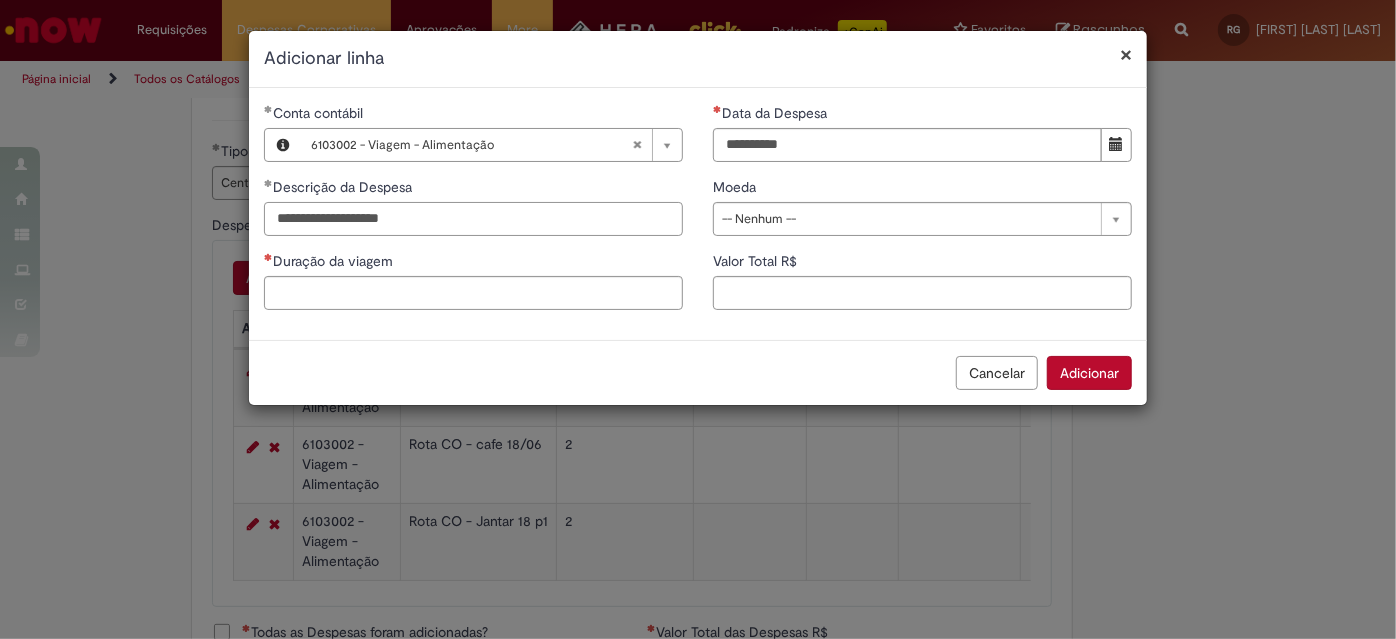type on "**********" 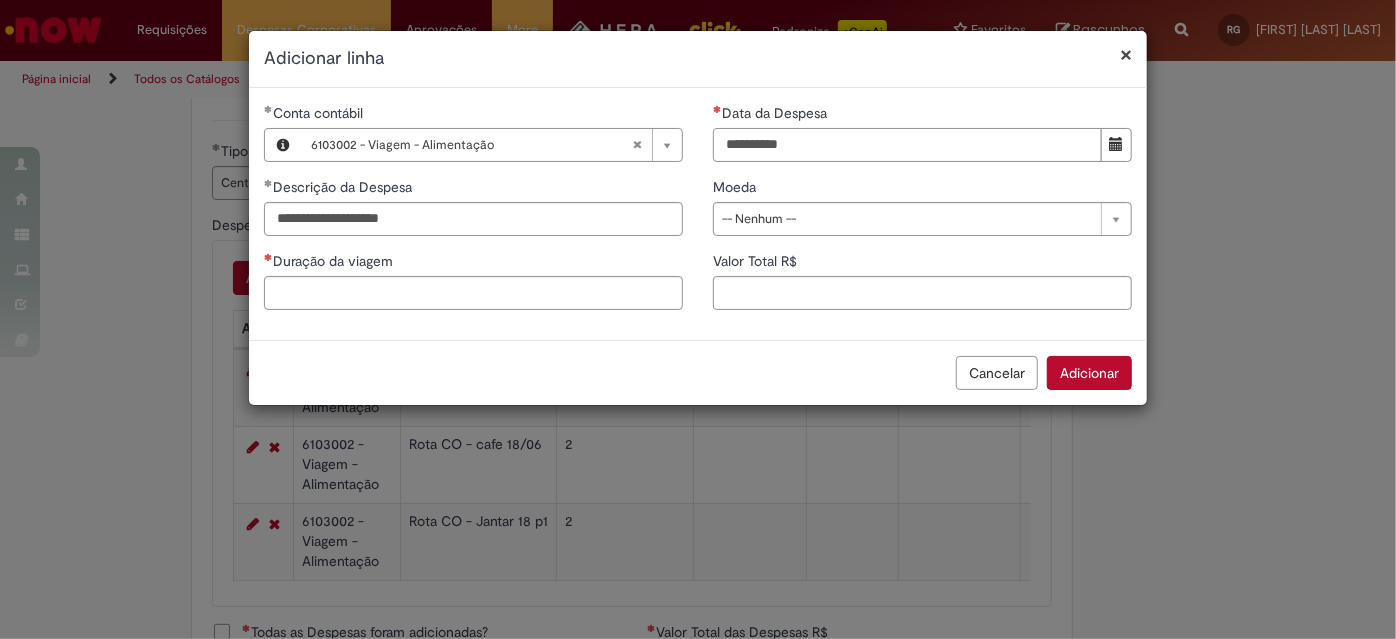 click on "Data da Despesa" at bounding box center [907, 145] 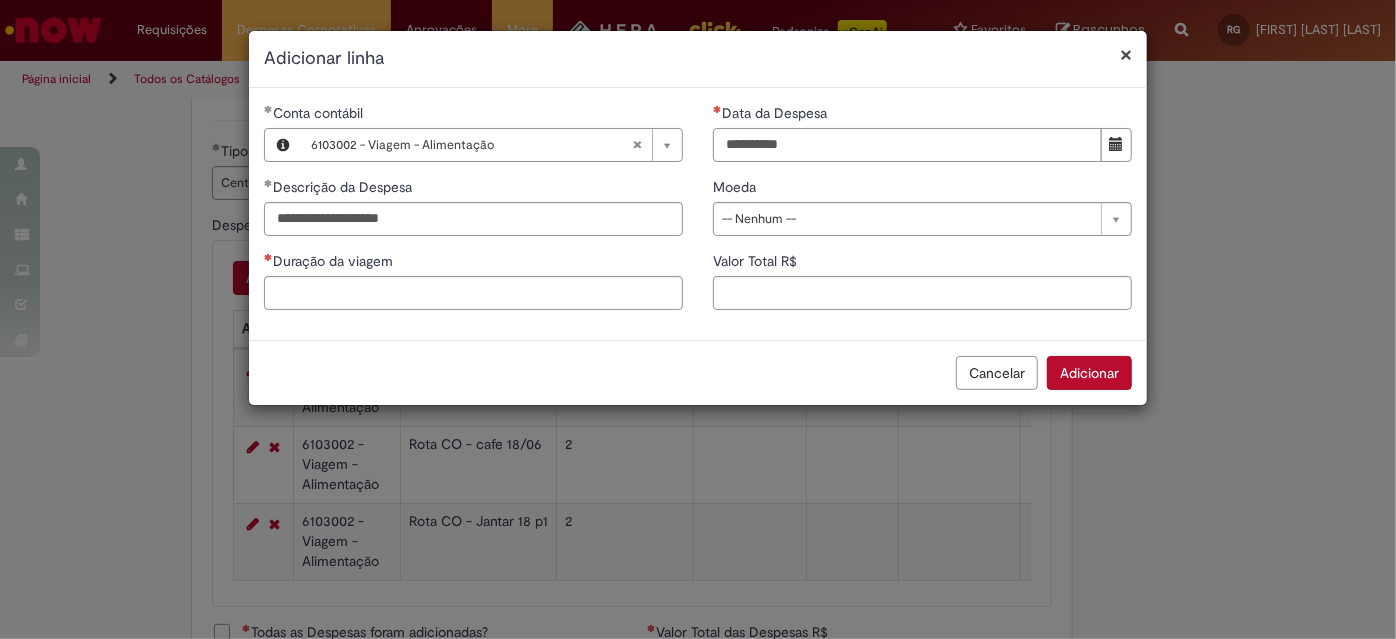 type on "**********" 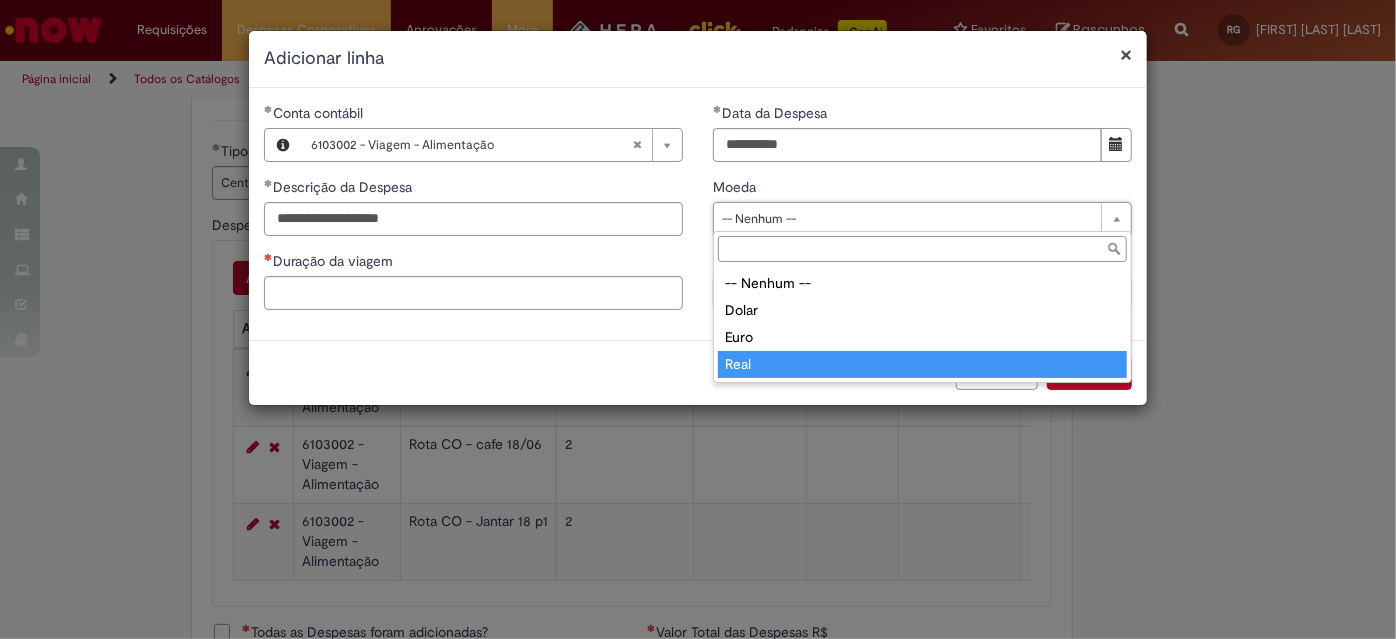 type on "****" 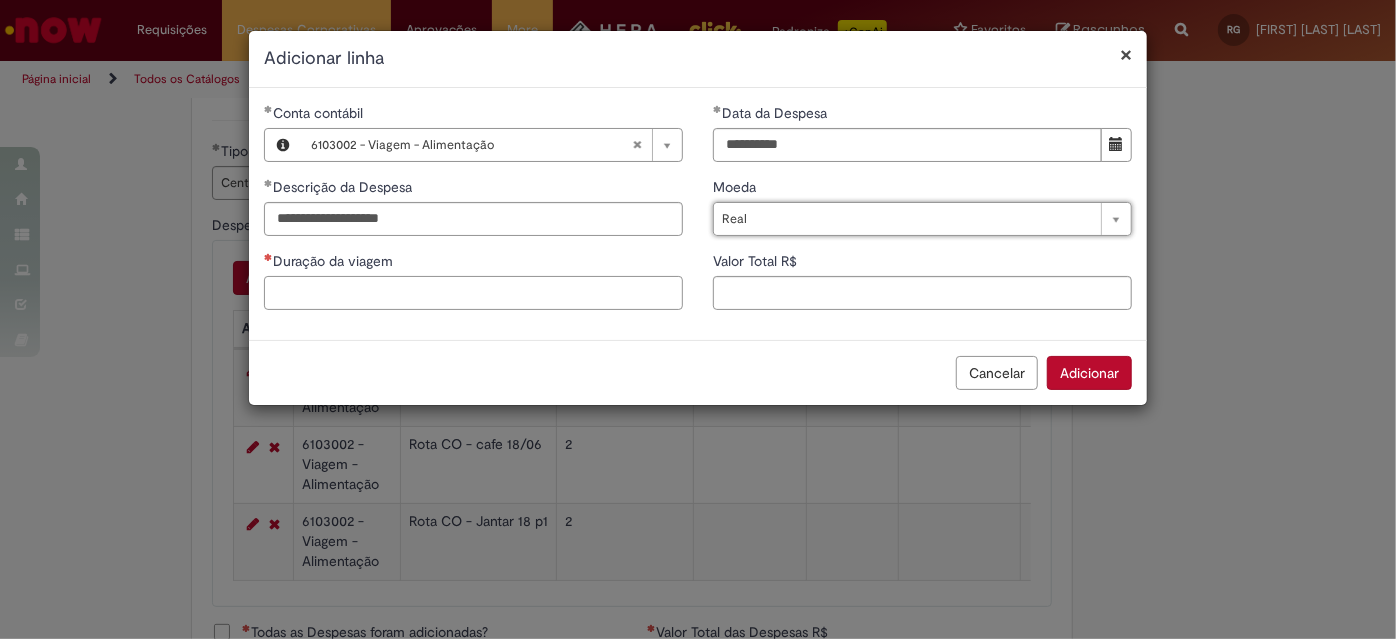 click on "Duração da viagem" at bounding box center [473, 293] 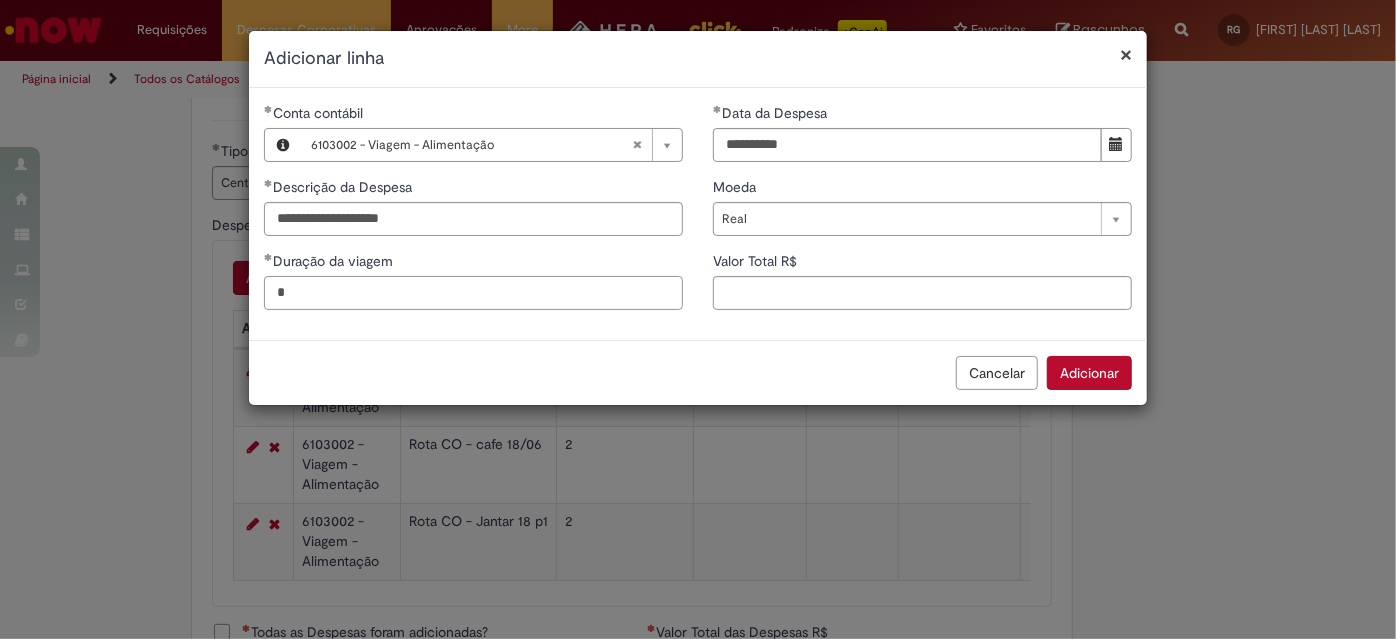 type on "*" 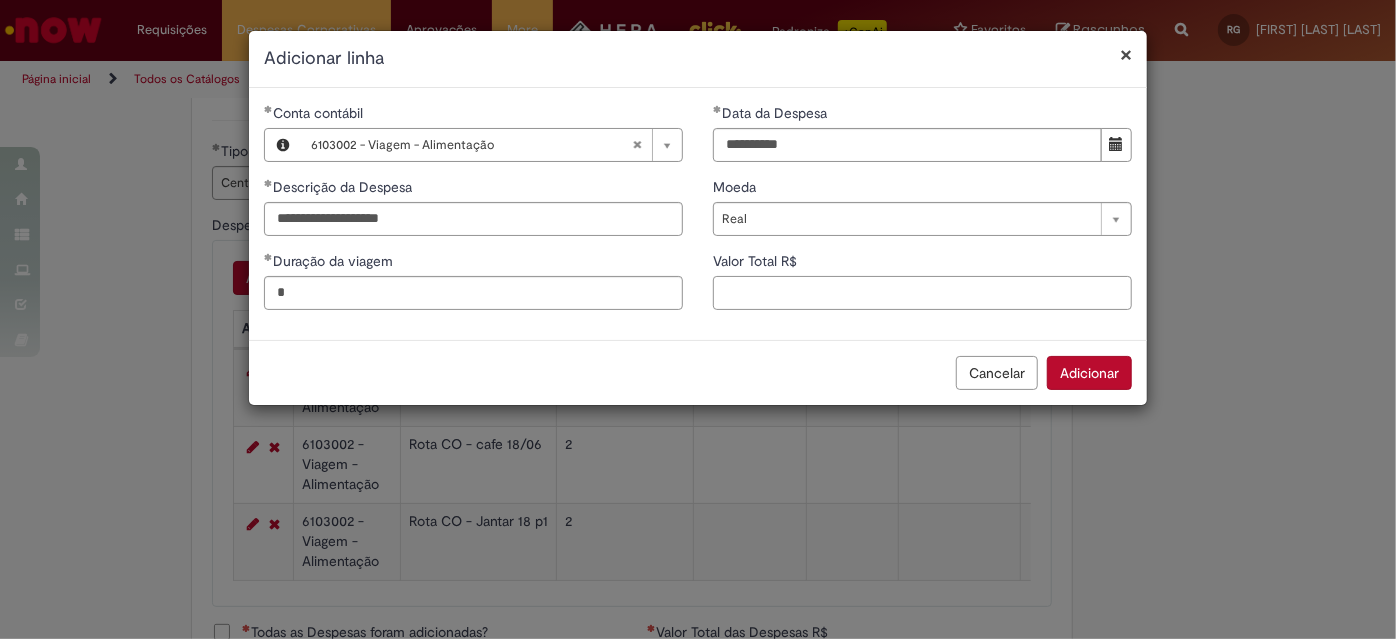 click on "Valor Total R$" at bounding box center [922, 293] 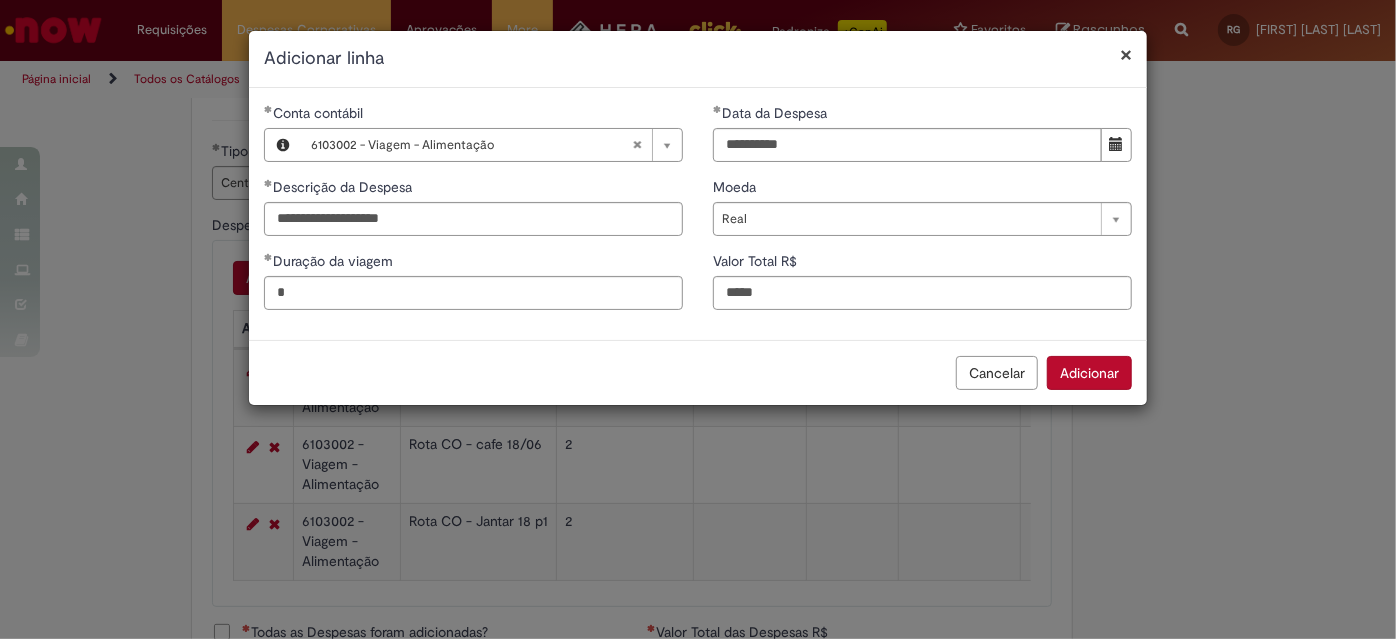 type on "*****" 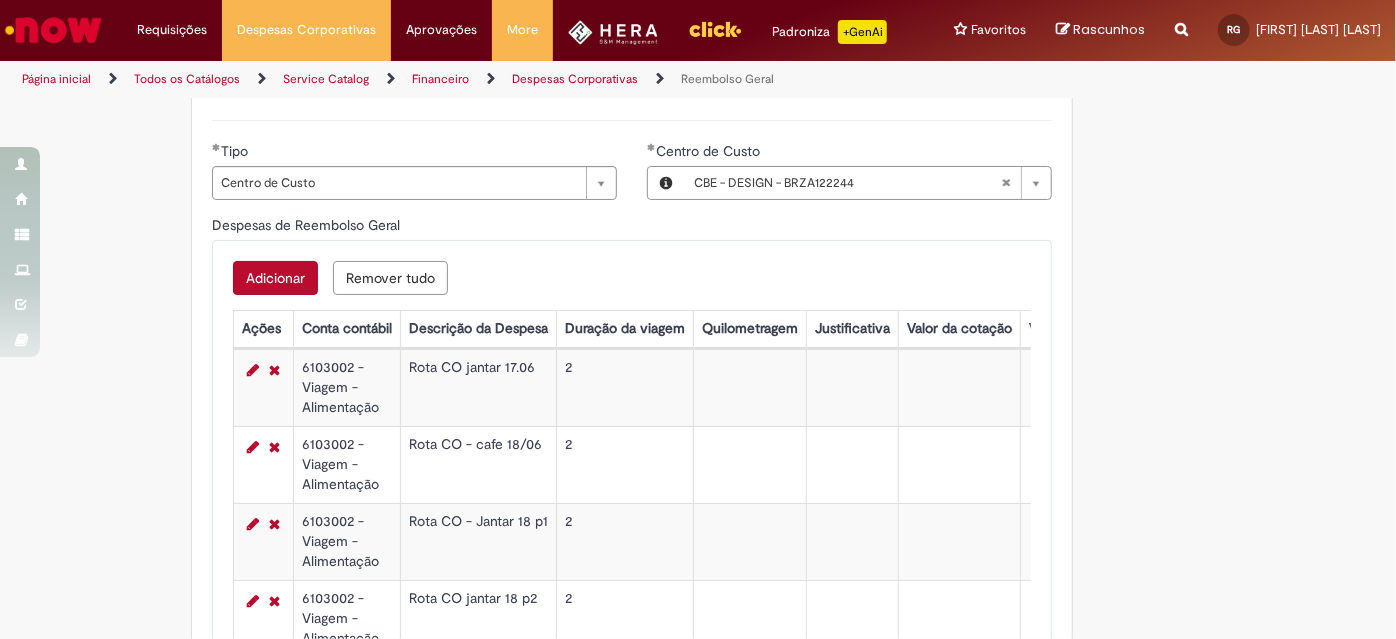 scroll, scrollTop: 818, scrollLeft: 0, axis: vertical 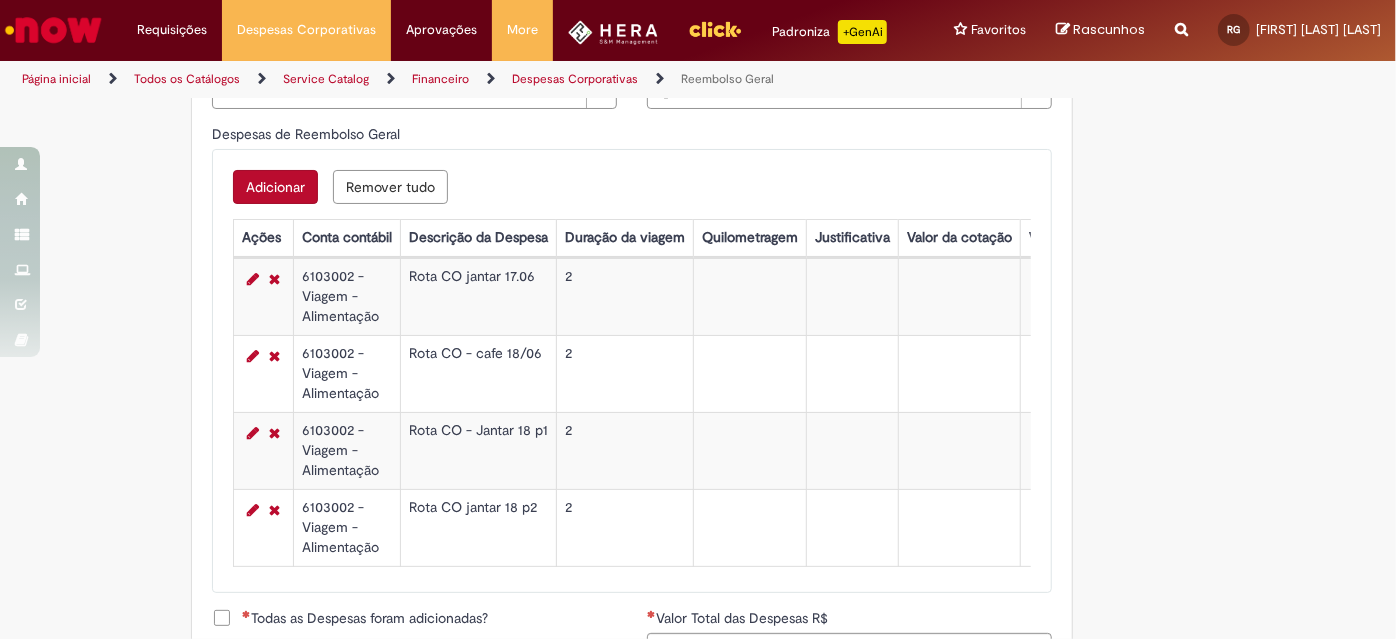 click on "Adicionar Remover tudo Despesas de Reembolso Geral Ações Conta contábil Descrição da Despesa Duração da viagem Quilometragem Justificativa Valor da cotação Valor por Litro Combustível Data da Despesa Moeda Valor Gasto em €/US Valor Total R$ ID Interno CC sap_a_integrar 6103002 - Viagem - Alimentação Rota CO jantar 17.06 2 17/06/2025 Real 104 07ff71321bc591901a4abaef4b4bcb34 ecc 6103002 - Viagem - Alimentação Rota CO - cafe 18/06 2 18/06/2025 Real 15 07ff71321bc591901a4abaef4b4bcb34 ecc 6103002 - Viagem - Alimentação Rota CO - Jantar 18  p1 2 18/06/2025 Real 27.92 07ff71321bc591901a4abaef4b4bcb34 ecc 6103002 - Viagem - Alimentação Rota CO jantar 18 p2 2 18/06/2025 Real 27.92 07ff71321bc591901a4abaef4b4bcb34 ecc" at bounding box center (632, 371) 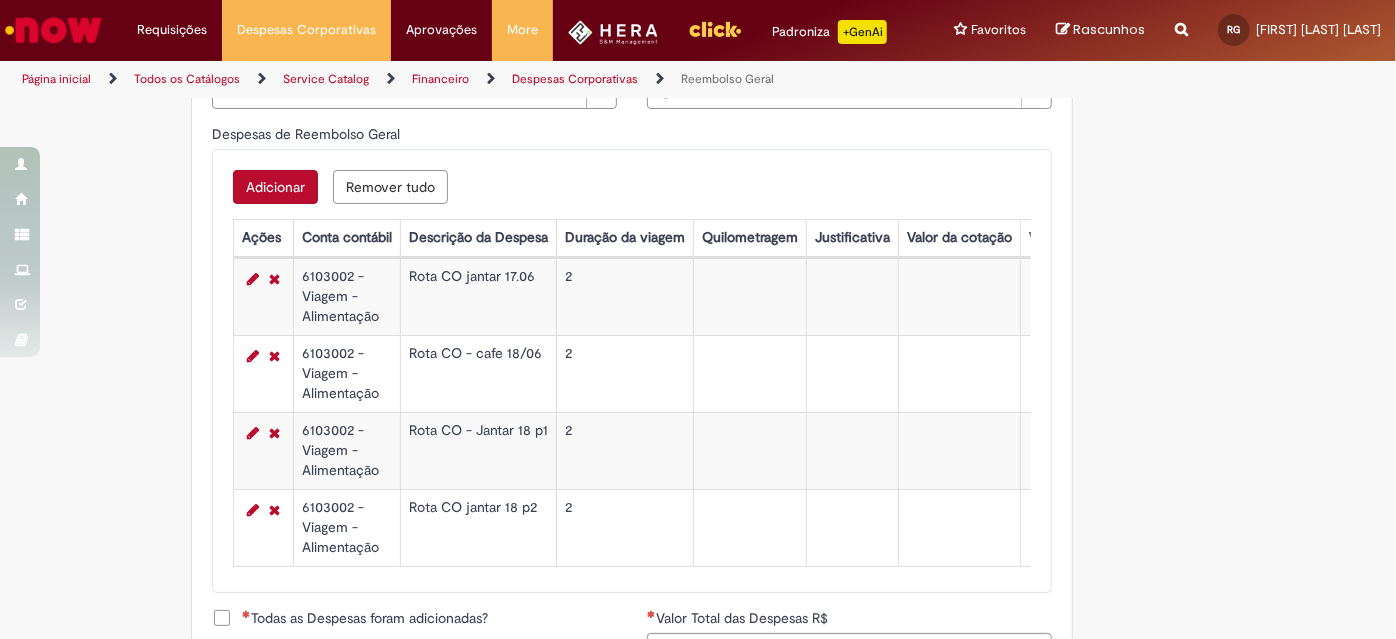click on "Adicionar" at bounding box center (275, 187) 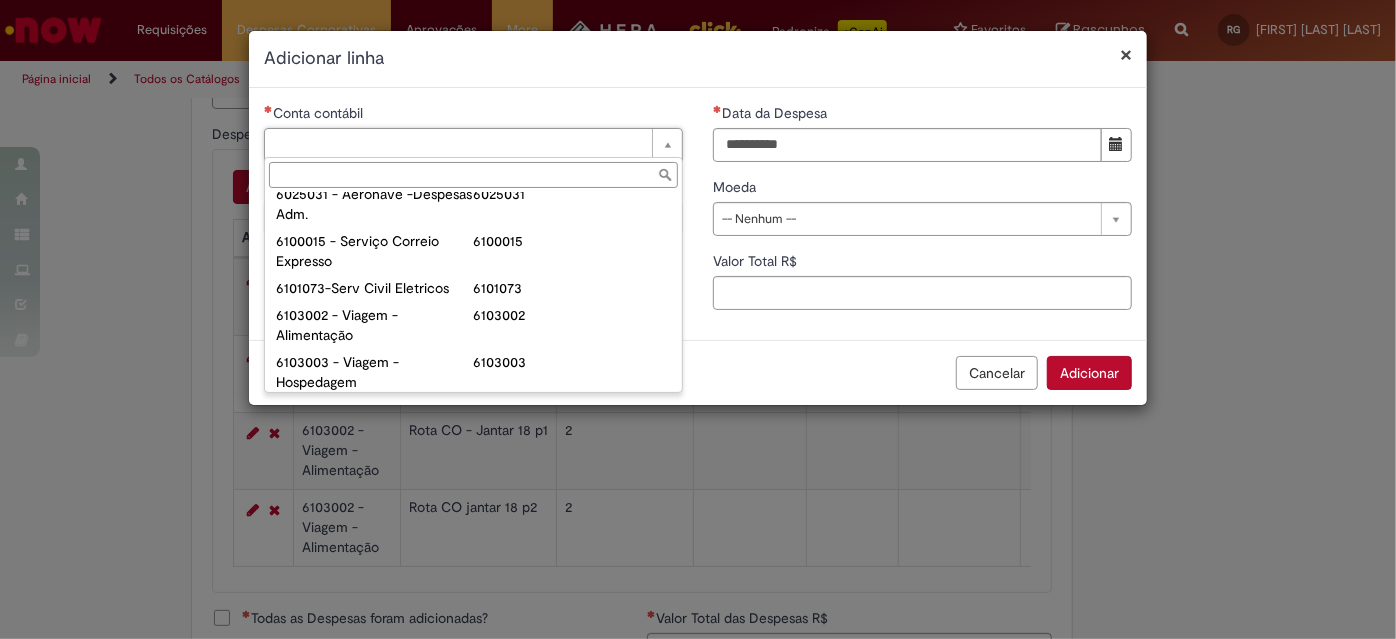 scroll, scrollTop: 818, scrollLeft: 0, axis: vertical 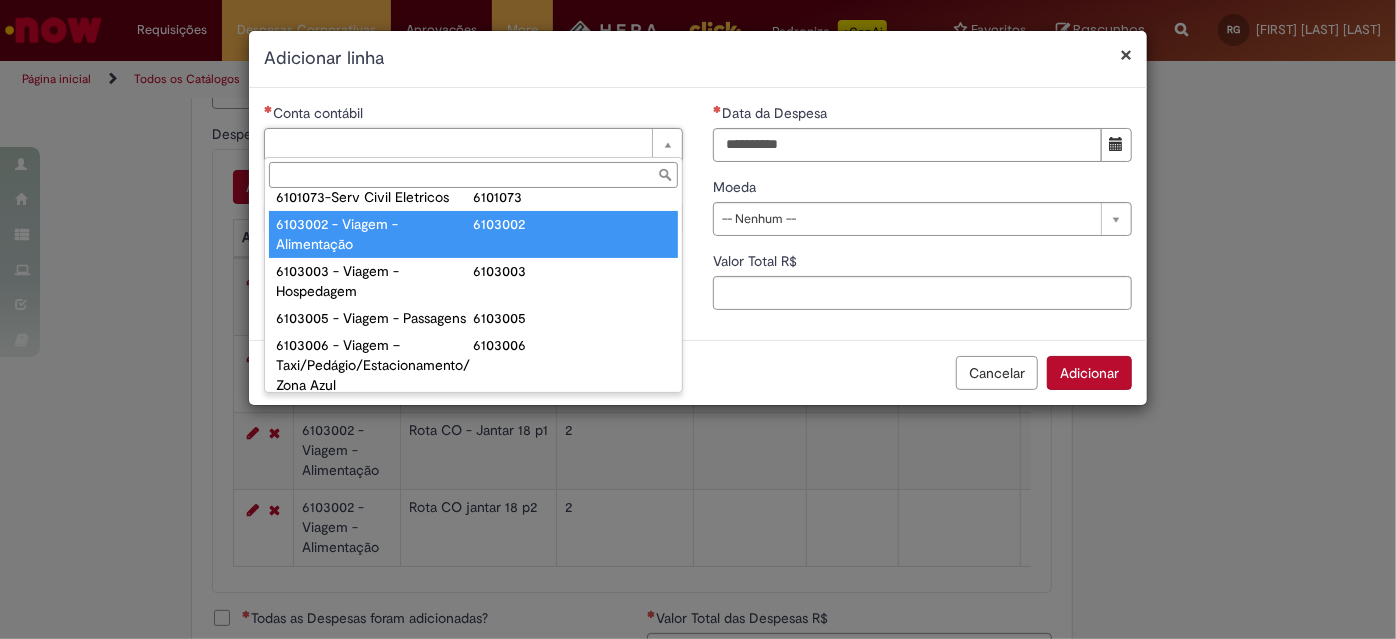 type on "**********" 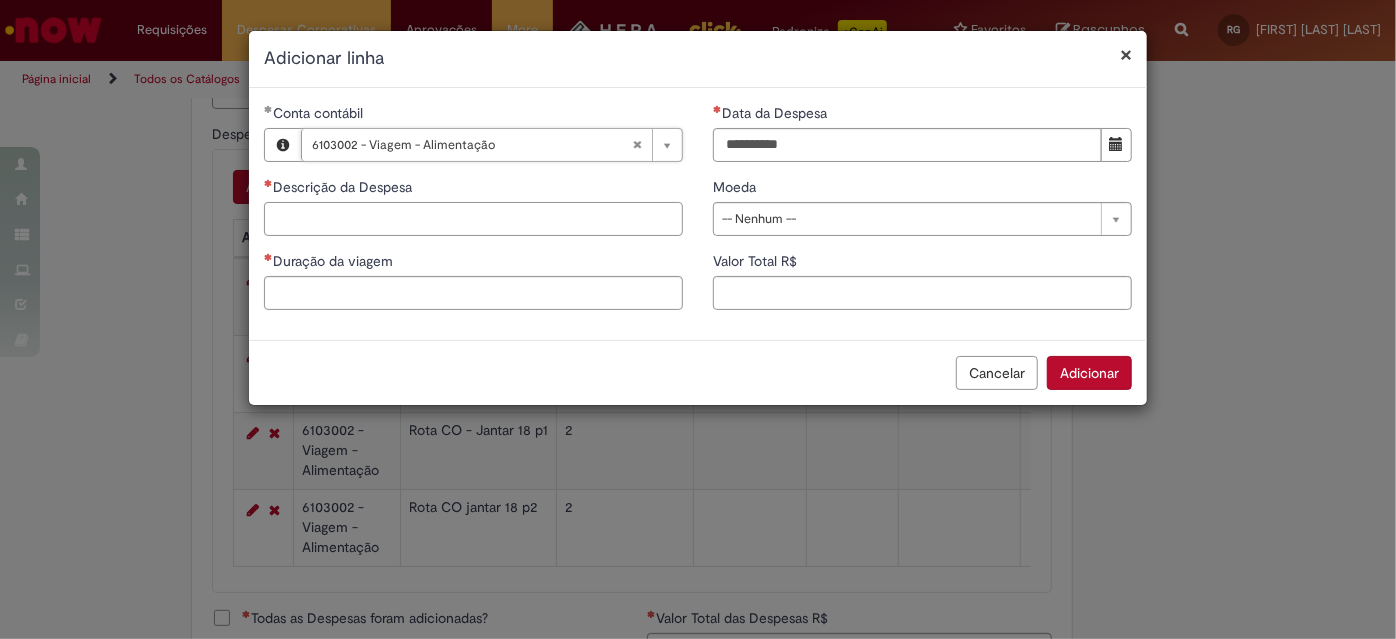 click on "Descrição da Despesa" at bounding box center (473, 219) 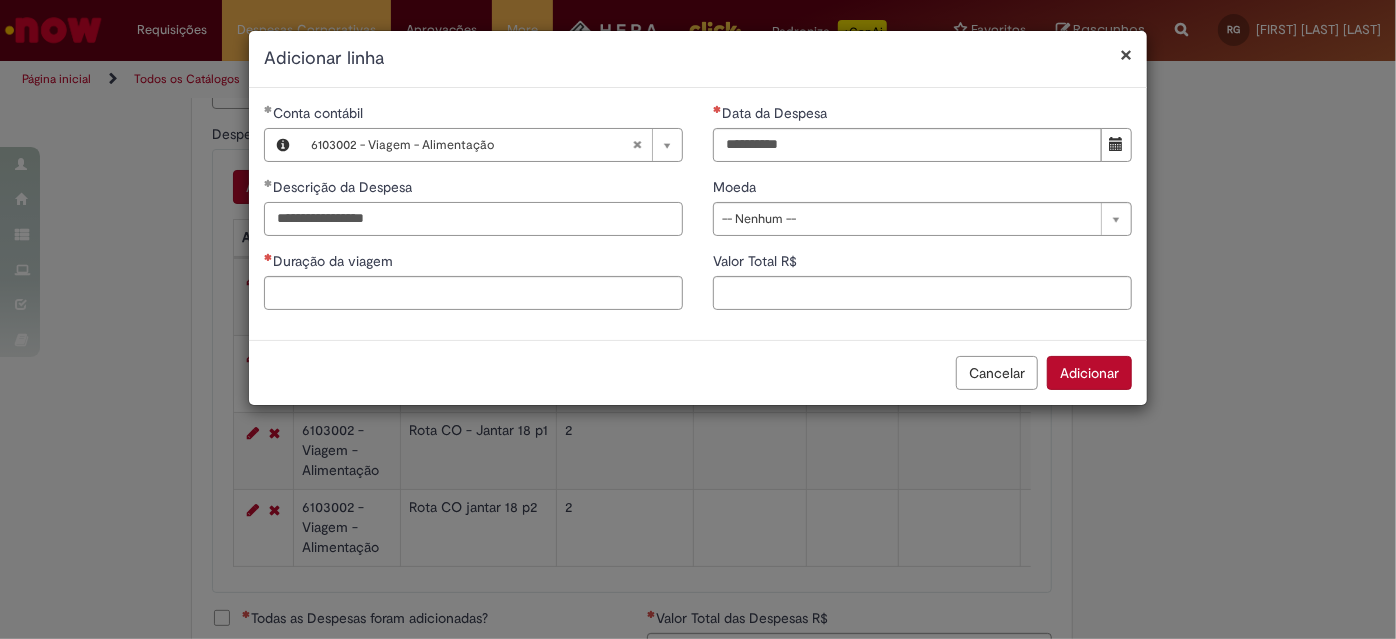 type on "**********" 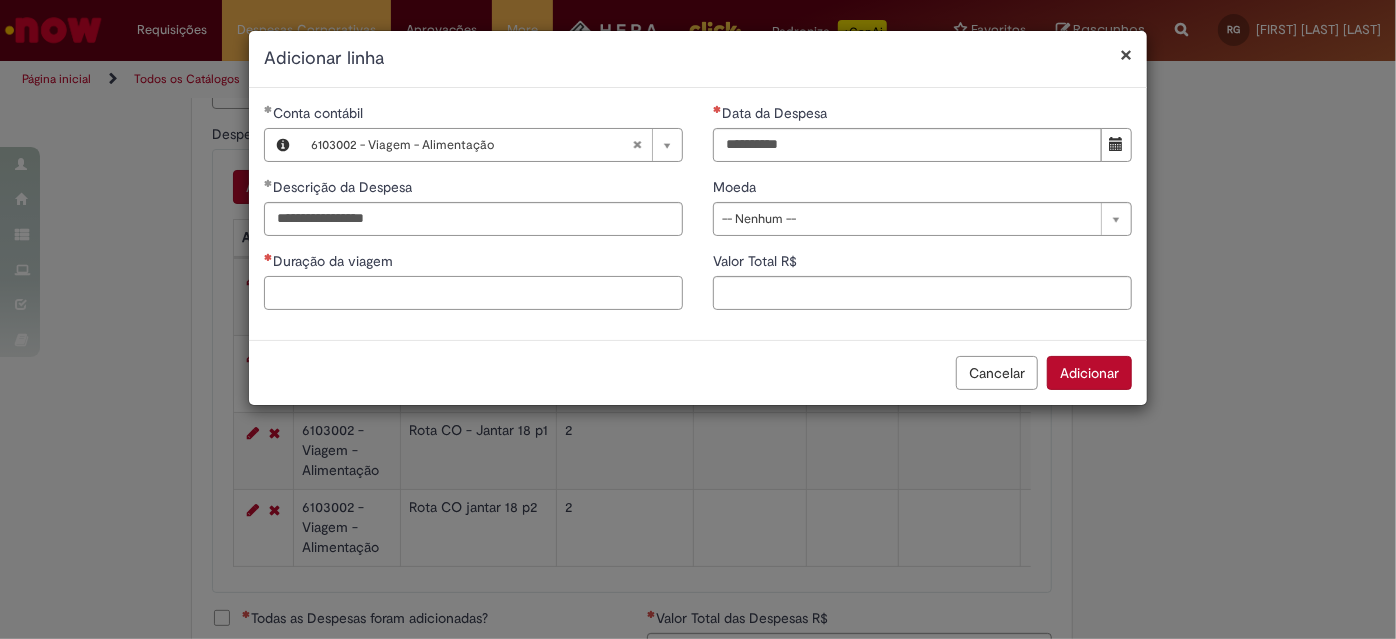click on "Duração da viagem" at bounding box center (473, 293) 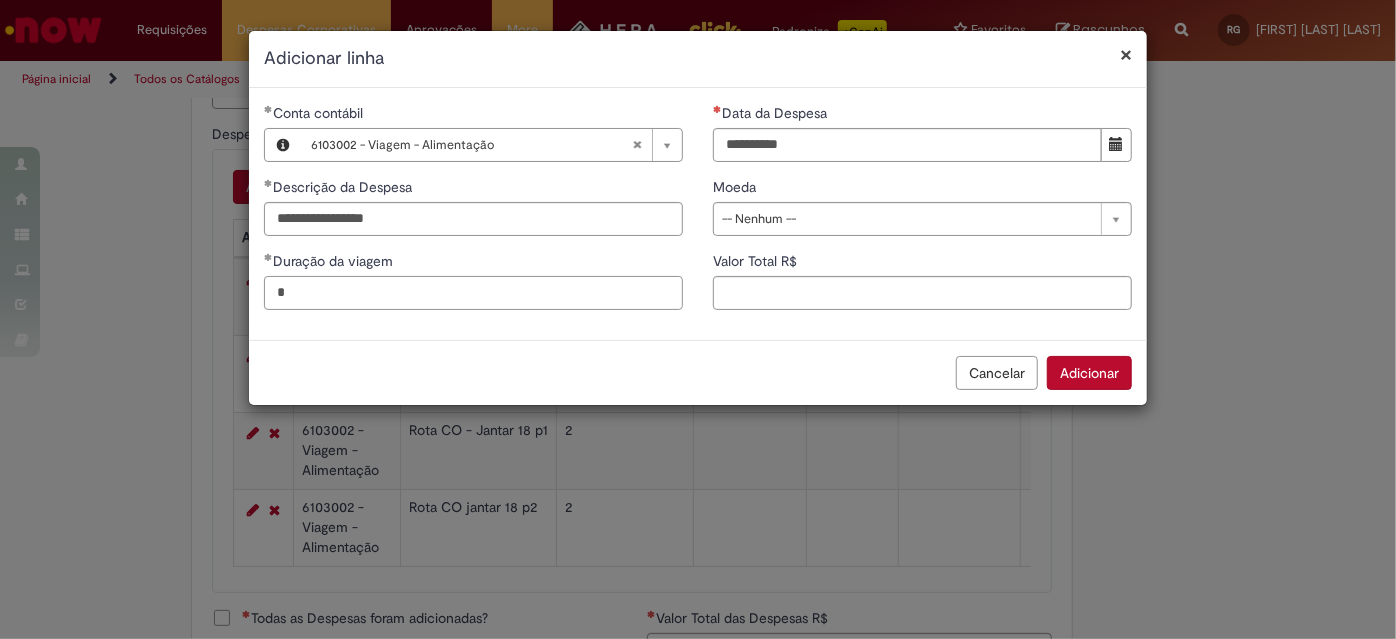 type on "*" 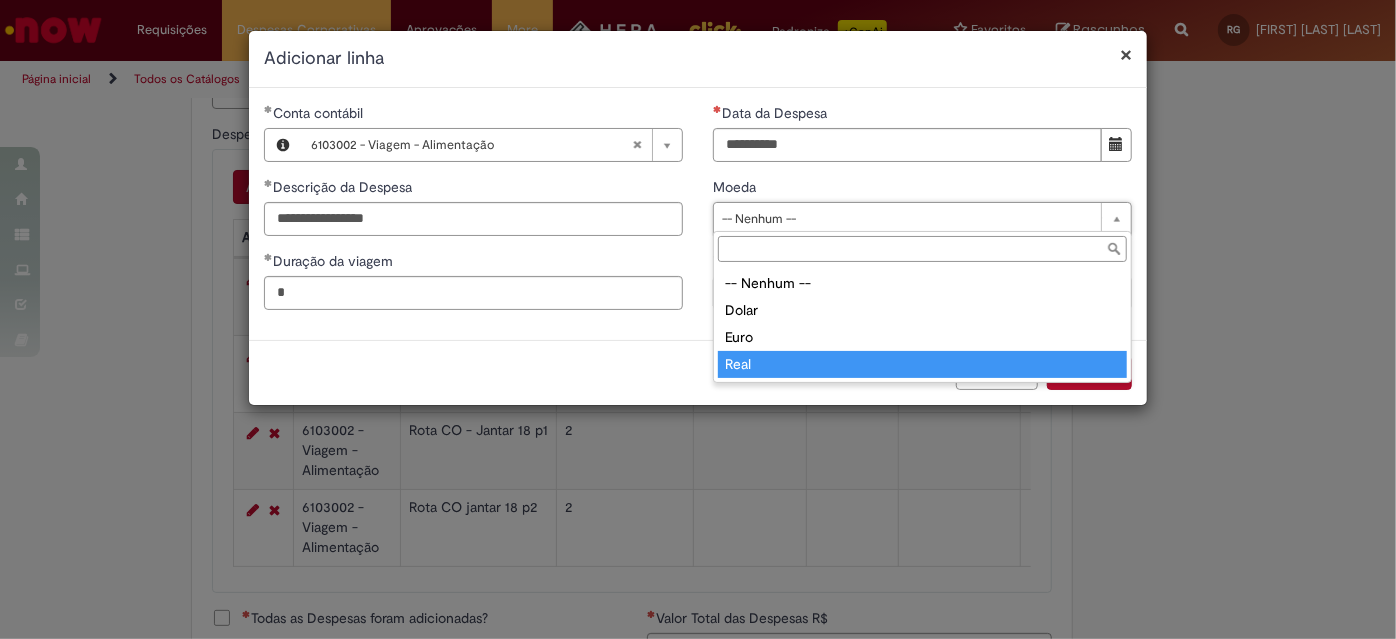 type on "****" 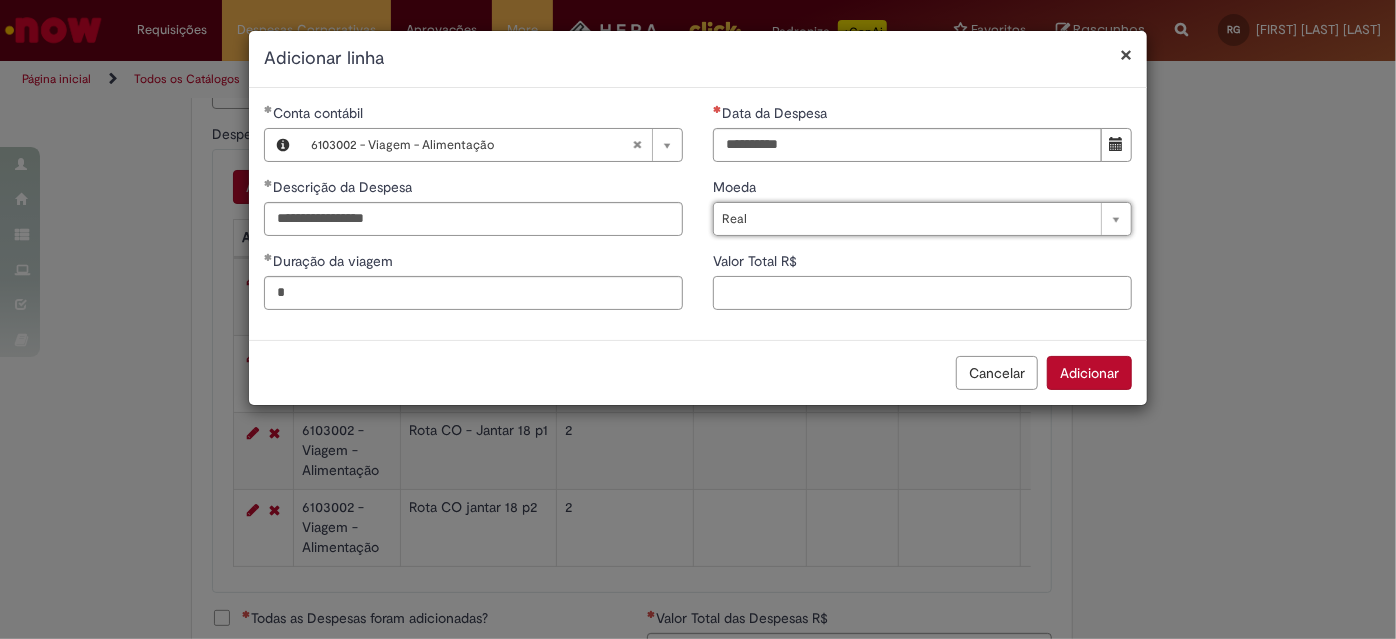 click on "Valor Total R$" at bounding box center (922, 293) 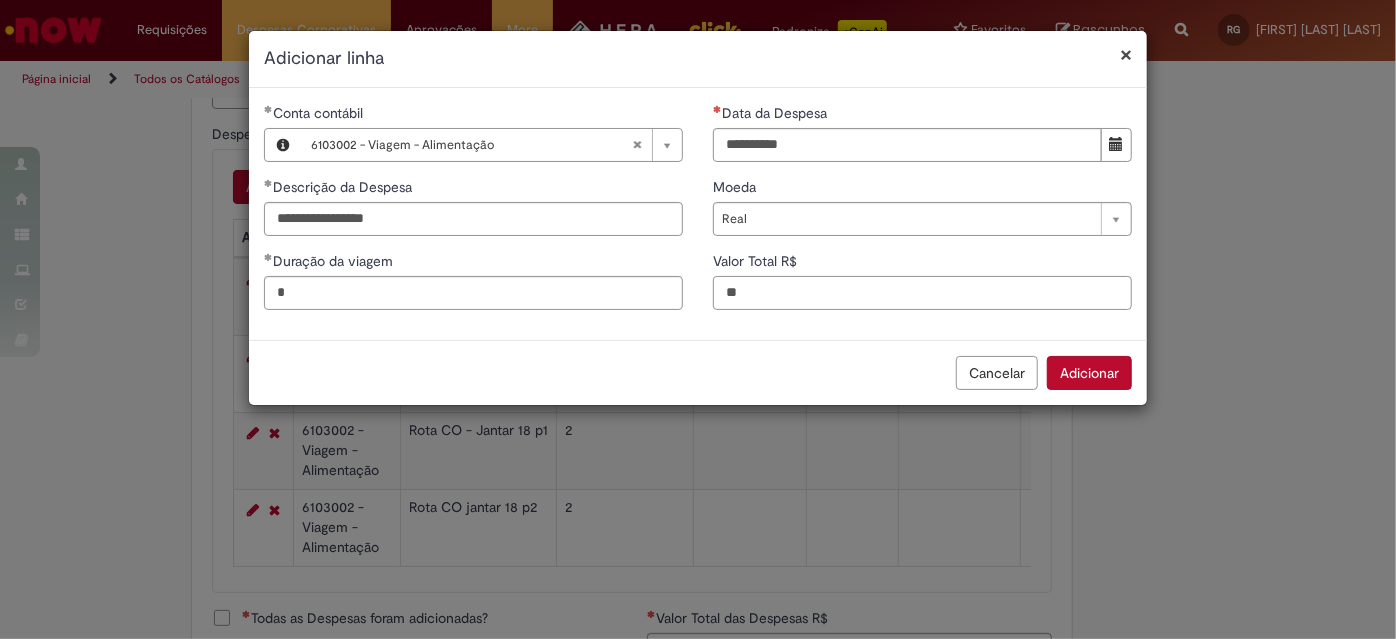 type on "**" 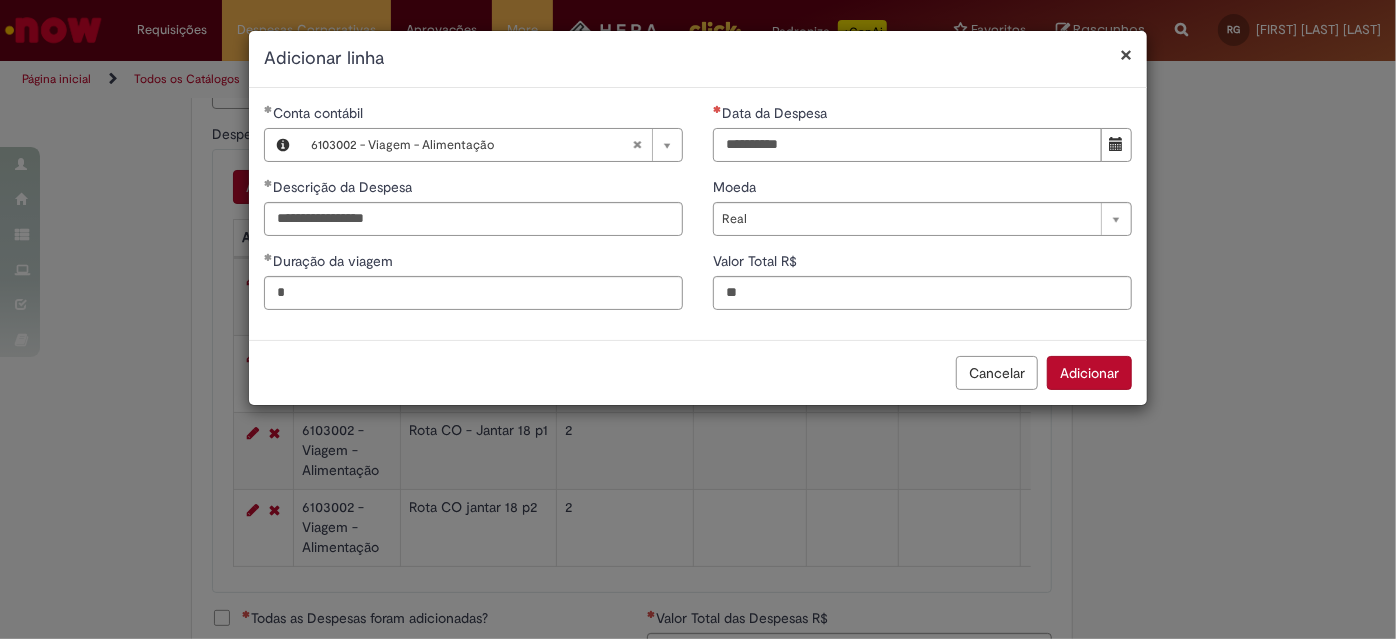 click on "Data da Despesa" at bounding box center (907, 145) 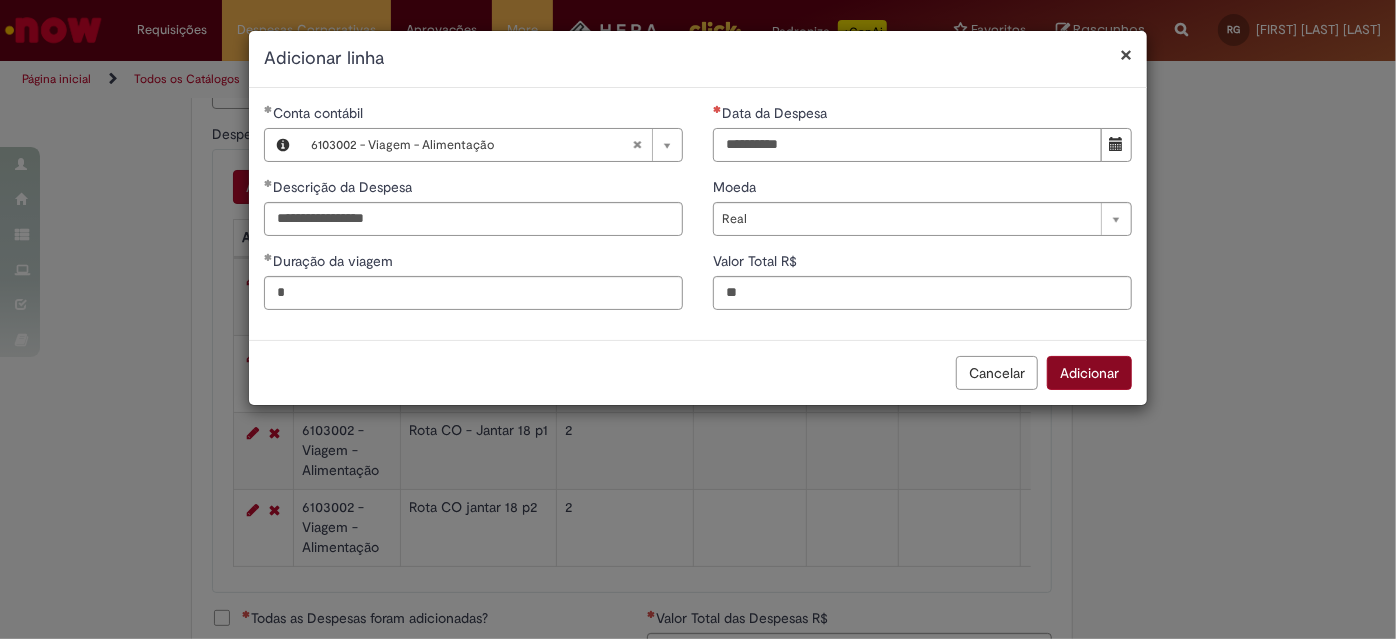 type on "**********" 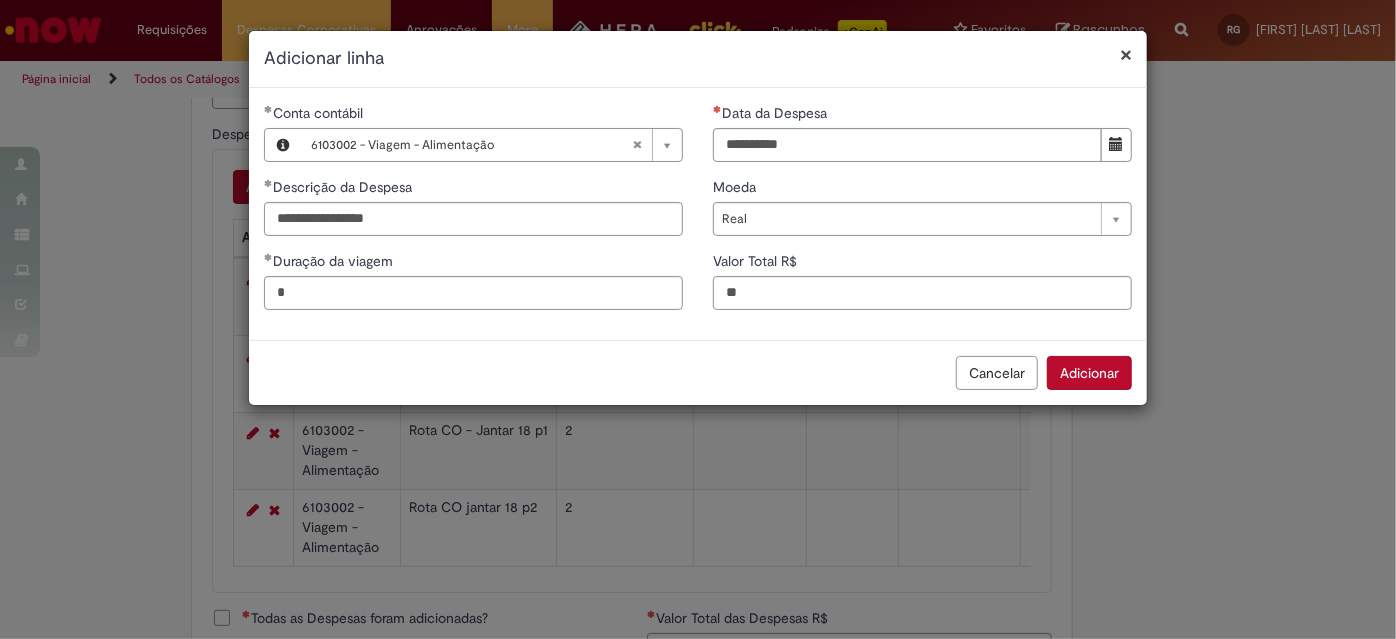 click on "Adicionar" at bounding box center (1089, 373) 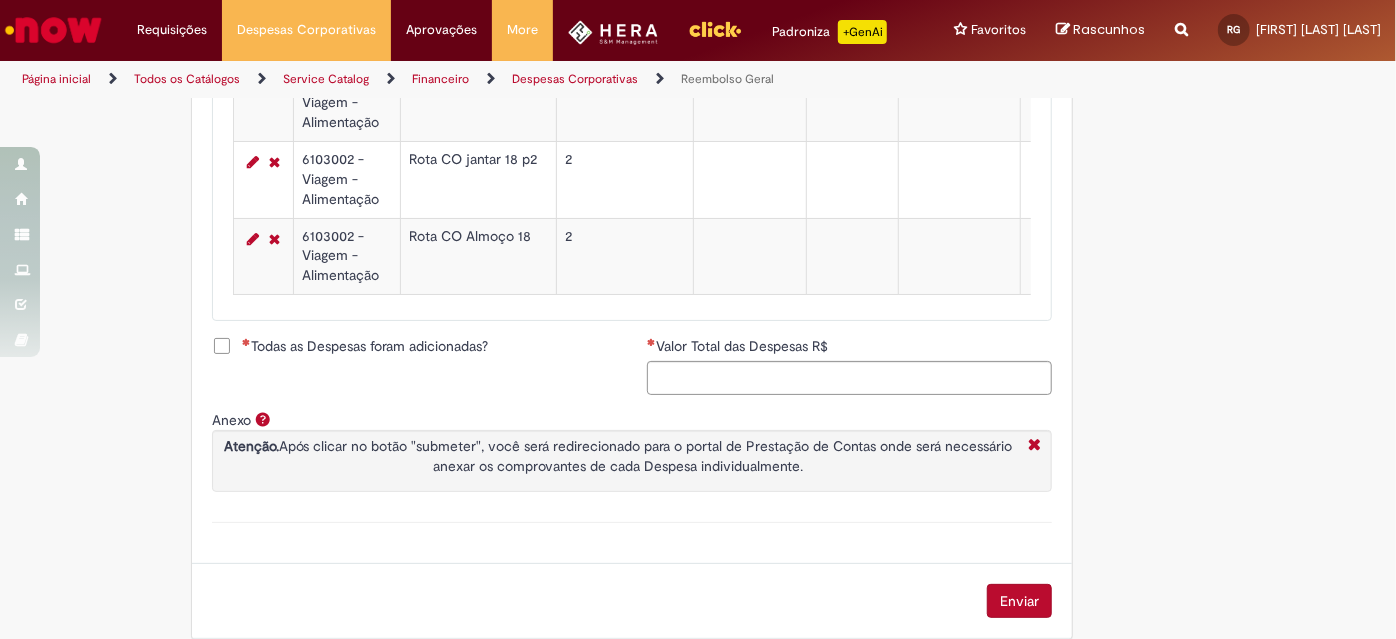 scroll, scrollTop: 1181, scrollLeft: 0, axis: vertical 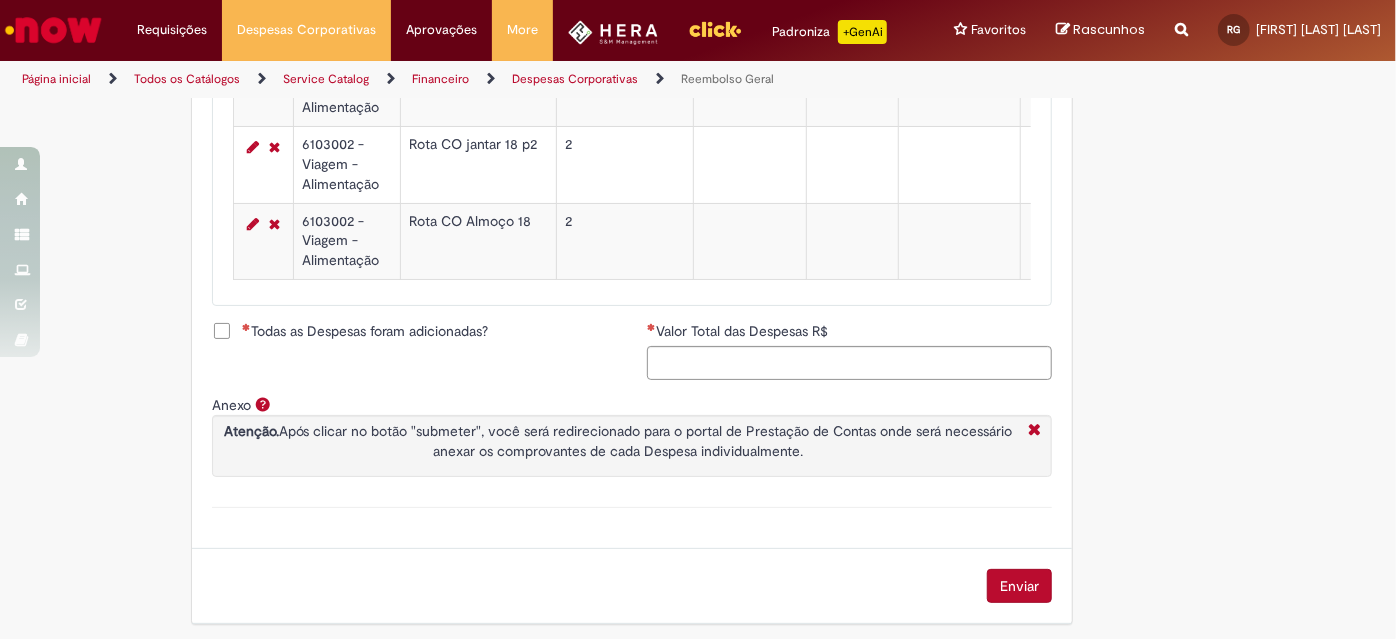 click on "Todas as Despesas foram adicionadas?" at bounding box center [365, 331] 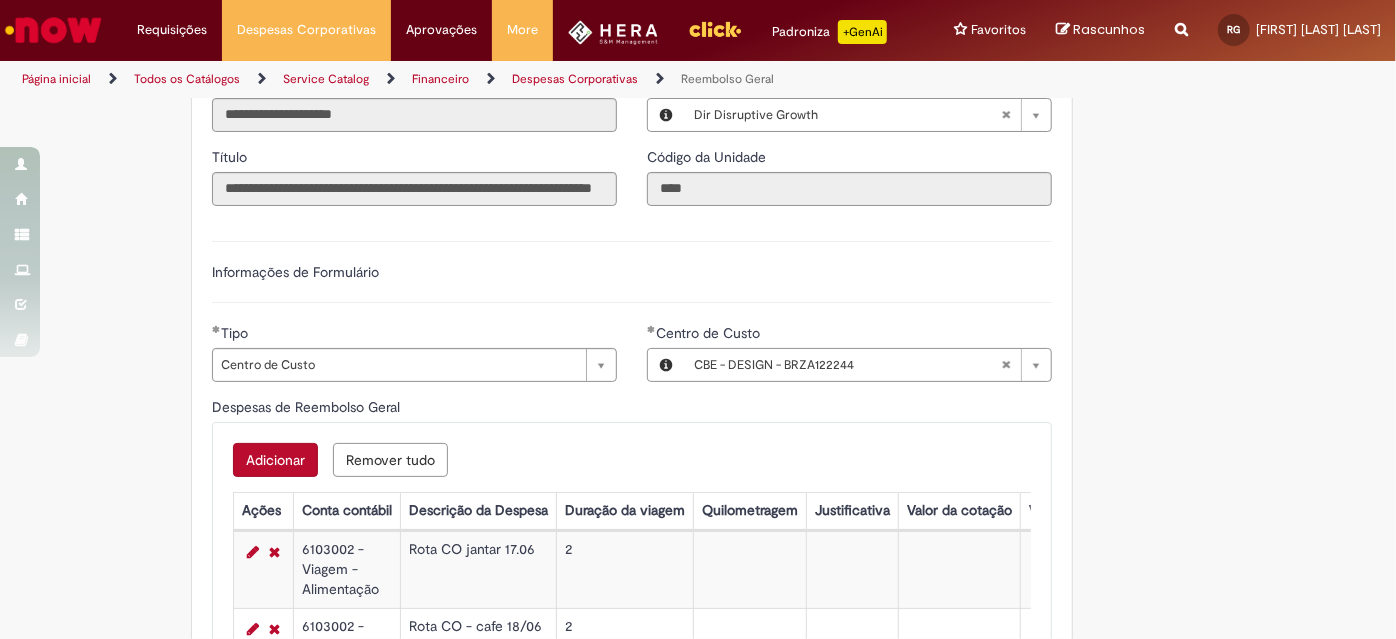 scroll, scrollTop: 1181, scrollLeft: 0, axis: vertical 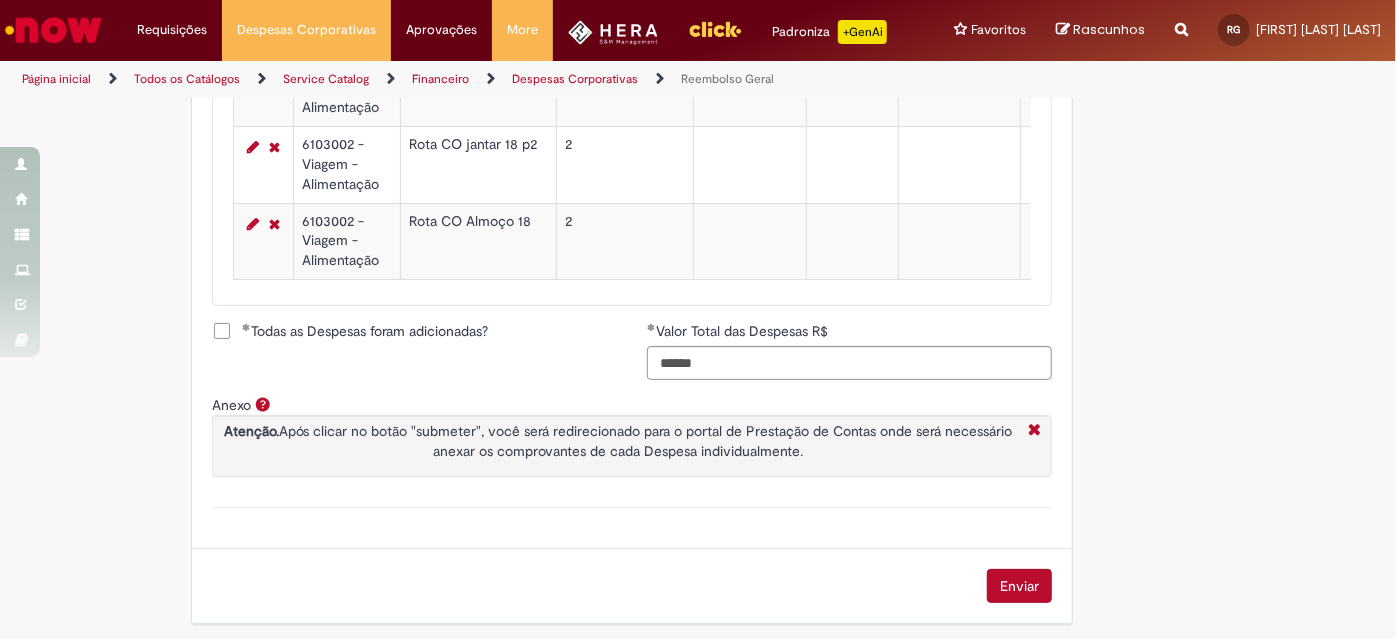 click on "Enviar" at bounding box center (1019, 586) 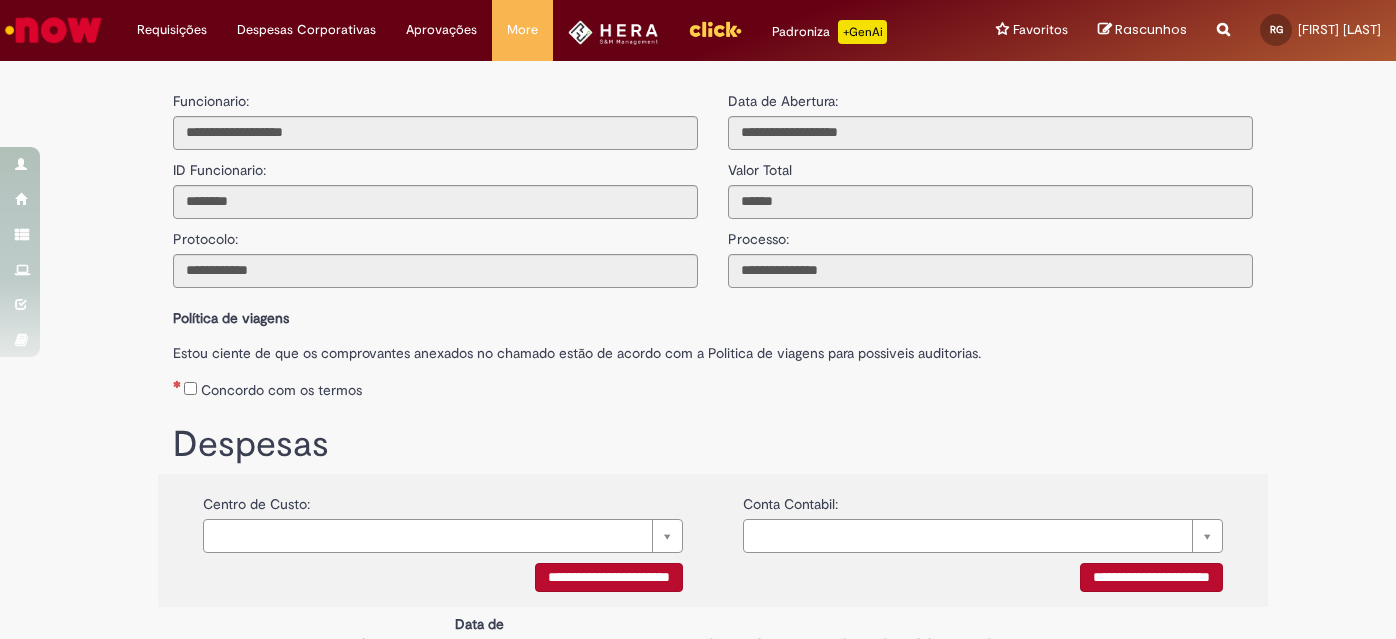 scroll, scrollTop: 0, scrollLeft: 0, axis: both 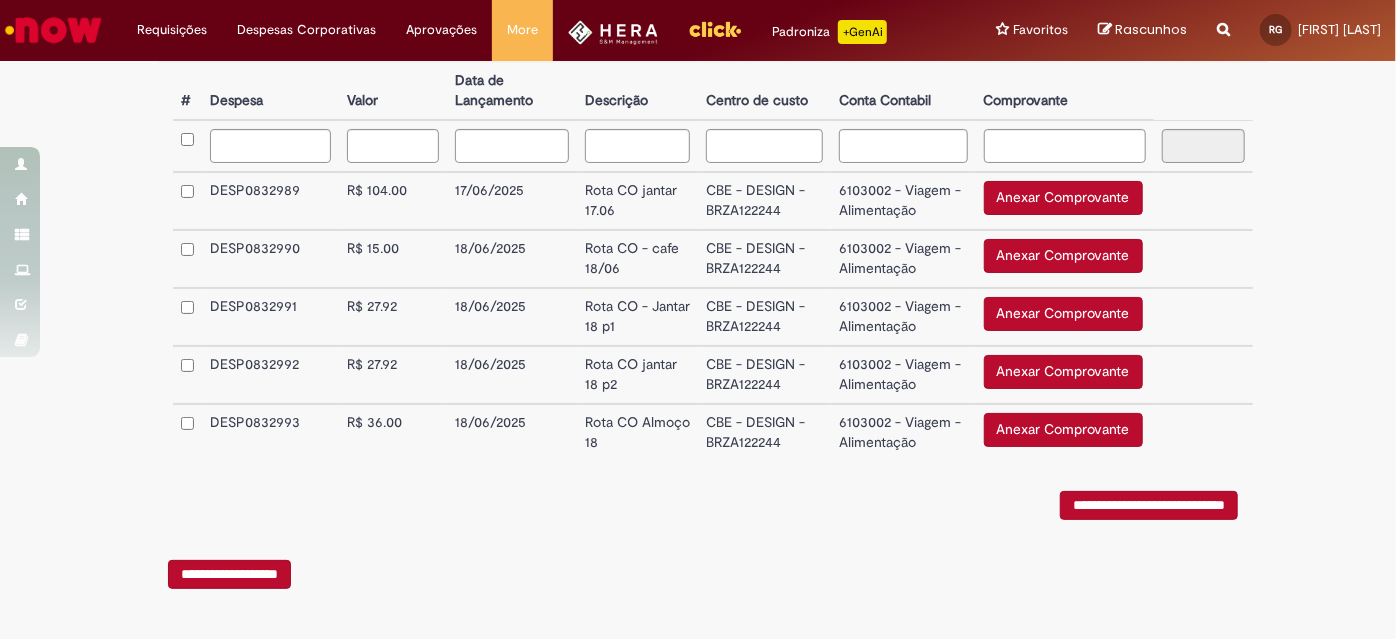 click on "Anexar Comprovante" at bounding box center [1063, 198] 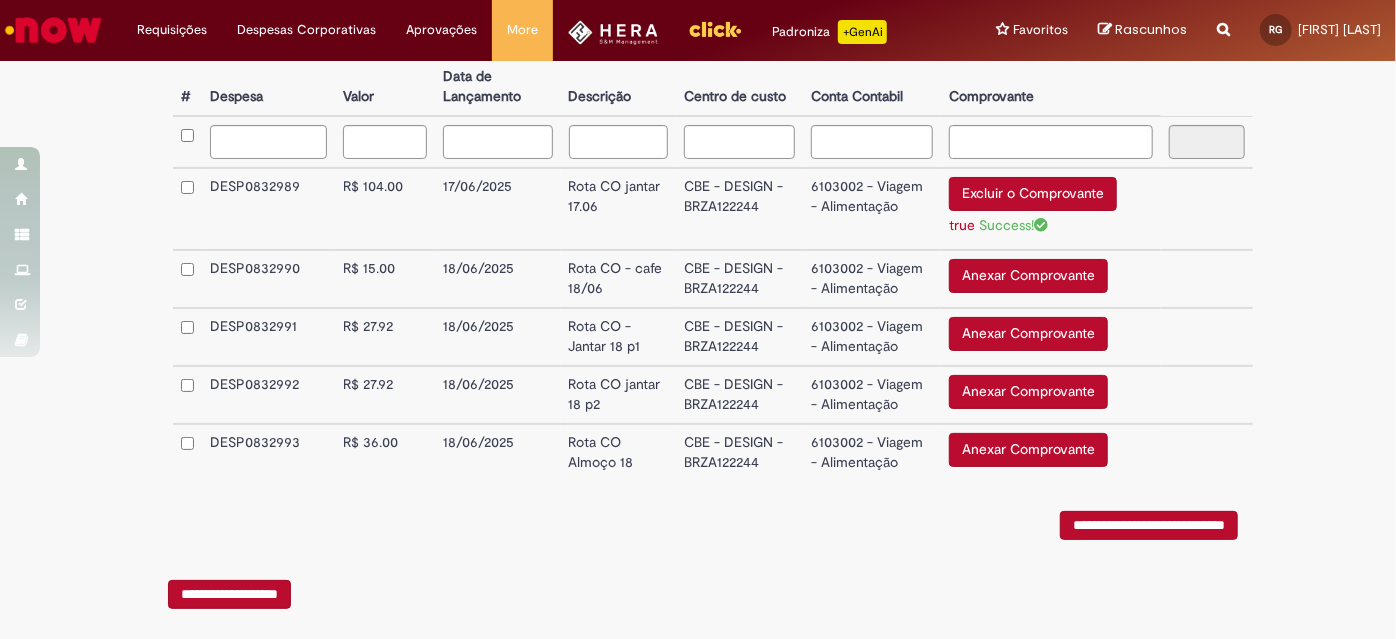 click on "Anexar Comprovante" at bounding box center (1028, 276) 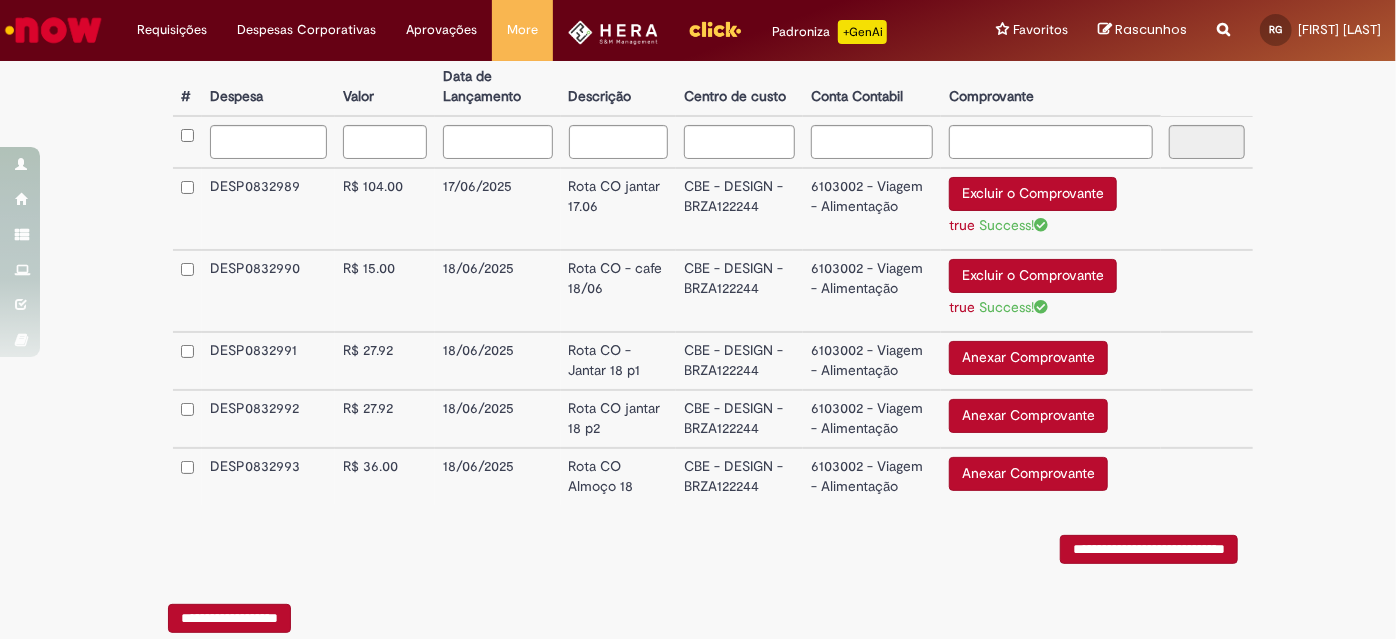 click on "Anexar Comprovante" at bounding box center [1028, 358] 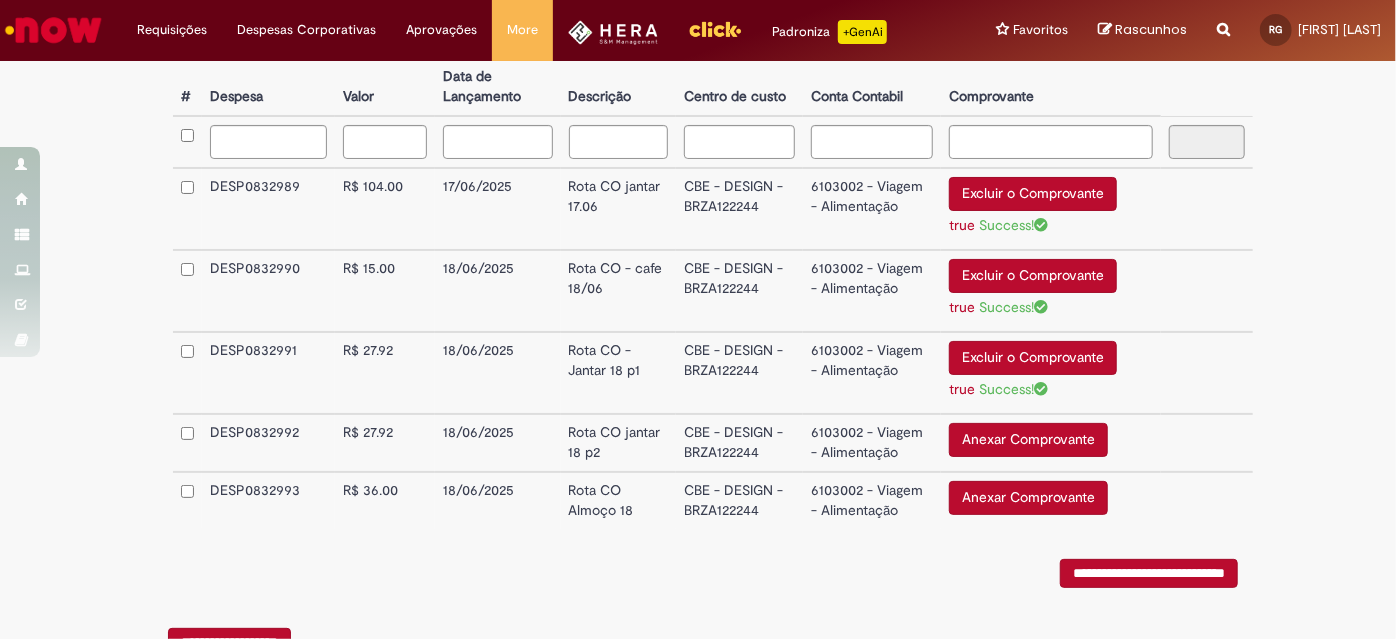 click on "Anexar Comprovante" at bounding box center [1028, 440] 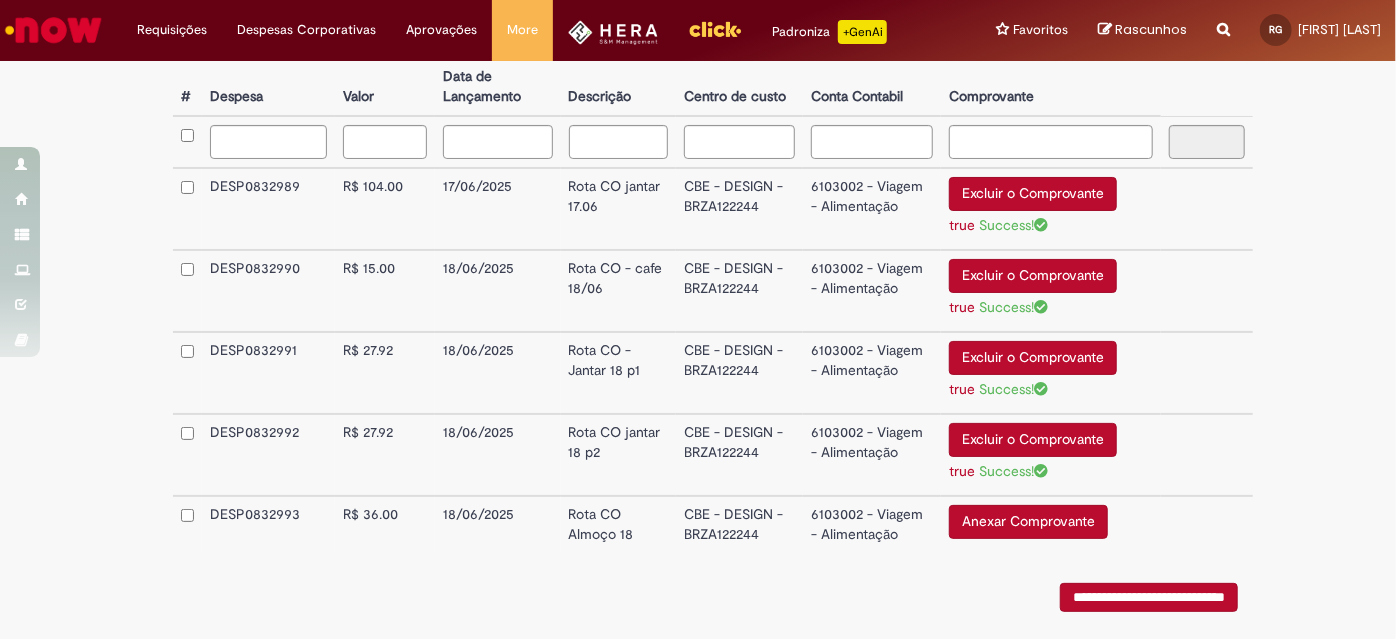 click on "Anexar Comprovante" at bounding box center (1028, 522) 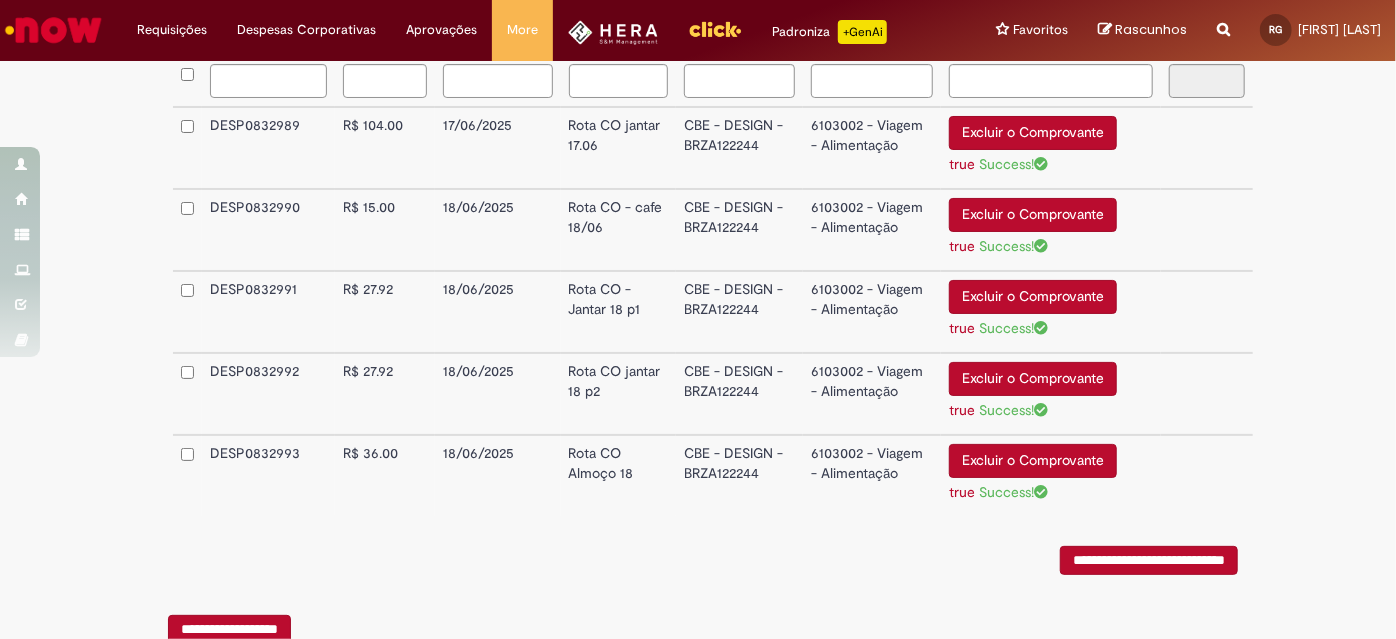 scroll, scrollTop: 666, scrollLeft: 0, axis: vertical 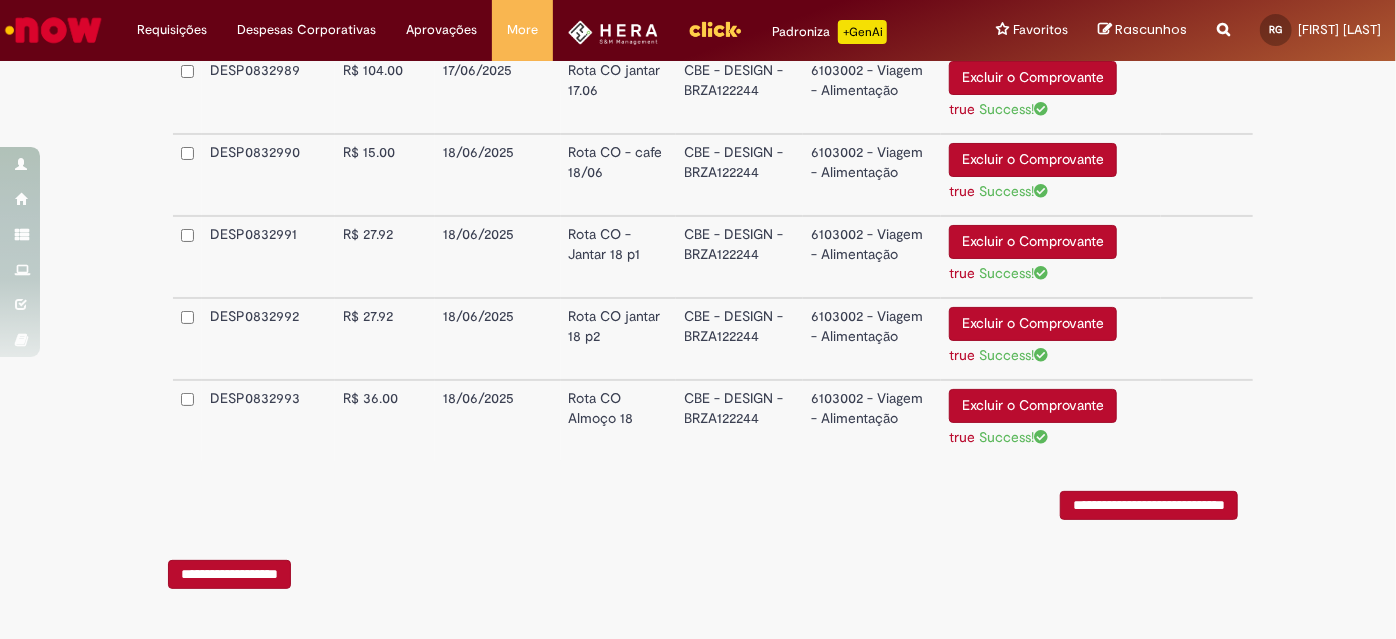 click on "**********" at bounding box center [1149, 505] 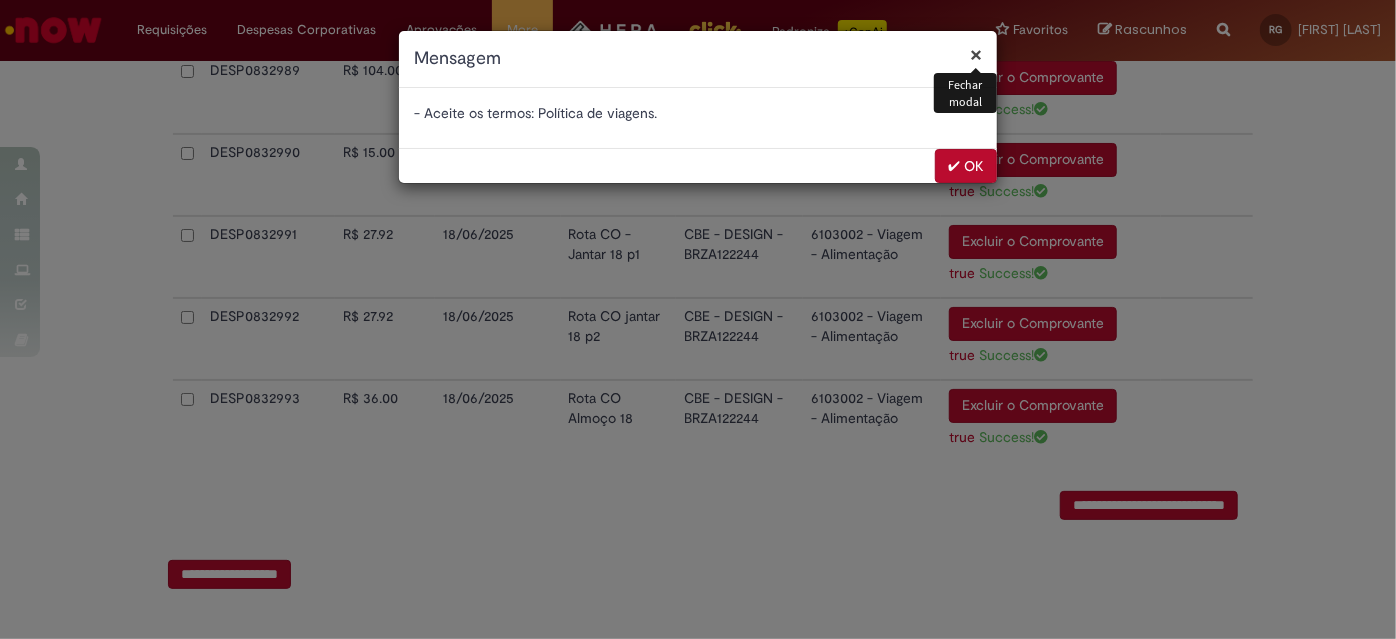 click on "✔ OK" at bounding box center [966, 166] 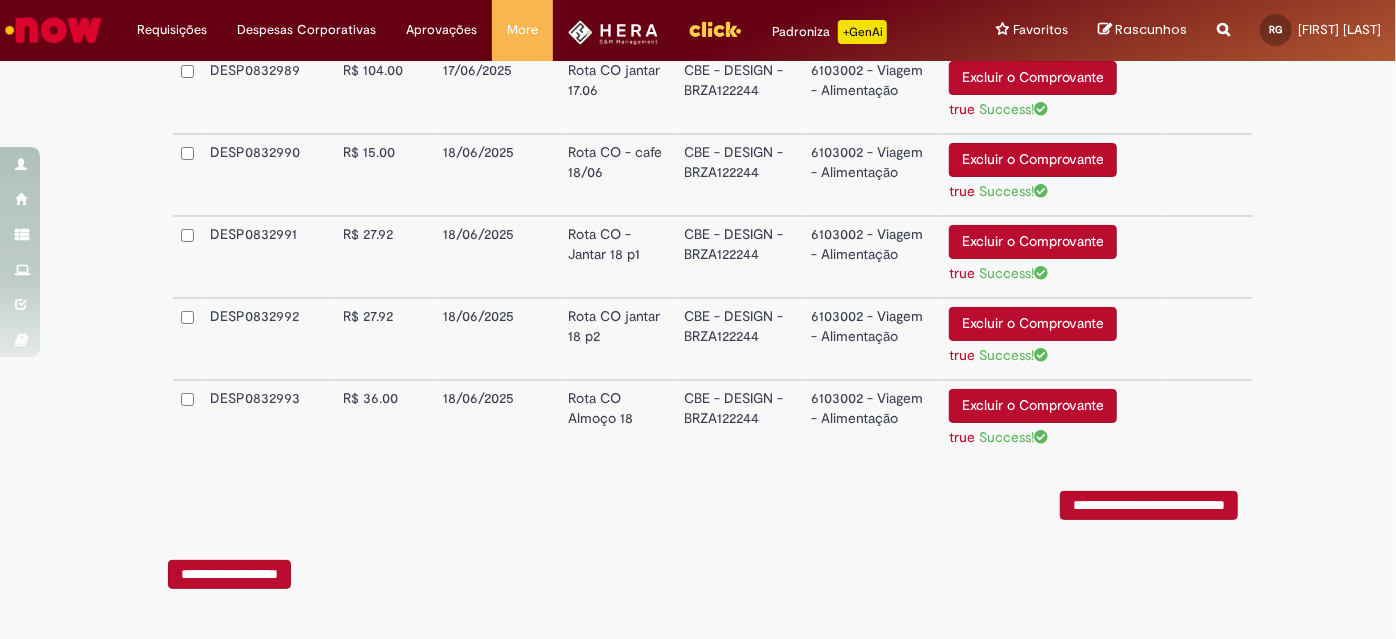 scroll, scrollTop: 211, scrollLeft: 0, axis: vertical 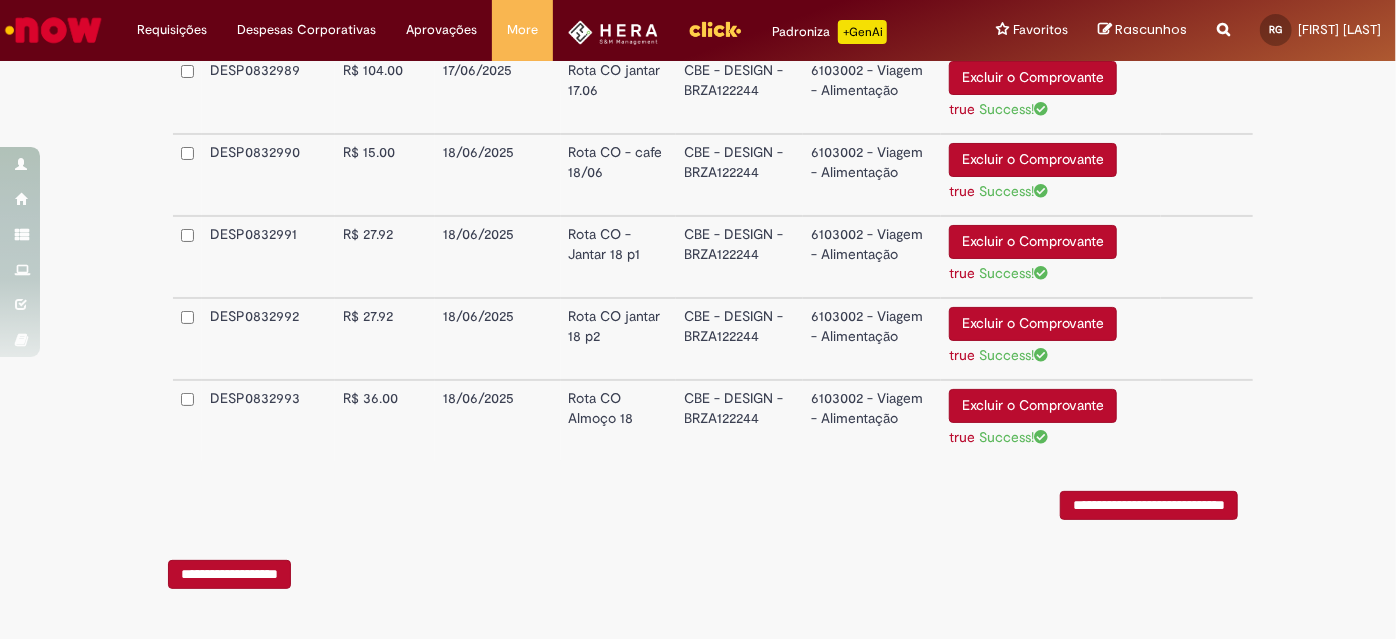 click on "**********" at bounding box center (1149, 505) 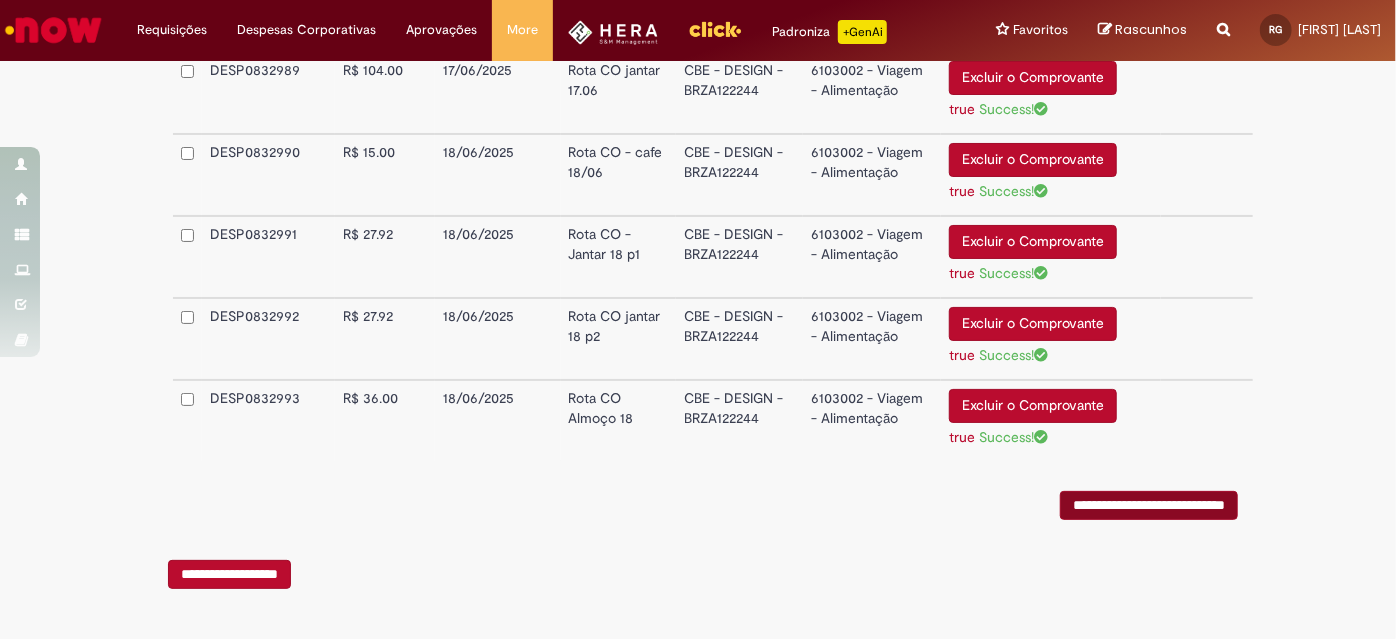 scroll, scrollTop: 0, scrollLeft: 0, axis: both 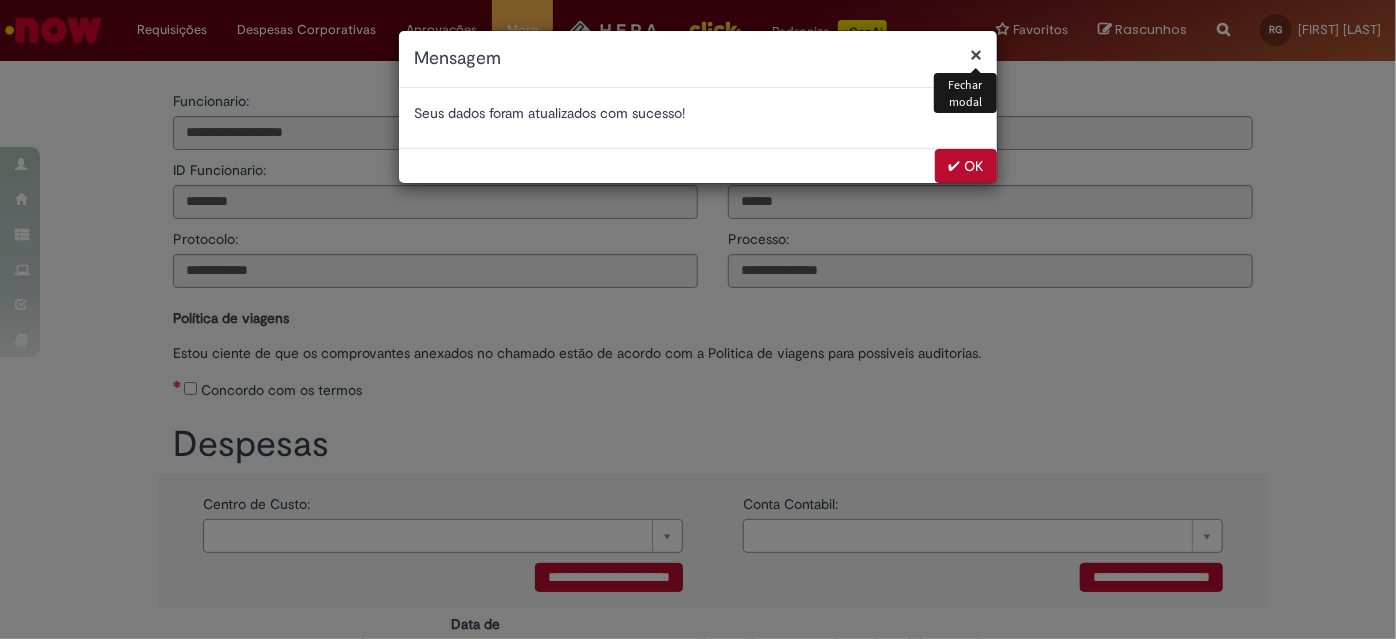 click on "✔ OK" at bounding box center [966, 166] 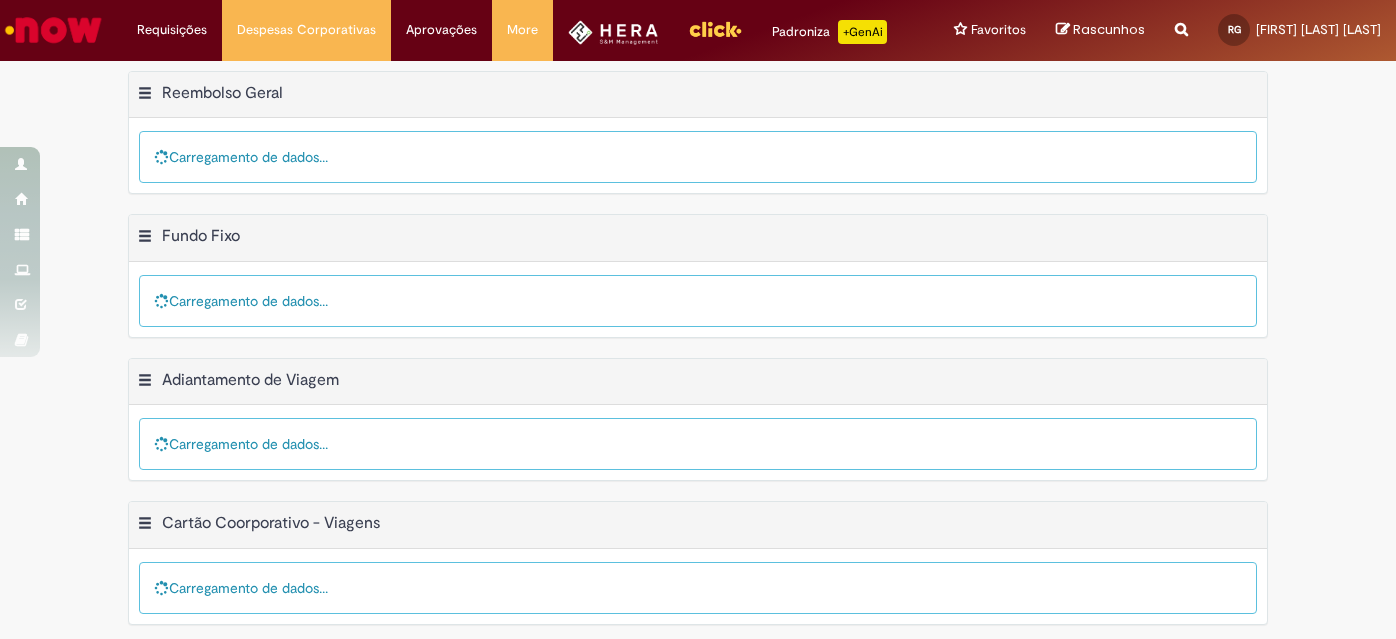 scroll, scrollTop: 0, scrollLeft: 0, axis: both 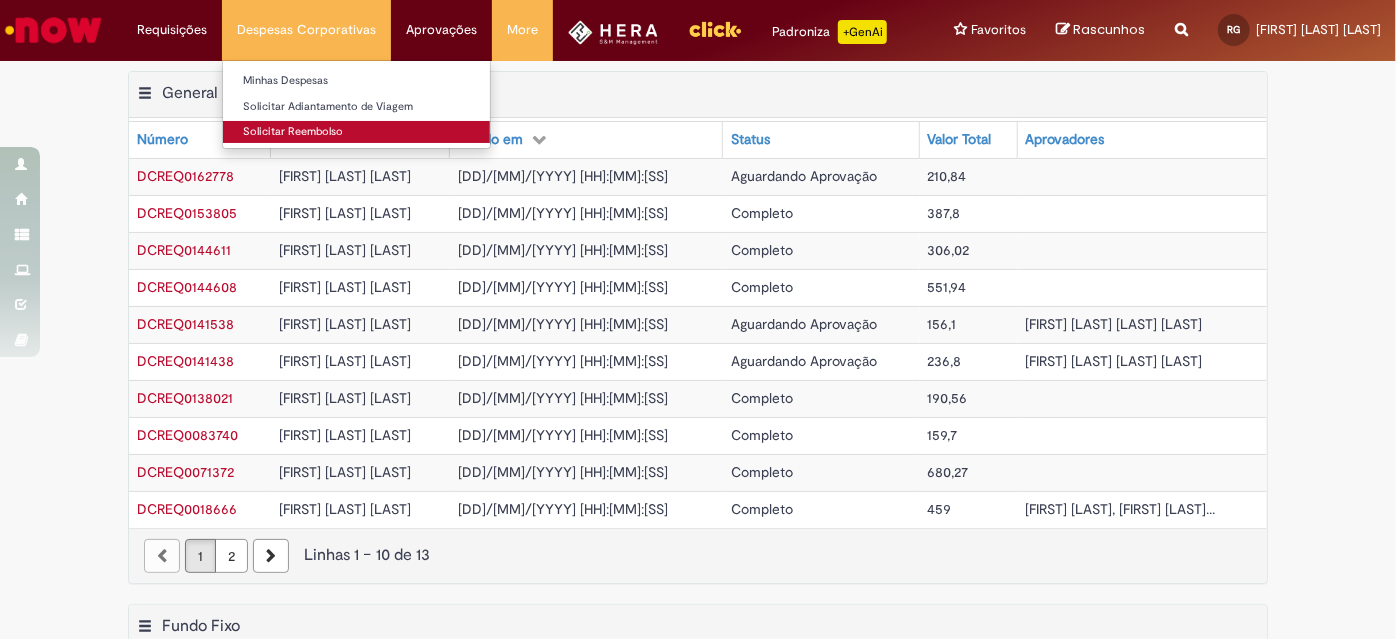 click on "Solicitar Reembolso" at bounding box center (356, 132) 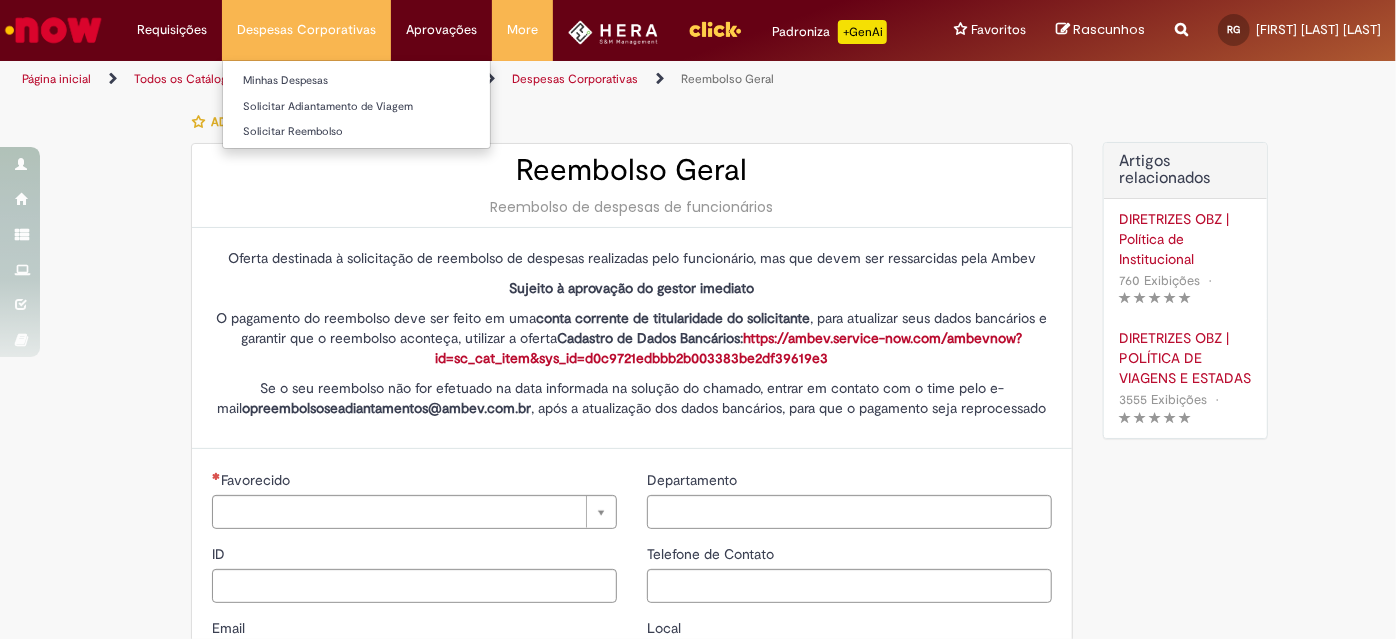 type on "********" 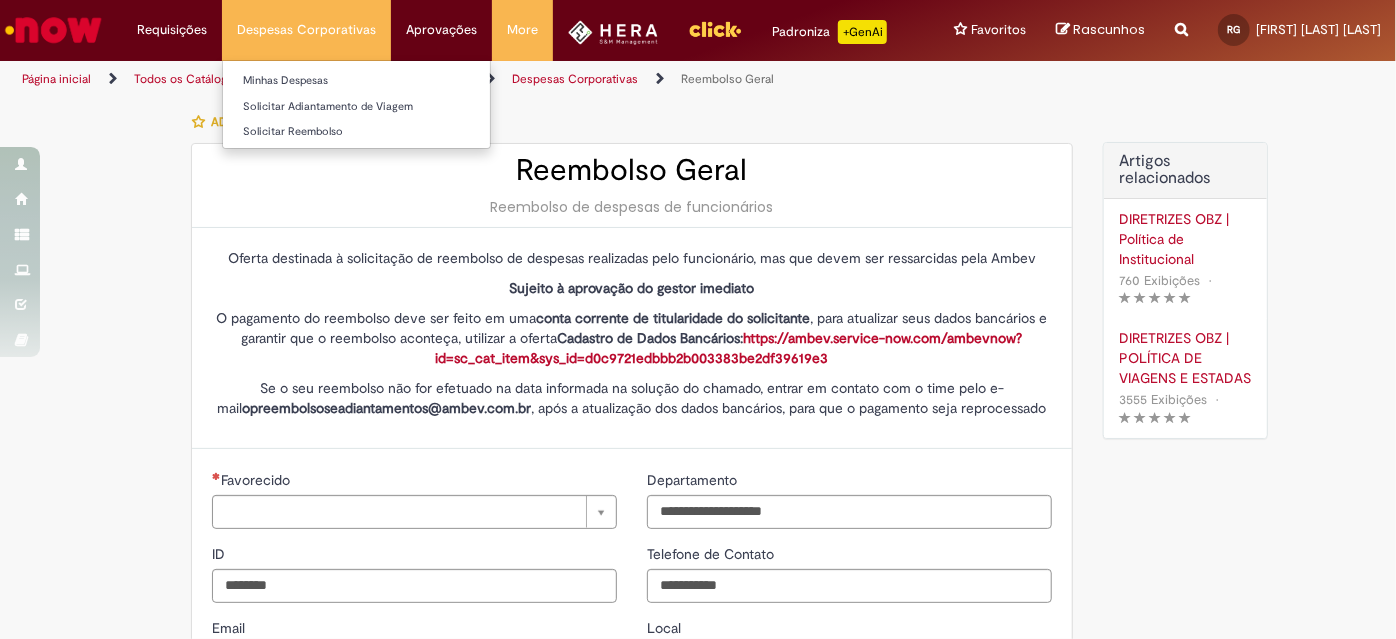 type on "**********" 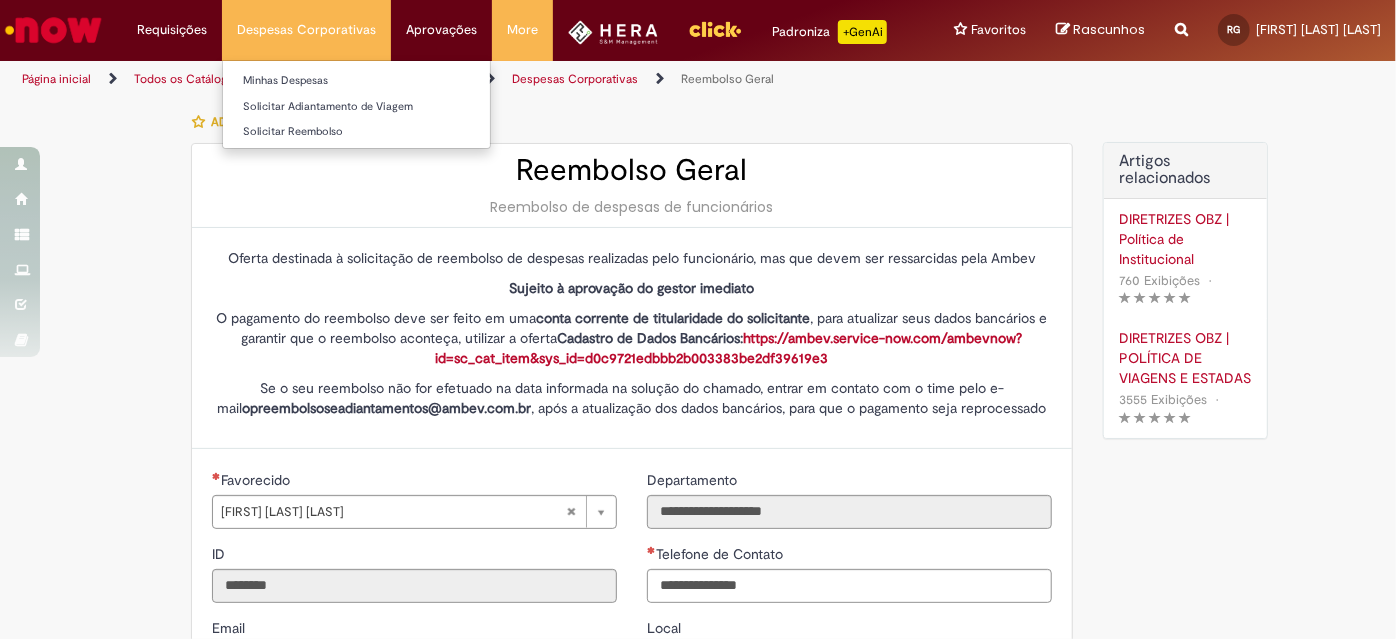 type on "**********" 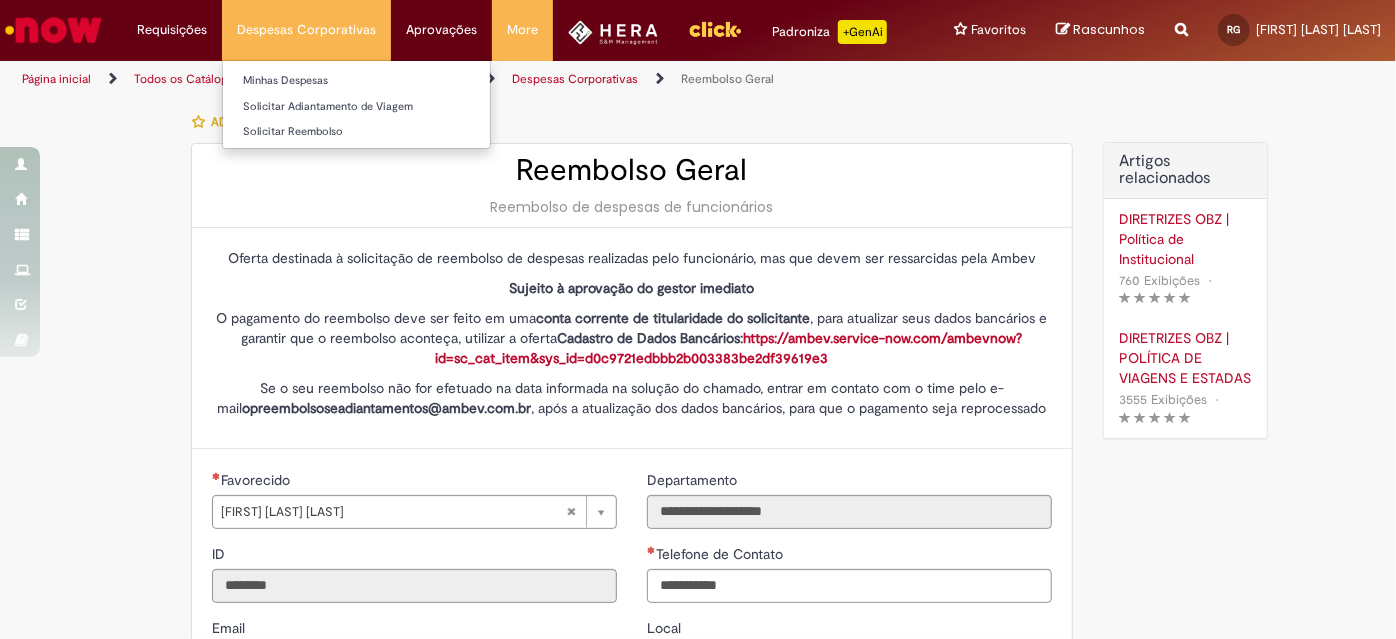 type on "**********" 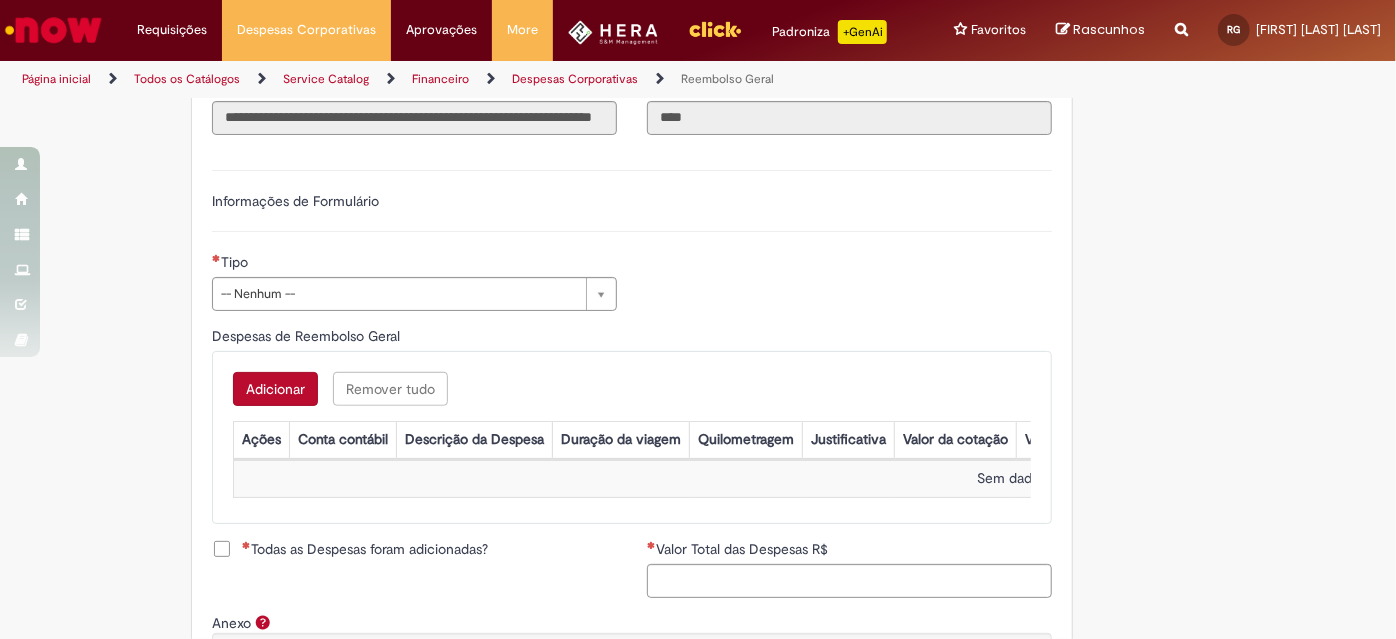scroll, scrollTop: 636, scrollLeft: 0, axis: vertical 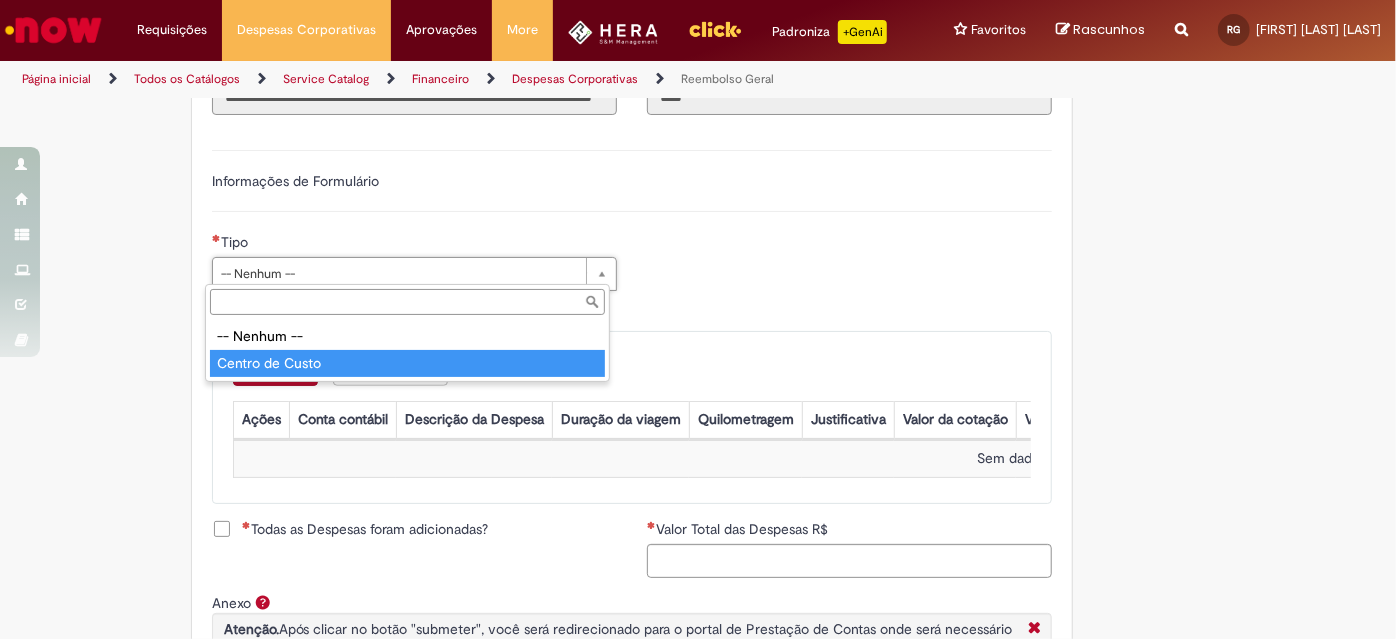 type on "**********" 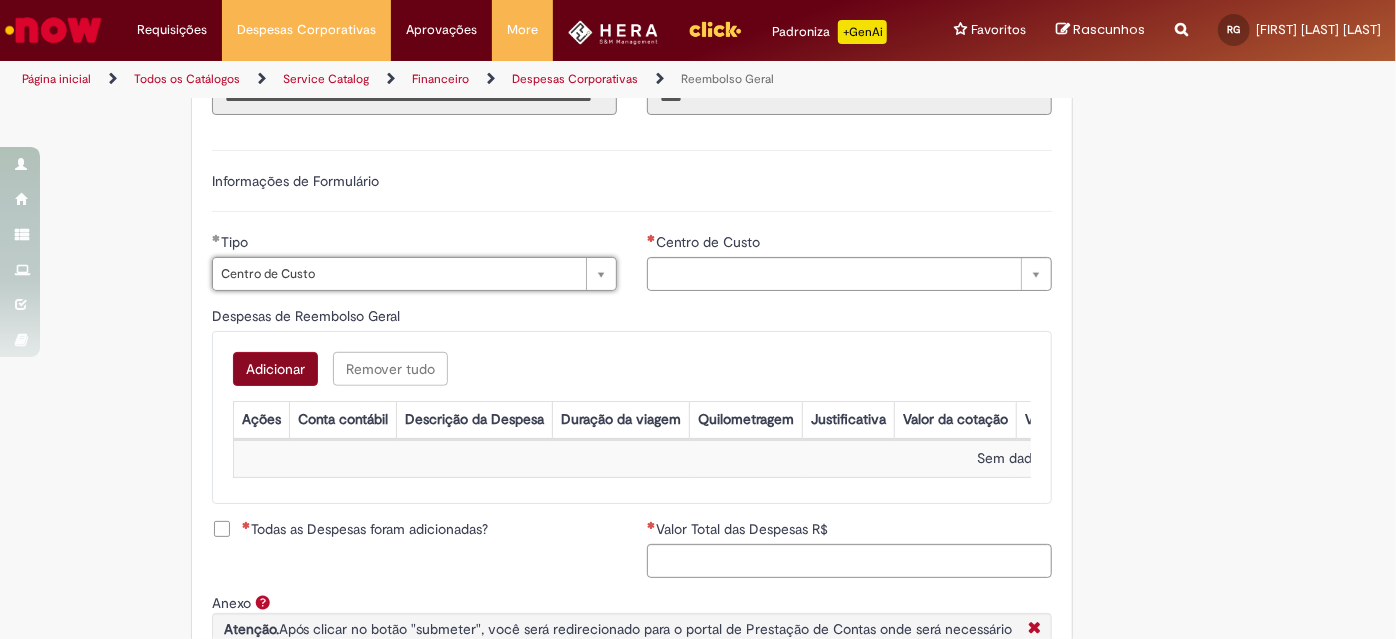 type on "**********" 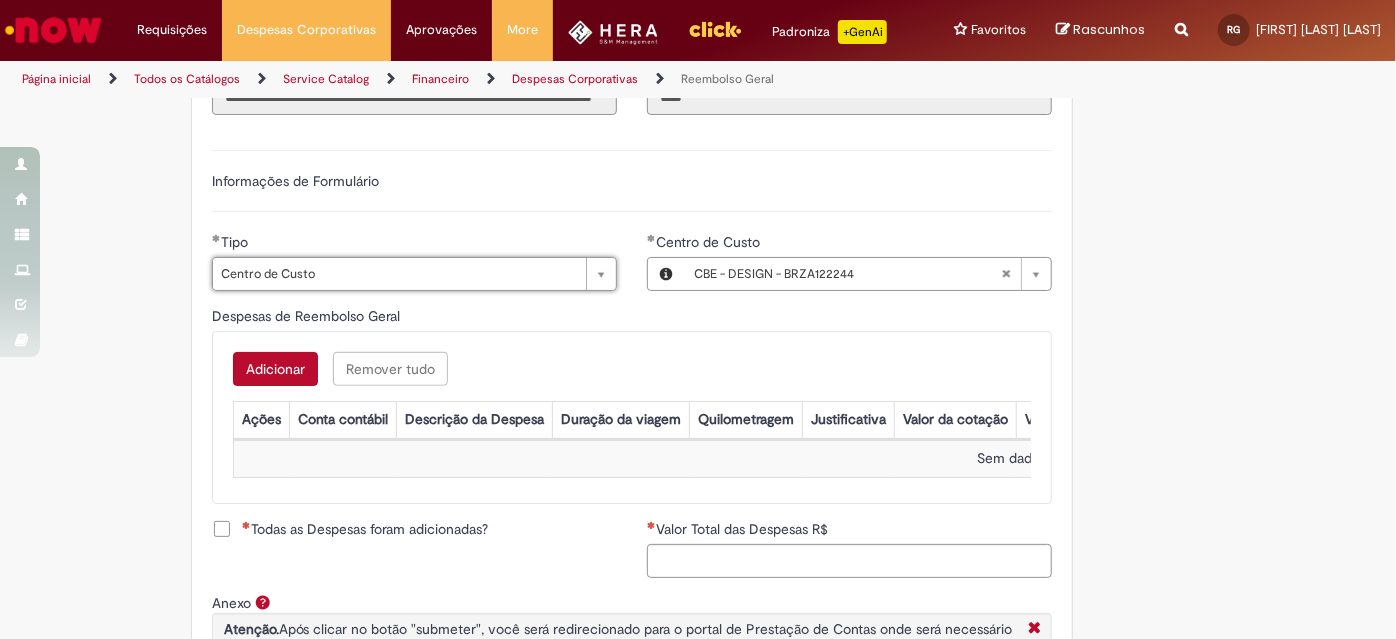 click on "Adicionar" at bounding box center [275, 369] 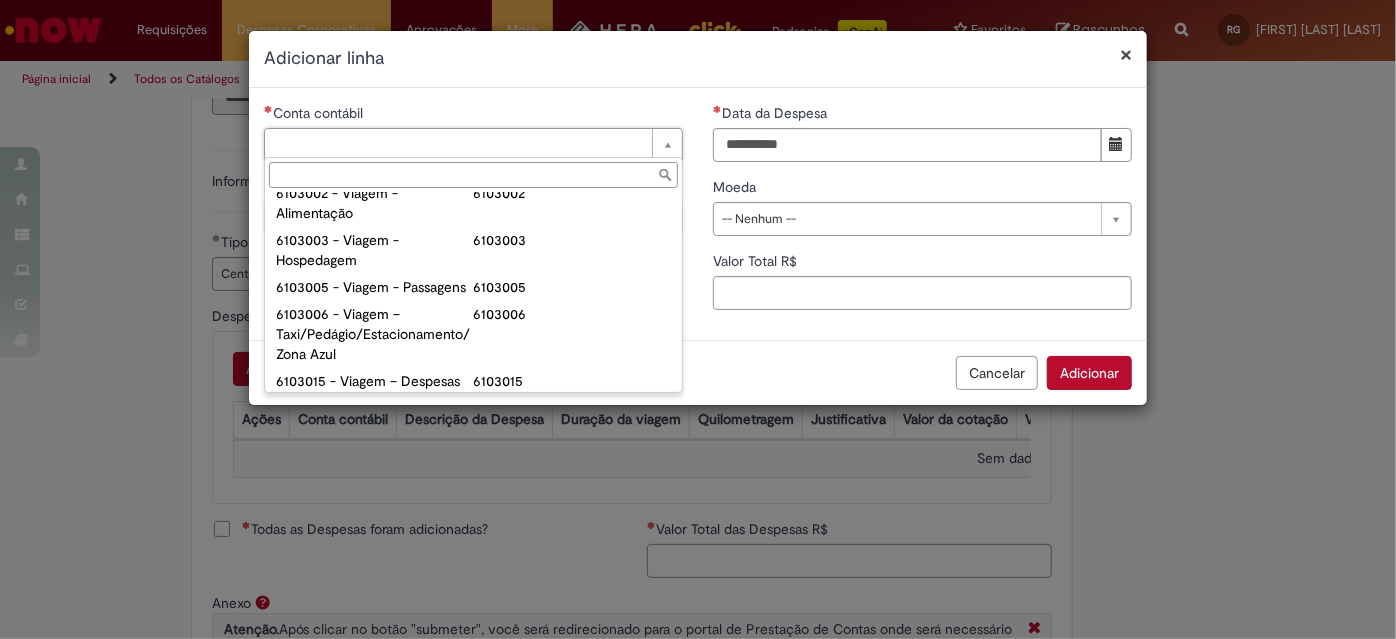 scroll, scrollTop: 818, scrollLeft: 0, axis: vertical 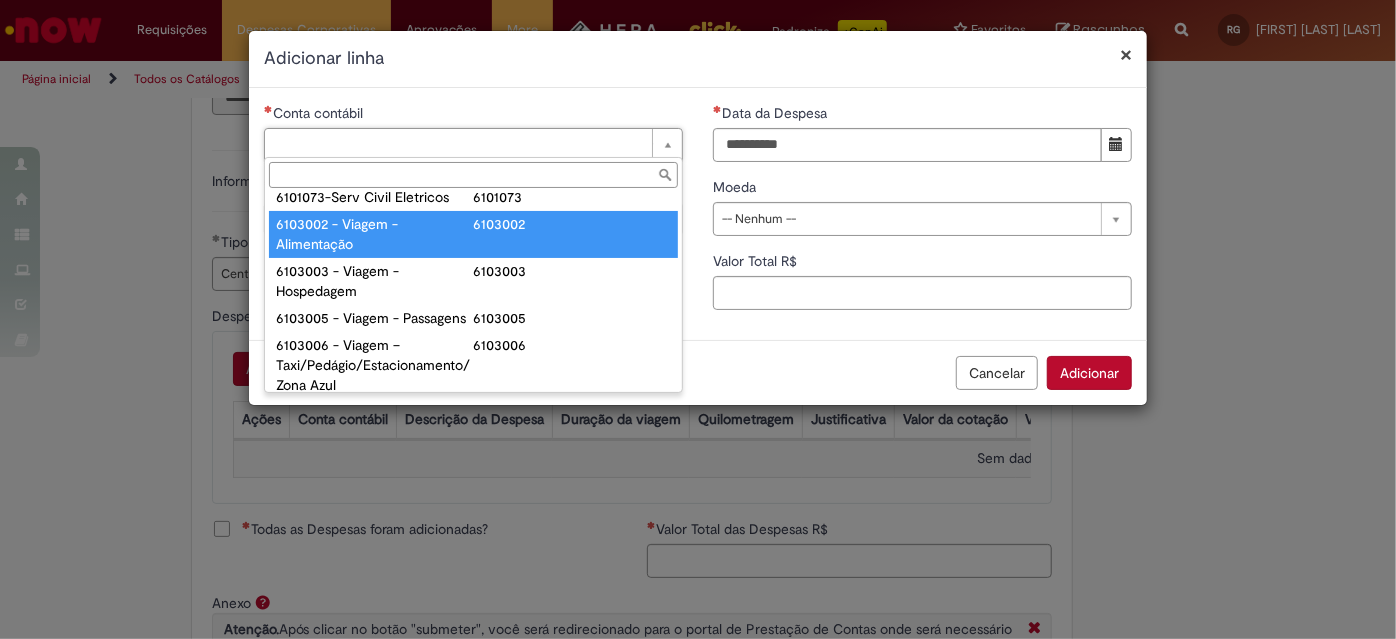 type on "**********" 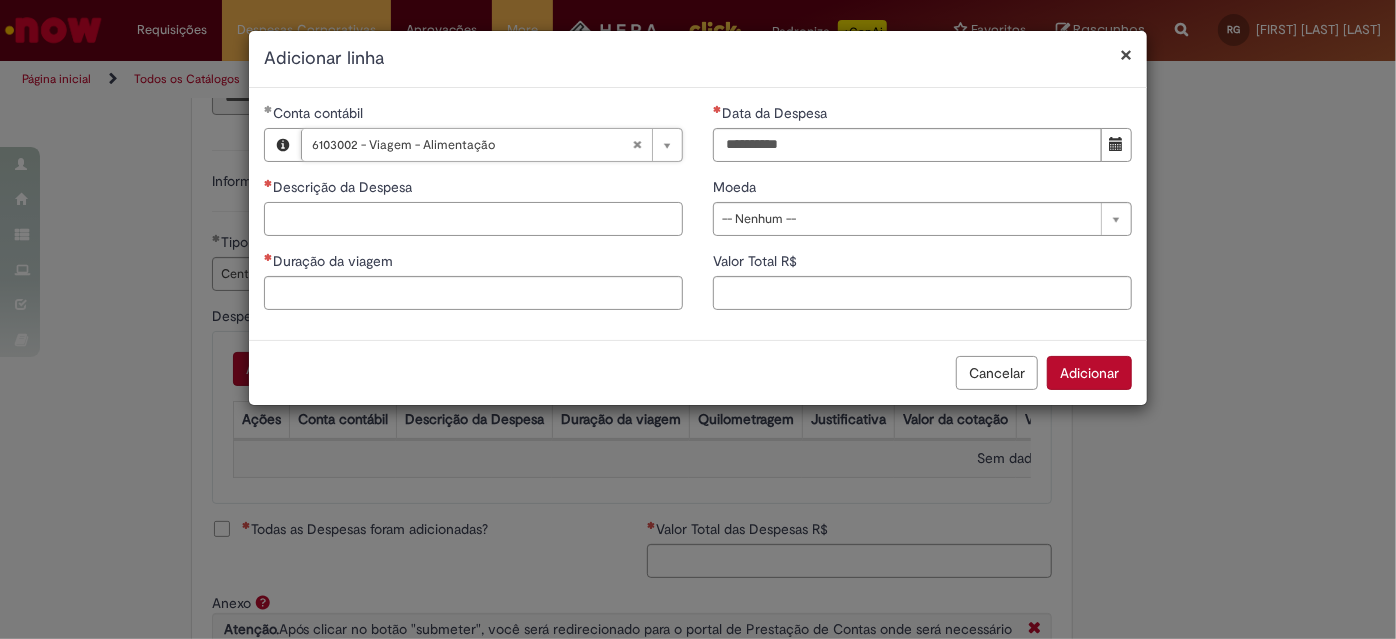 click on "Descrição da Despesa" at bounding box center (473, 219) 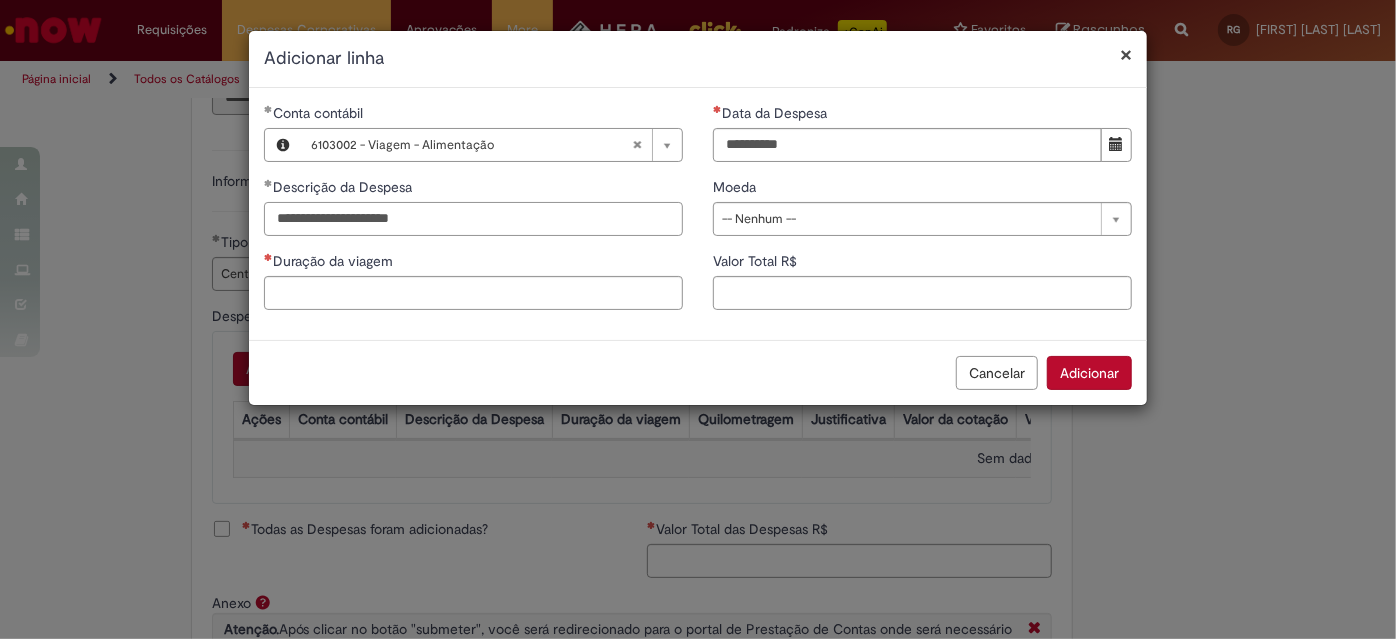 type on "**********" 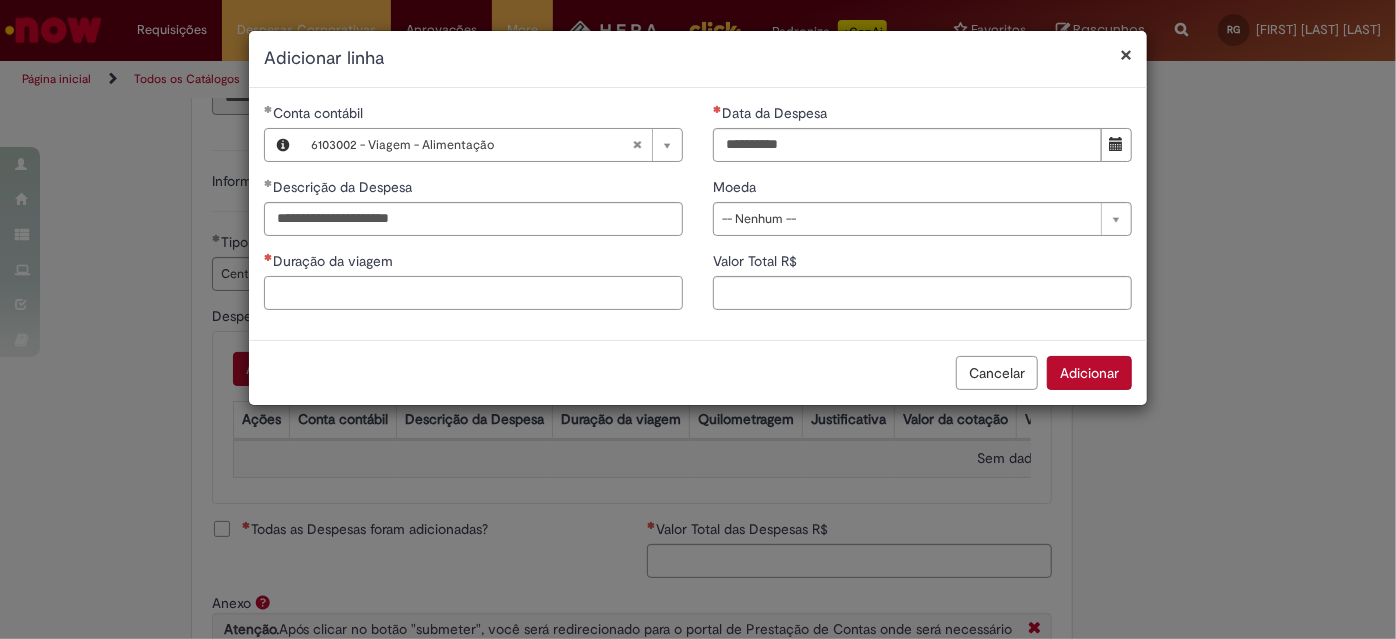 click on "Duração da viagem" at bounding box center (473, 293) 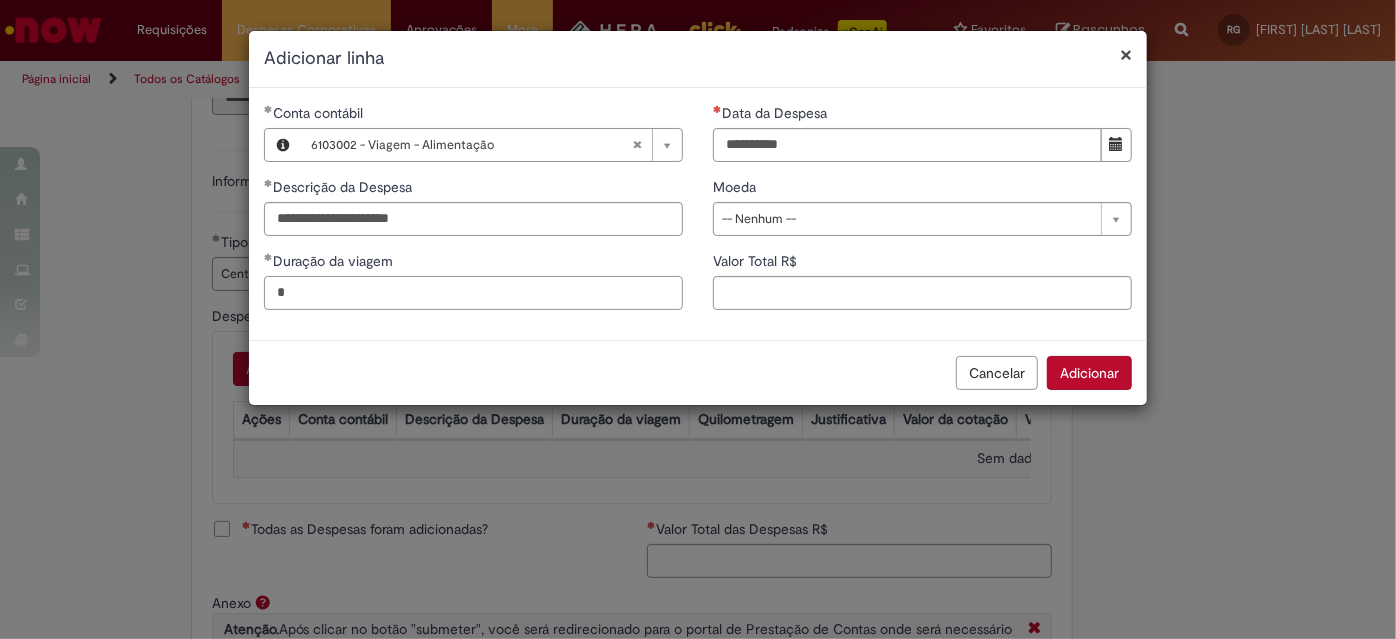 type on "*" 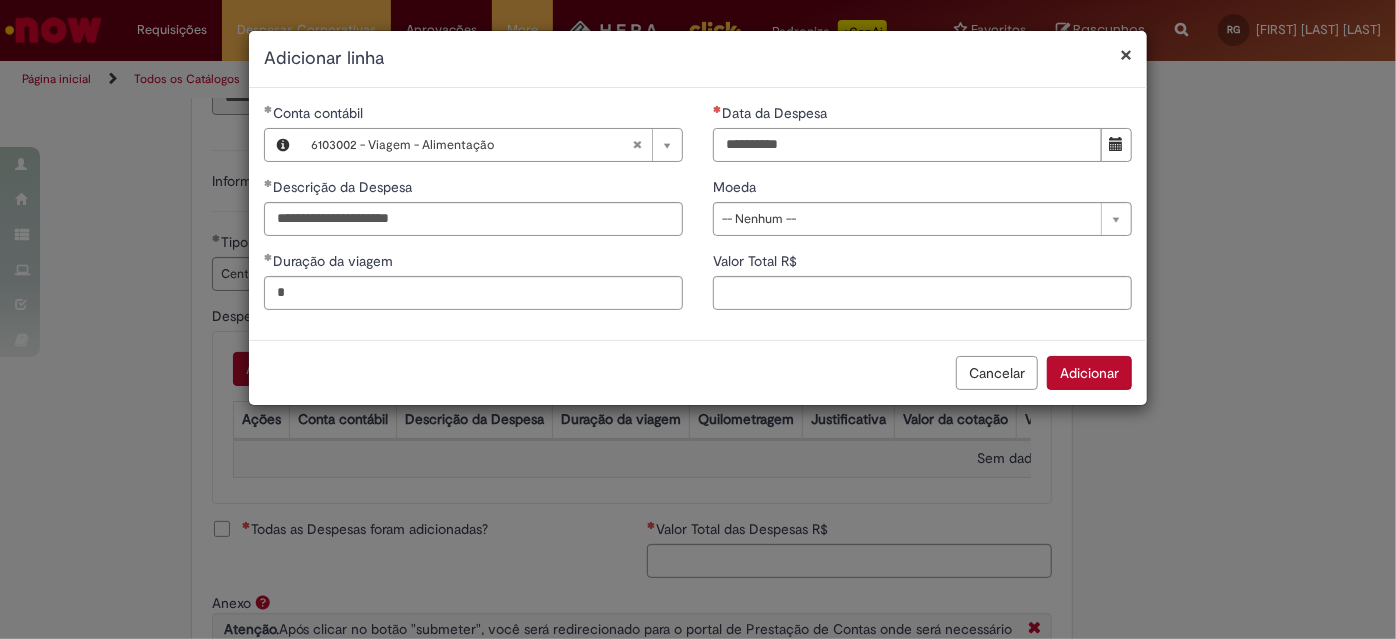 click on "Data da Despesa" at bounding box center (907, 145) 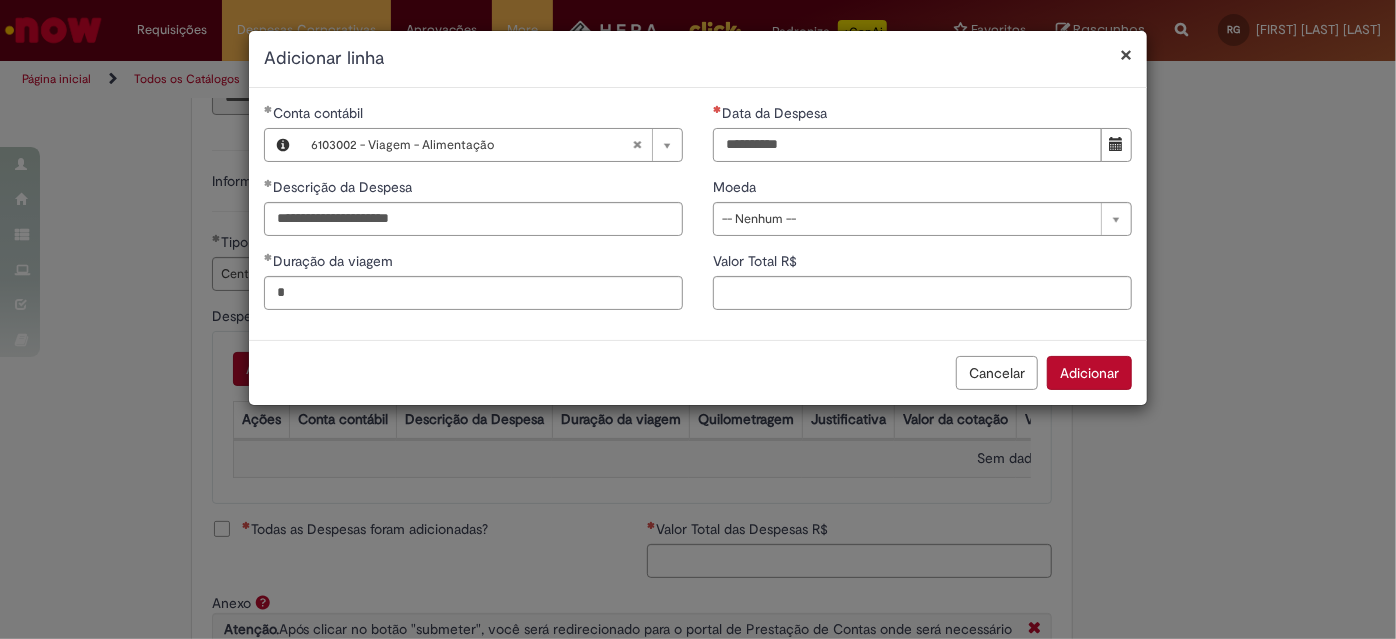 type on "**********" 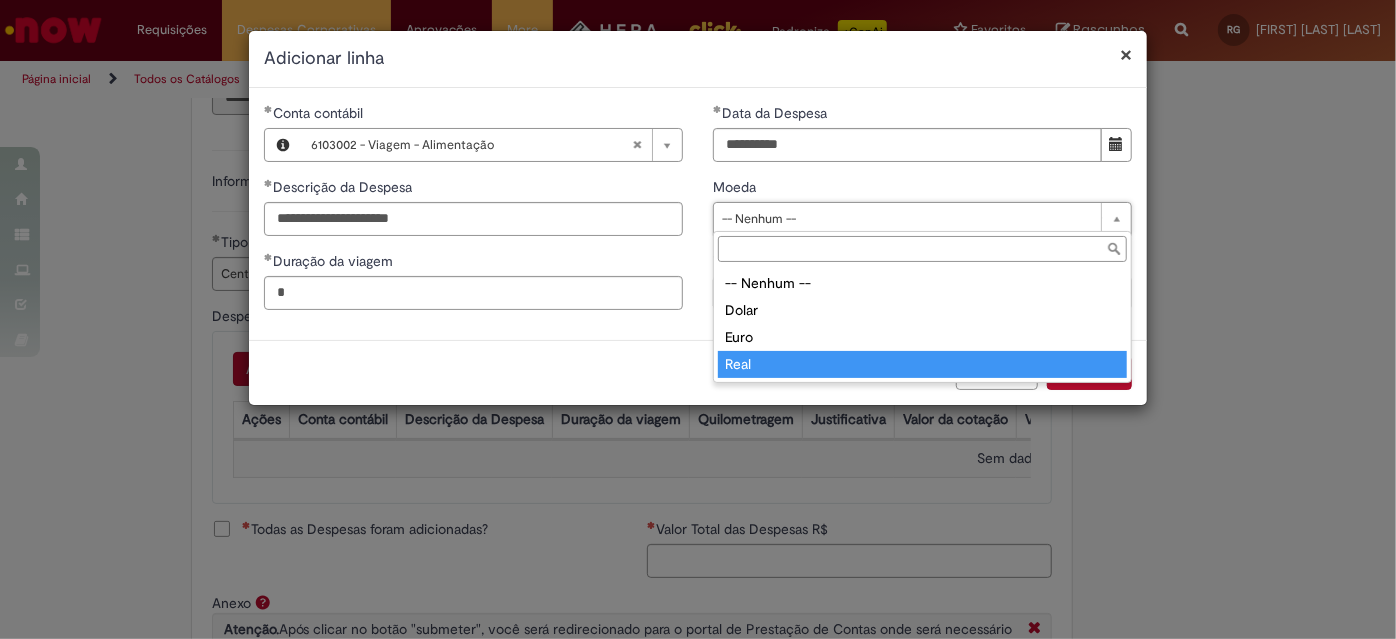 type on "****" 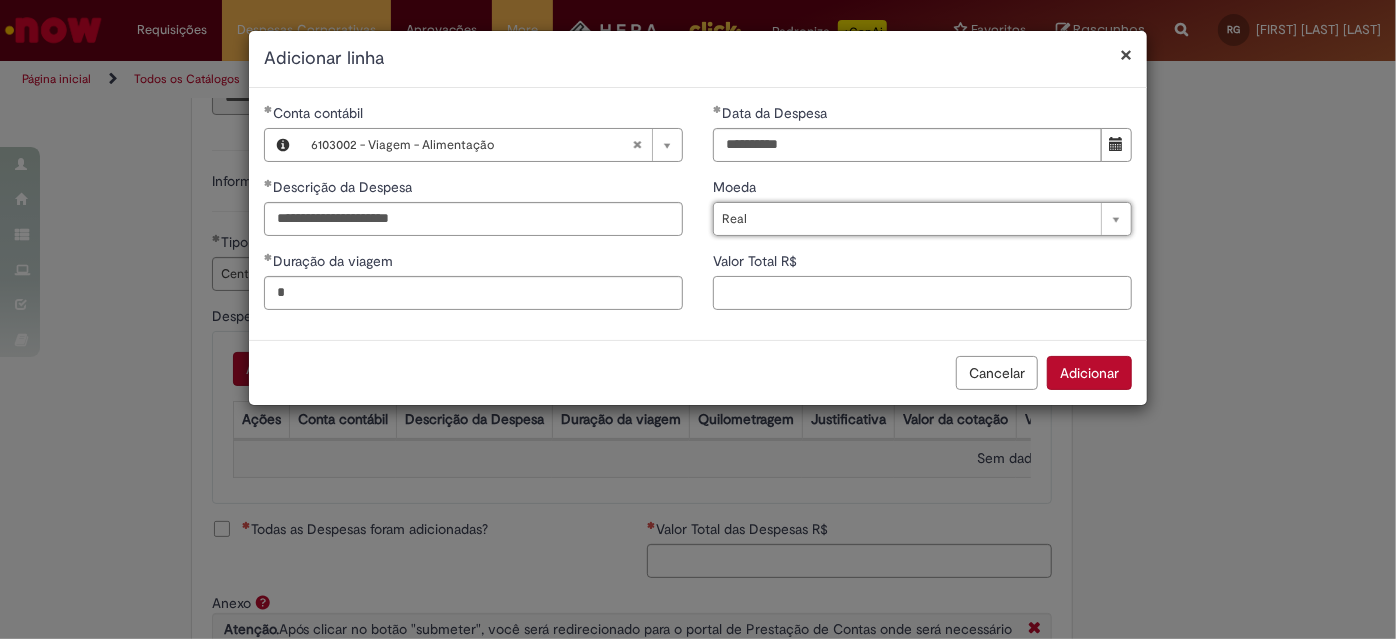 click on "Valor Total R$" at bounding box center [922, 293] 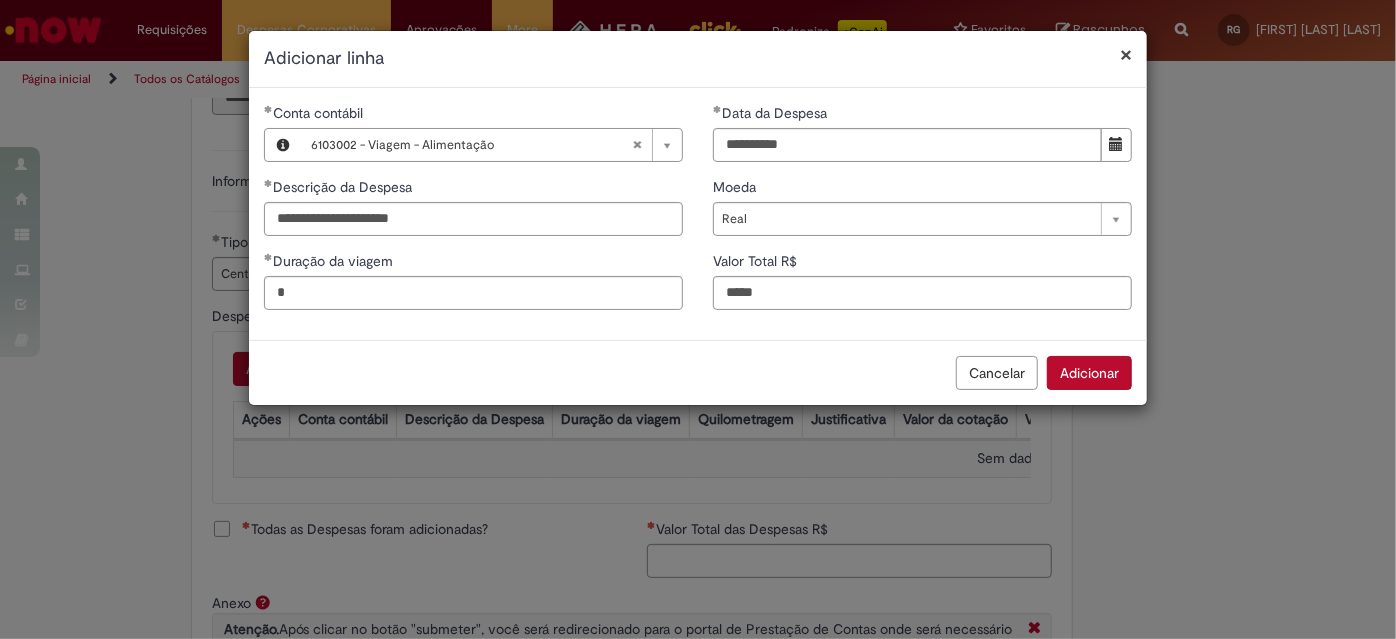 type on "*****" 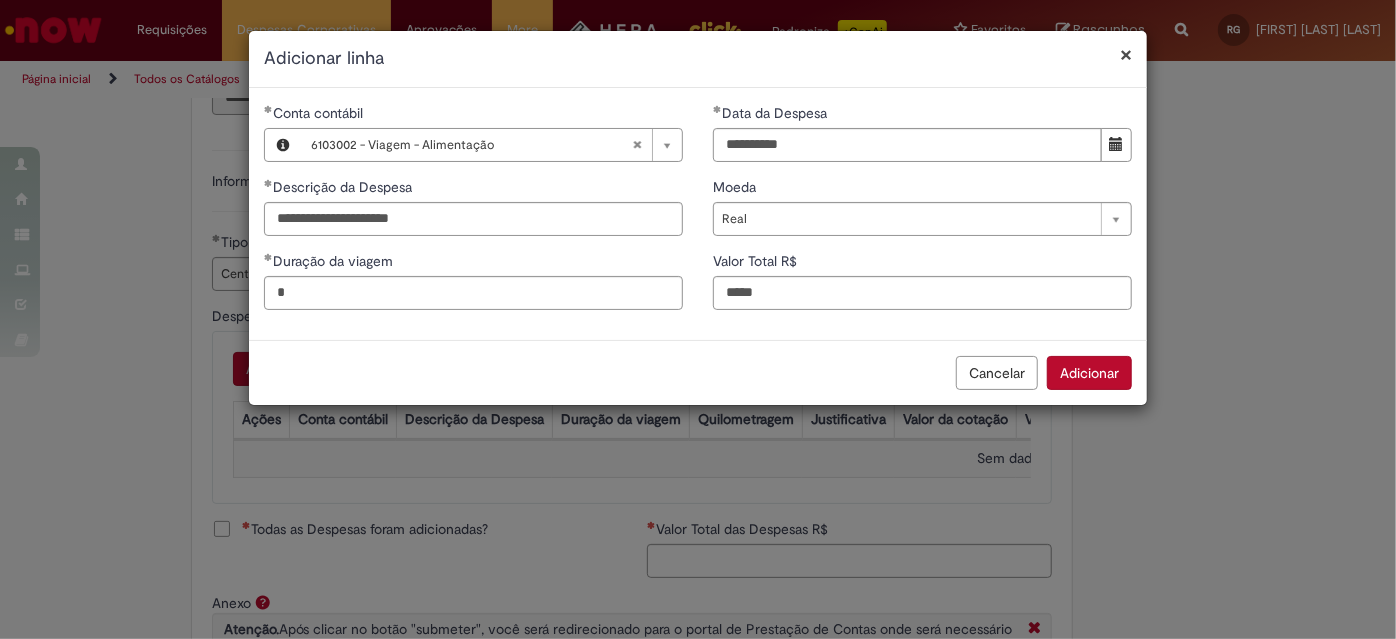 click on "Adicionar" at bounding box center [1089, 373] 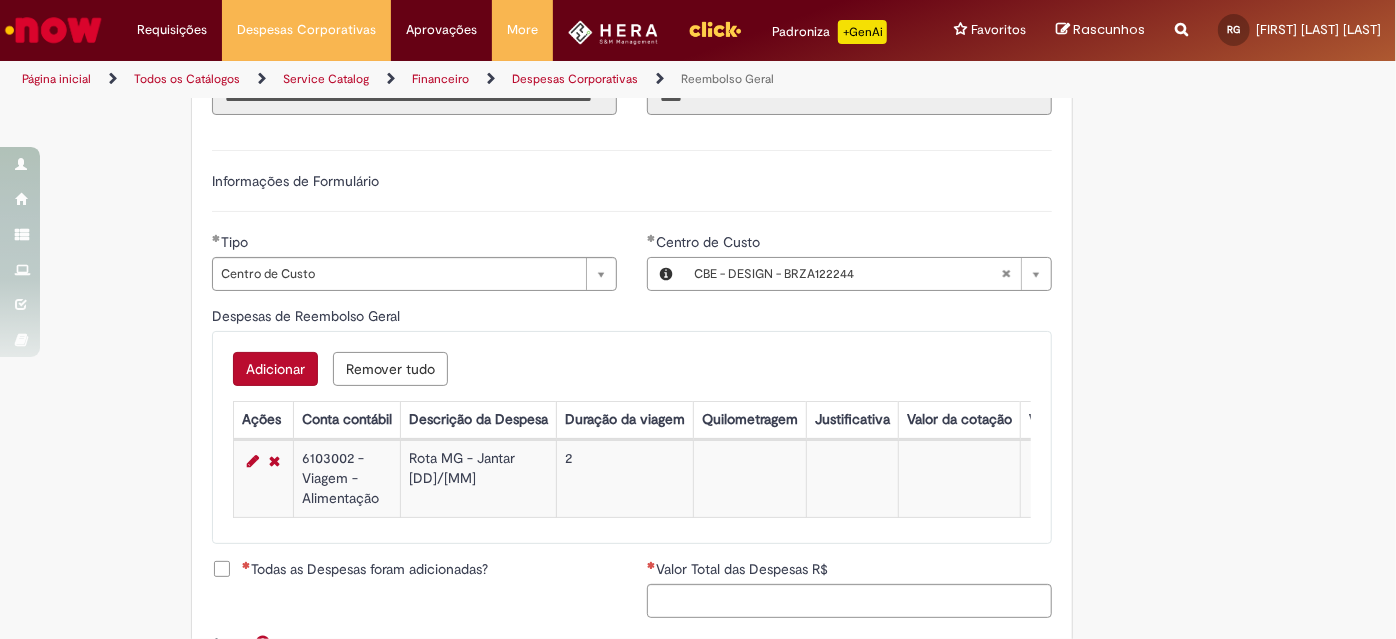 click on "Adicionar" at bounding box center [275, 369] 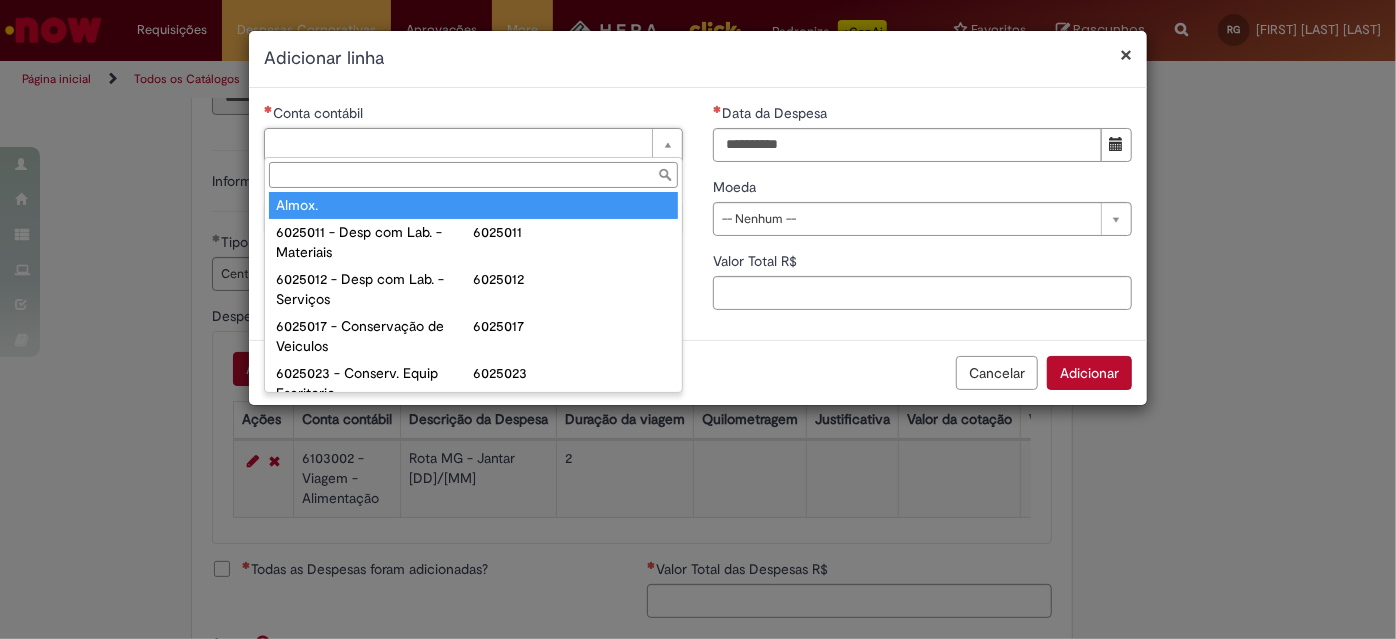scroll, scrollTop: 727, scrollLeft: 0, axis: vertical 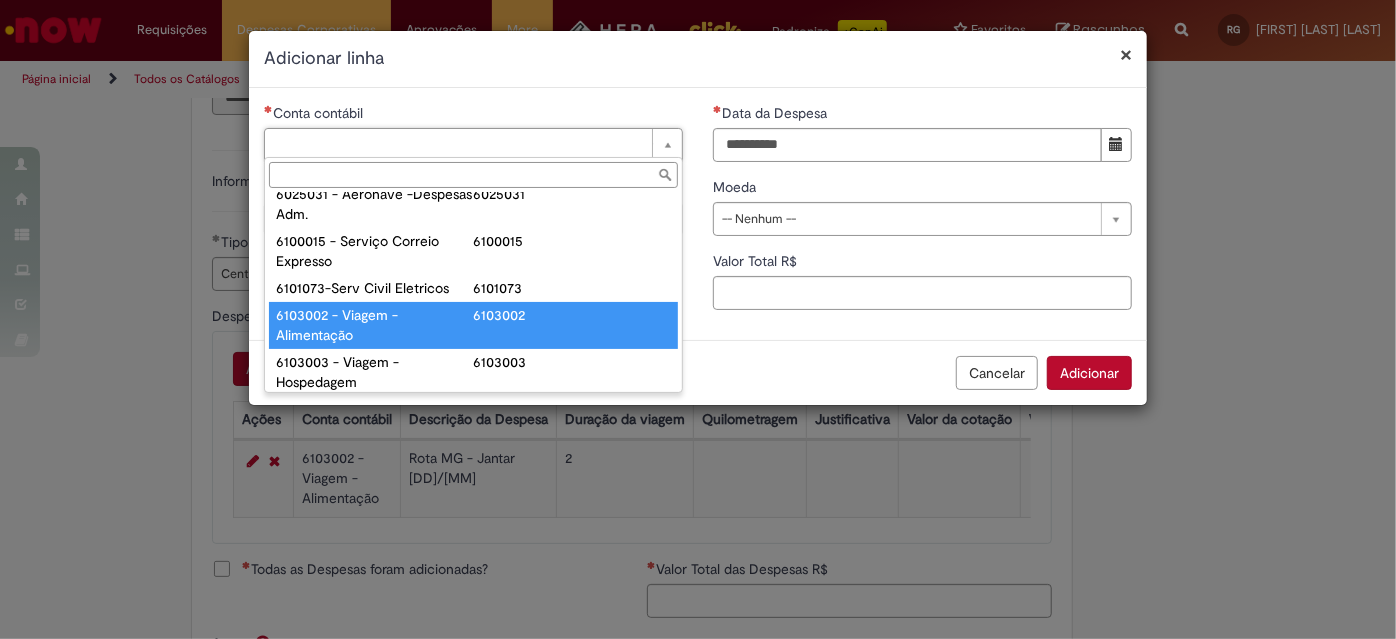 type on "**********" 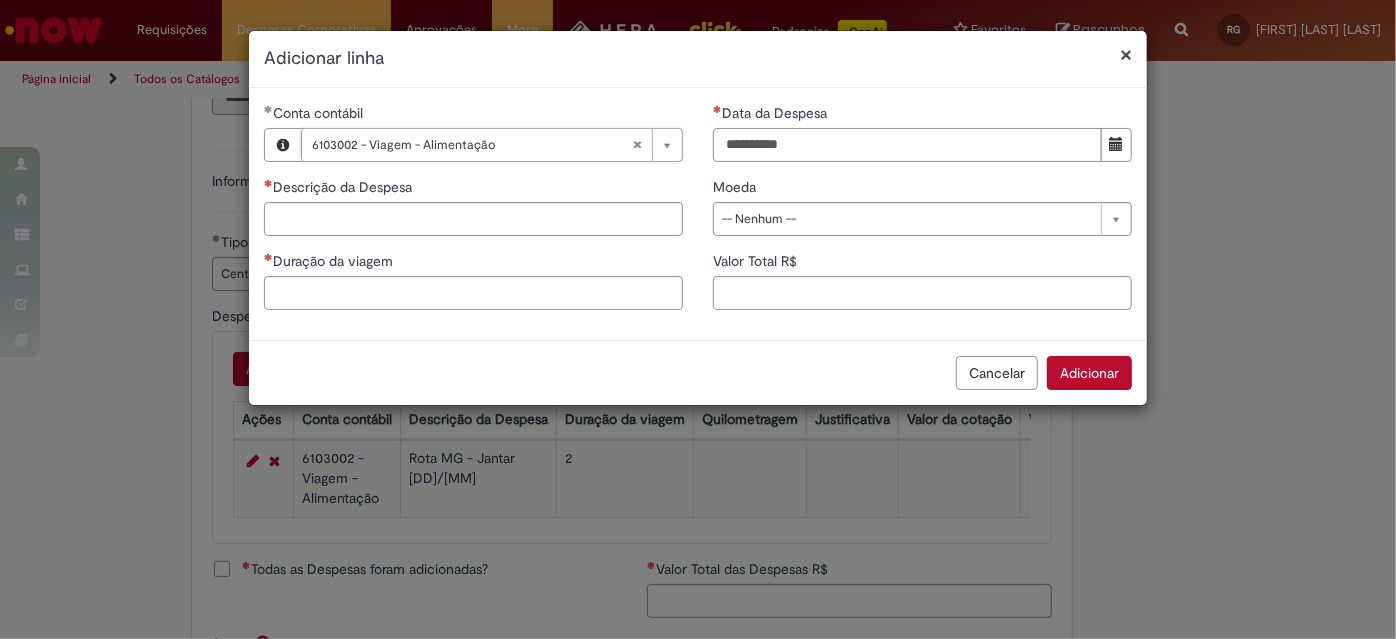 click on "Data da Despesa" at bounding box center (907, 145) 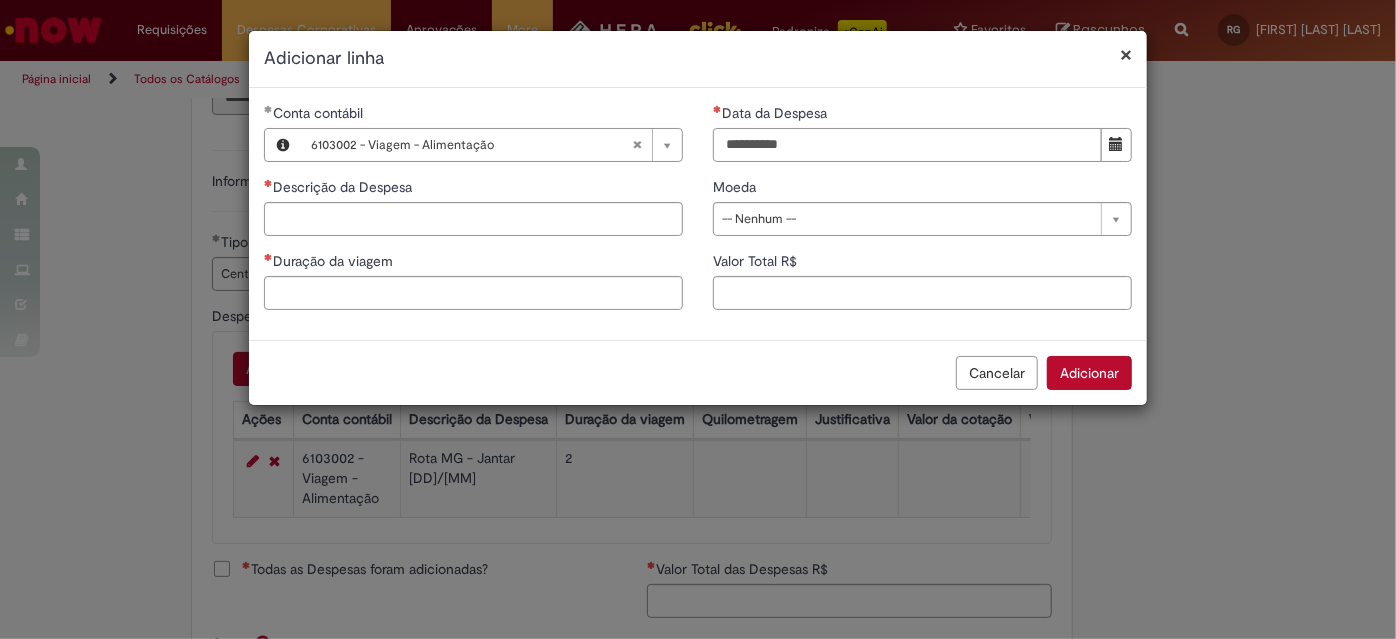 type on "**********" 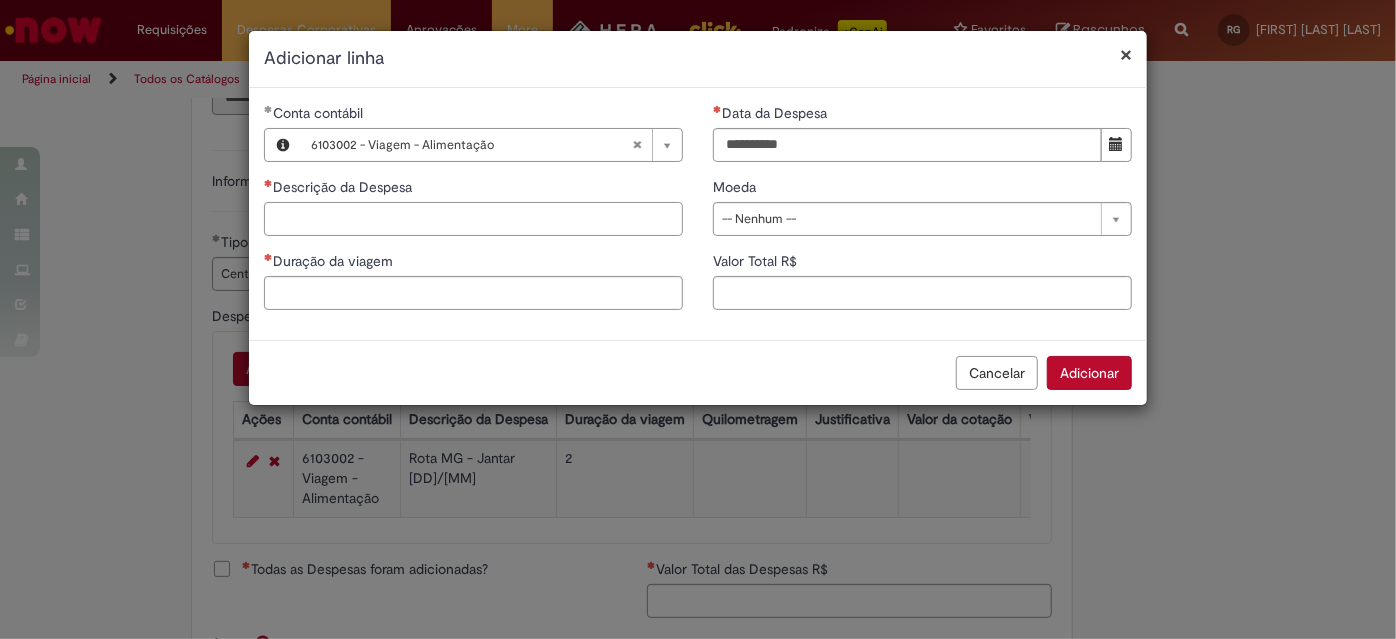 click on "Descrição da Despesa" at bounding box center (473, 219) 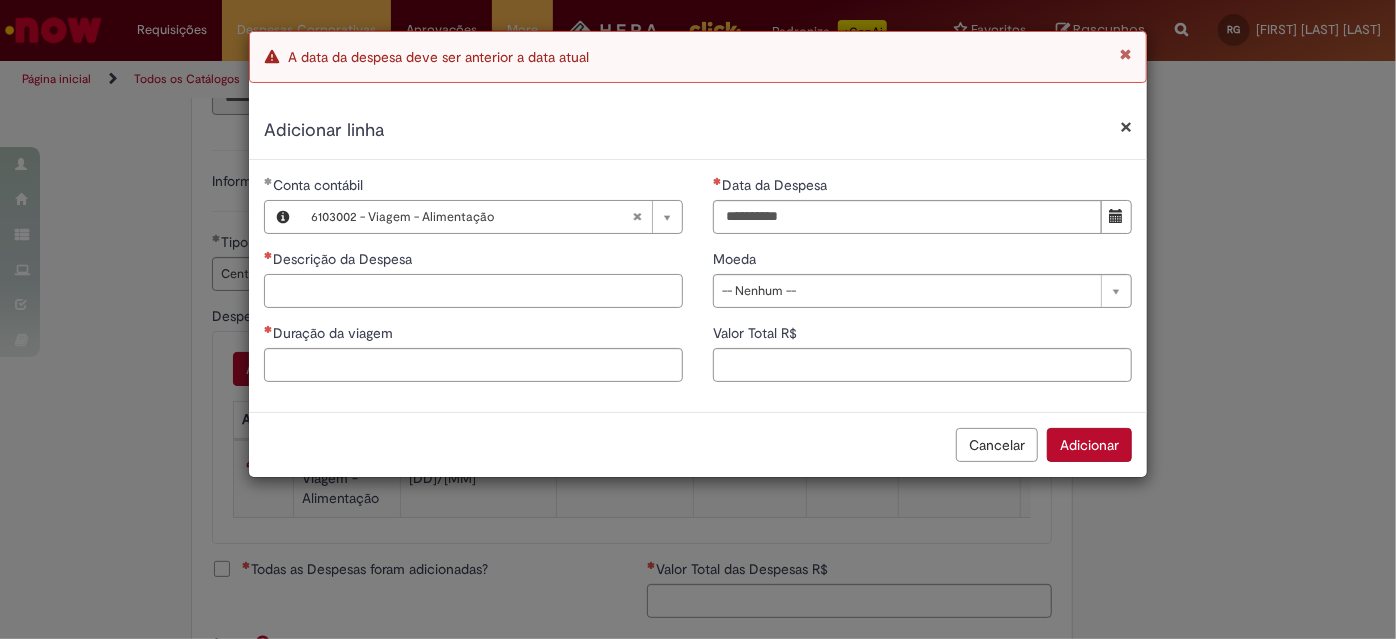 type 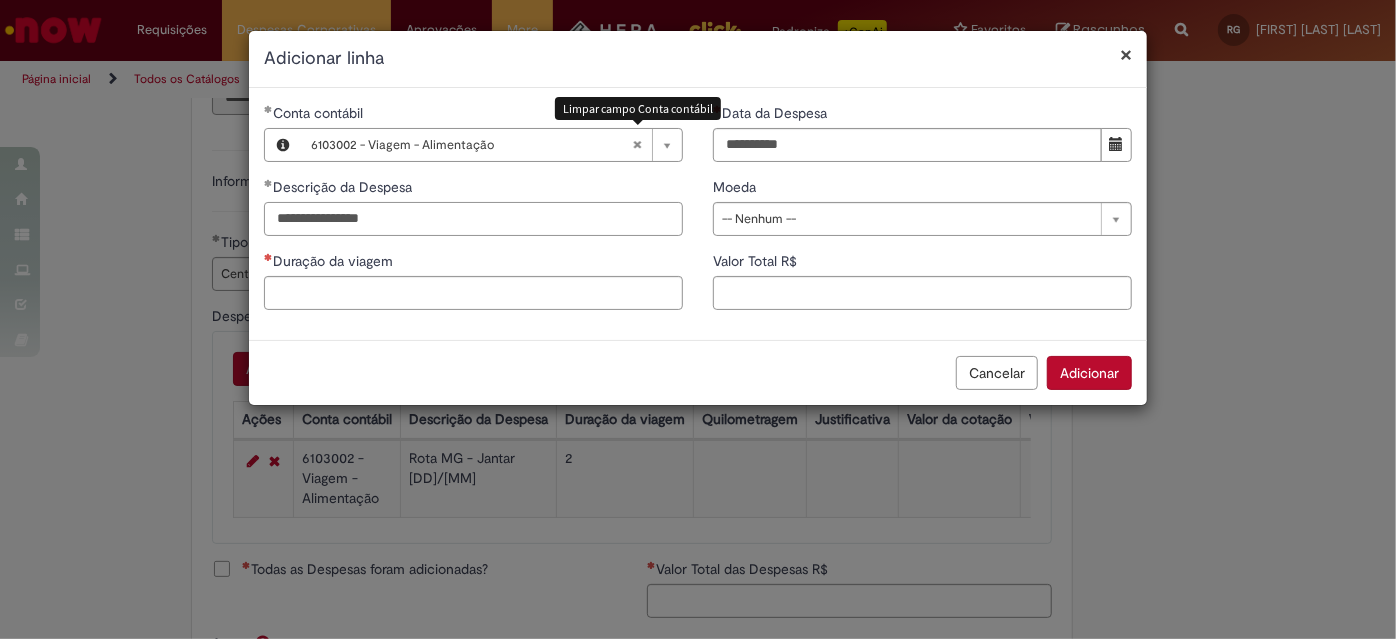 type on "**********" 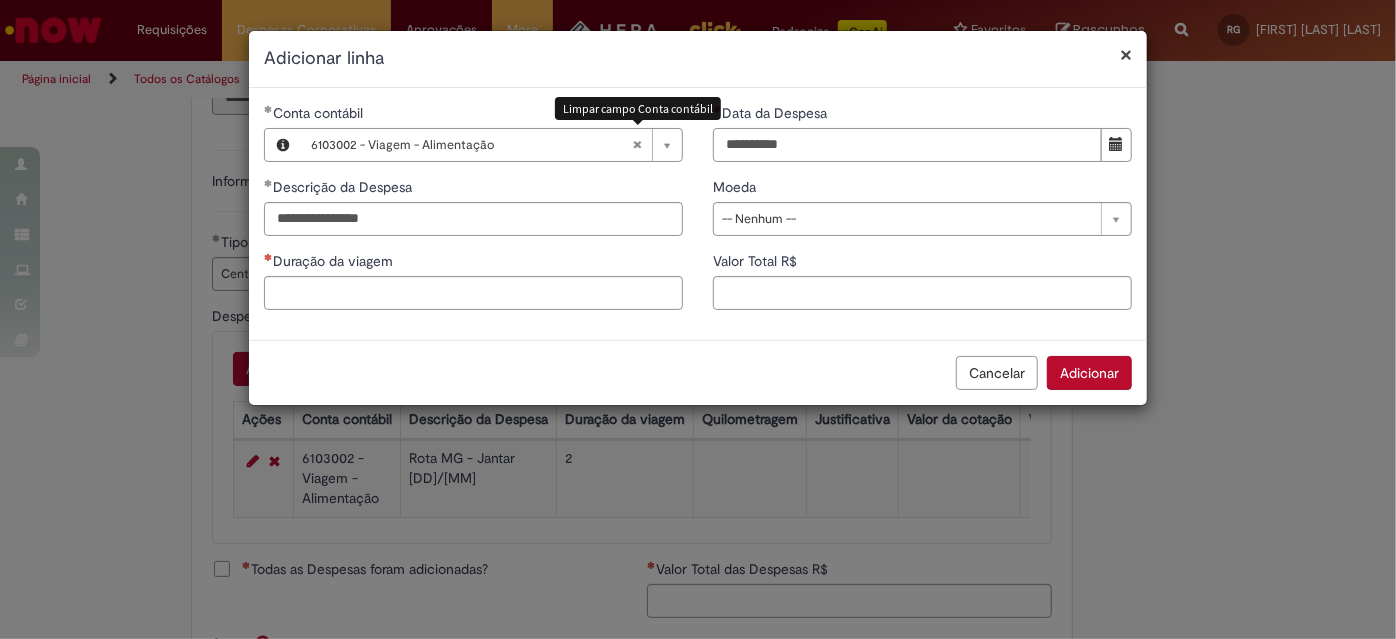 click on "Data da Despesa" at bounding box center (907, 145) 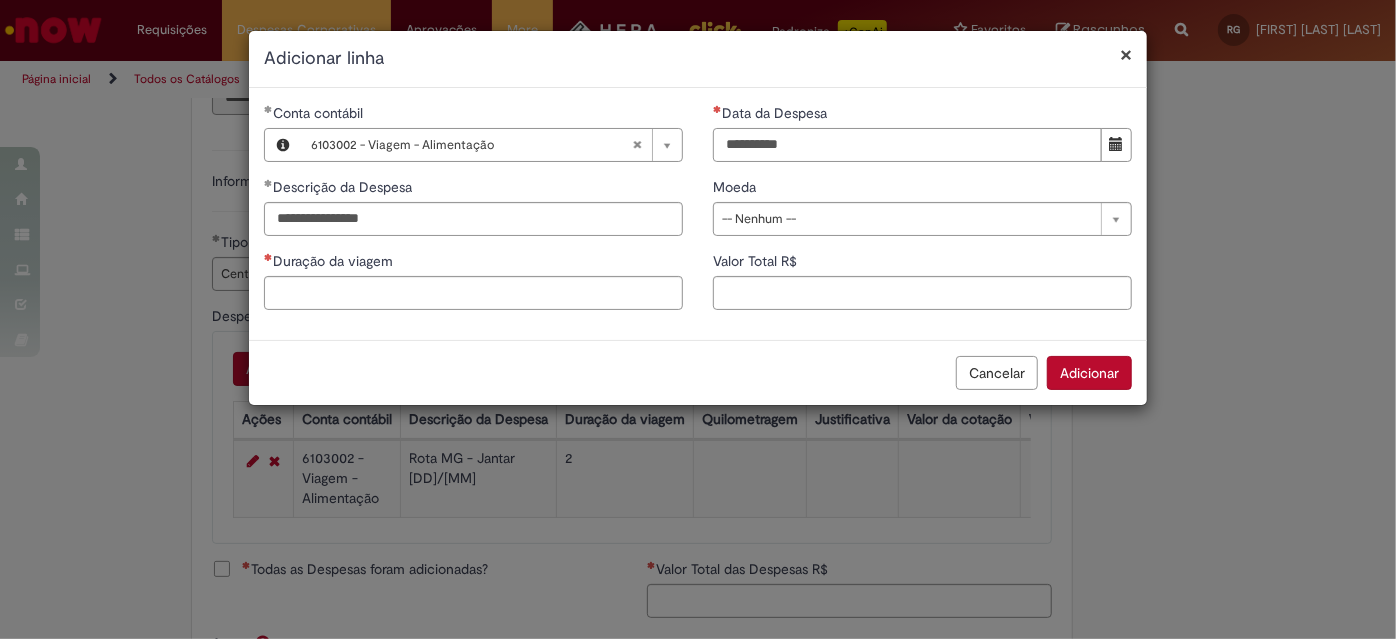 type on "**********" 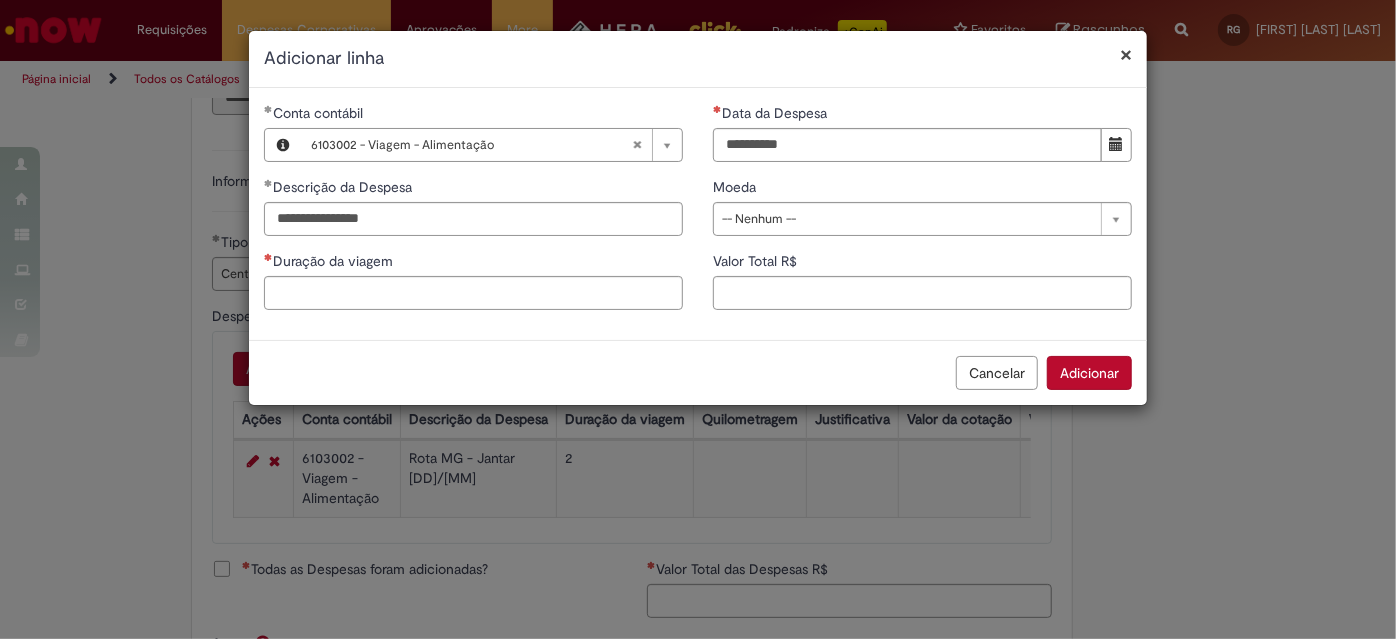 click on "**********" at bounding box center (922, 214) 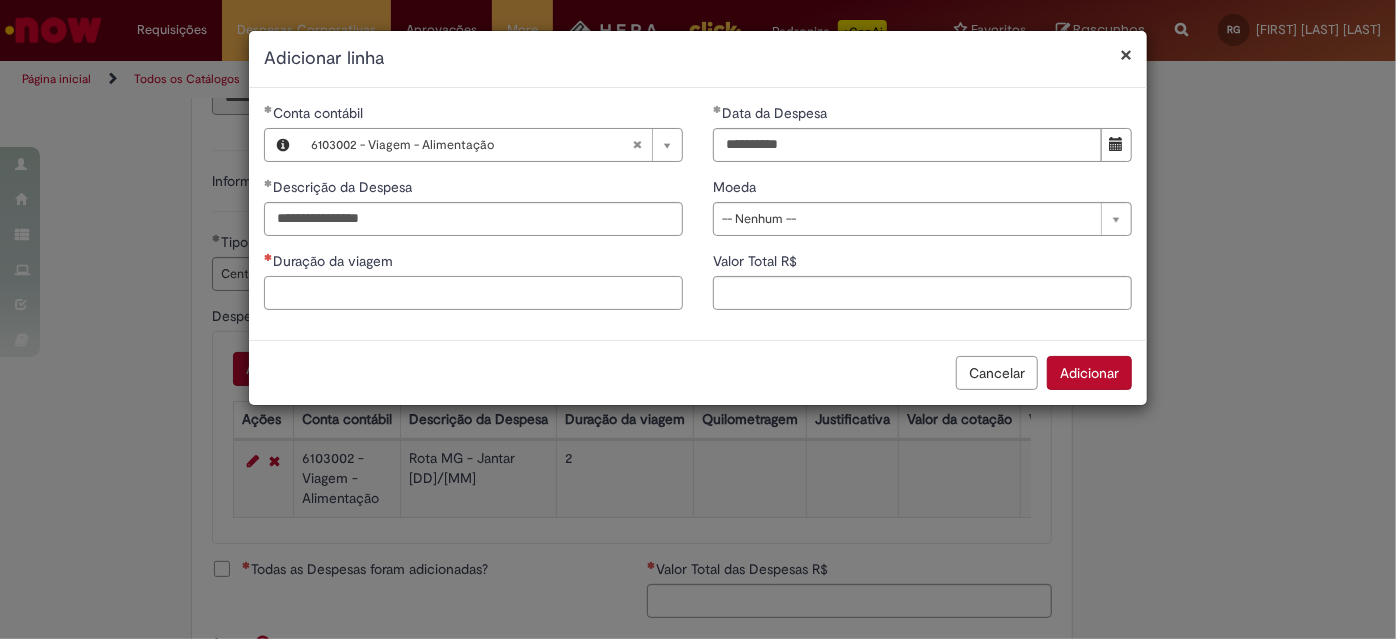 click on "Duração da viagem" at bounding box center (473, 293) 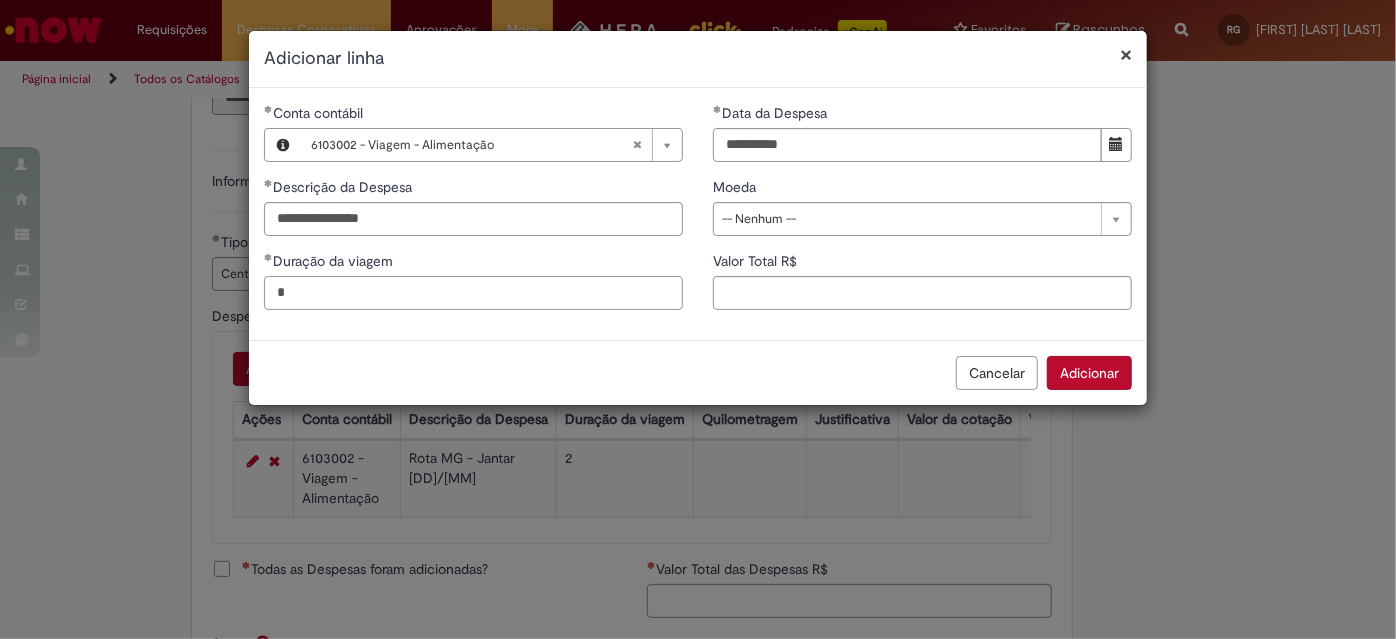 type on "*" 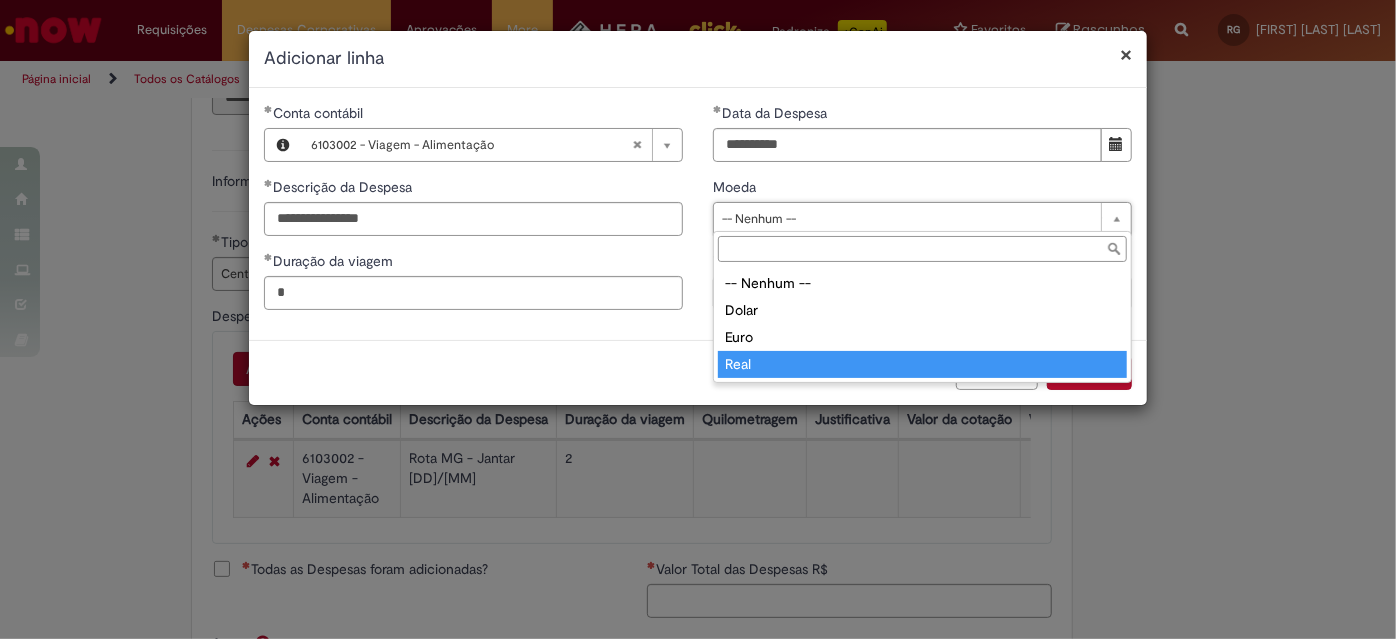 type on "****" 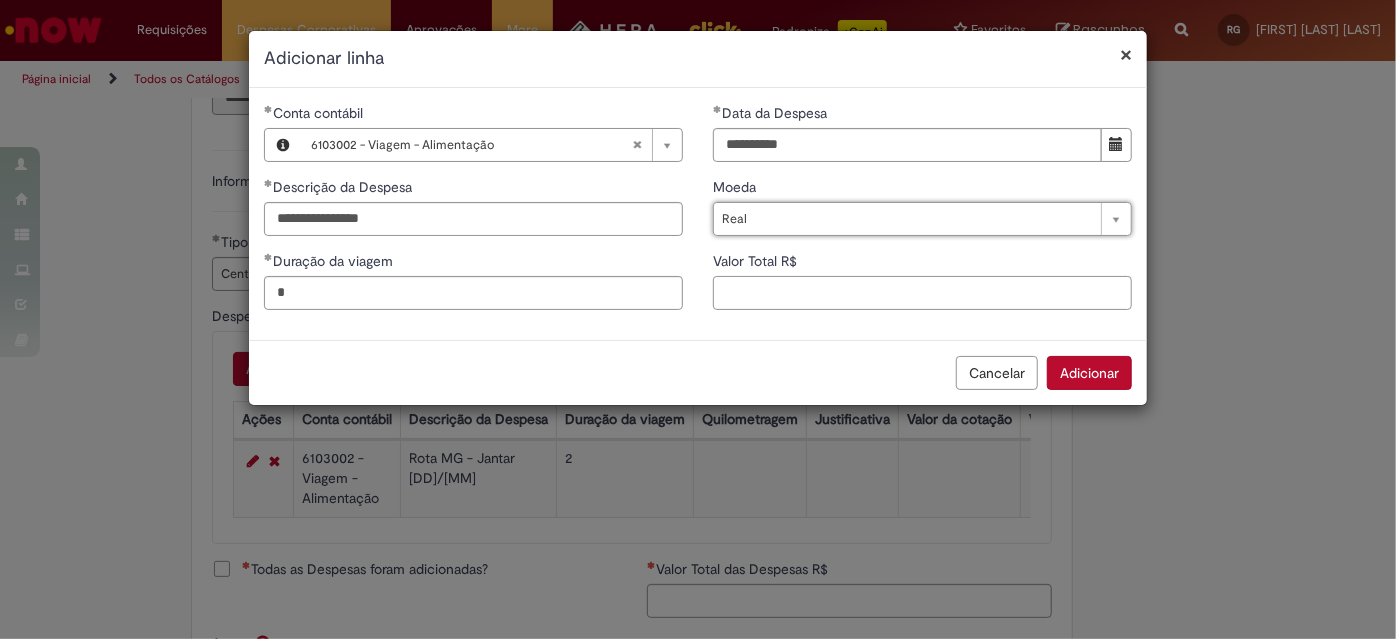 click on "Valor Total R$" at bounding box center (922, 293) 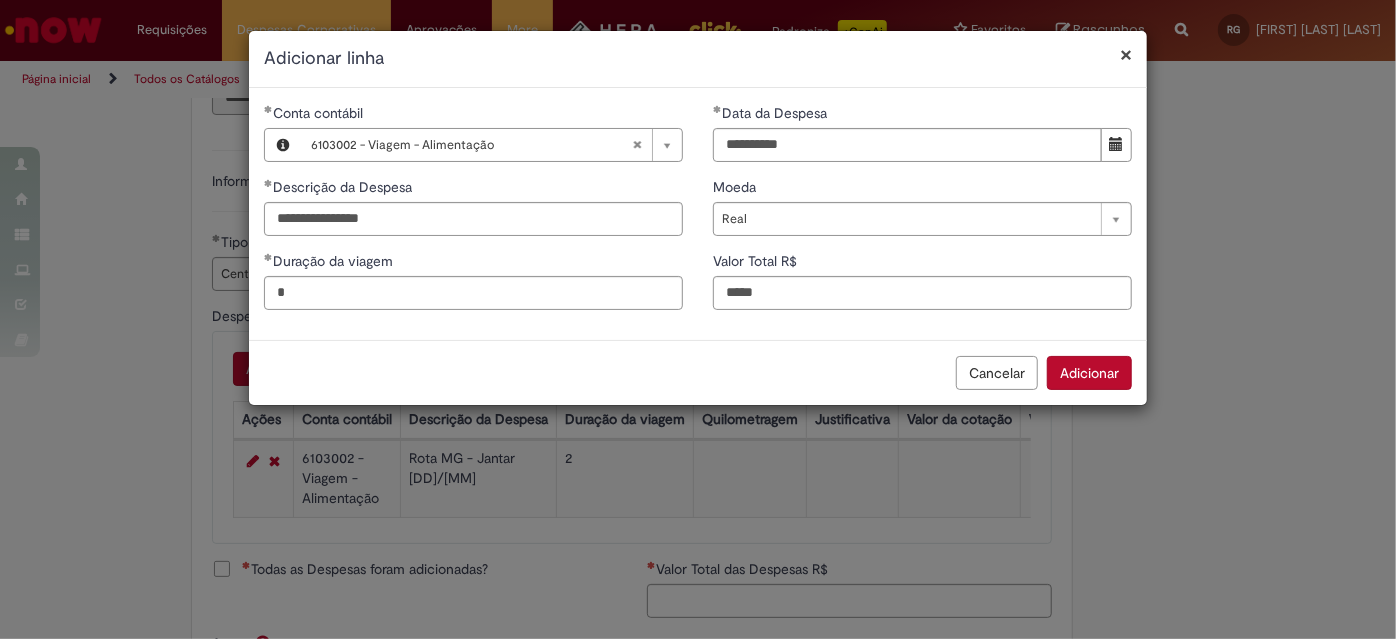 type on "*****" 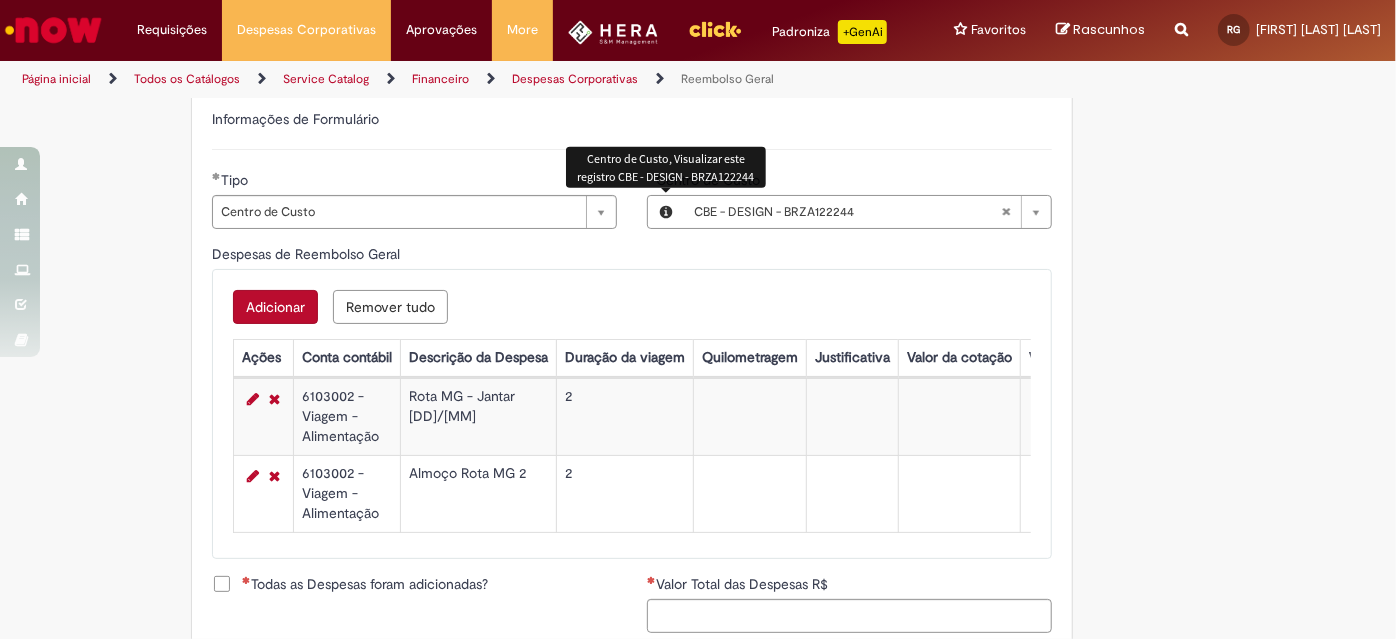 scroll, scrollTop: 727, scrollLeft: 0, axis: vertical 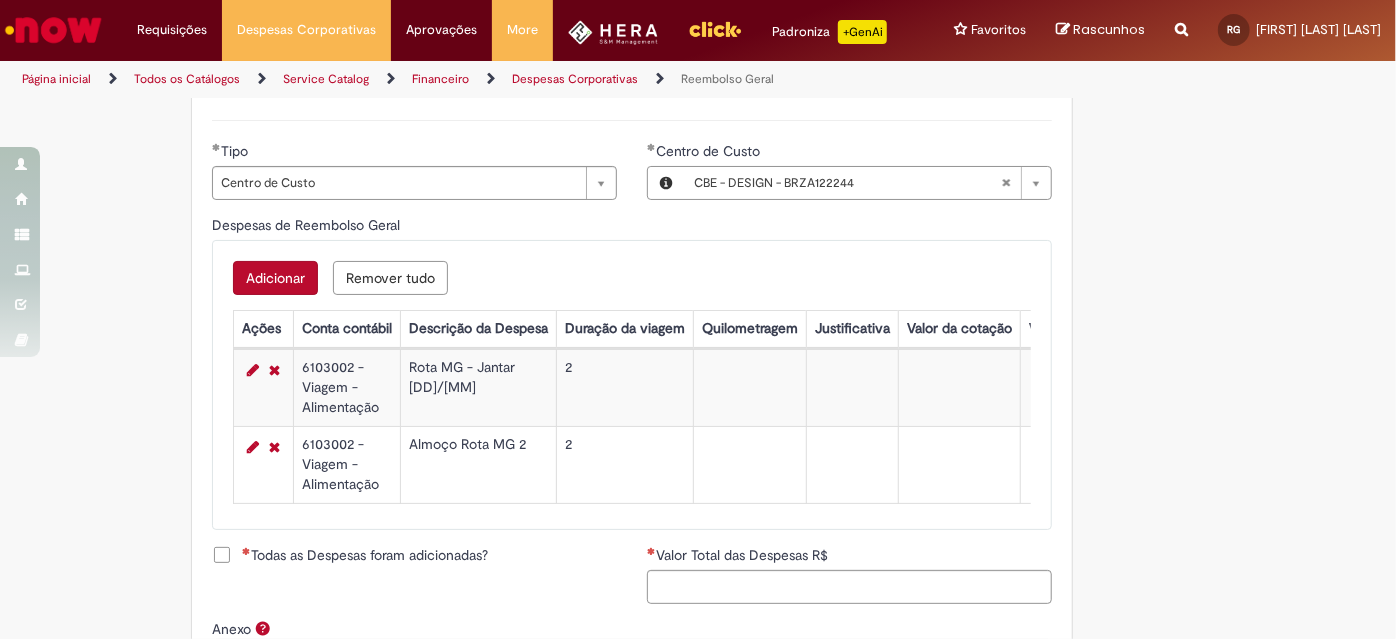 click on "Todas as Despesas foram adicionadas?" at bounding box center (365, 555) 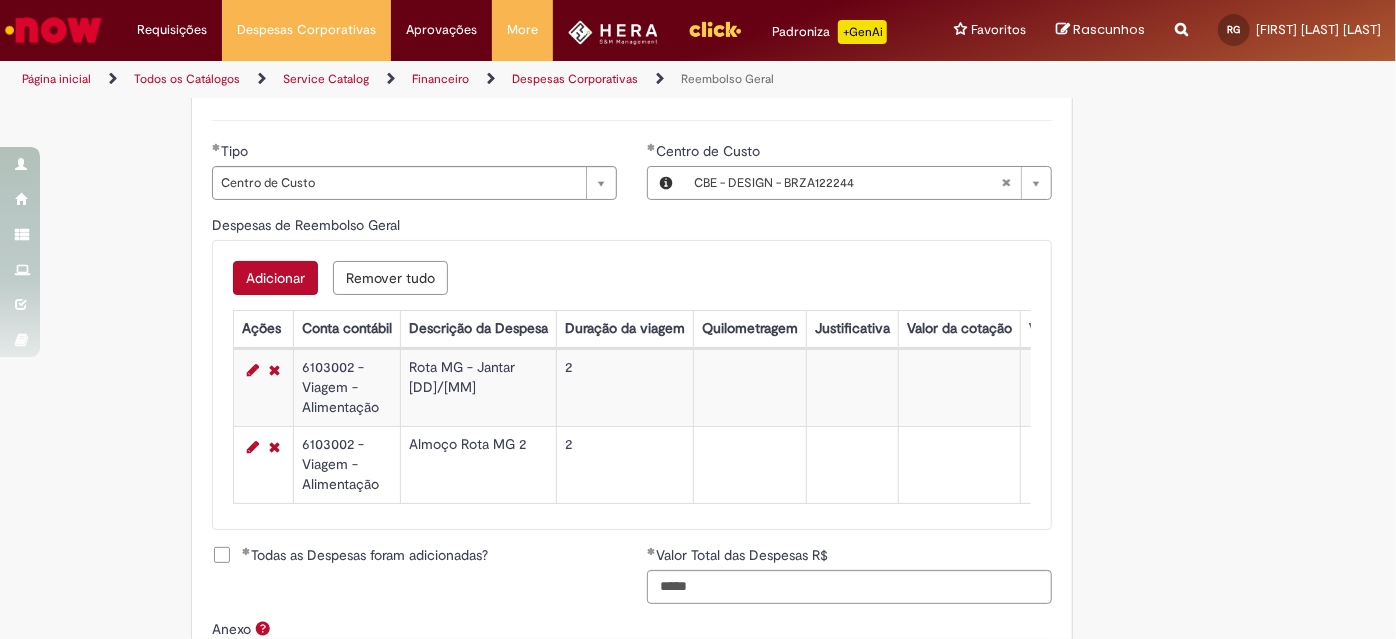 click on "Adicionar" at bounding box center (275, 278) 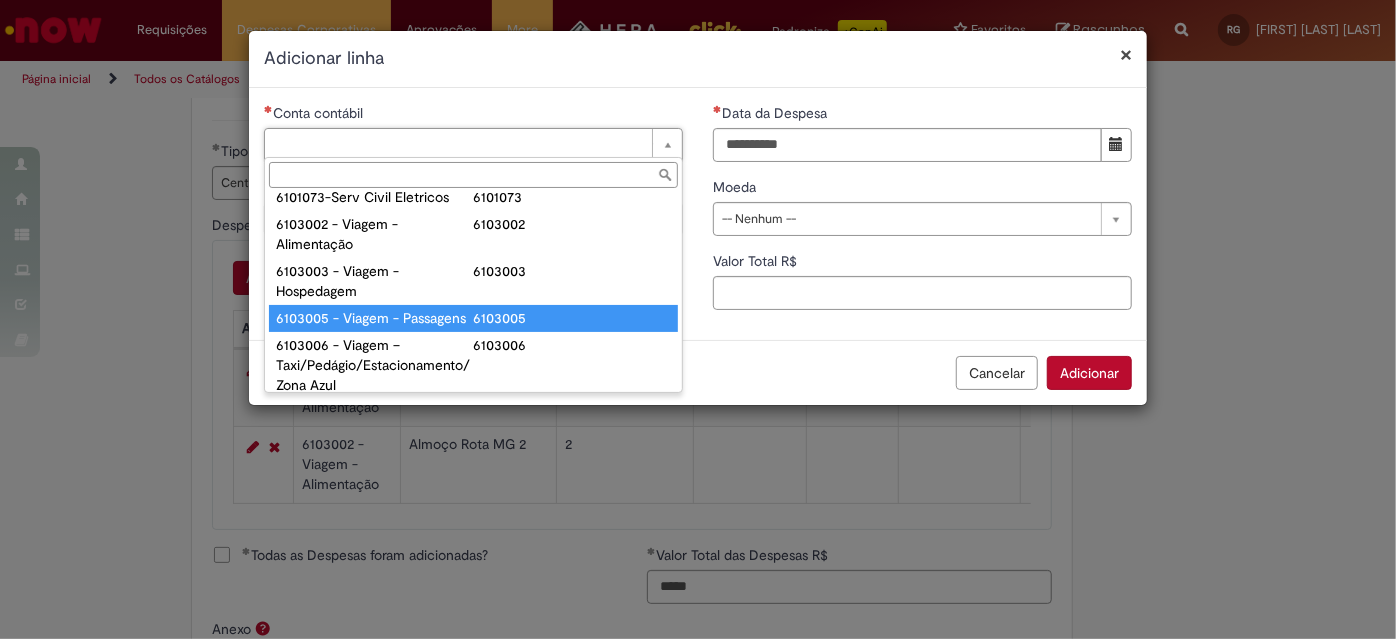 scroll, scrollTop: 821, scrollLeft: 0, axis: vertical 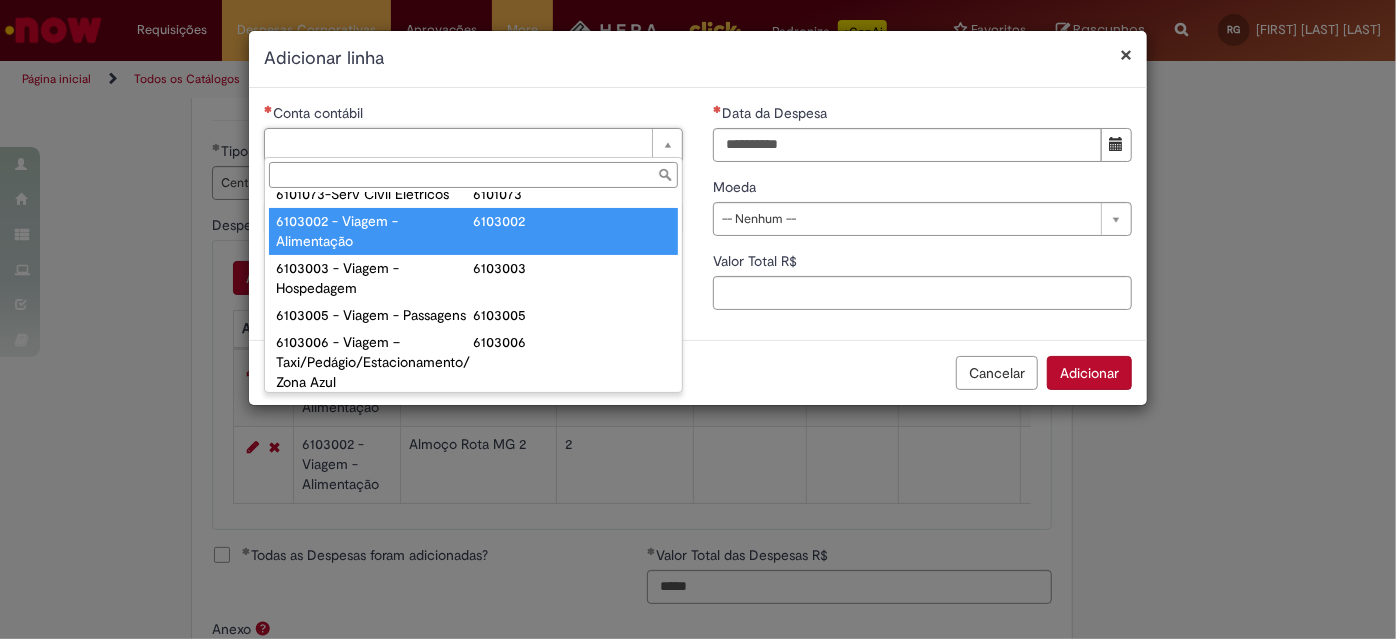 type on "**********" 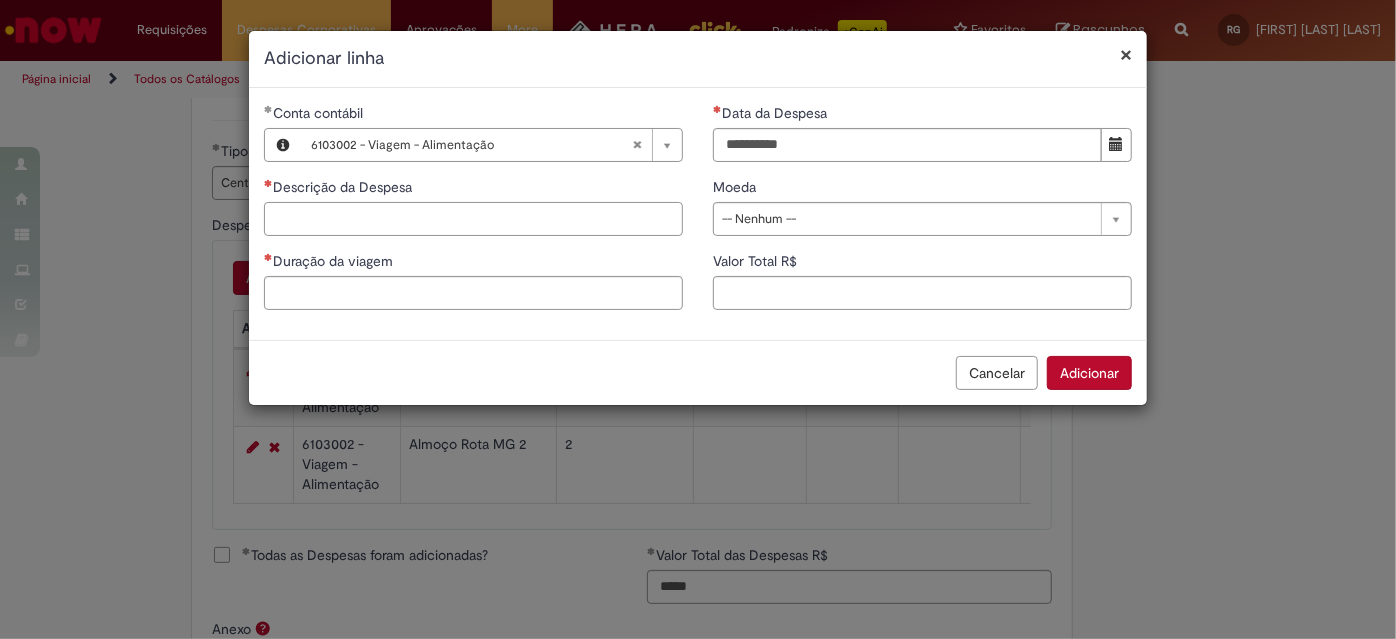 click on "Descrição da Despesa" at bounding box center (473, 219) 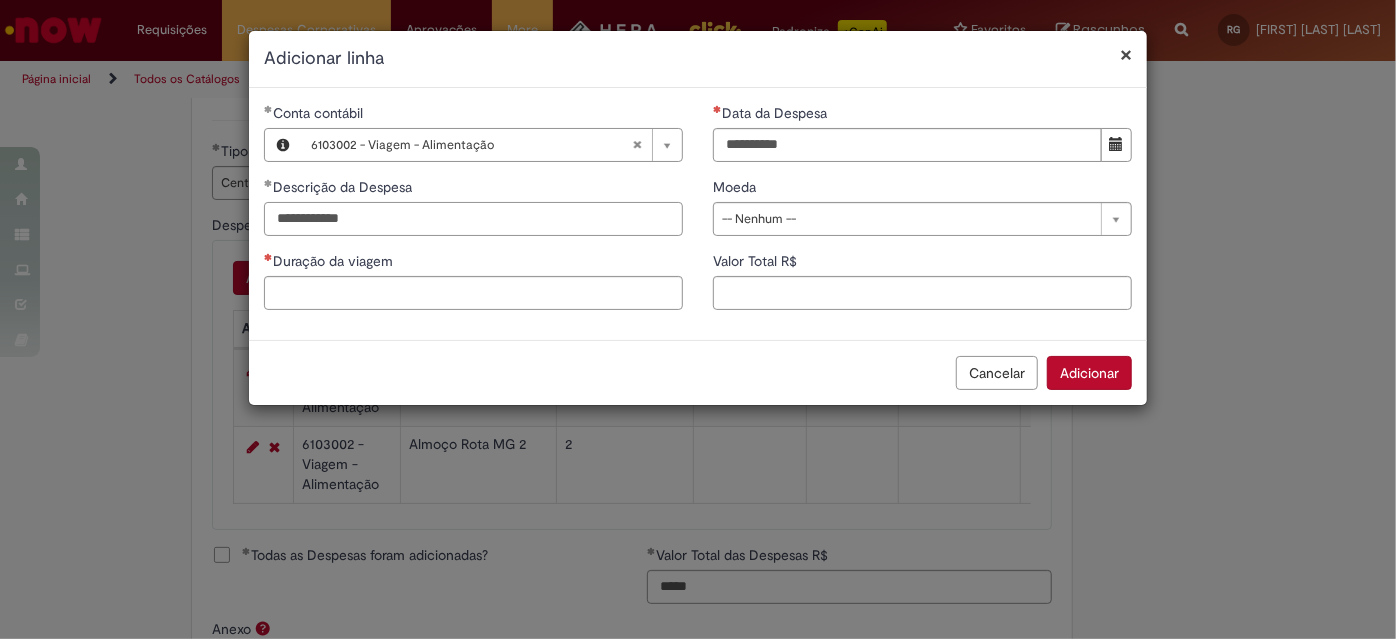 type on "**********" 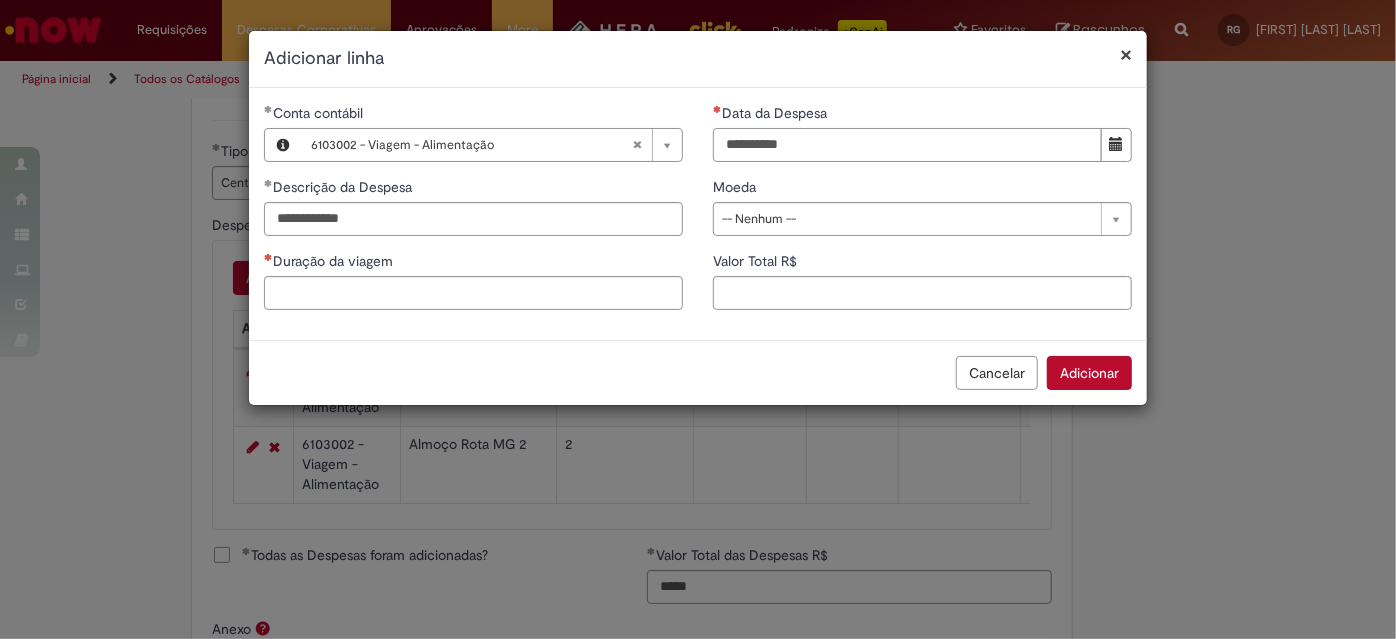 click on "Data da Despesa" at bounding box center [907, 145] 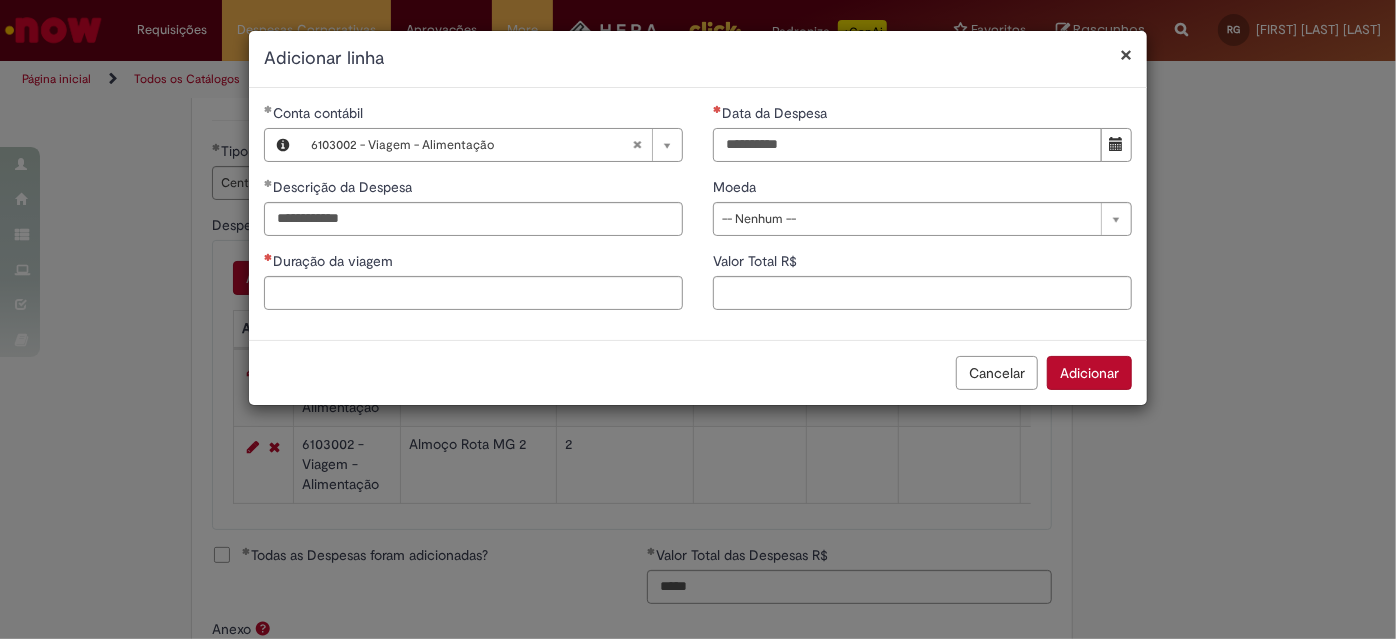 type on "**********" 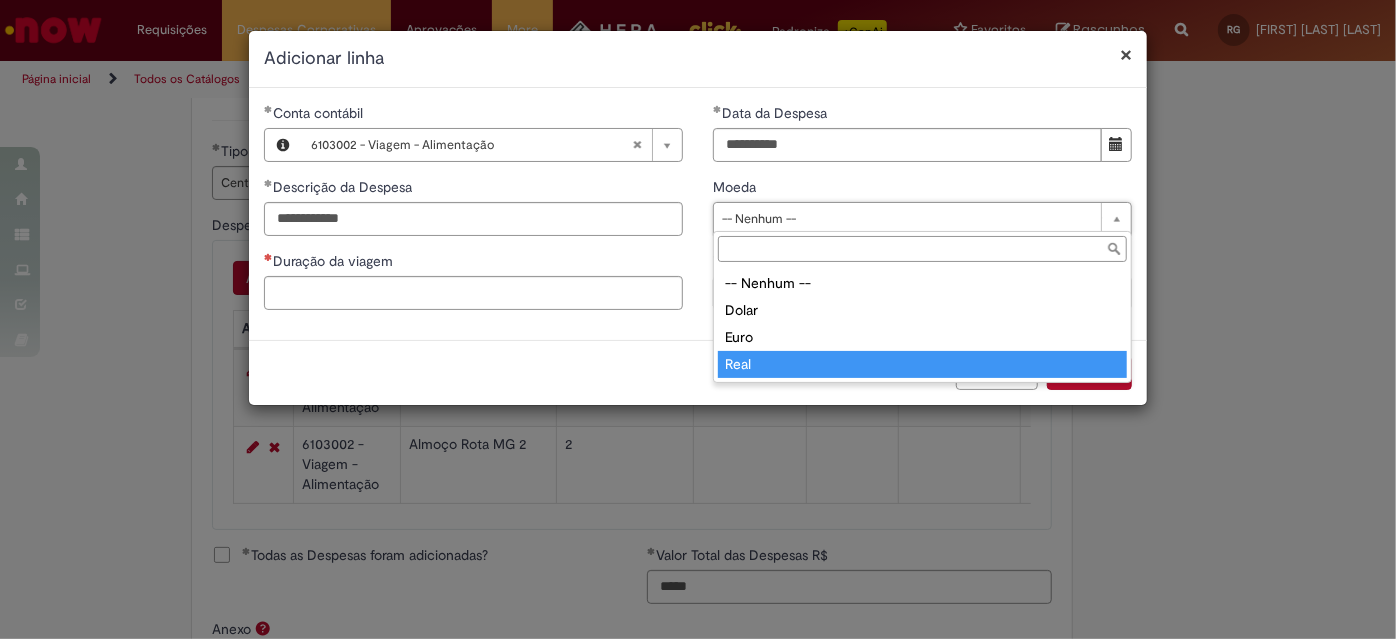 type on "****" 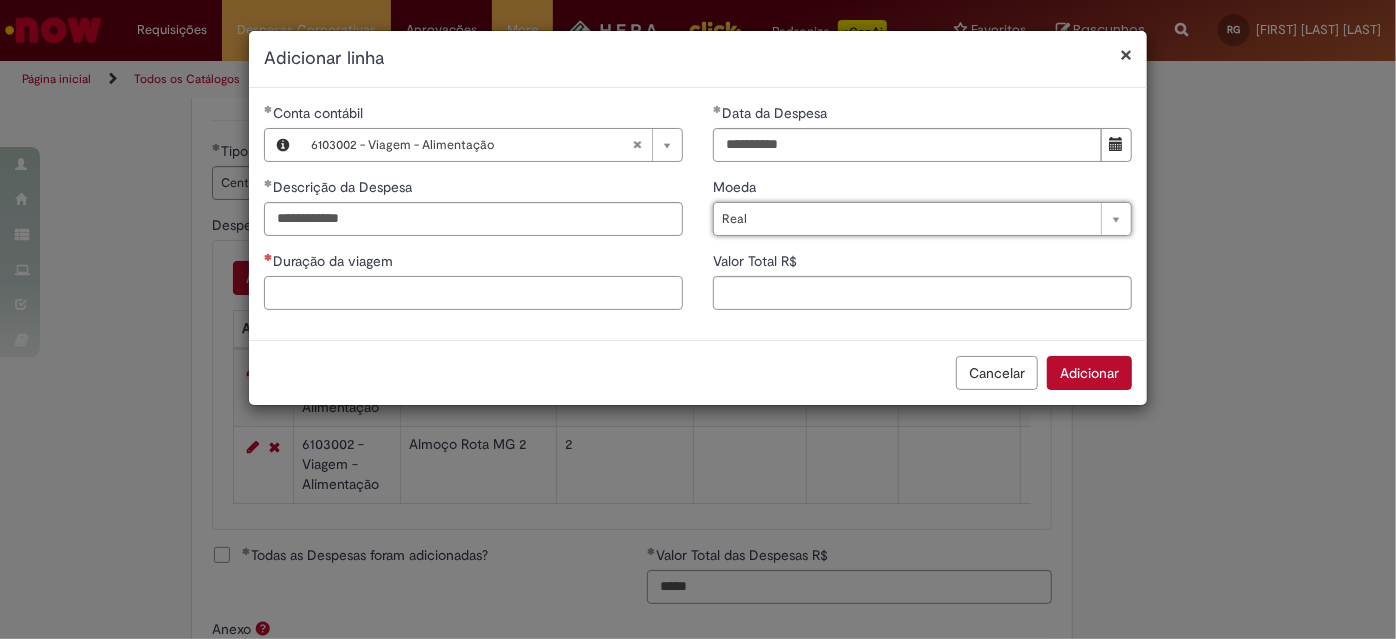 click on "Duração da viagem" at bounding box center [473, 293] 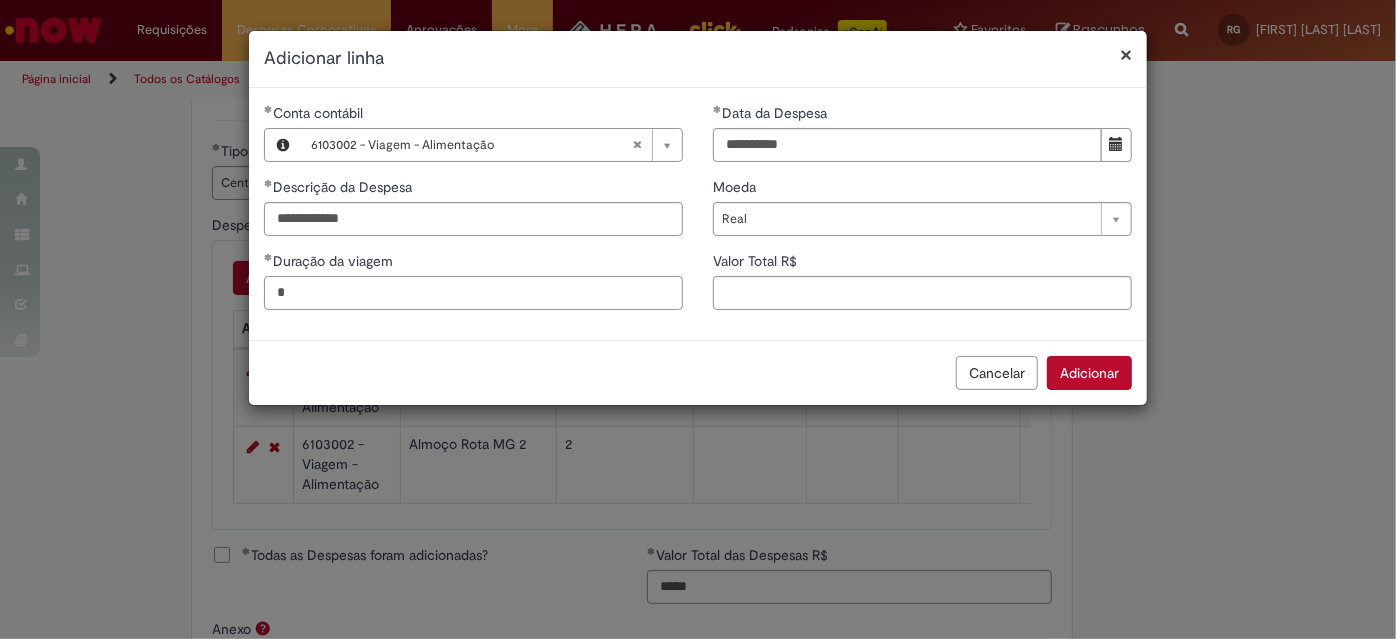 type on "*" 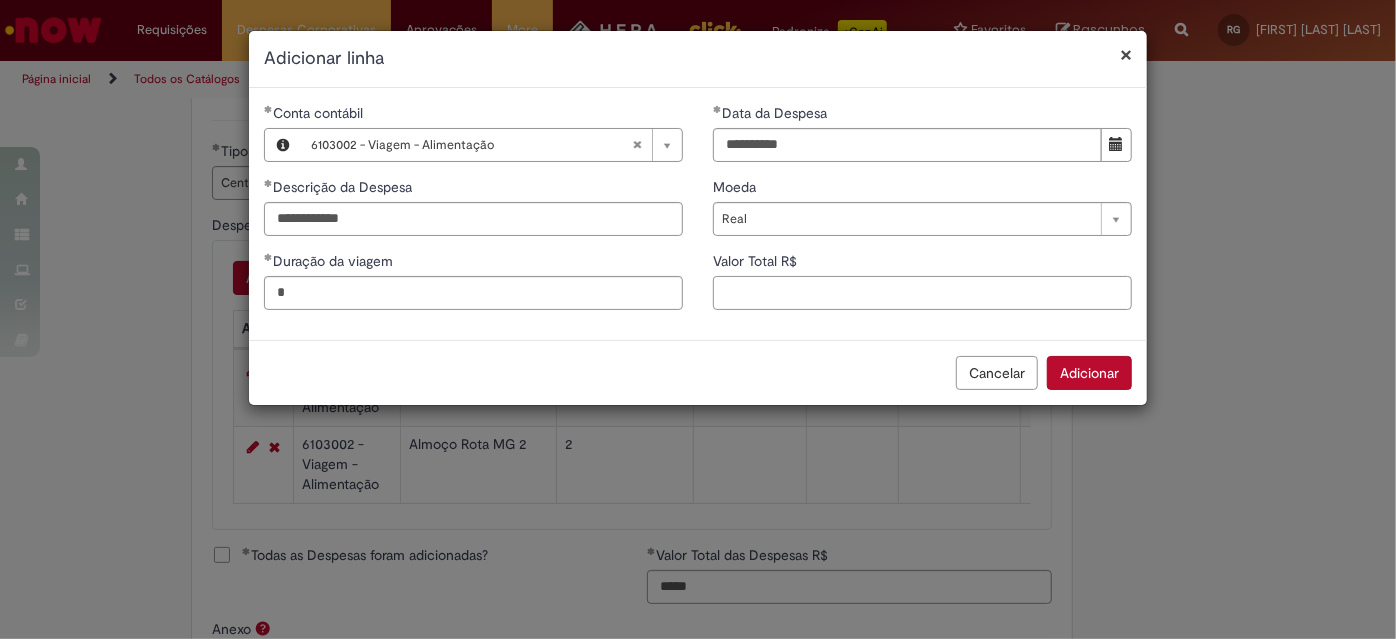 click on "Valor Total R$" at bounding box center [922, 293] 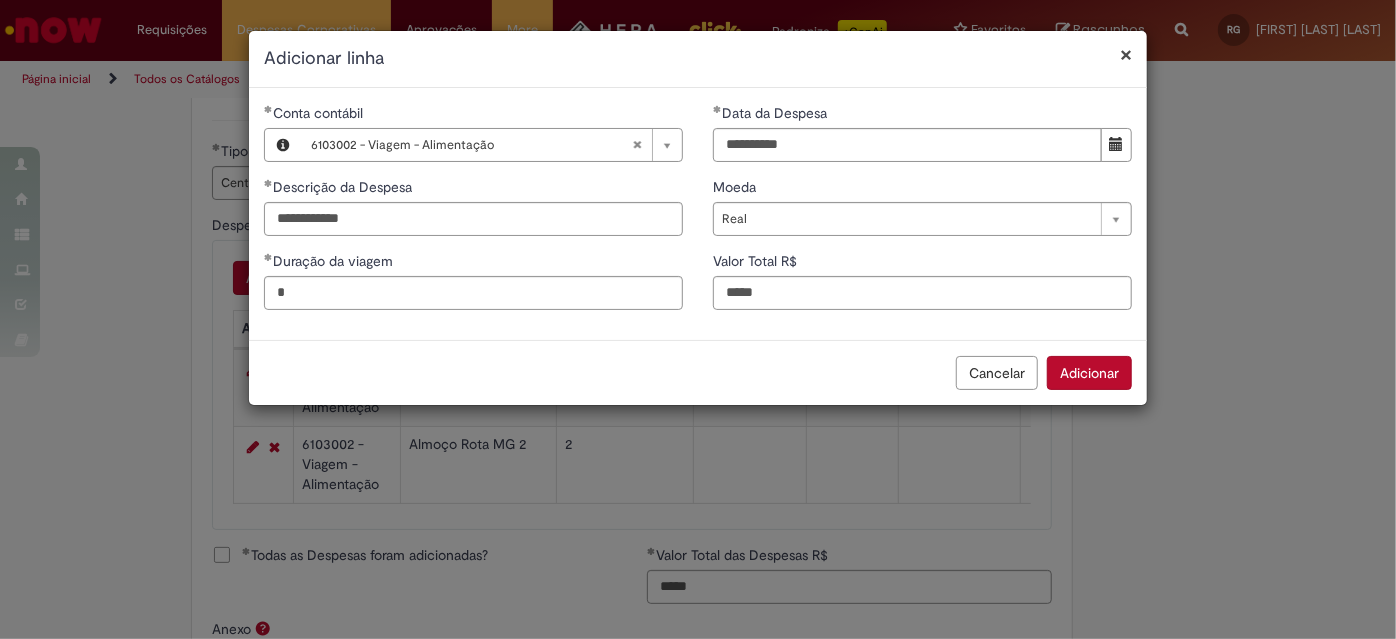 type on "*****" 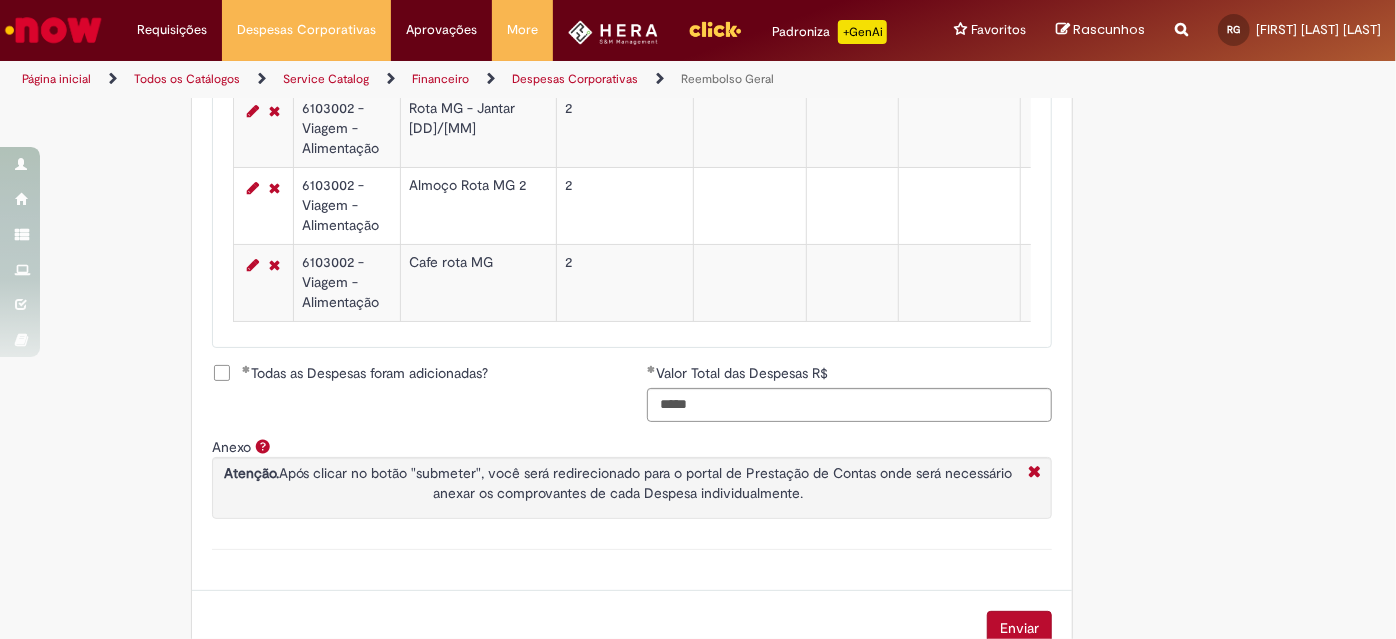 scroll, scrollTop: 1000, scrollLeft: 0, axis: vertical 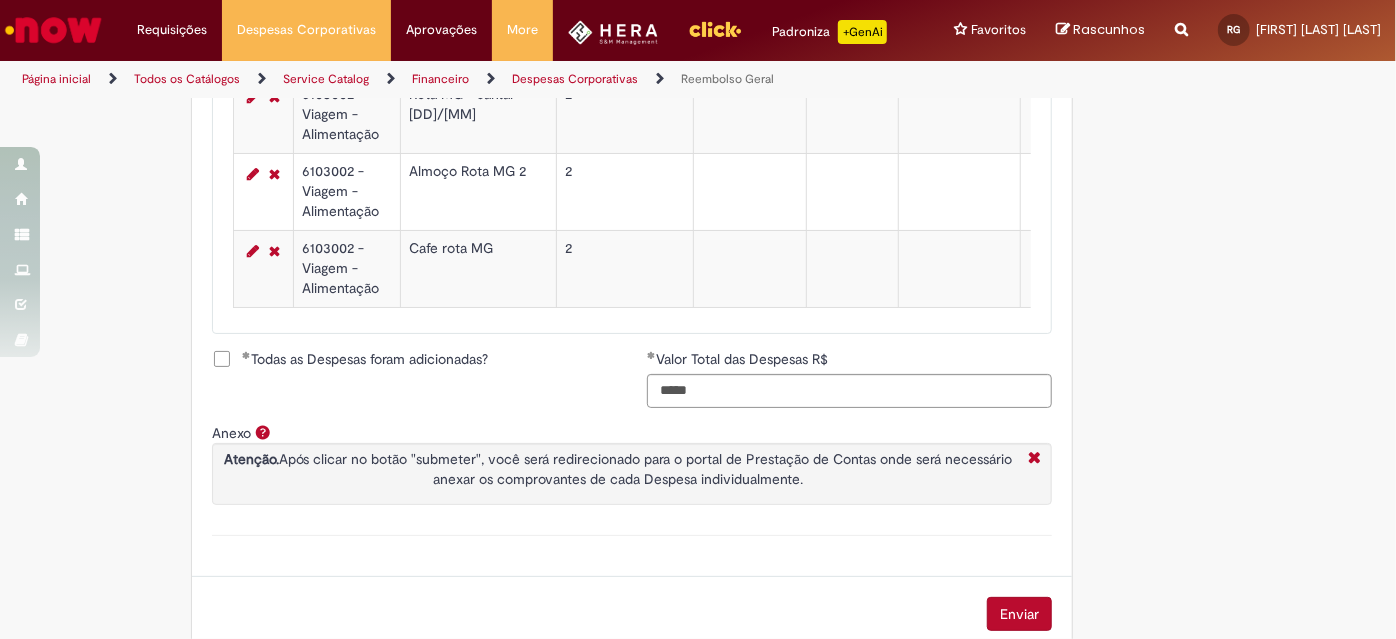 click on "Todas as Despesas foram adicionadas?" at bounding box center (365, 359) 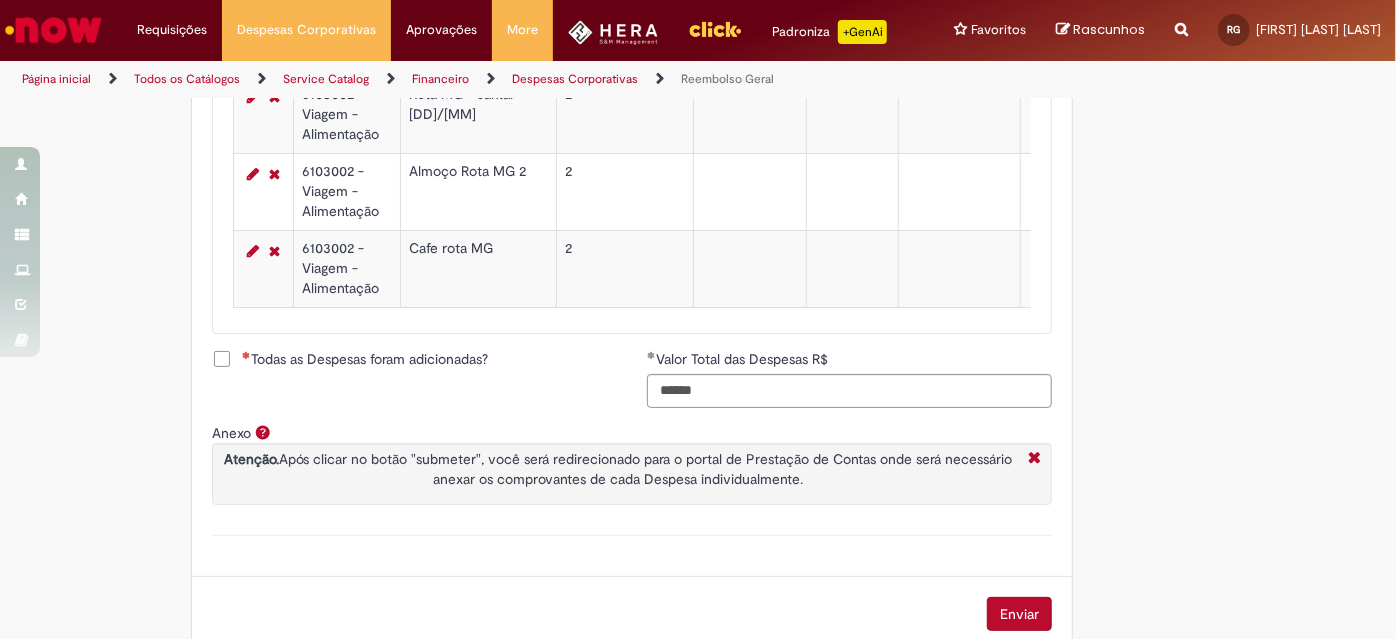 click on "Todas as Despesas foram adicionadas?" at bounding box center [365, 359] 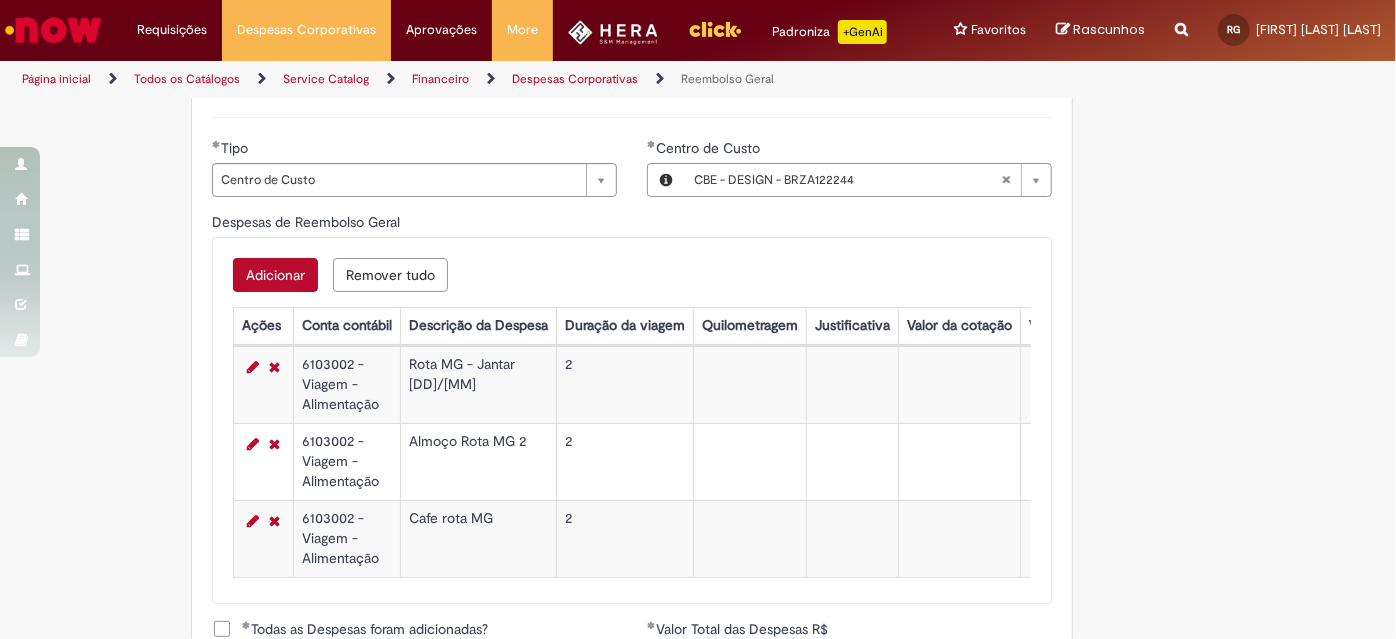 scroll, scrollTop: 727, scrollLeft: 0, axis: vertical 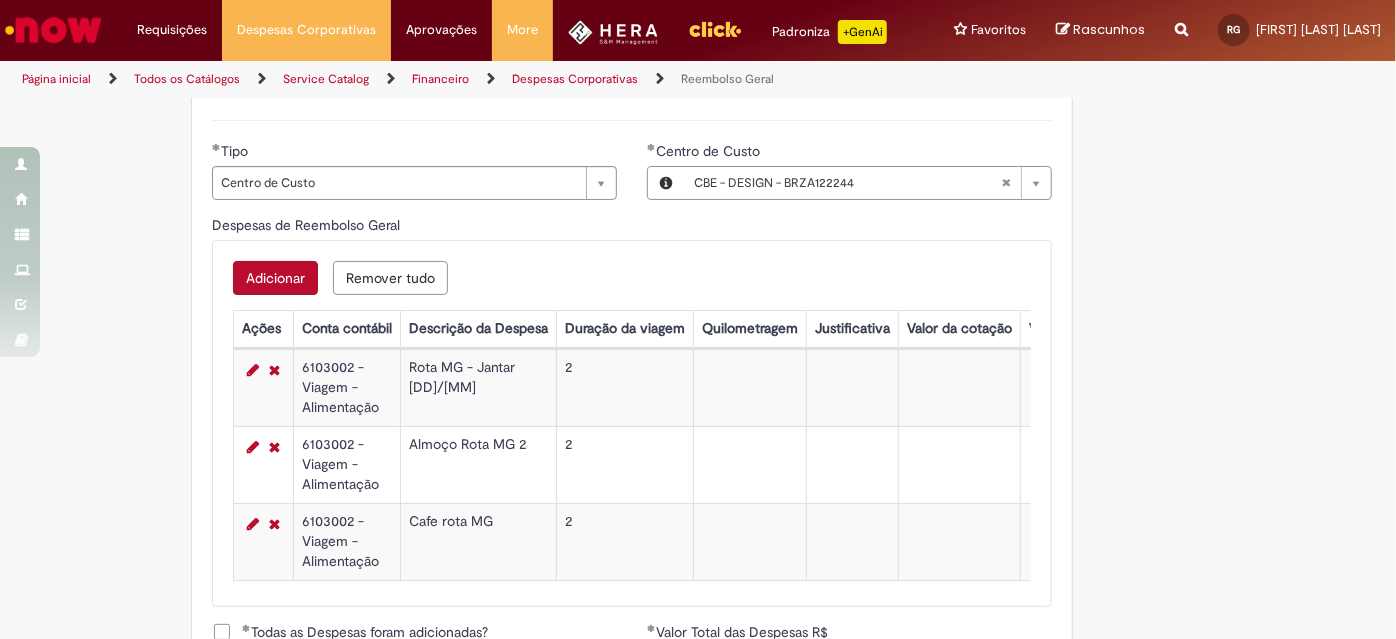 click on "Adicionar" at bounding box center [275, 278] 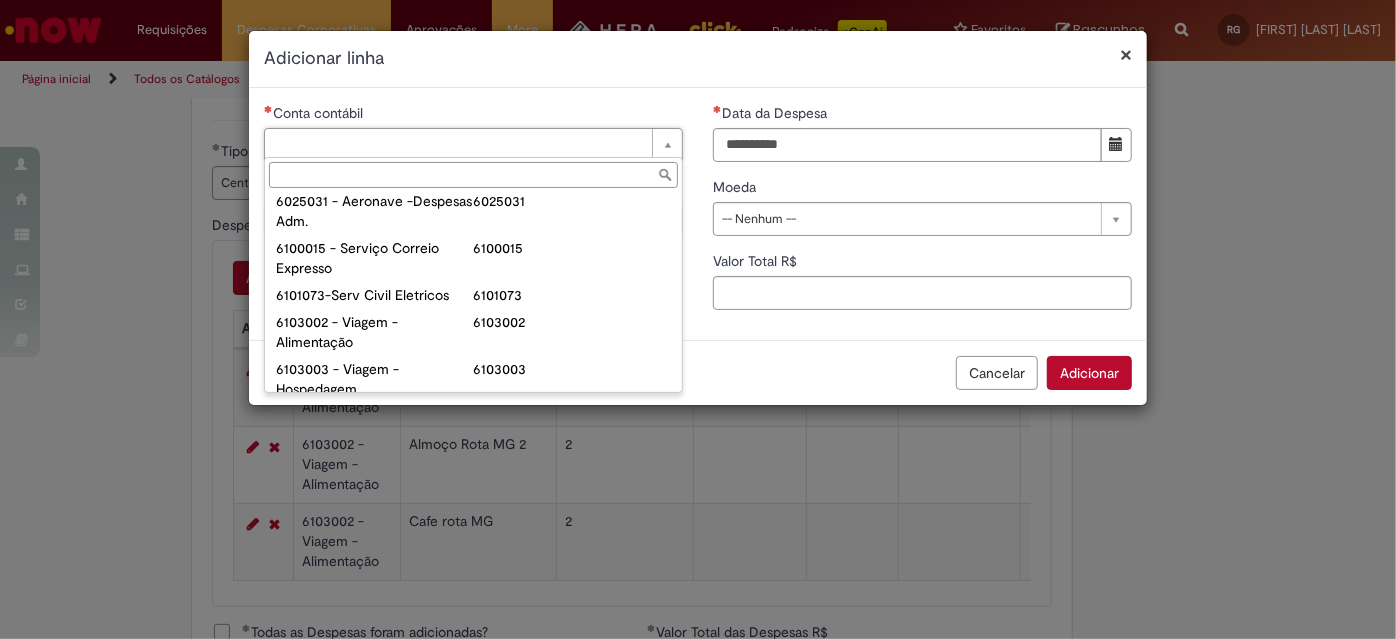 scroll, scrollTop: 818, scrollLeft: 0, axis: vertical 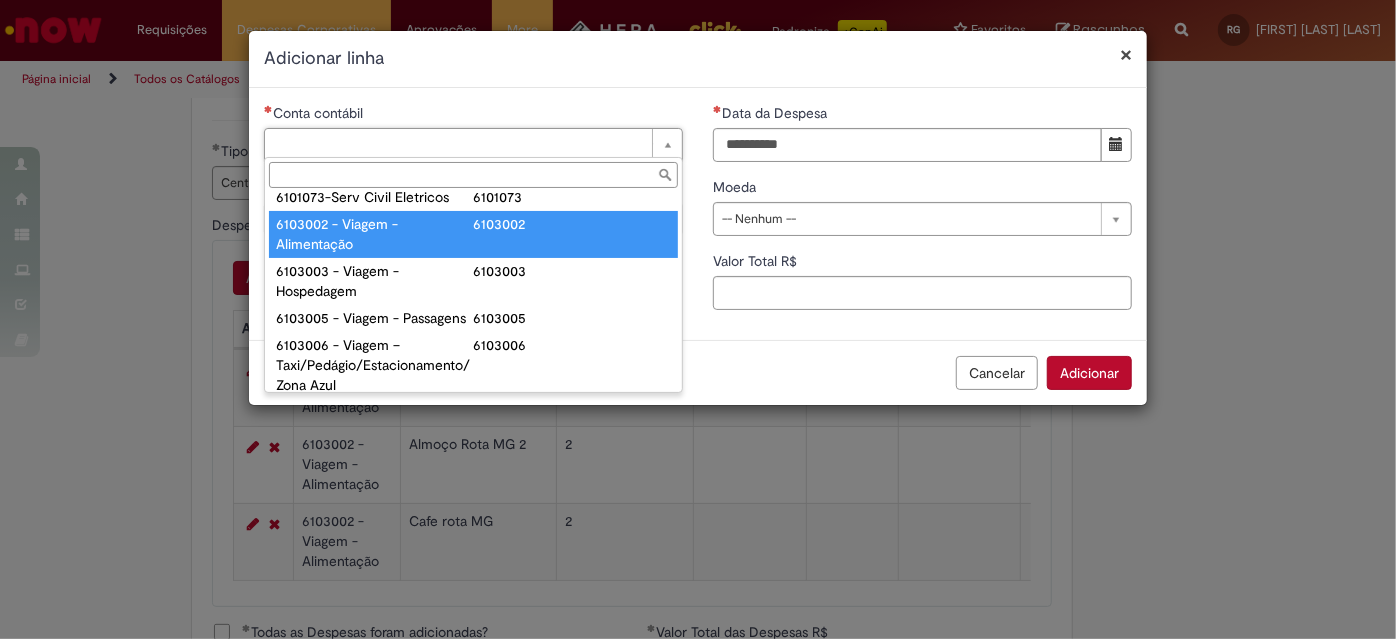 type on "**********" 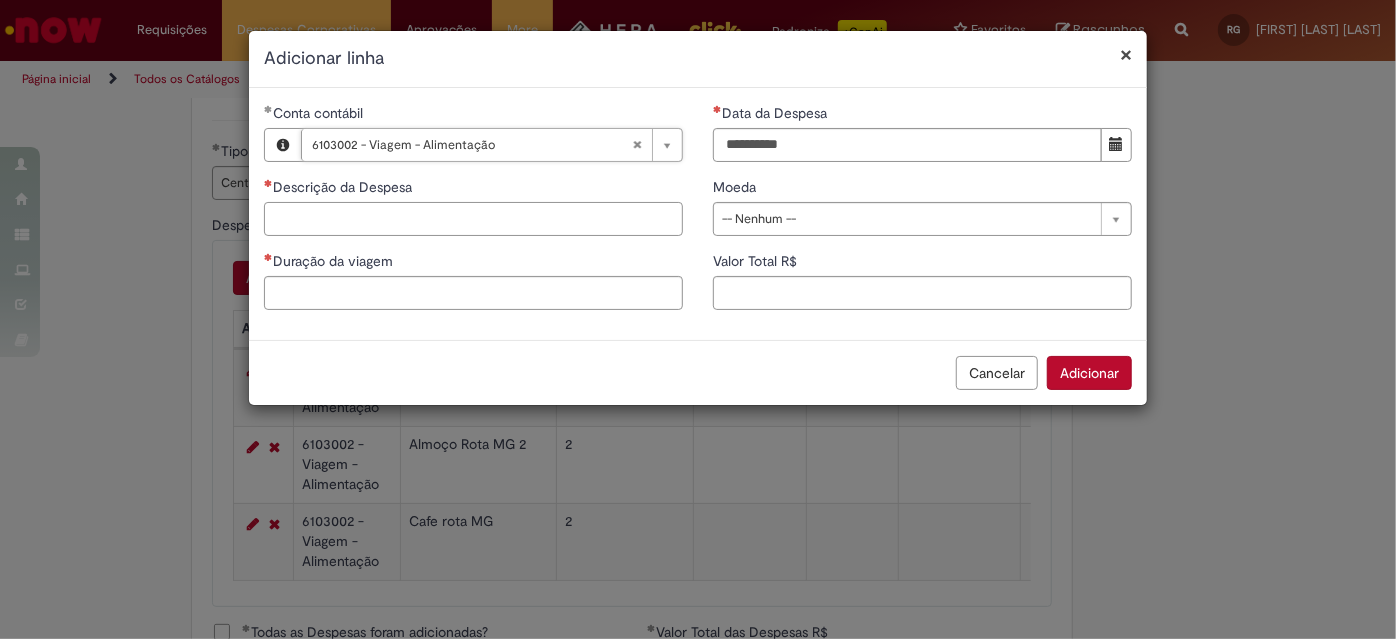 click on "Descrição da Despesa" at bounding box center [473, 219] 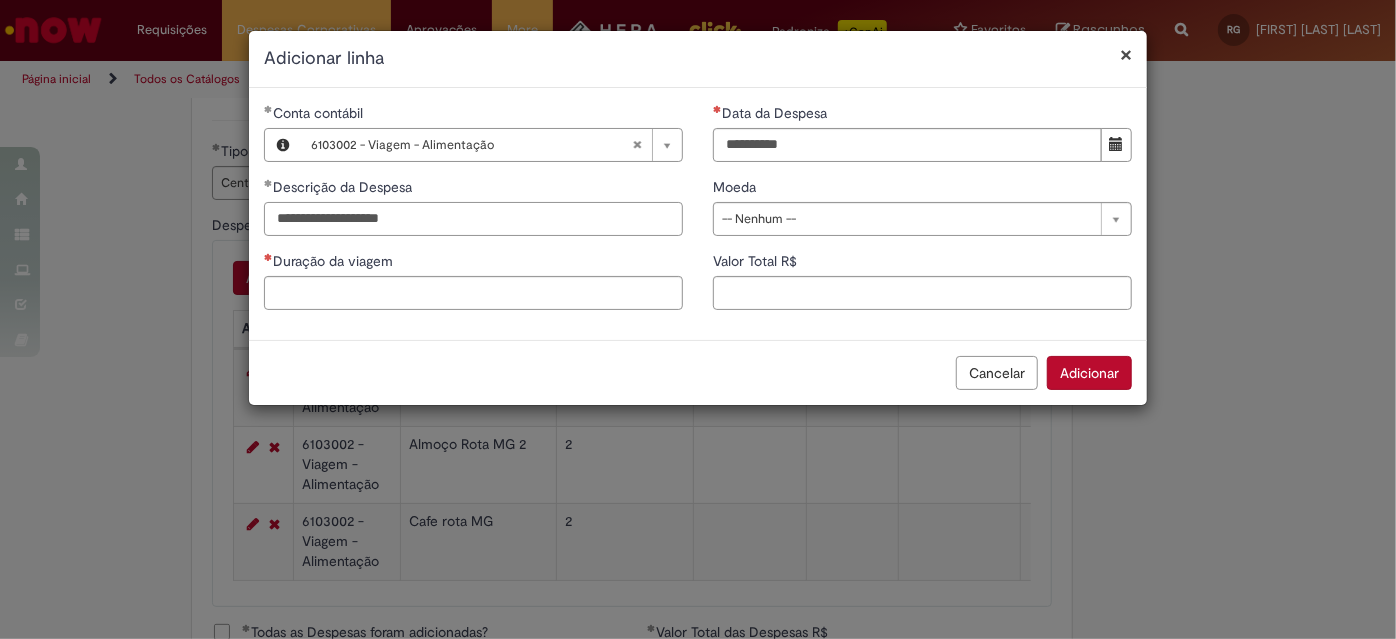 type on "**********" 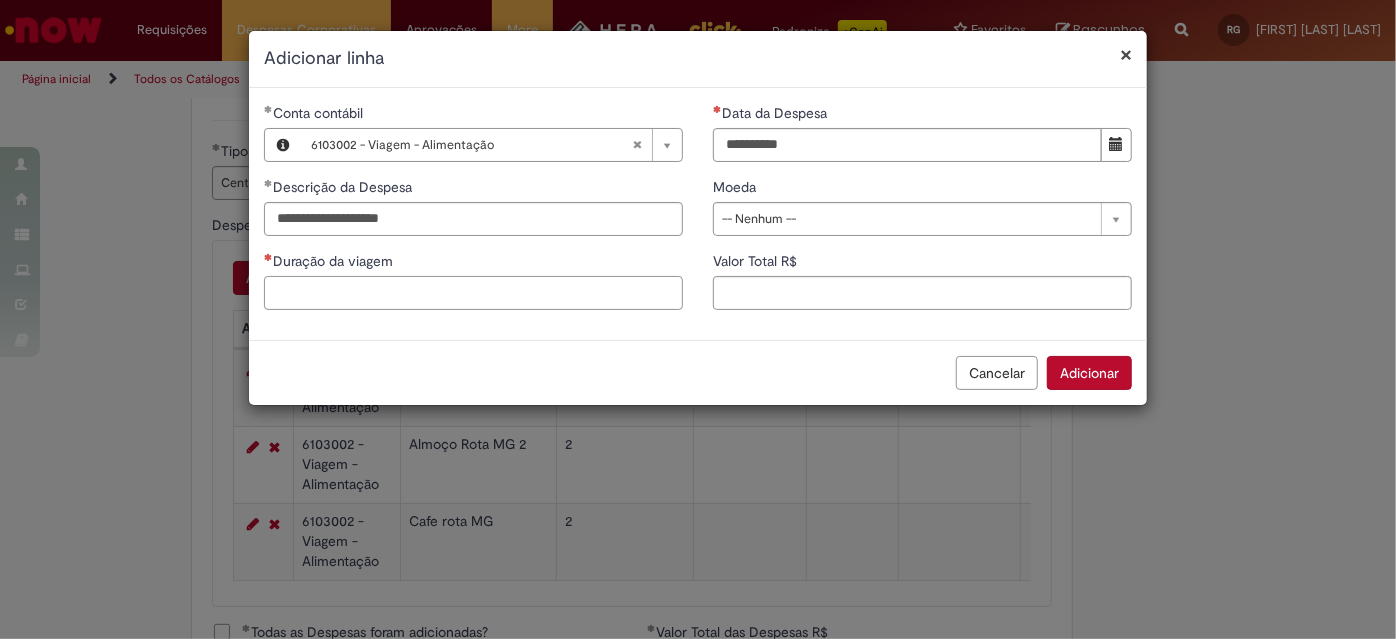 click on "Duração da viagem" at bounding box center [473, 293] 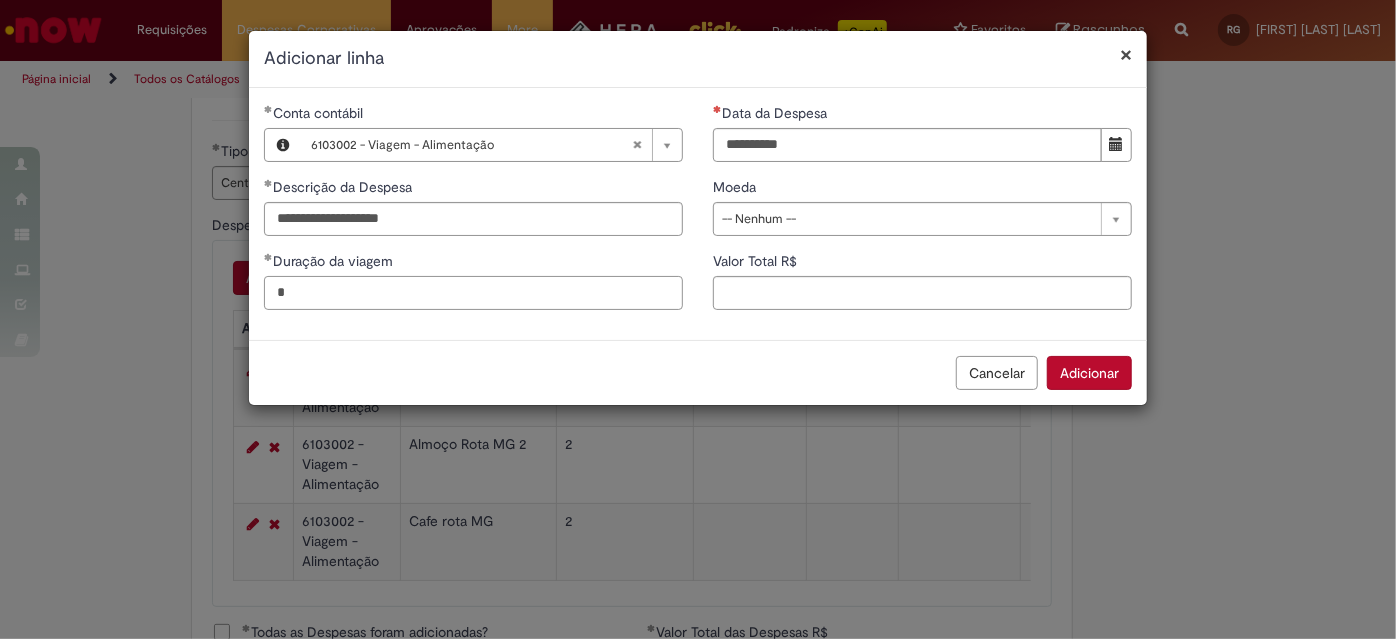 type on "*" 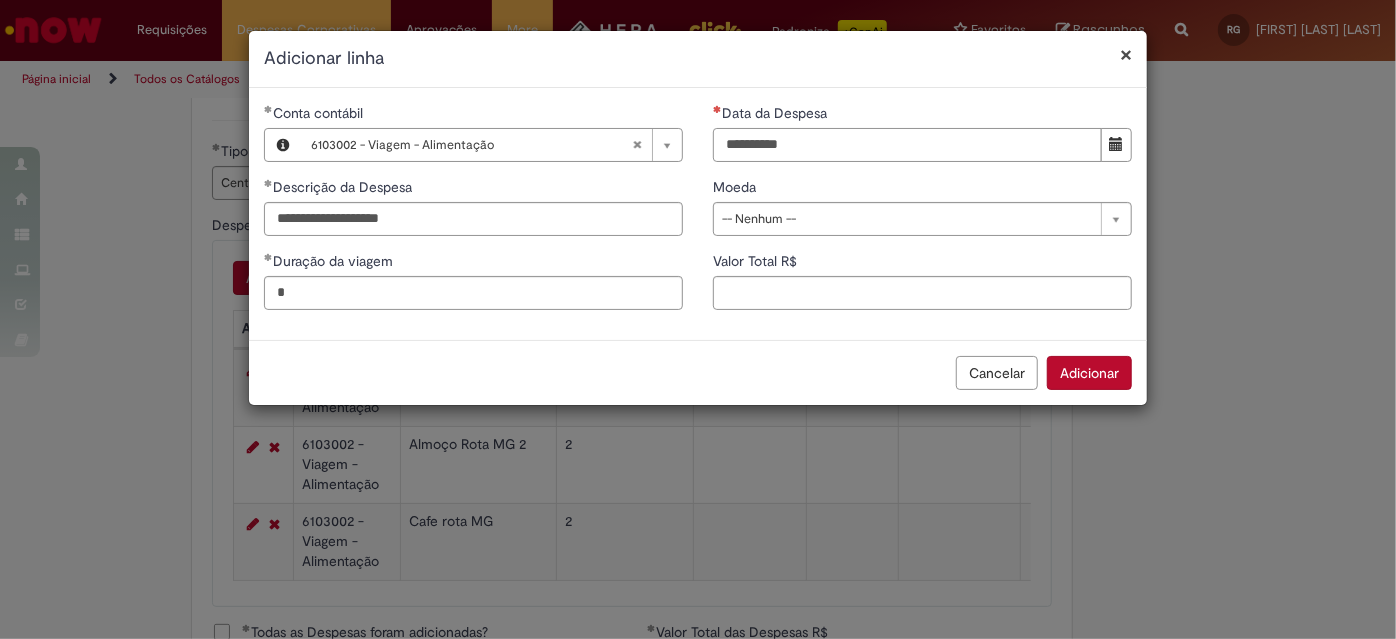 click on "Data da Despesa" at bounding box center (907, 145) 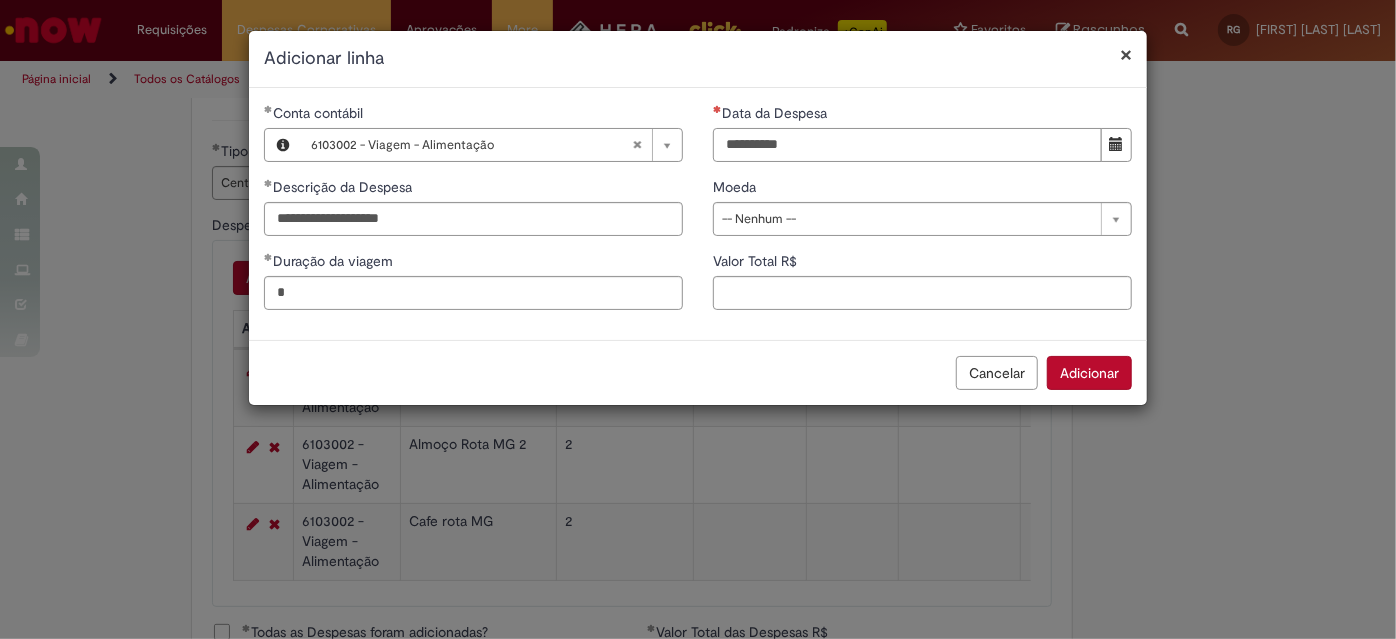 type on "**********" 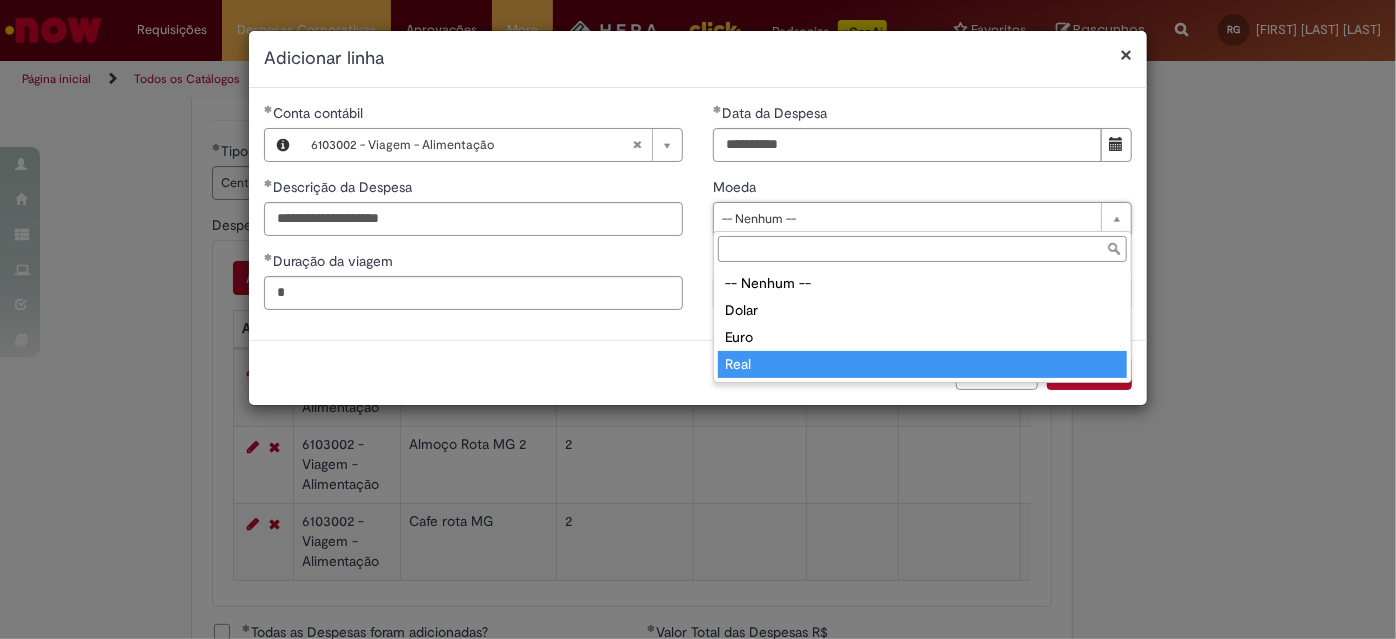 type on "****" 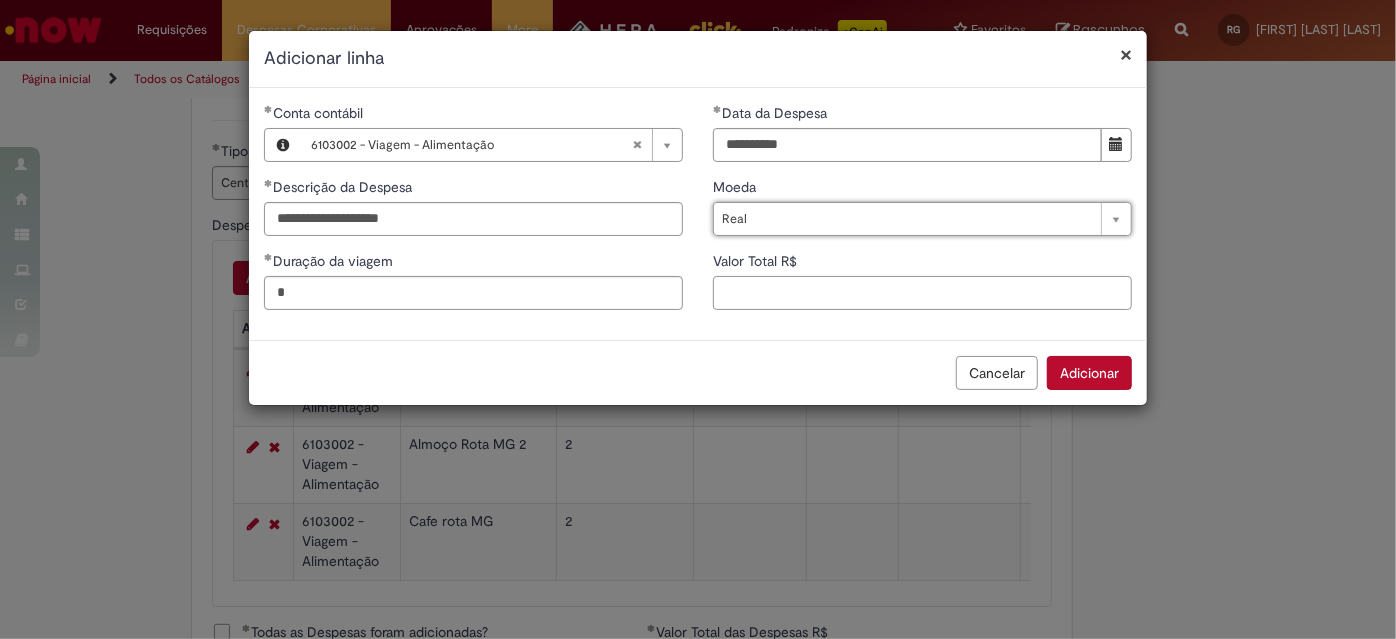 click on "Valor Total R$" at bounding box center (922, 293) 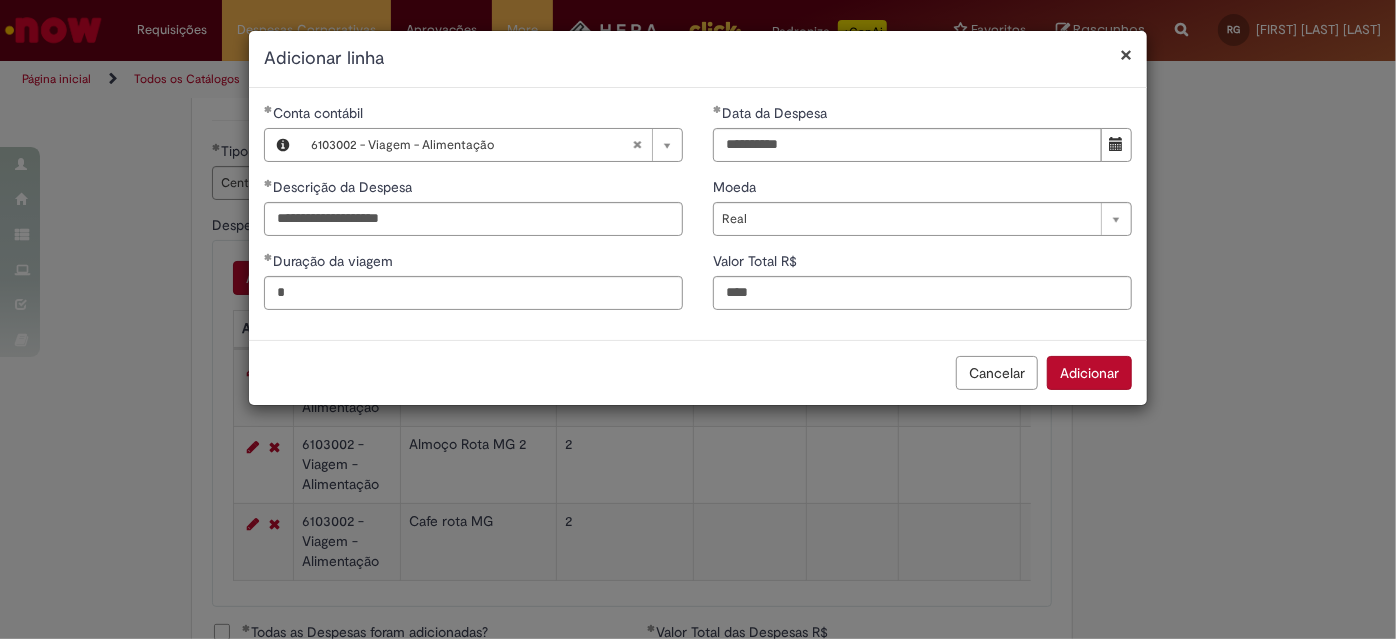 type on "****" 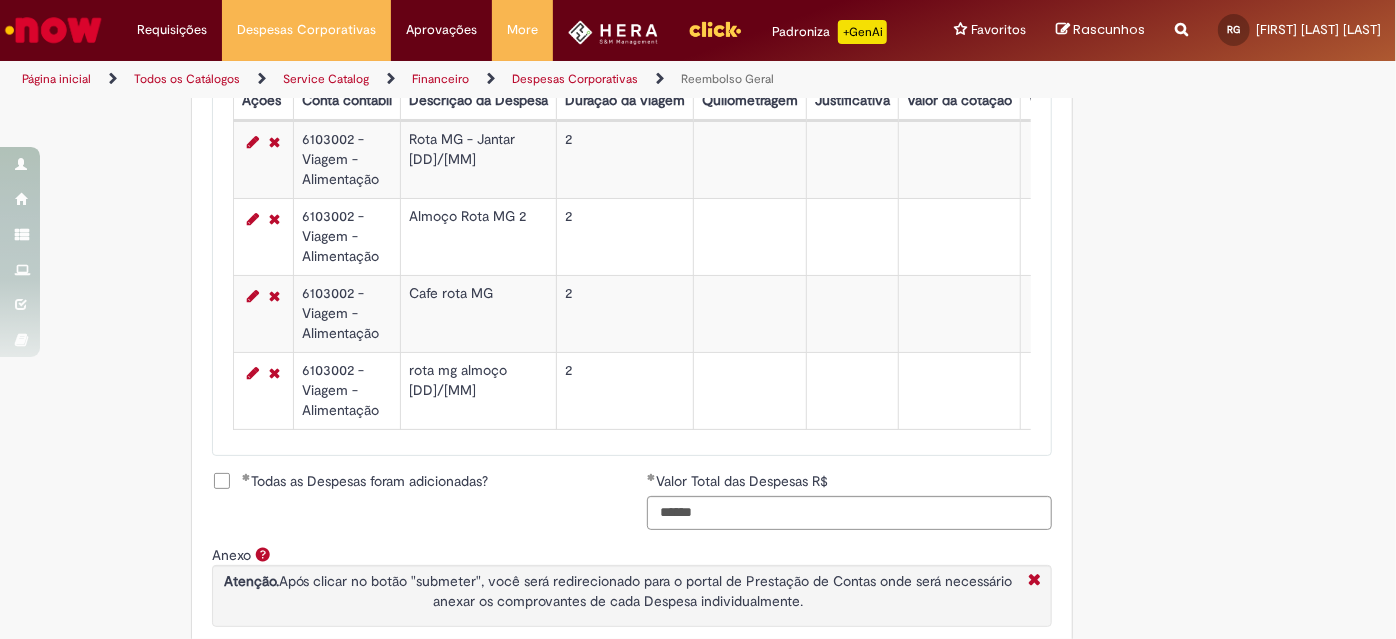 scroll, scrollTop: 1118, scrollLeft: 0, axis: vertical 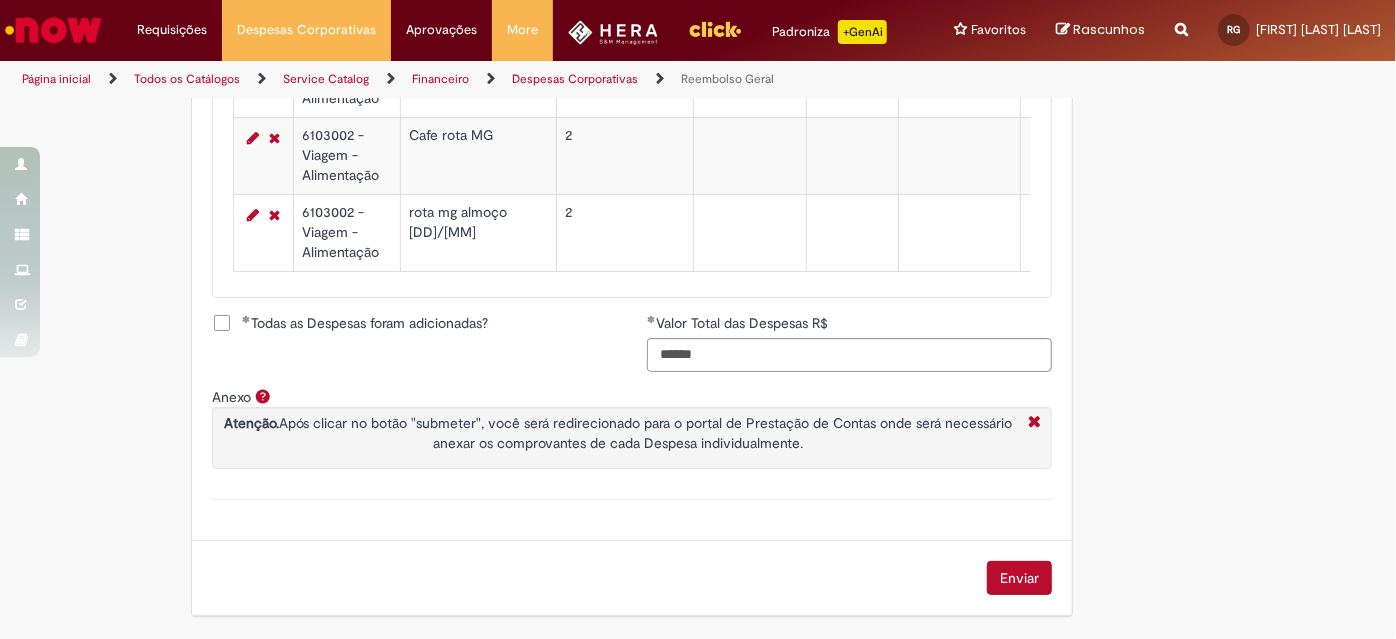 click on "Despesas de Reembolso Geral Adicionar Remover tudo Despesas de Reembolso Geral Ações Conta contábil Descrição da Despesa Duração da viagem Quilometragem Justificativa Valor da cotação Valor por Litro Combustível Data da Despesa Moeda Valor Gasto em €/US Valor Total R$ ID Interno CC sap_a_integrar 6103002 - Viagem - Alimentação Rota MG - Jantar 25/06 2 25/06/2025 Real 44.99 07ff71321bc591901a4abaef4b4bcb34 ecc 6103002 - Viagem - Alimentação Almoço Rota MG 2 2 25/06/2025 Real 52.15 07ff71321bc591901a4abaef4b4bcb34 ecc 6103002 - Viagem - Alimentação Cafe rota MG 2 25/06/2025 Real 22.86 07ff71321bc591901a4abaef4b4bcb34 ecc 6103002 - Viagem - Alimentação rota mg almoço 26/06 2 26/06/2025 Real 88.5 07ff71321bc591901a4abaef4b4bcb34 ecc" at bounding box center [632, 71] 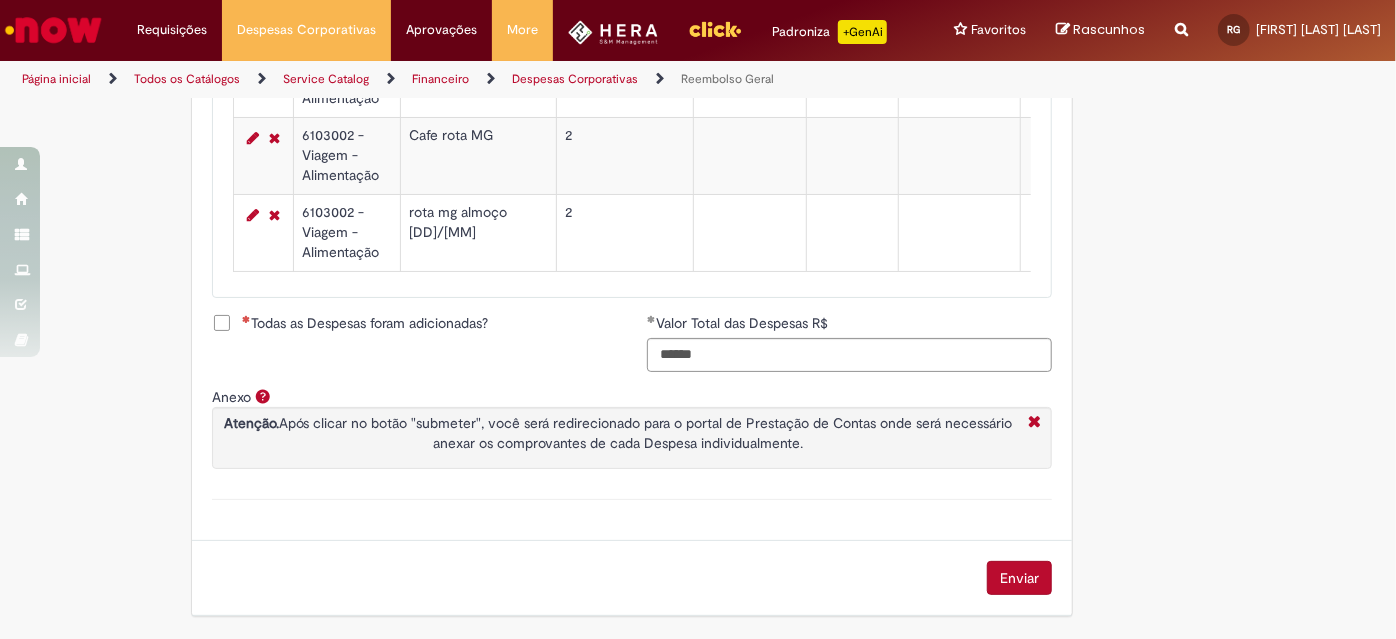 click on "Todas as Despesas foram adicionadas?" at bounding box center (365, 323) 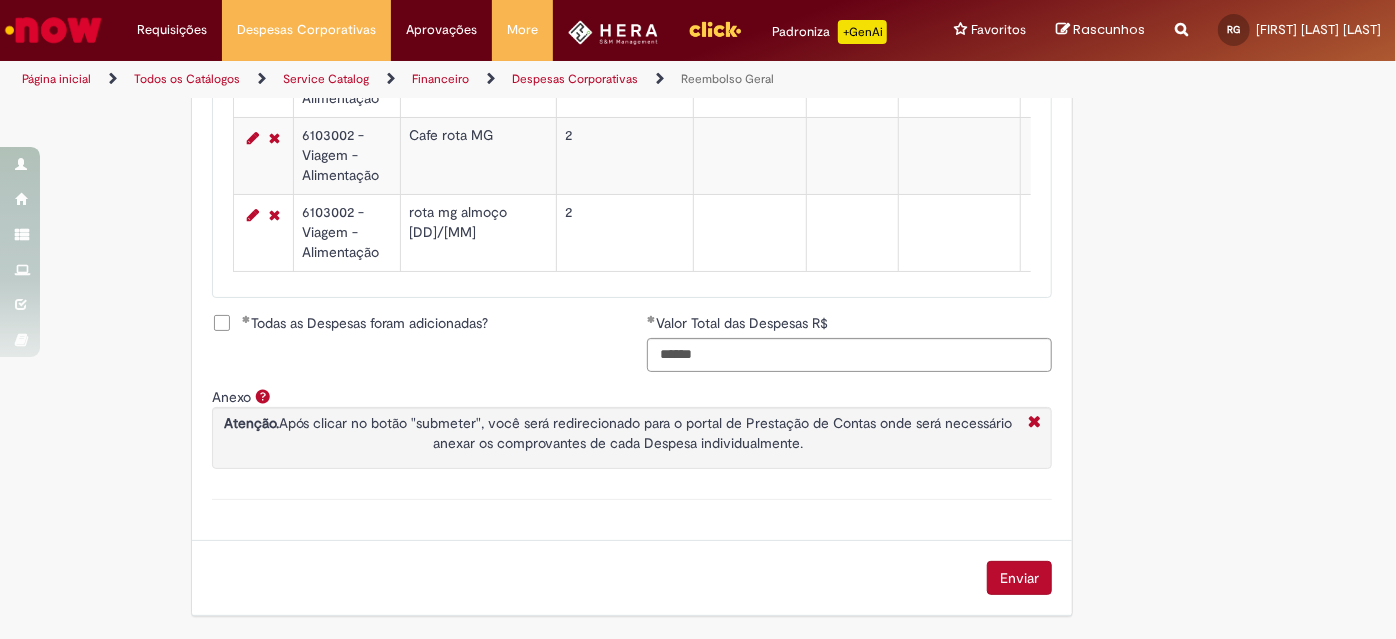 click on "Enviar" at bounding box center (1019, 578) 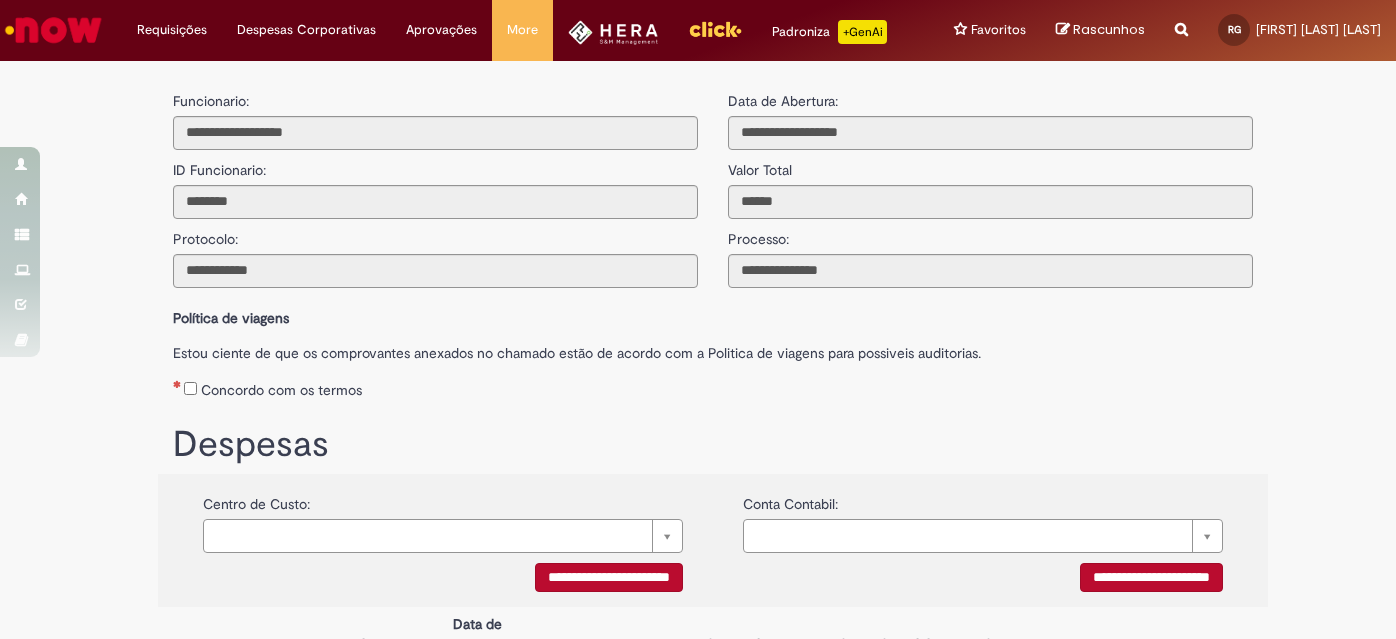 scroll, scrollTop: 0, scrollLeft: 0, axis: both 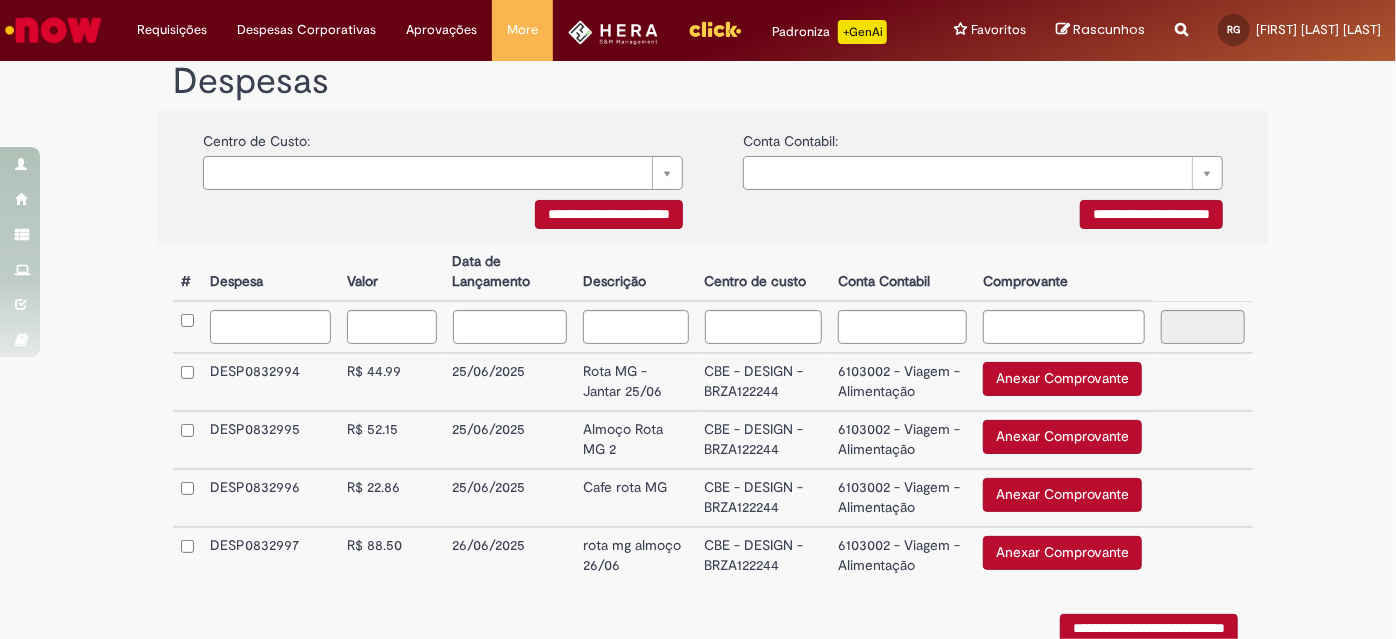 click on "Anexar Comprovante" at bounding box center [1062, 379] 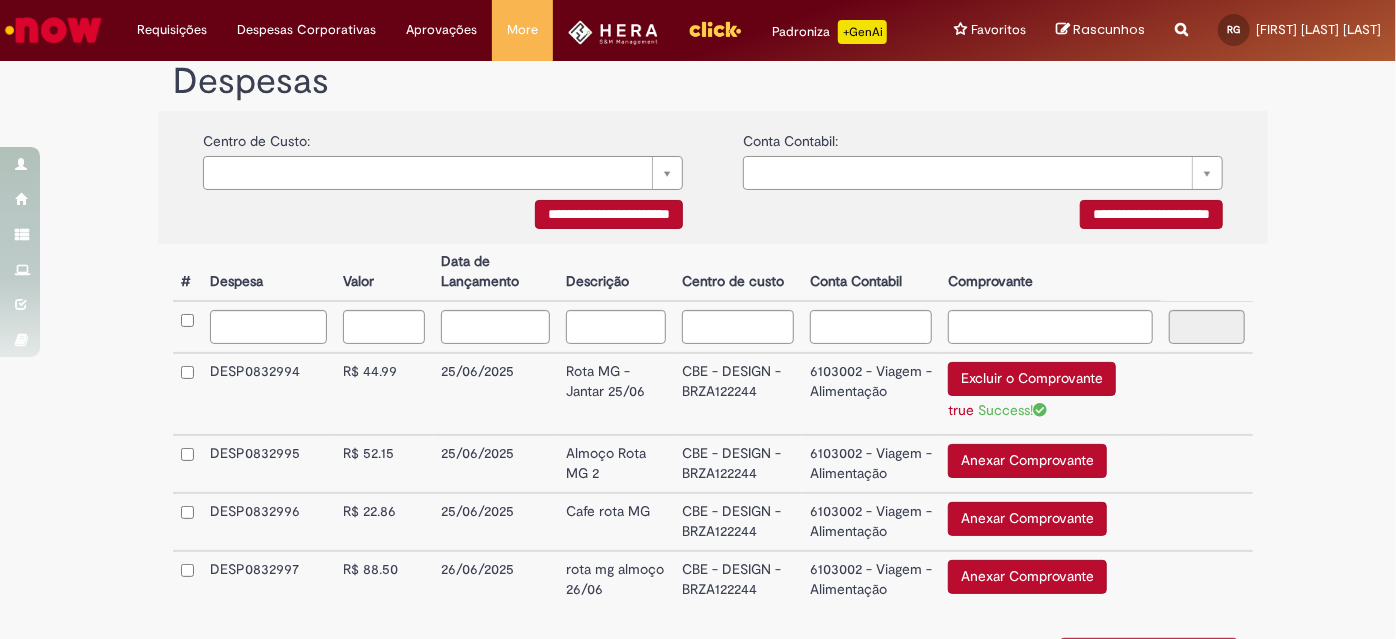 click on "Anexar Comprovante" at bounding box center (1027, 461) 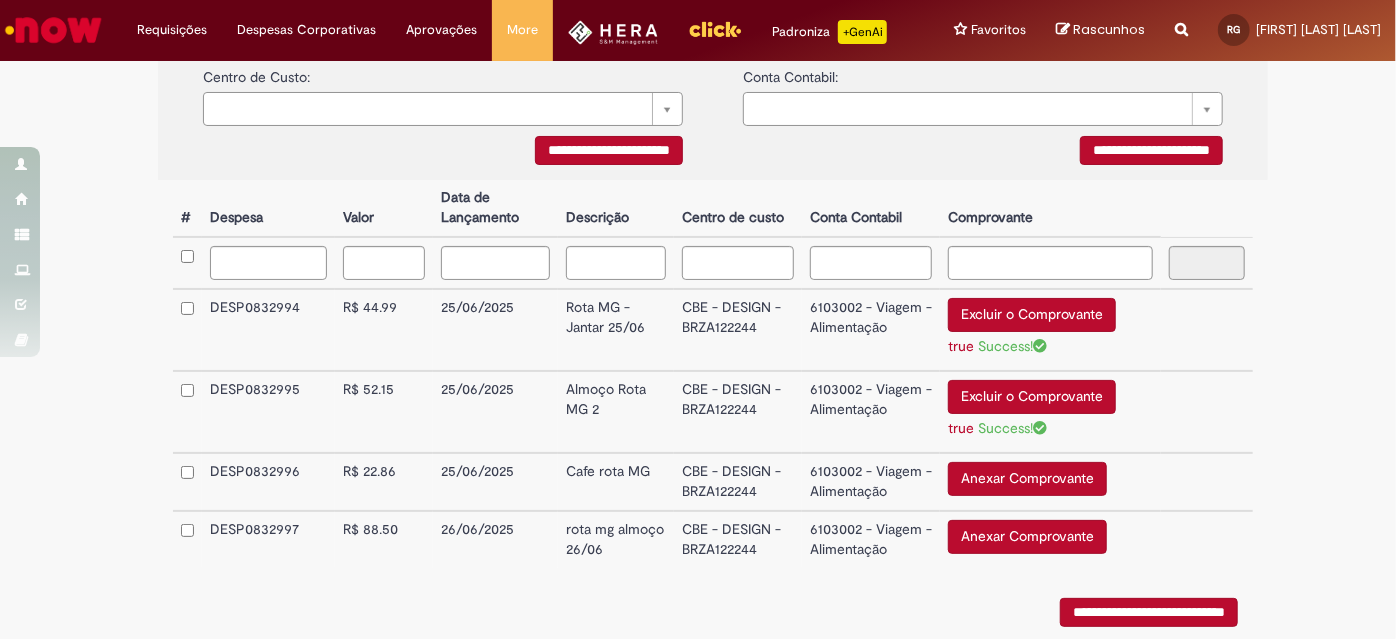 scroll, scrollTop: 454, scrollLeft: 0, axis: vertical 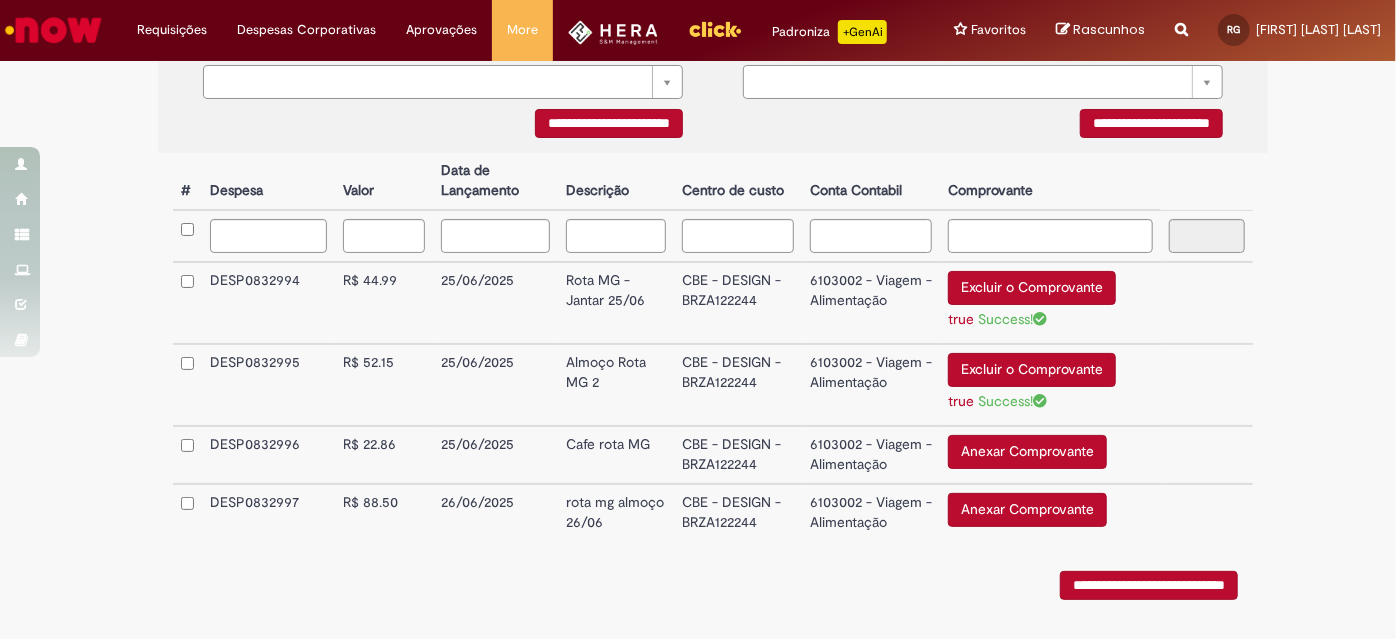 click on "Anexar Comprovante" at bounding box center (1027, 452) 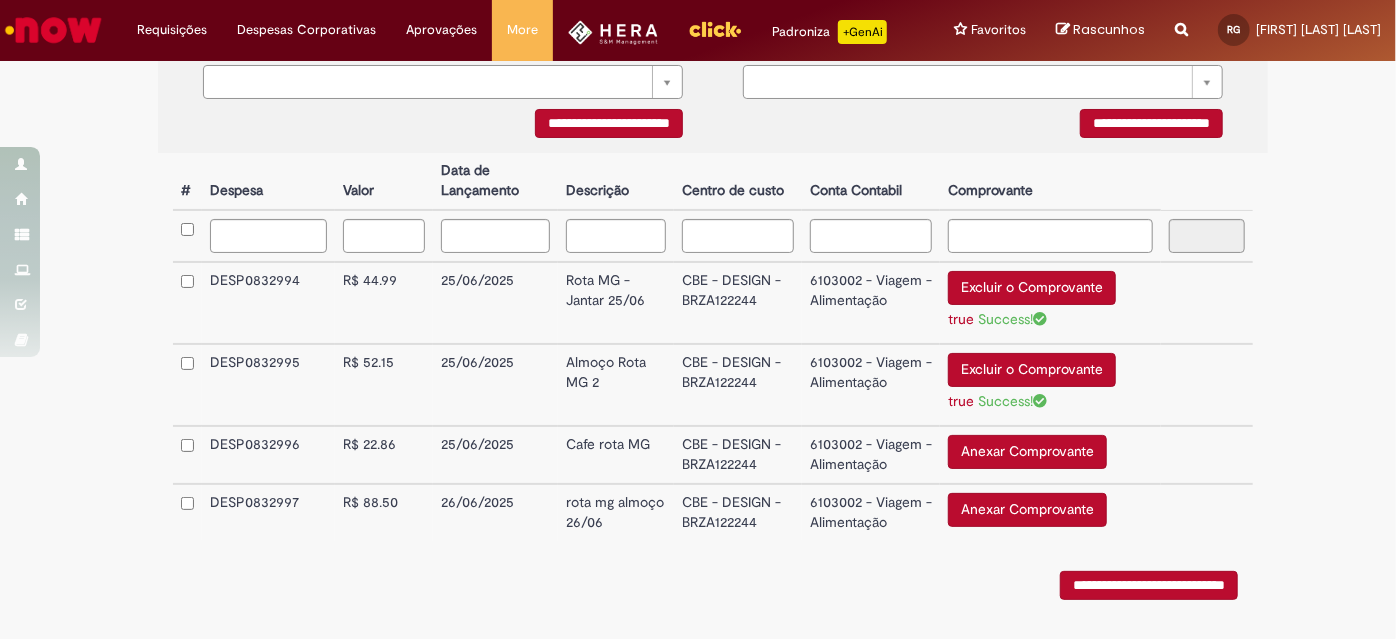 type 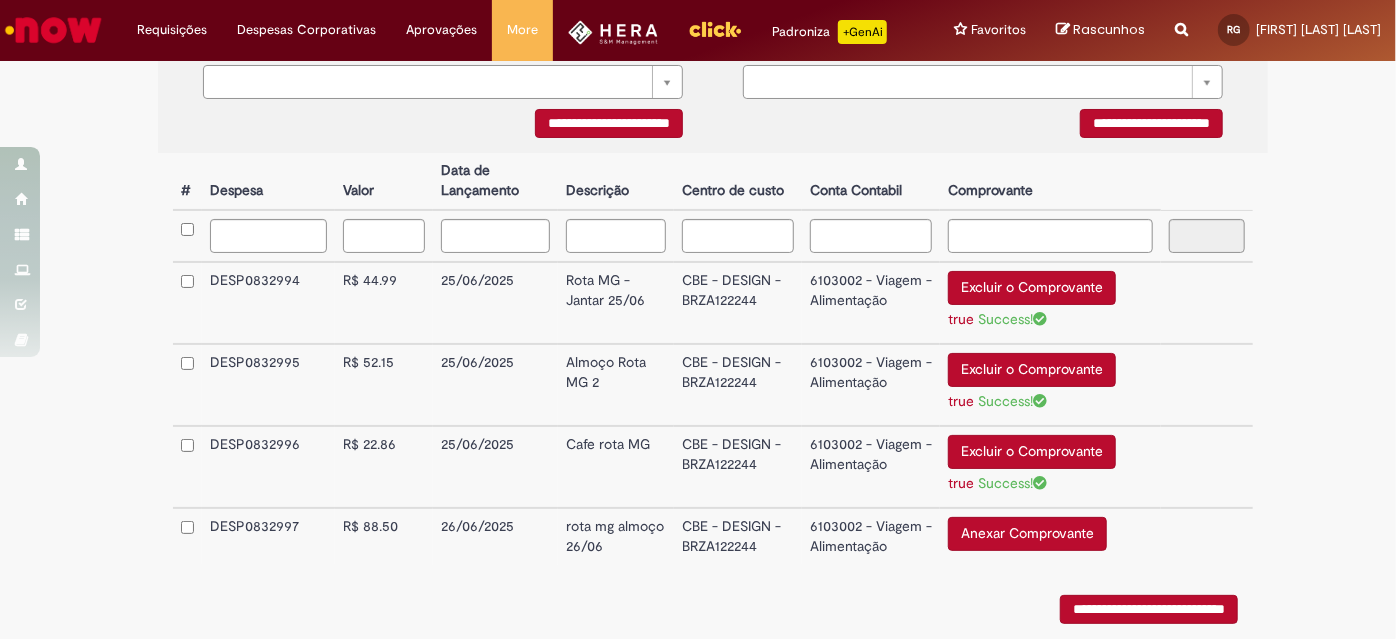 click on "Success!" at bounding box center [1012, 483] 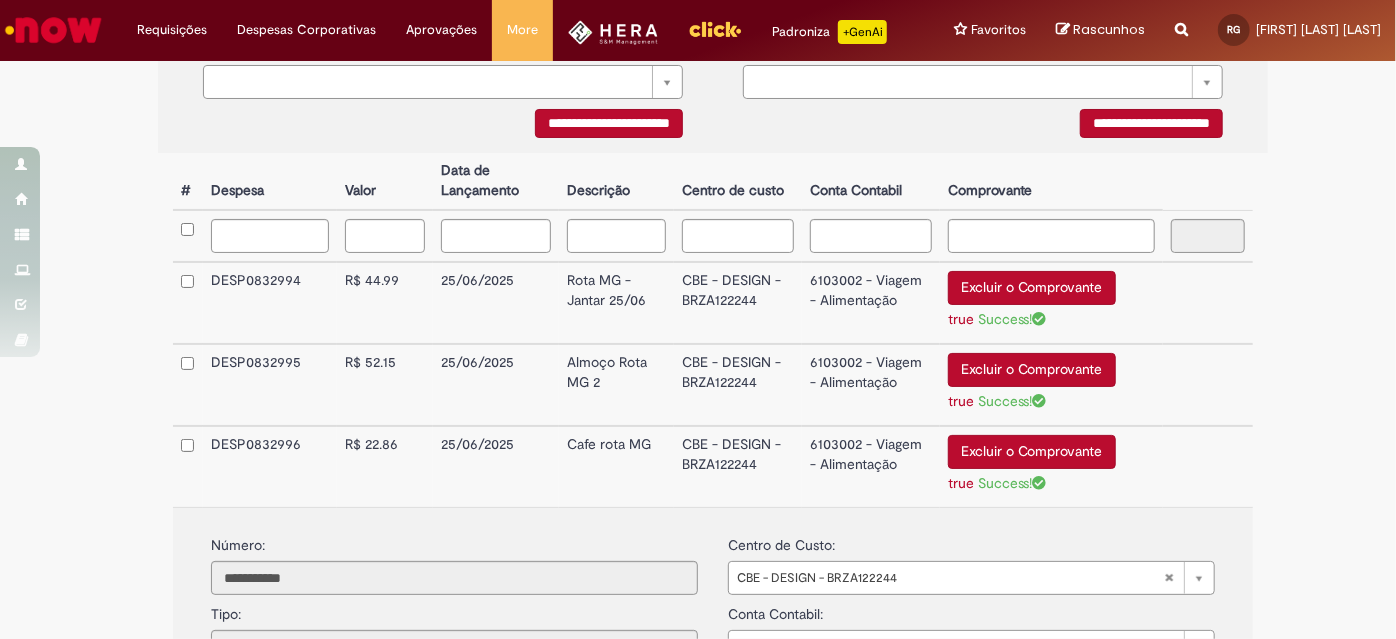 scroll, scrollTop: 636, scrollLeft: 0, axis: vertical 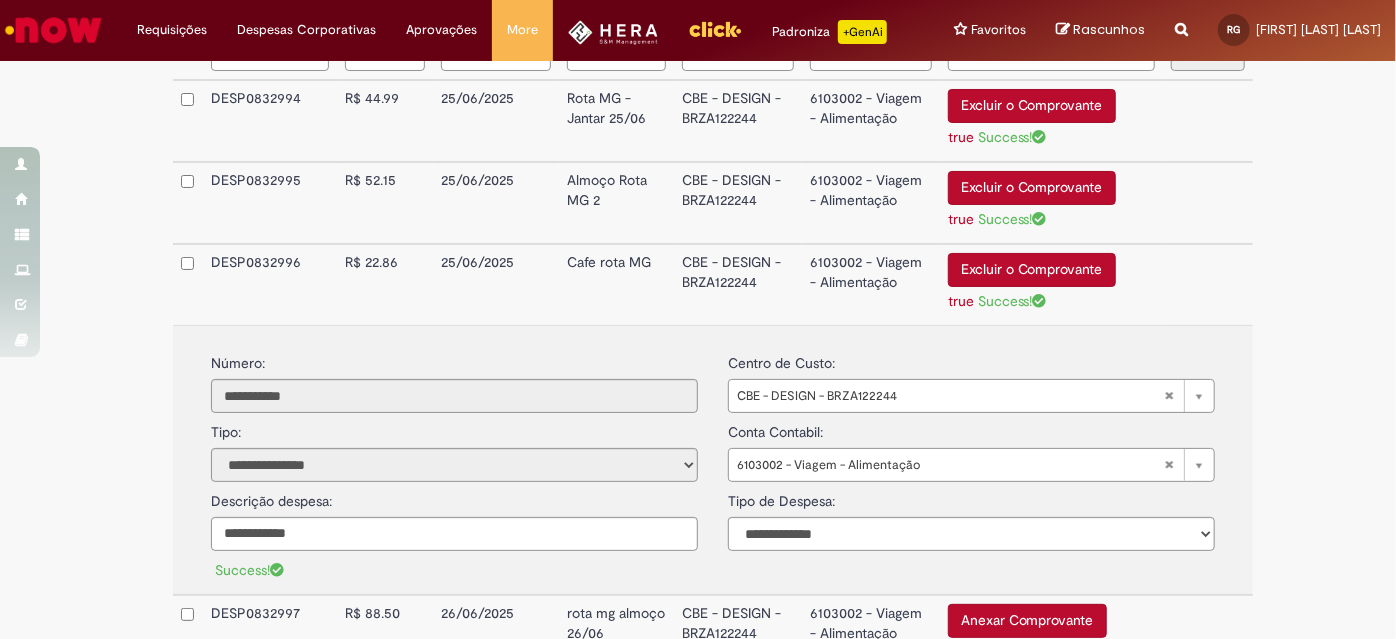 click on "Excluir o Comprovante" at bounding box center [1032, 270] 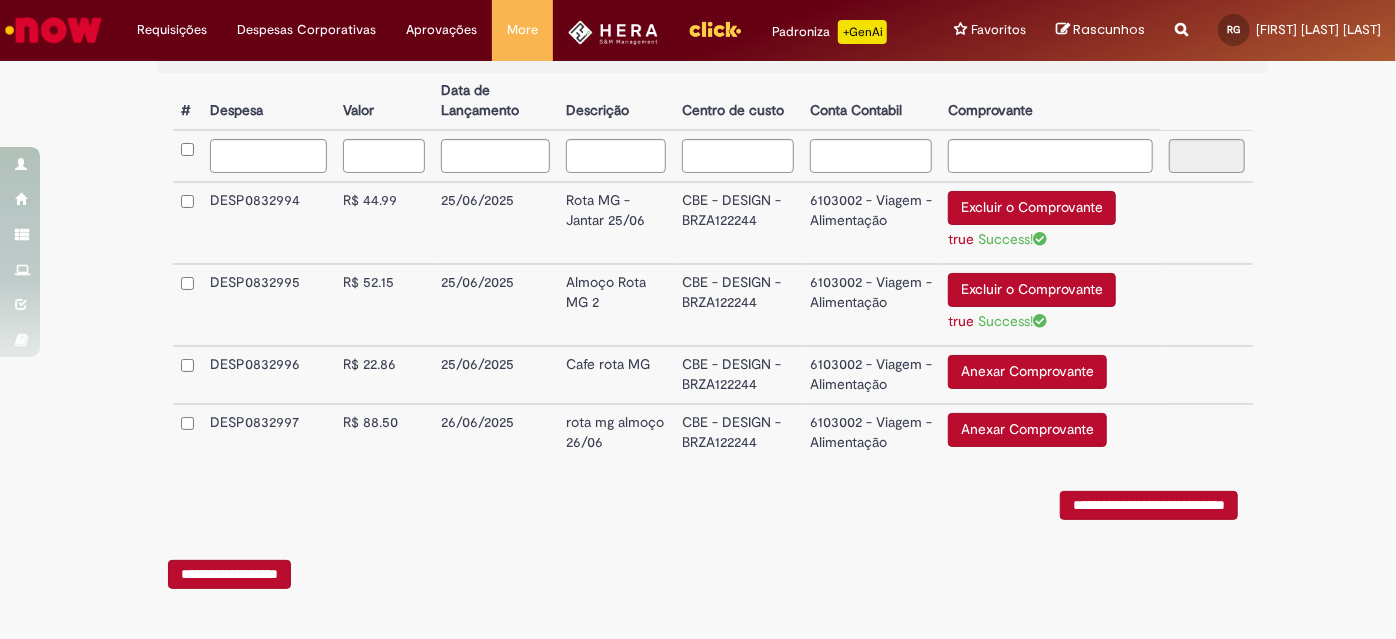 scroll, scrollTop: 538, scrollLeft: 0, axis: vertical 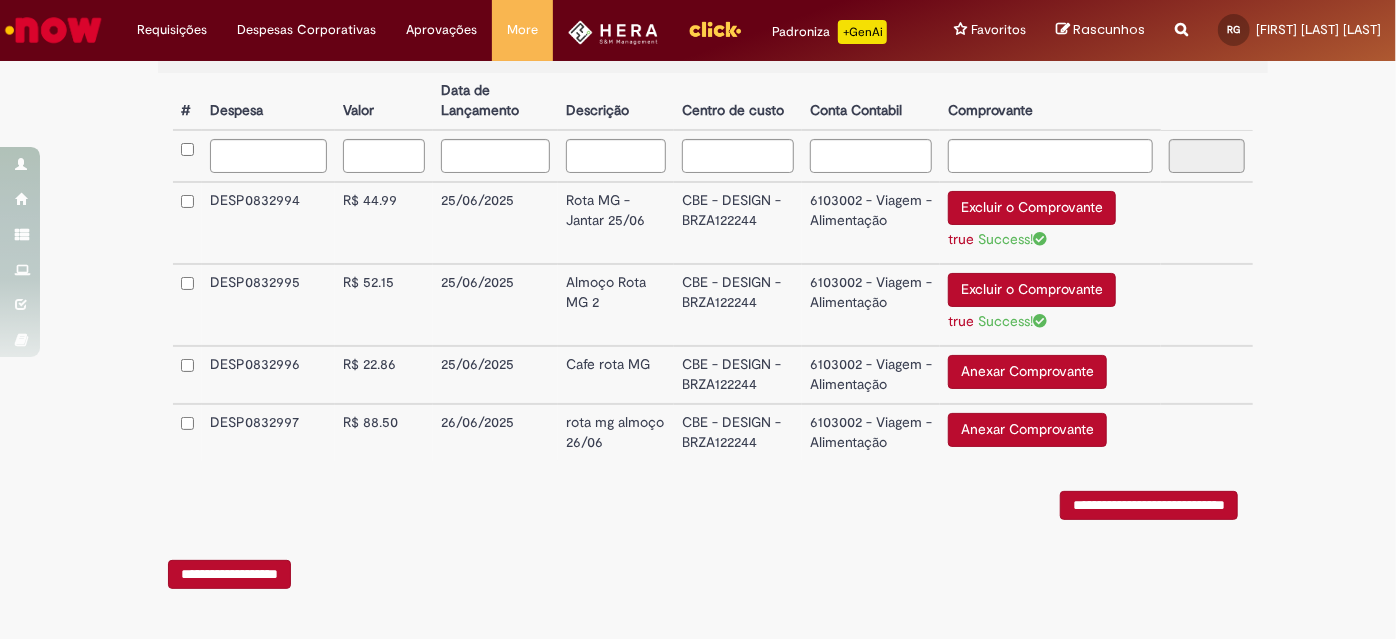 click on "Anexar Comprovante" at bounding box center (1027, 372) 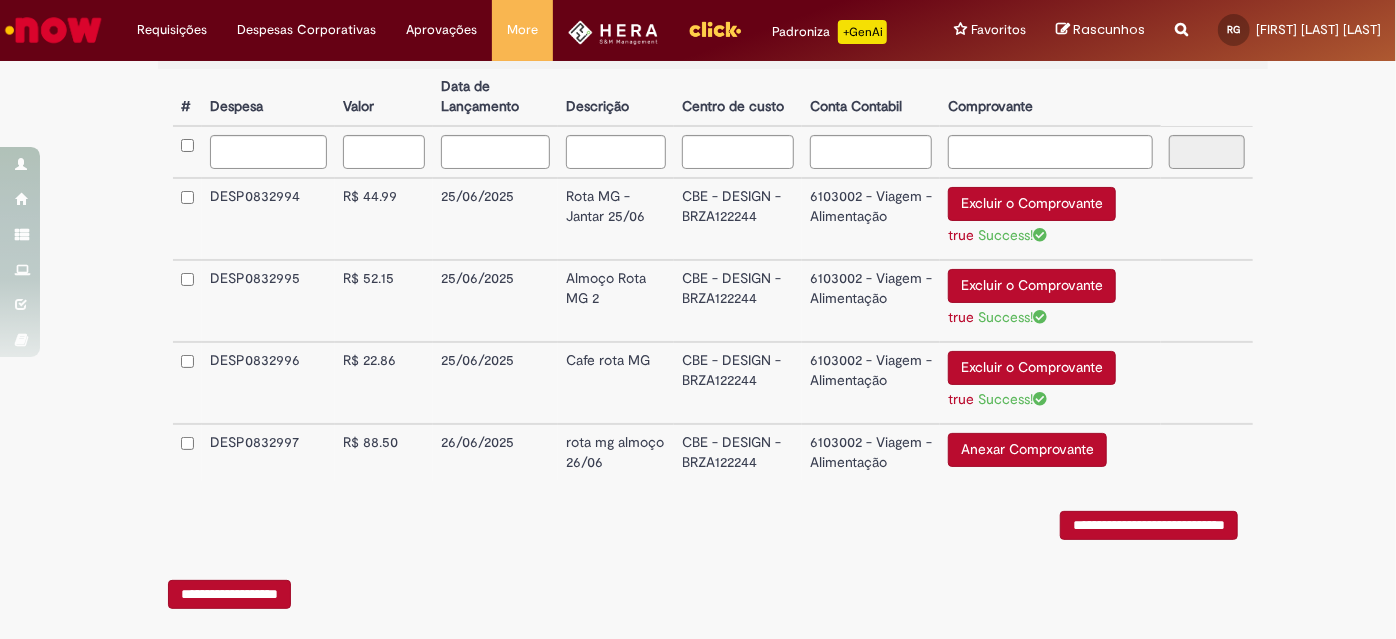 click on "Anexar Comprovante" at bounding box center [1027, 450] 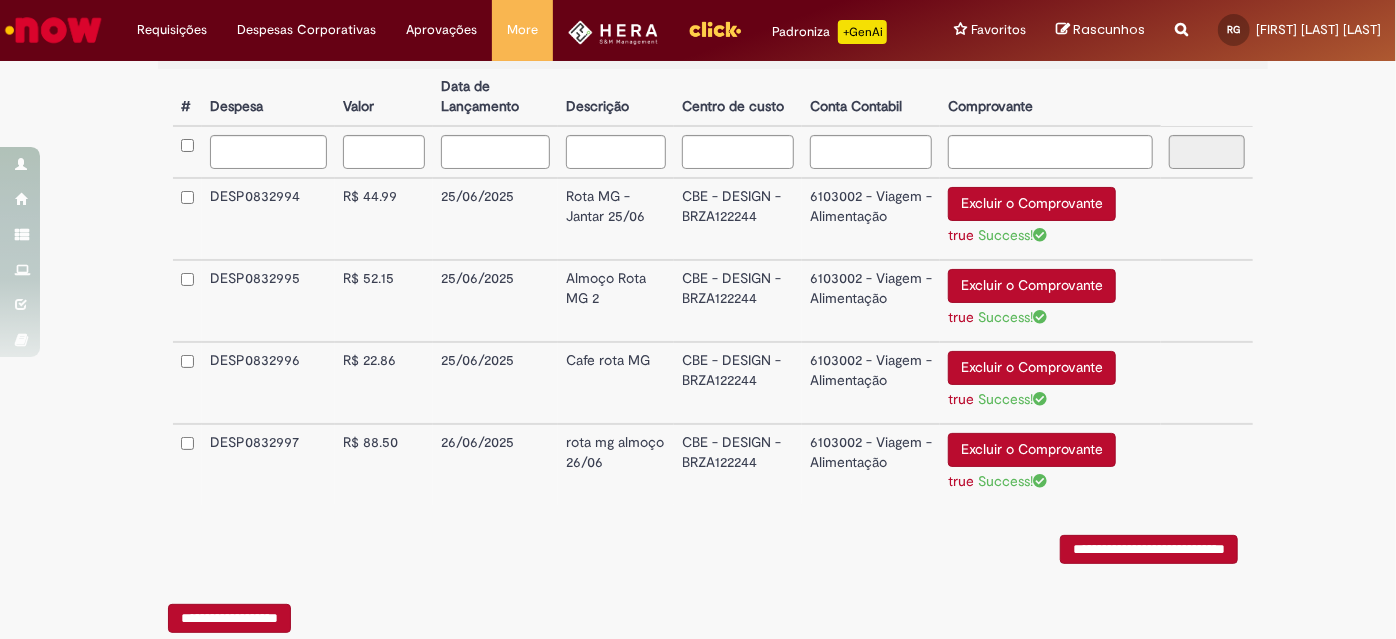 click on "**********" at bounding box center [1149, 549] 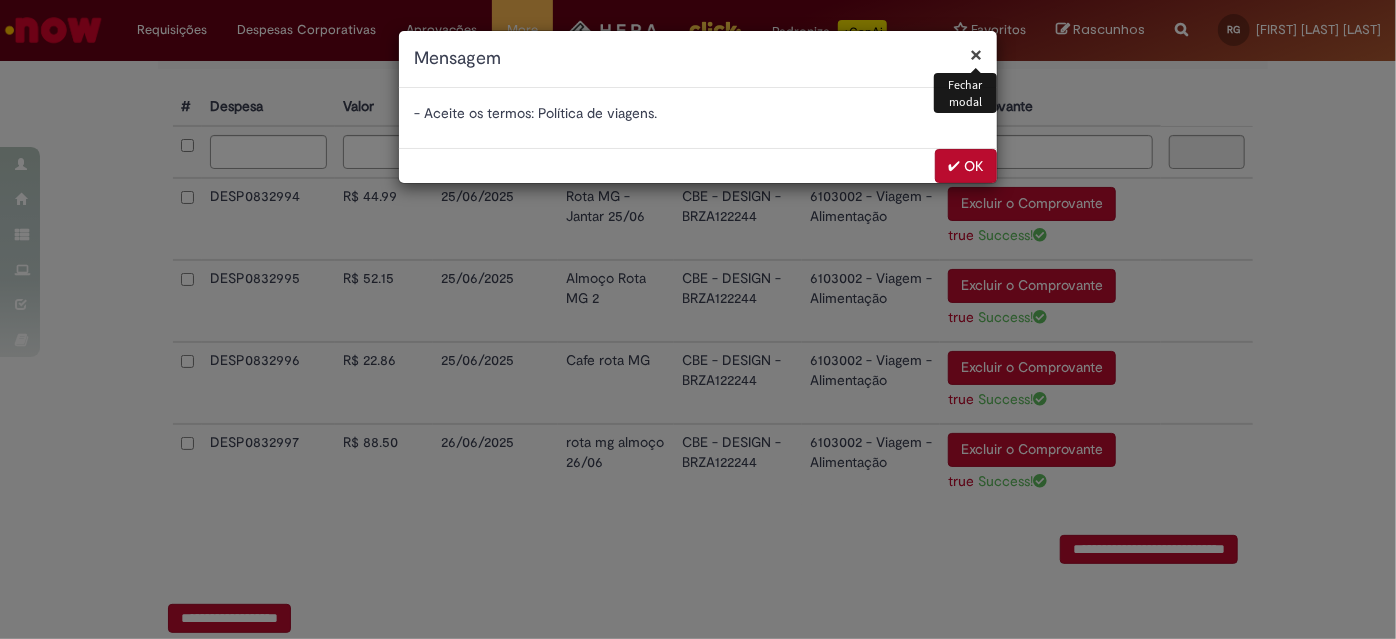 click on "✔ OK" at bounding box center [966, 166] 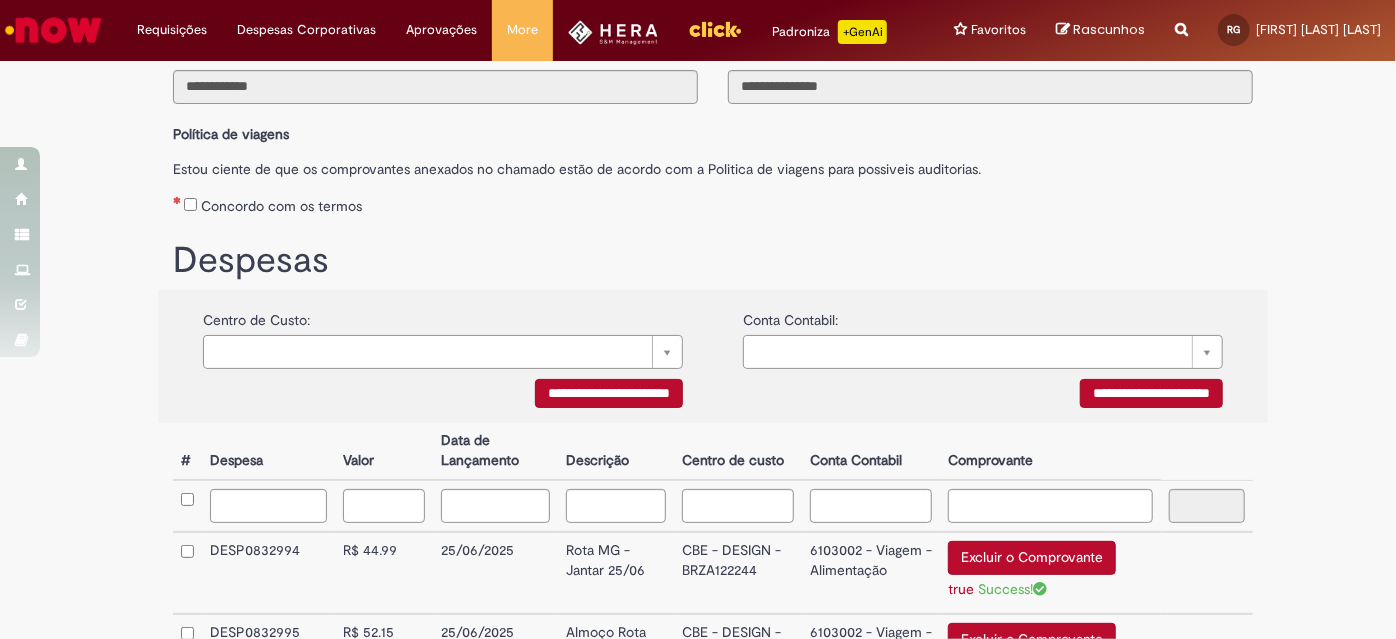 scroll, scrollTop: 174, scrollLeft: 0, axis: vertical 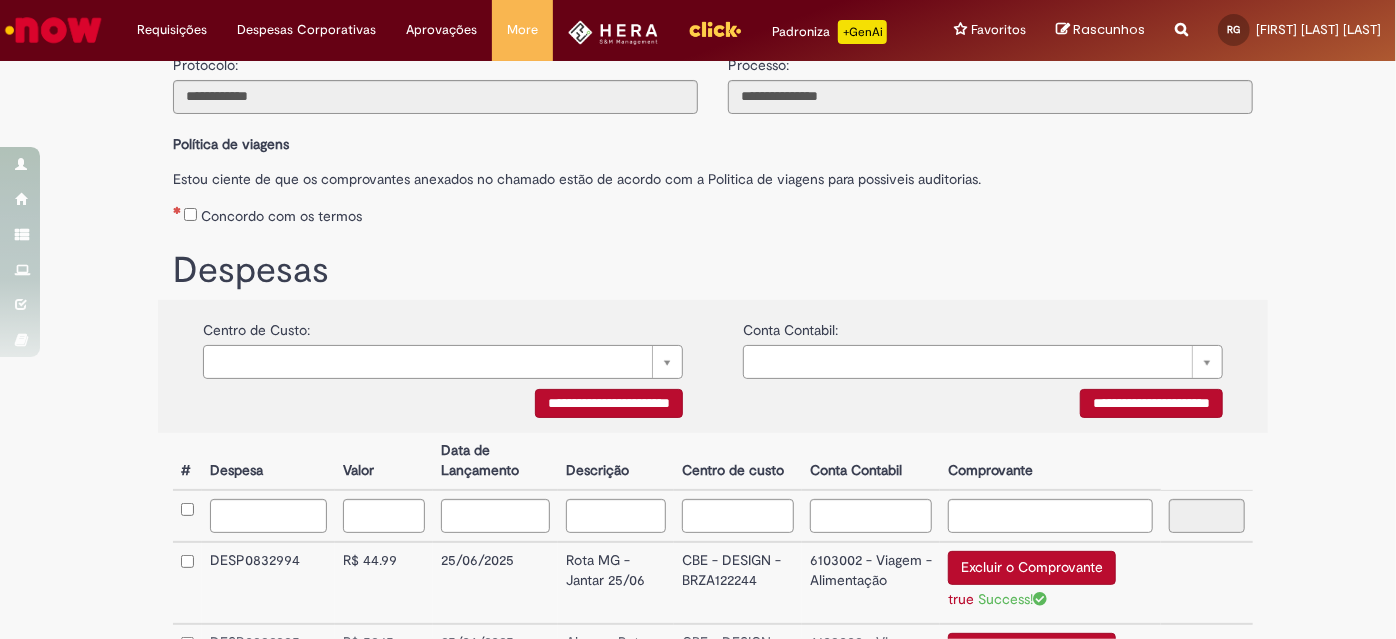 click on "Concordo com os termos" at bounding box center (281, 216) 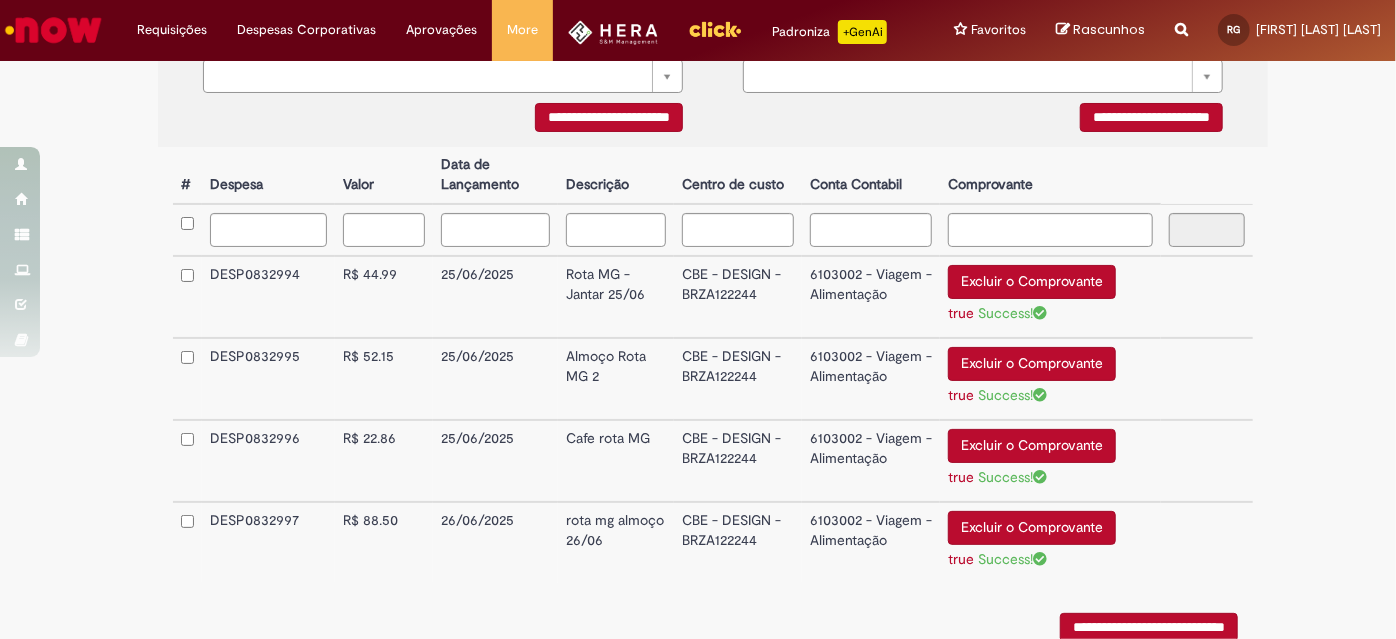 scroll, scrollTop: 538, scrollLeft: 0, axis: vertical 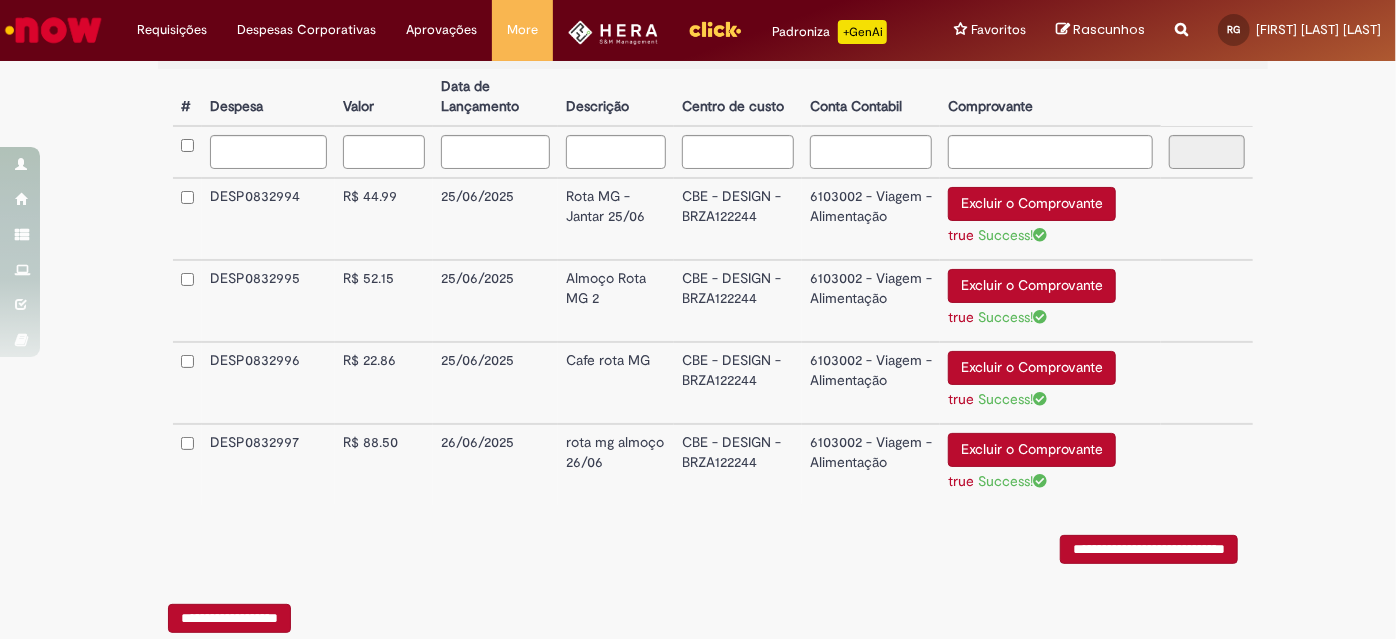 click on "**********" at bounding box center (1149, 549) 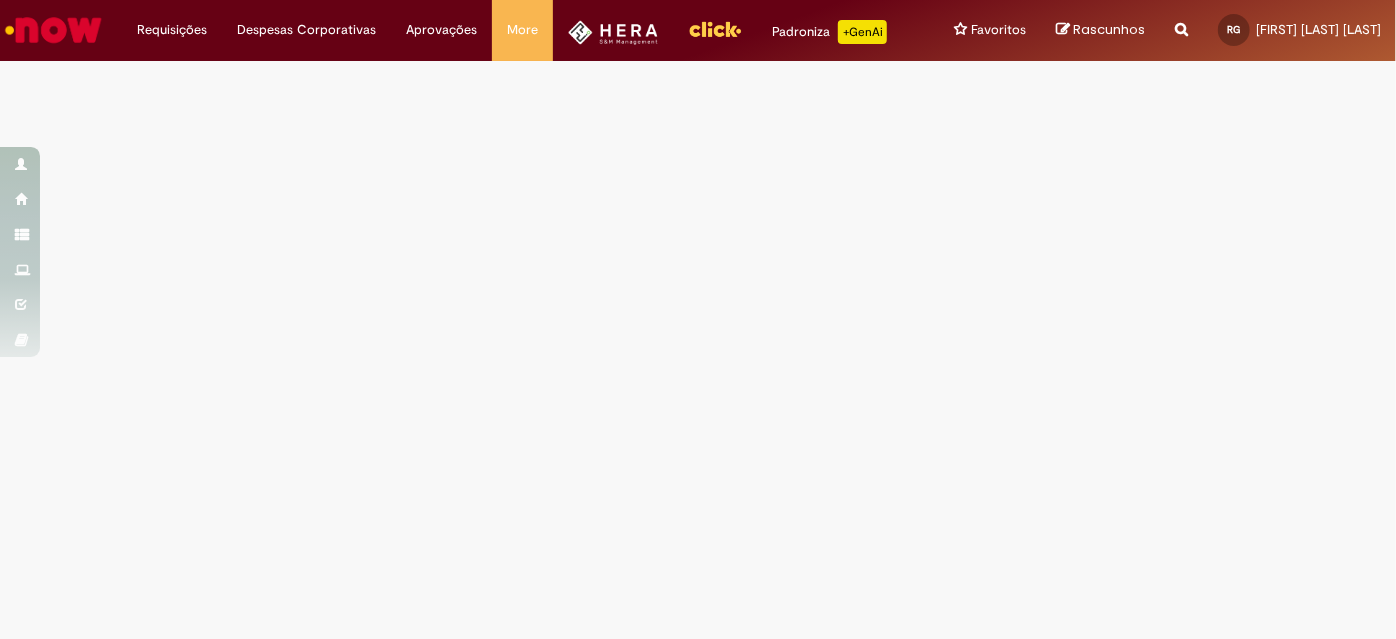 scroll, scrollTop: 0, scrollLeft: 0, axis: both 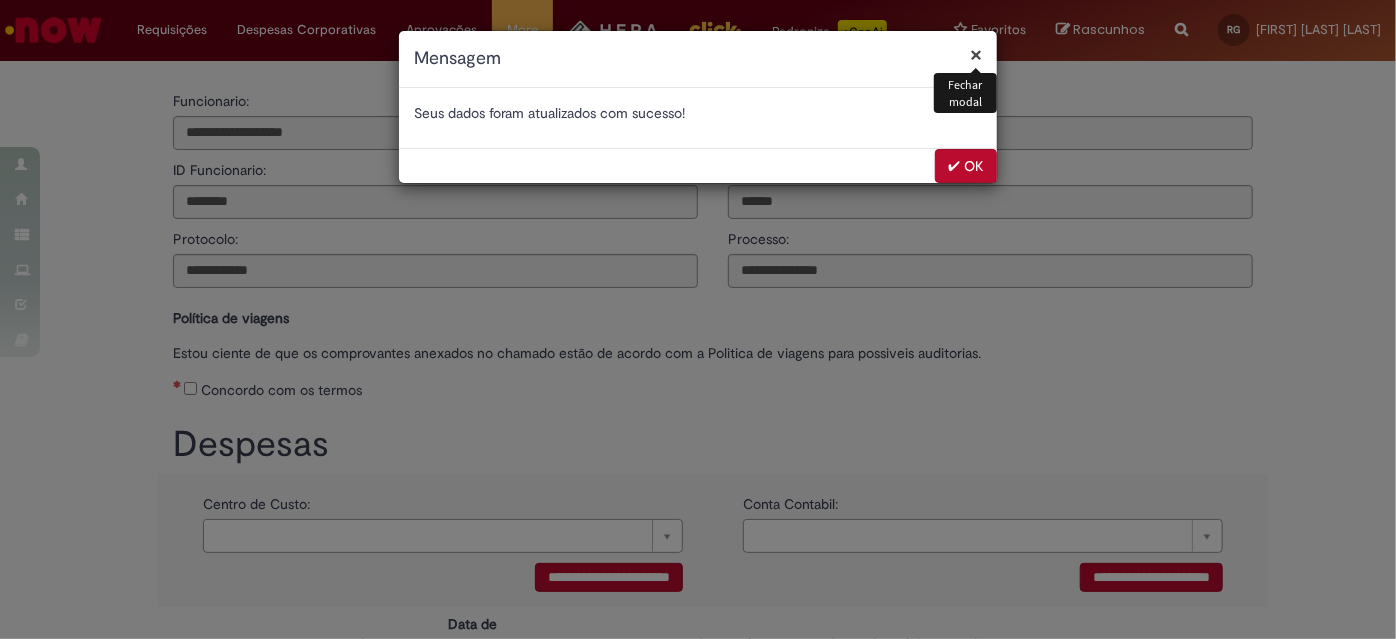 click on "✔ OK" at bounding box center [966, 166] 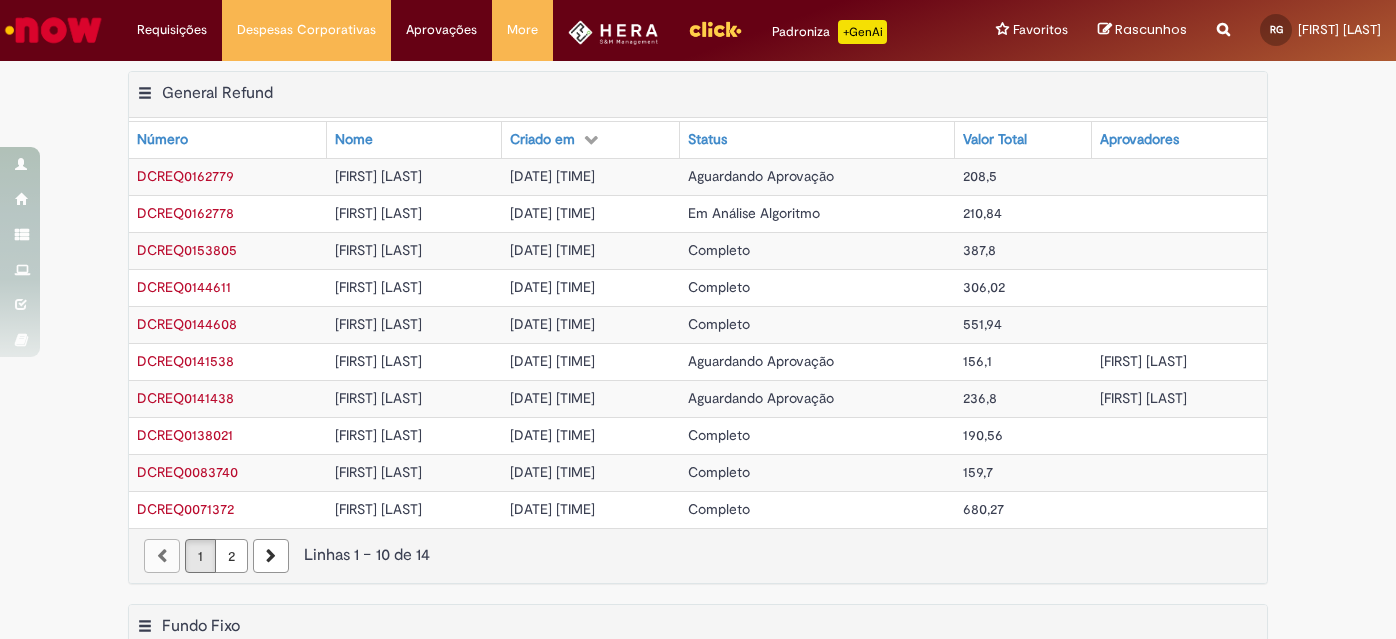 scroll, scrollTop: 0, scrollLeft: 0, axis: both 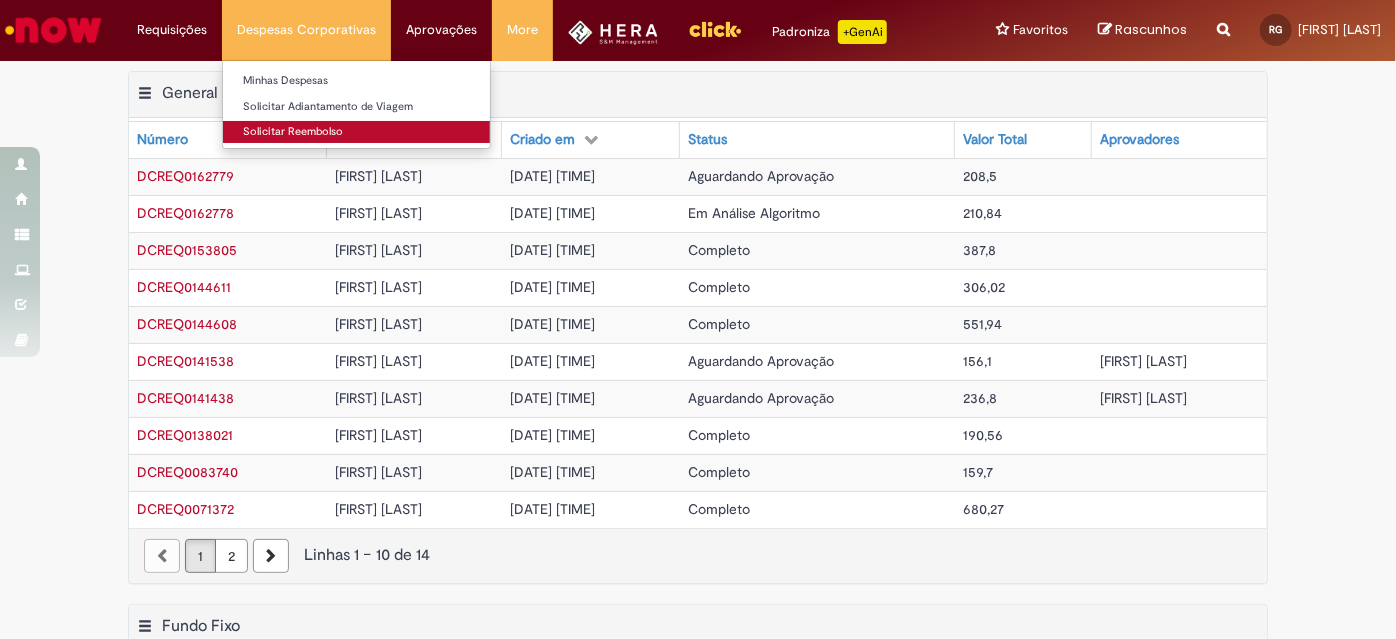 click on "Solicitar Reembolso" at bounding box center [356, 132] 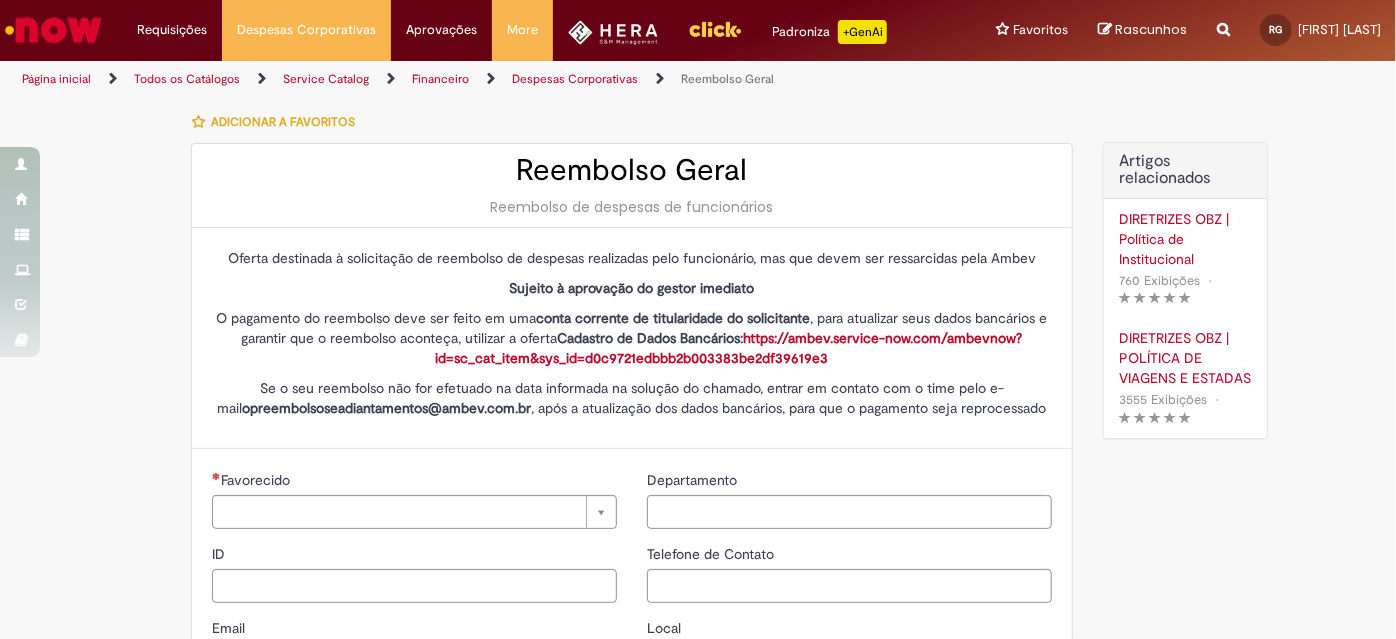 type on "********" 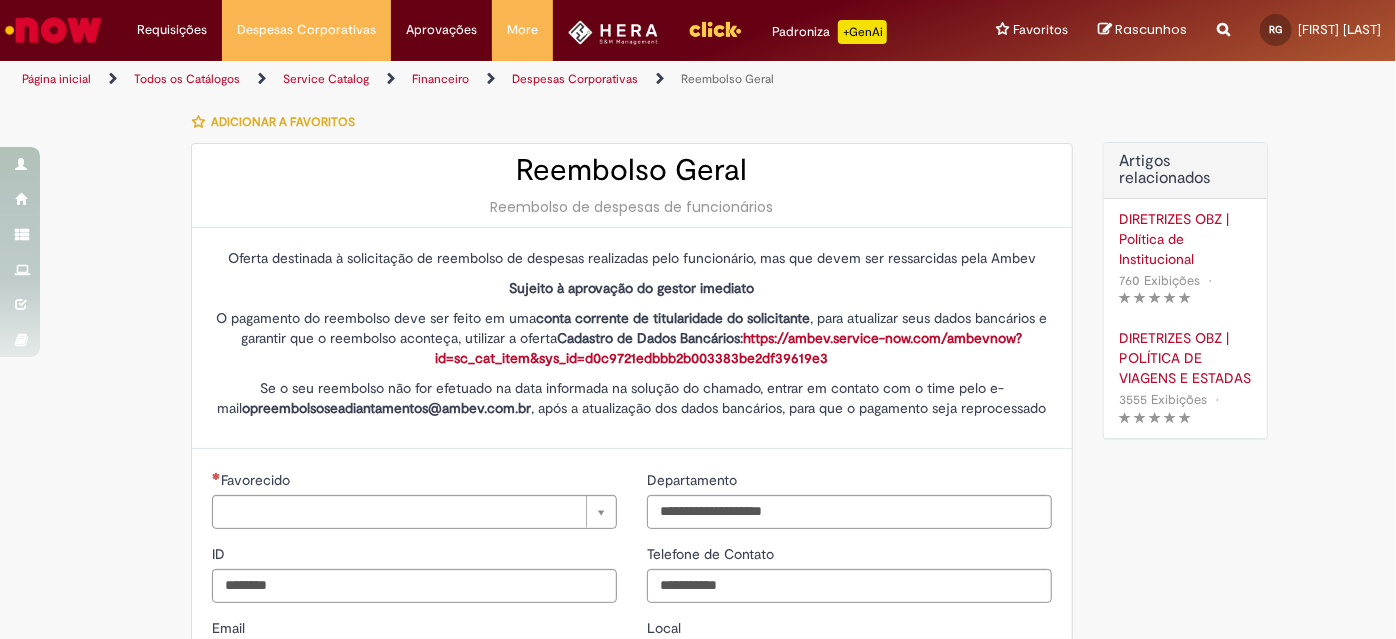 type on "**********" 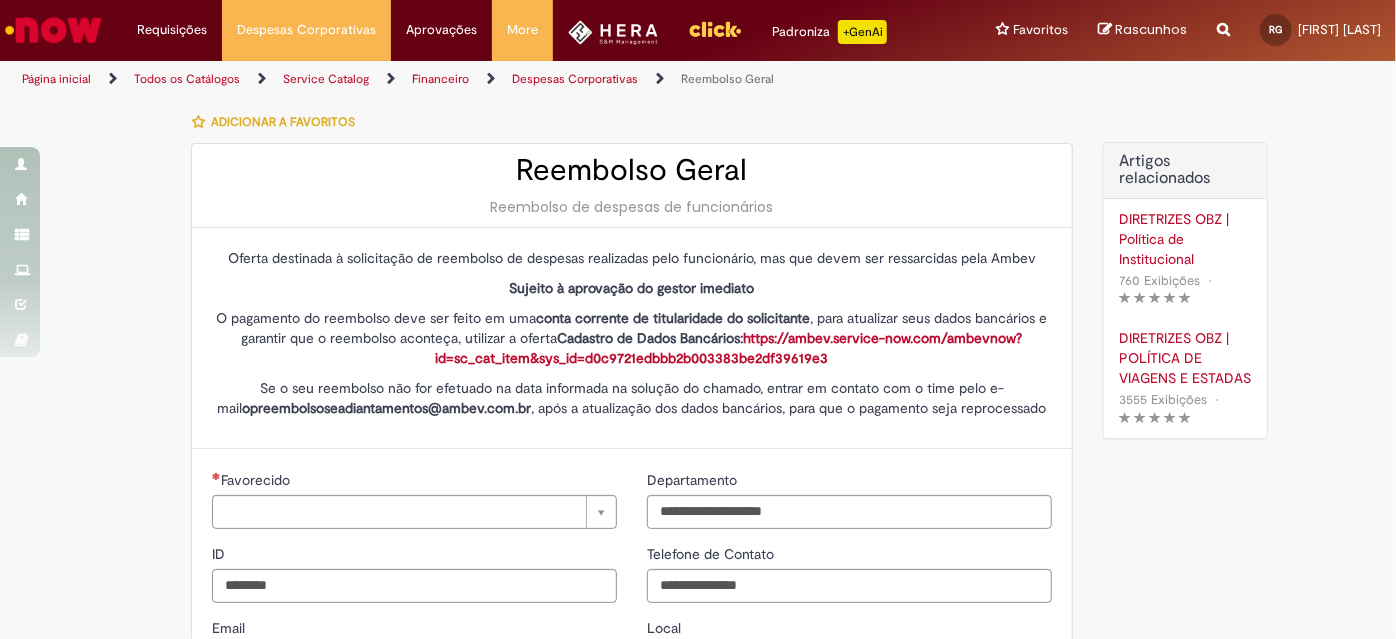 type on "**********" 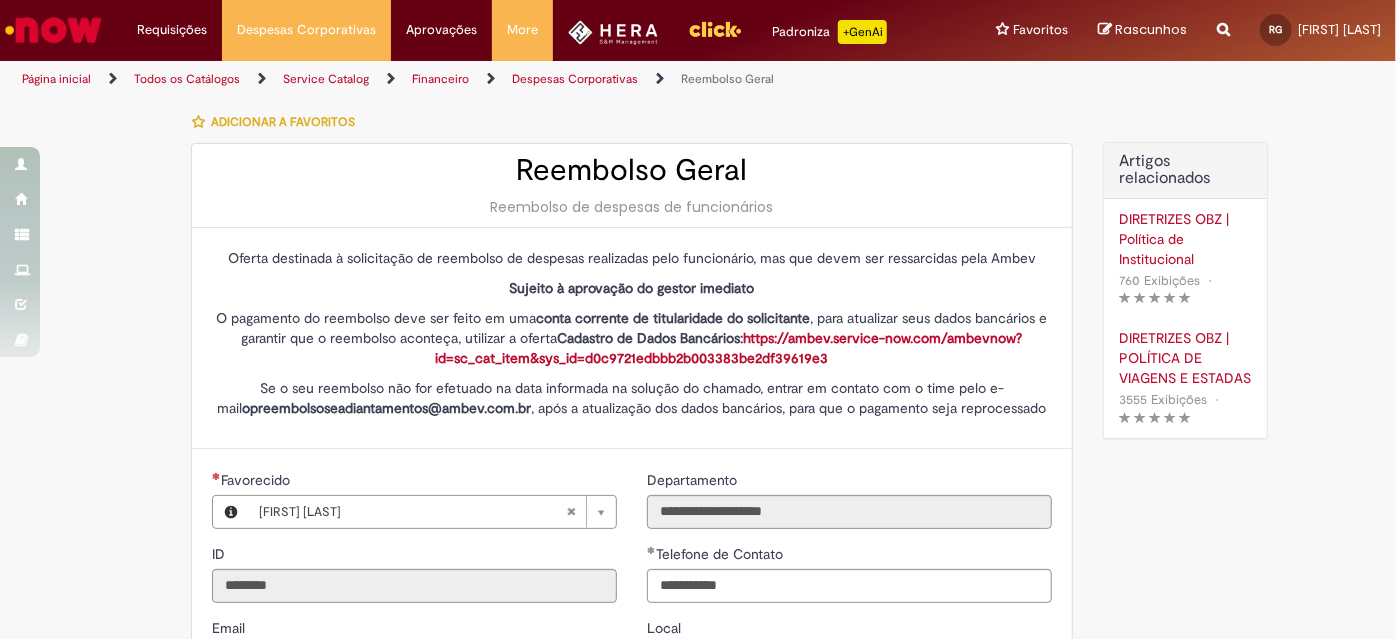type on "**********" 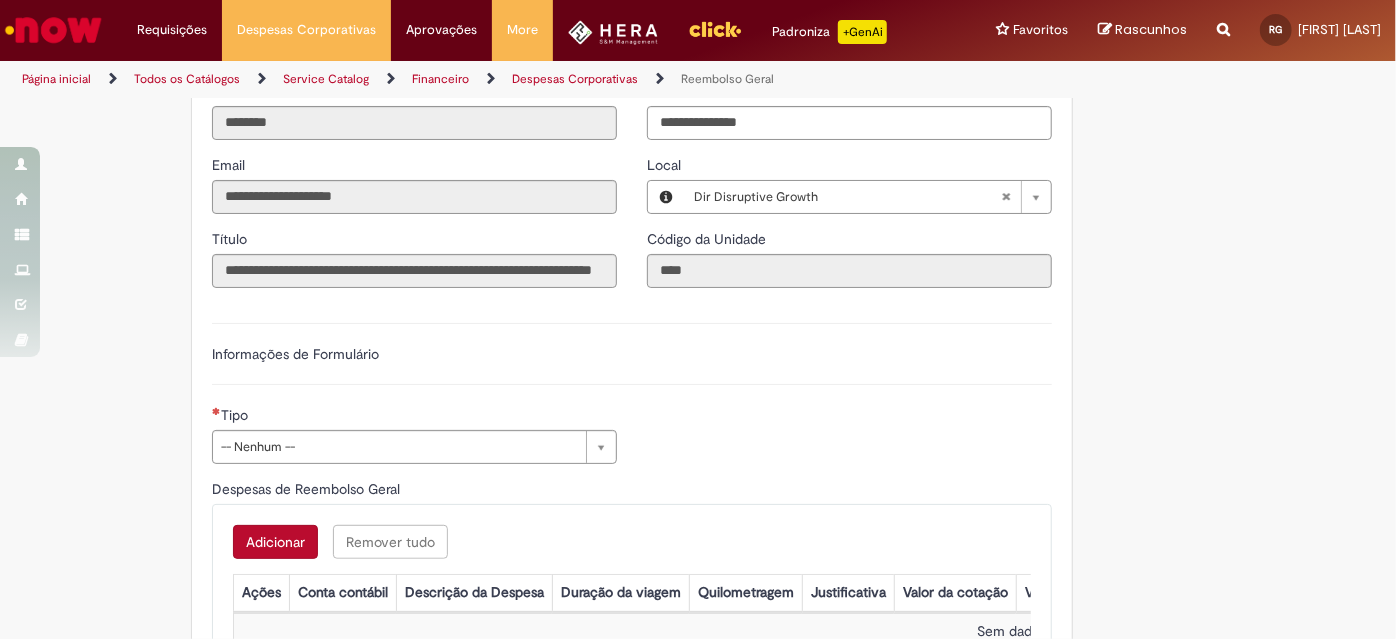 scroll, scrollTop: 545, scrollLeft: 0, axis: vertical 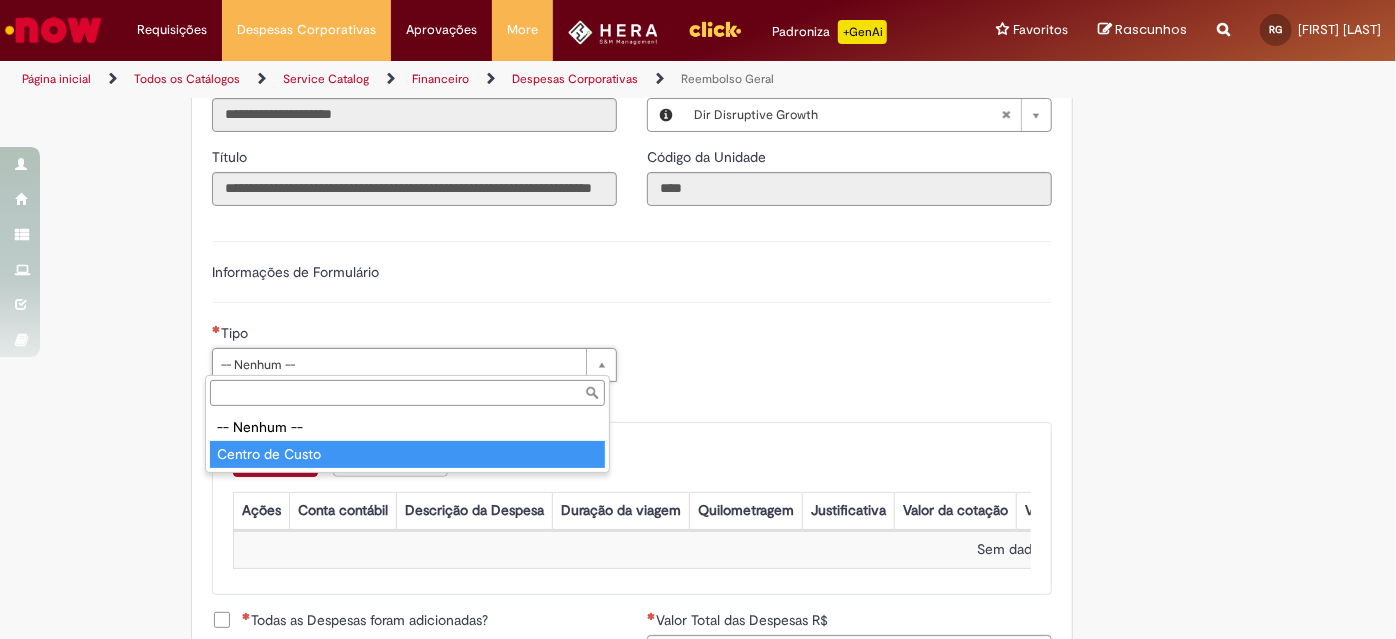 type on "**********" 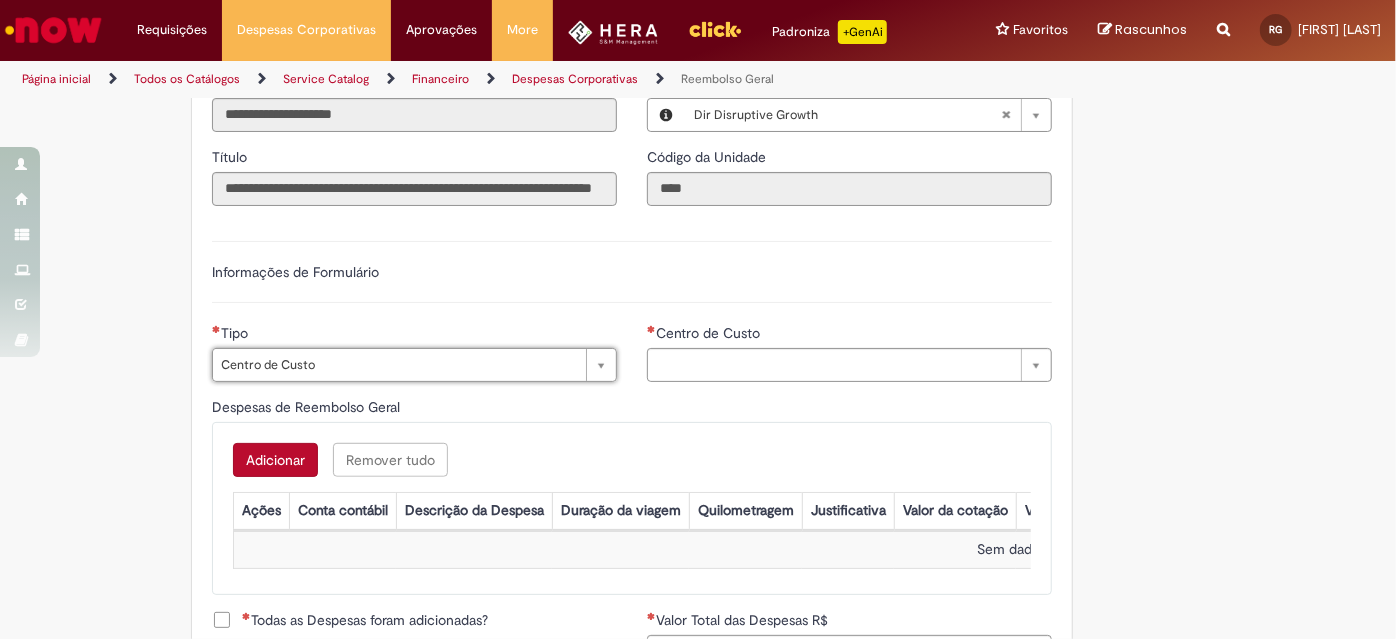 type on "**********" 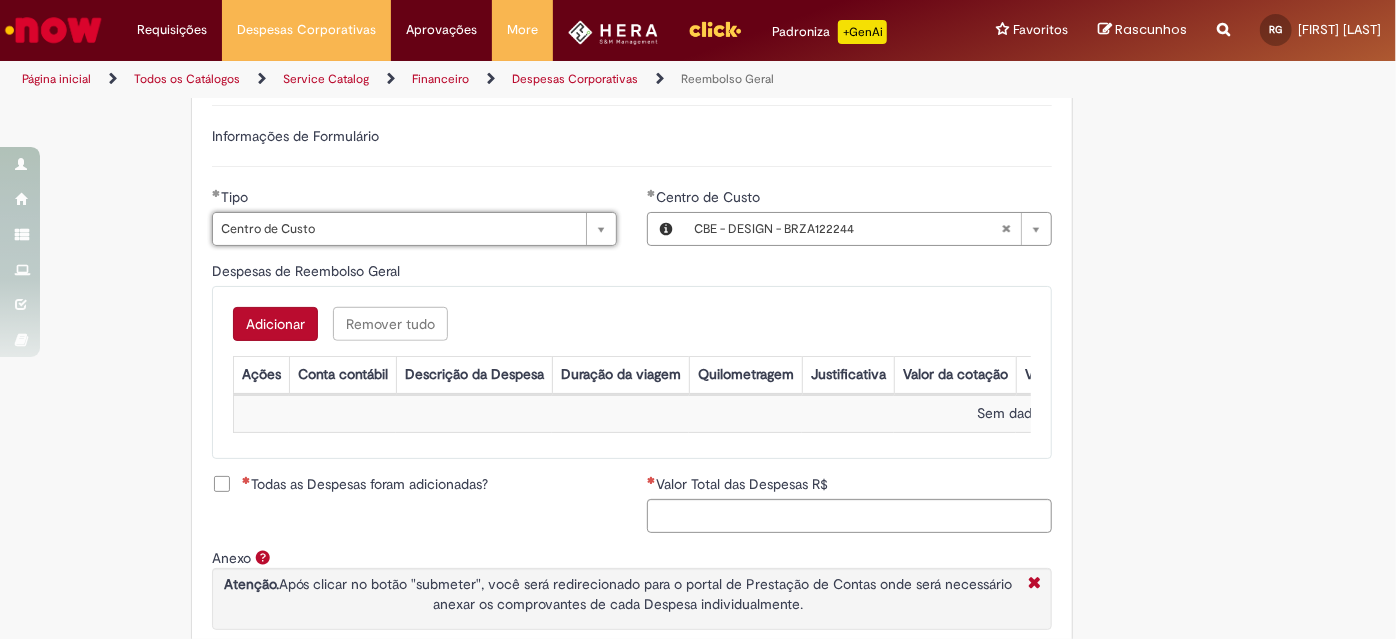 scroll, scrollTop: 818, scrollLeft: 0, axis: vertical 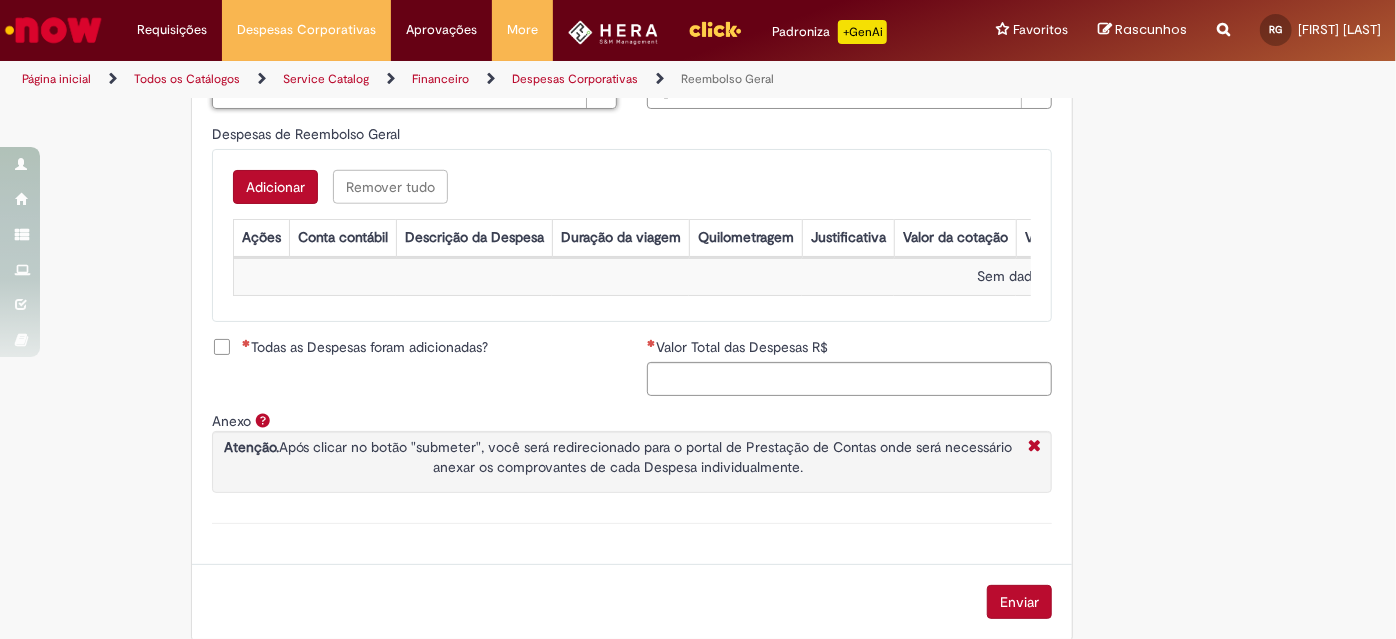 click on "Adicionar" at bounding box center (275, 187) 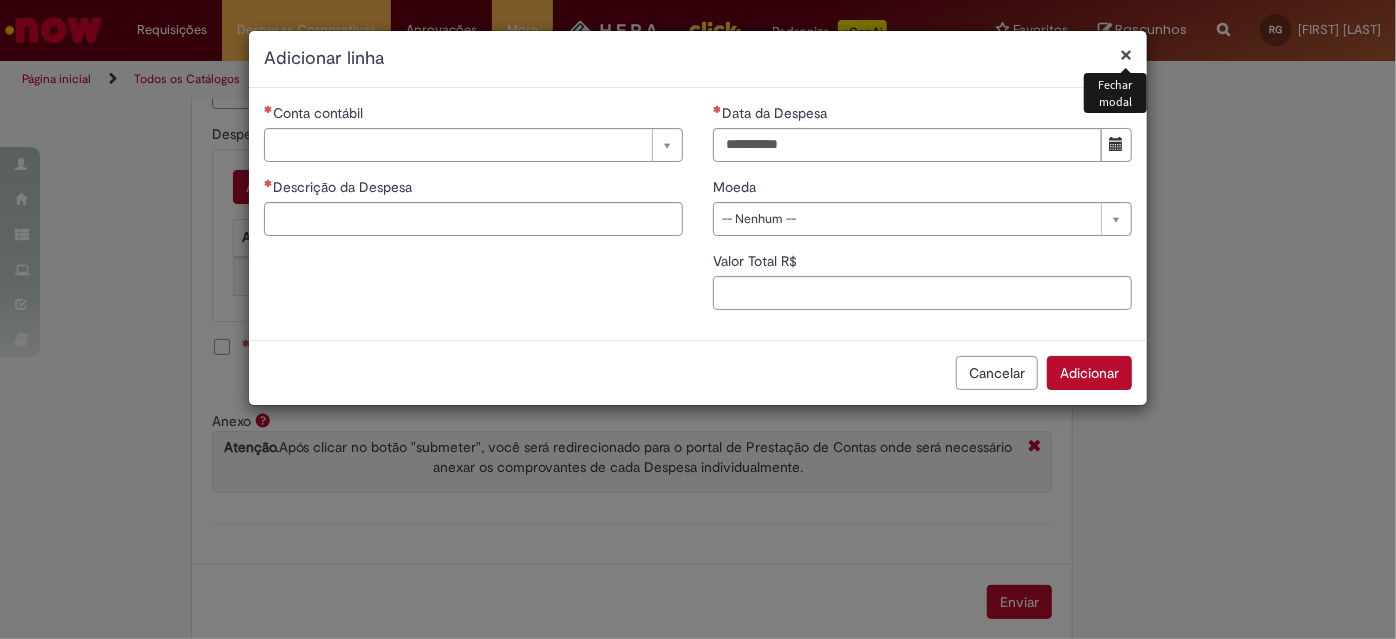 click on "Conta contábil          Pesquisar usando lista                 Conta contábil                     Descrição da Despesa Duração da viagem Quilometragem Justificativa Valor da cotação Valor por Litro" at bounding box center [473, 177] 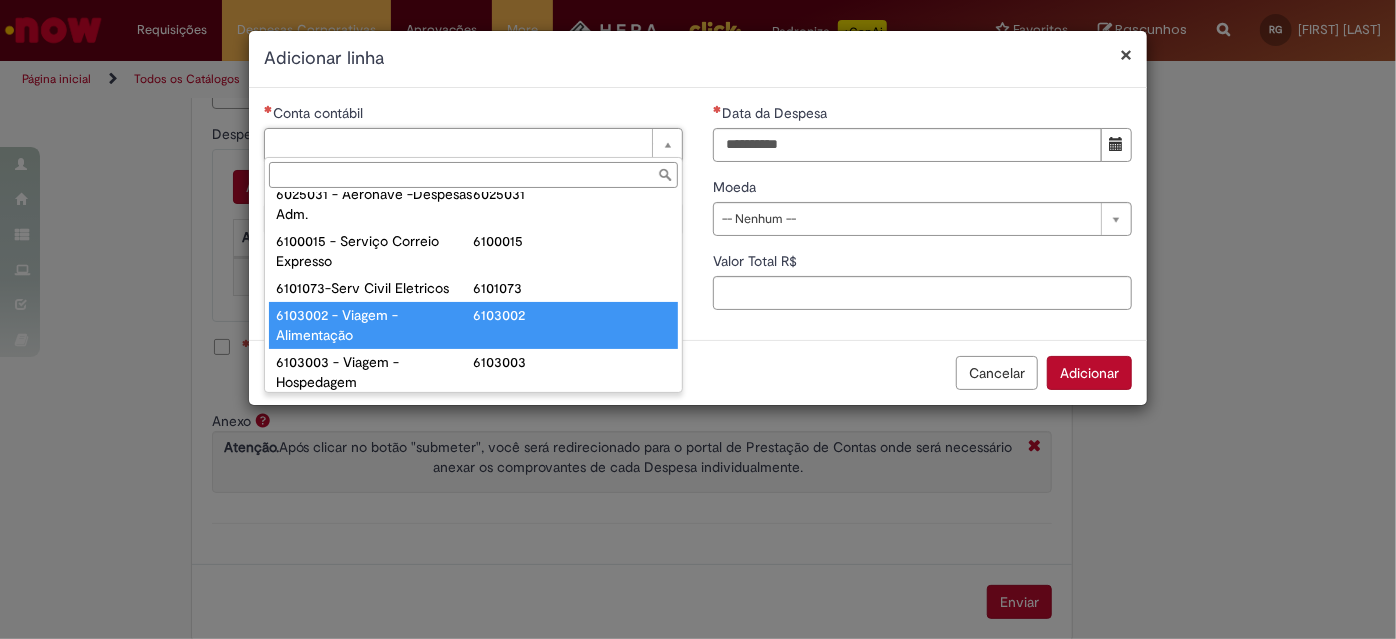scroll, scrollTop: 818, scrollLeft: 0, axis: vertical 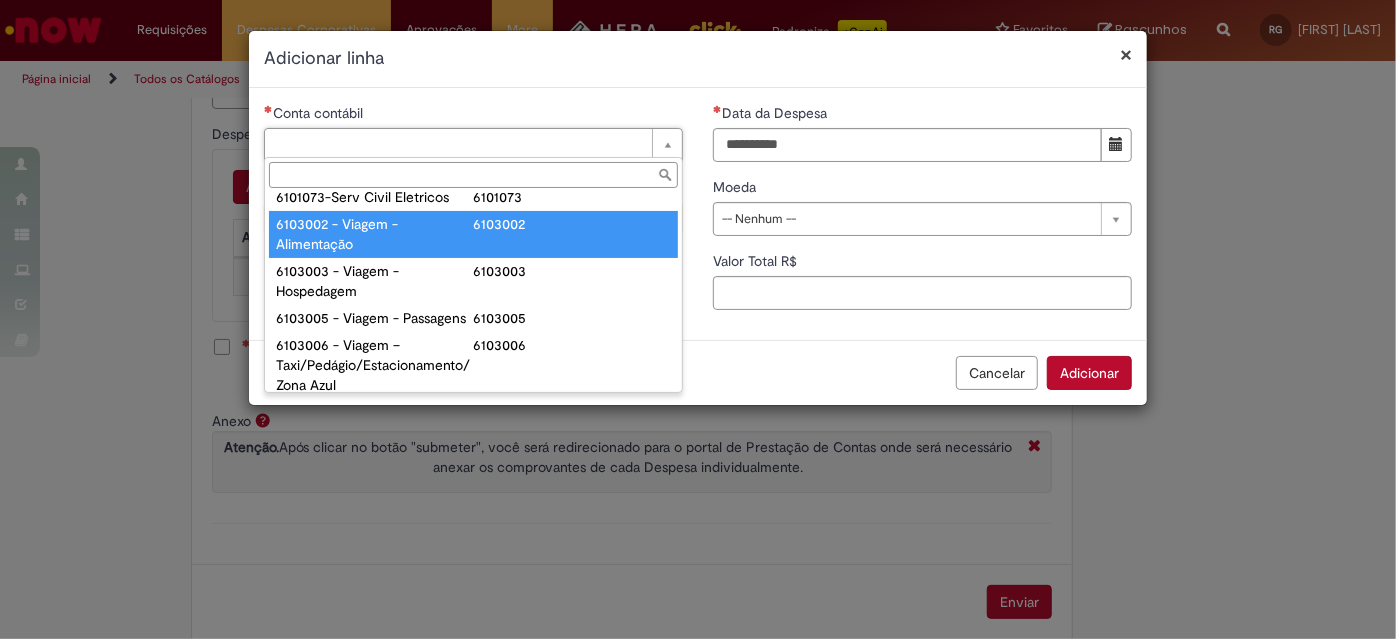 type on "**********" 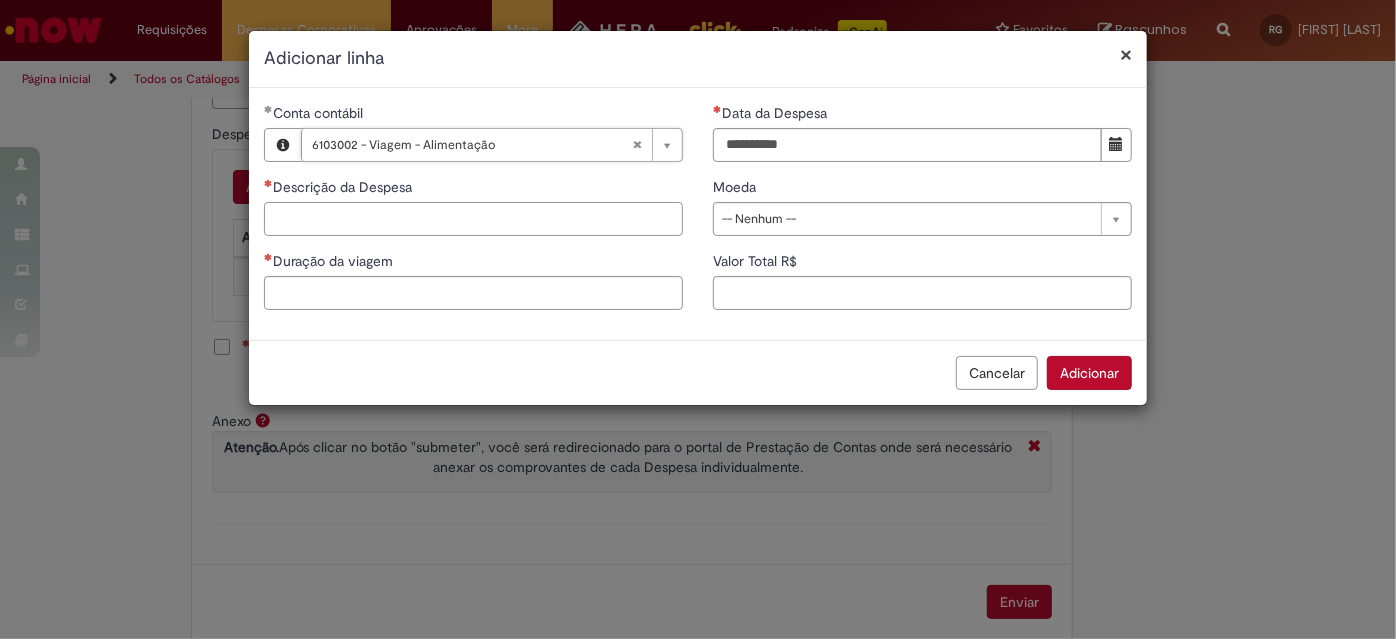 click on "**********" at bounding box center [473, 214] 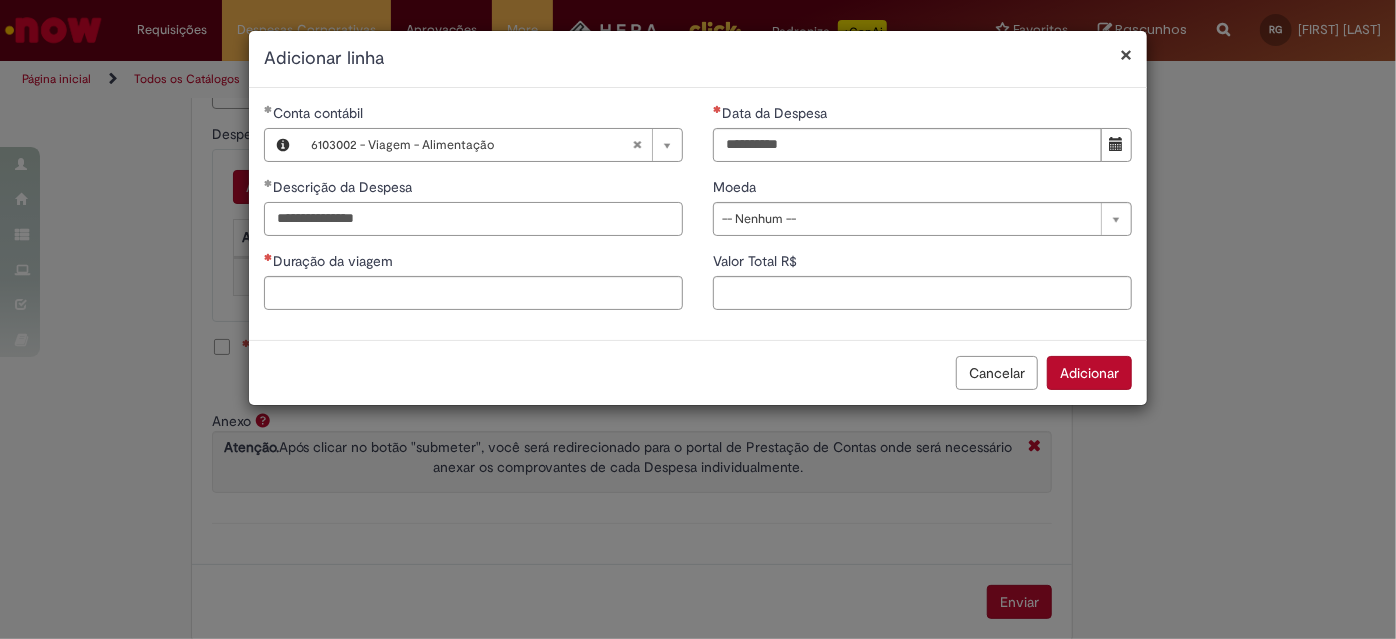 type on "**********" 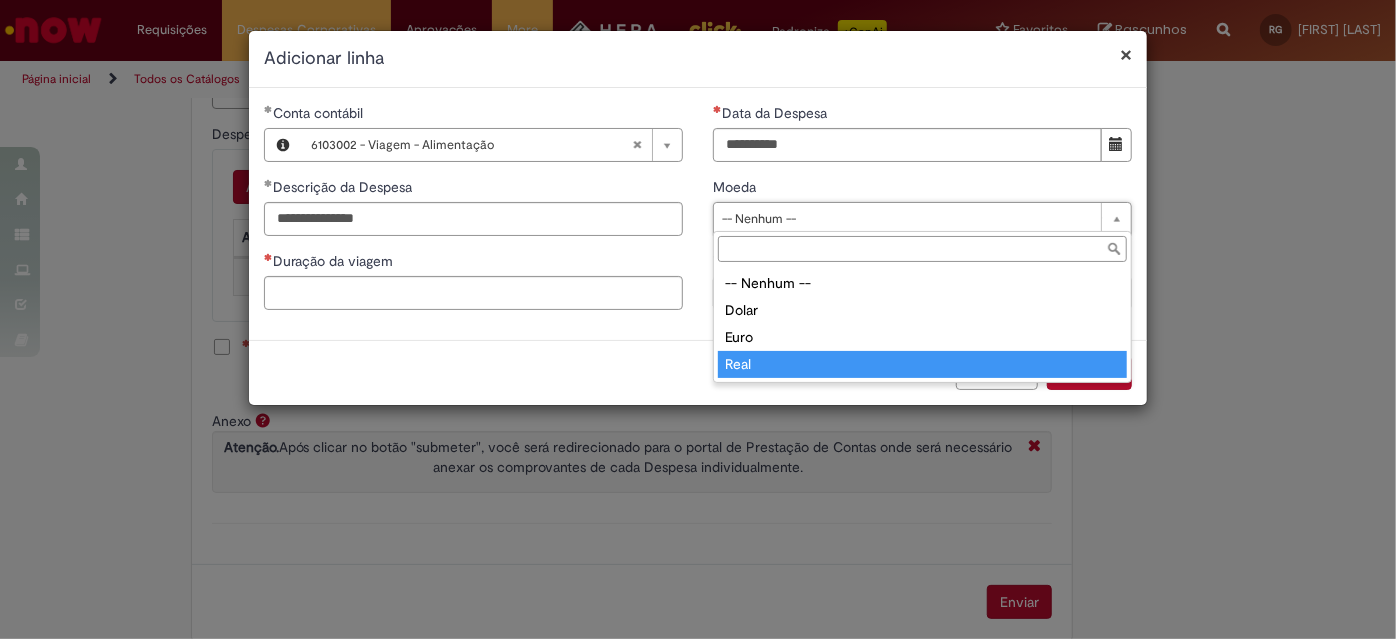 type on "****" 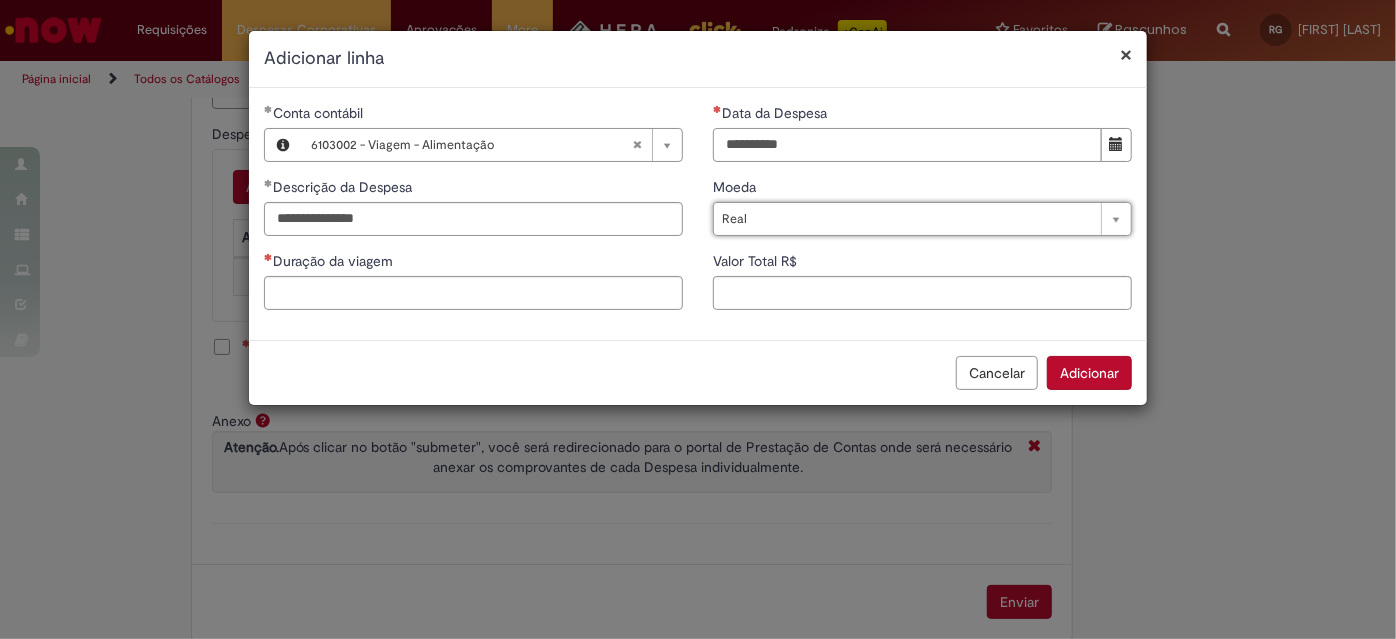 click on "Data da Despesa" at bounding box center (907, 145) 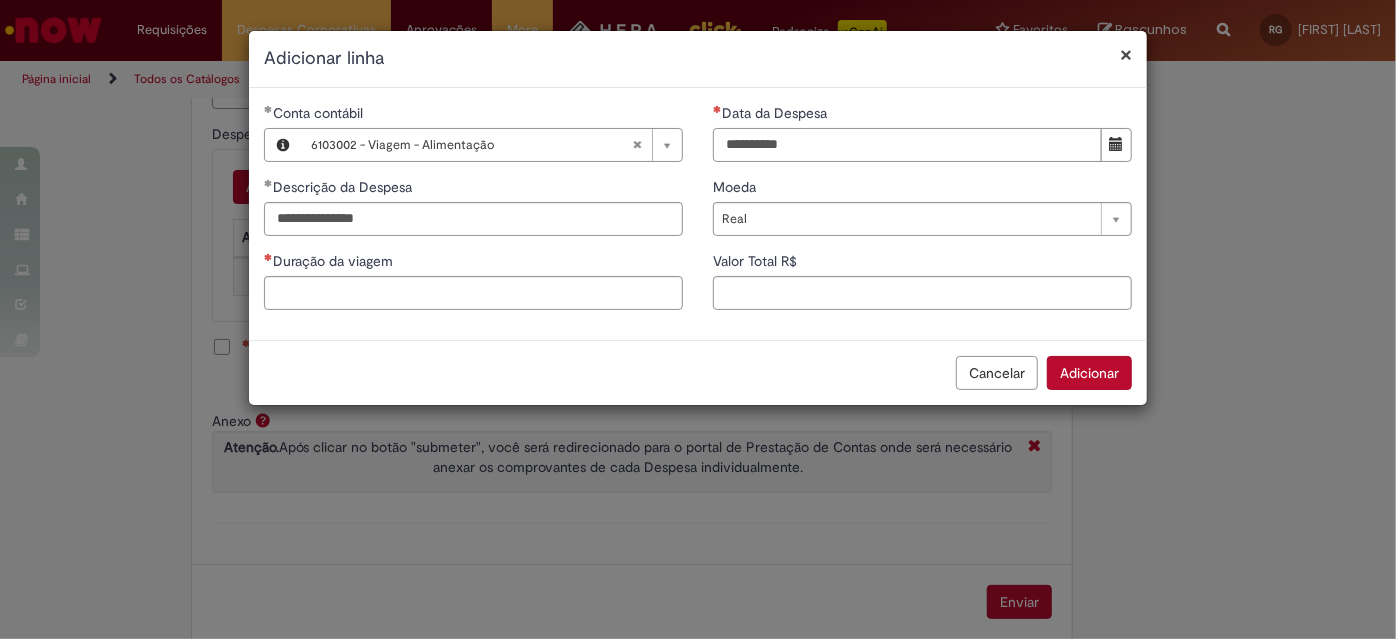 type on "**********" 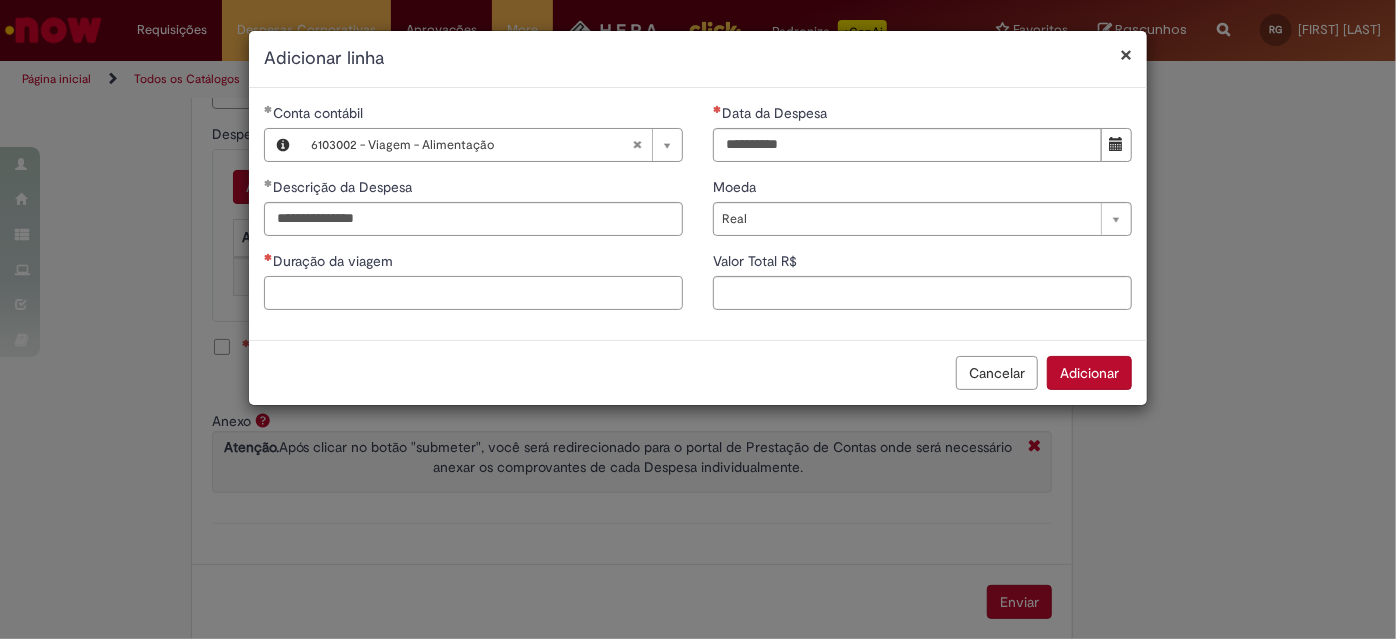 click on "Duração da viagem" at bounding box center (473, 293) 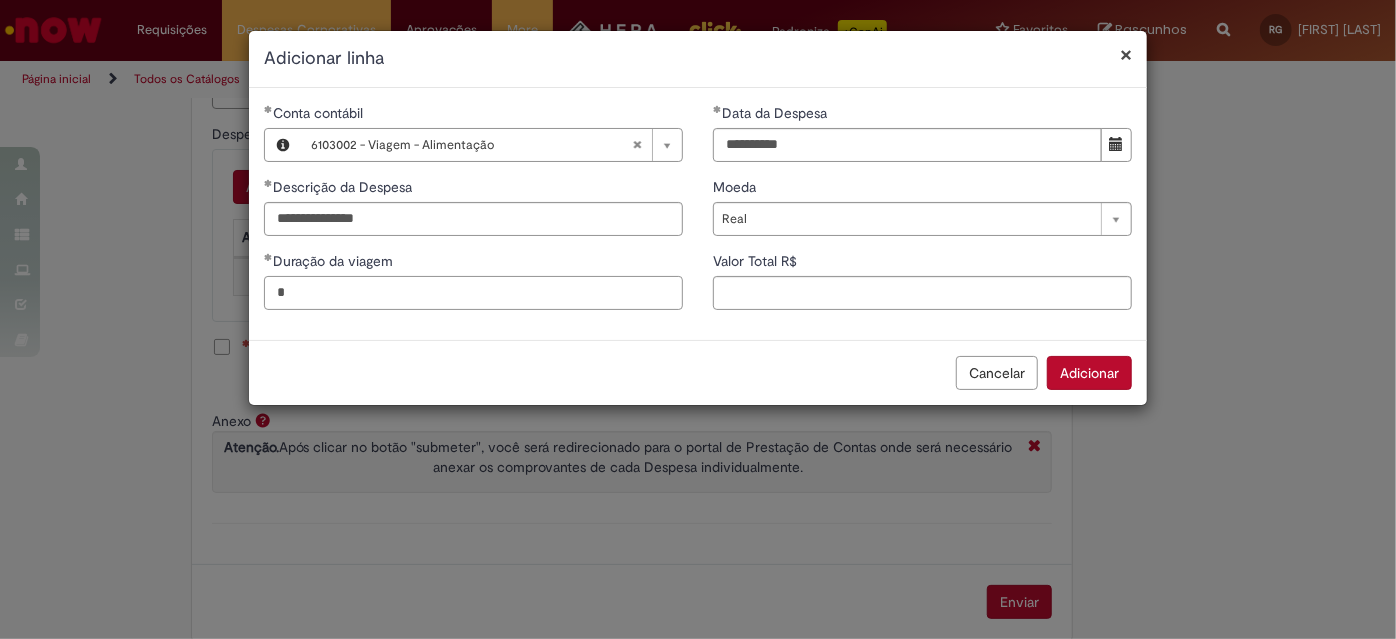 type on "*" 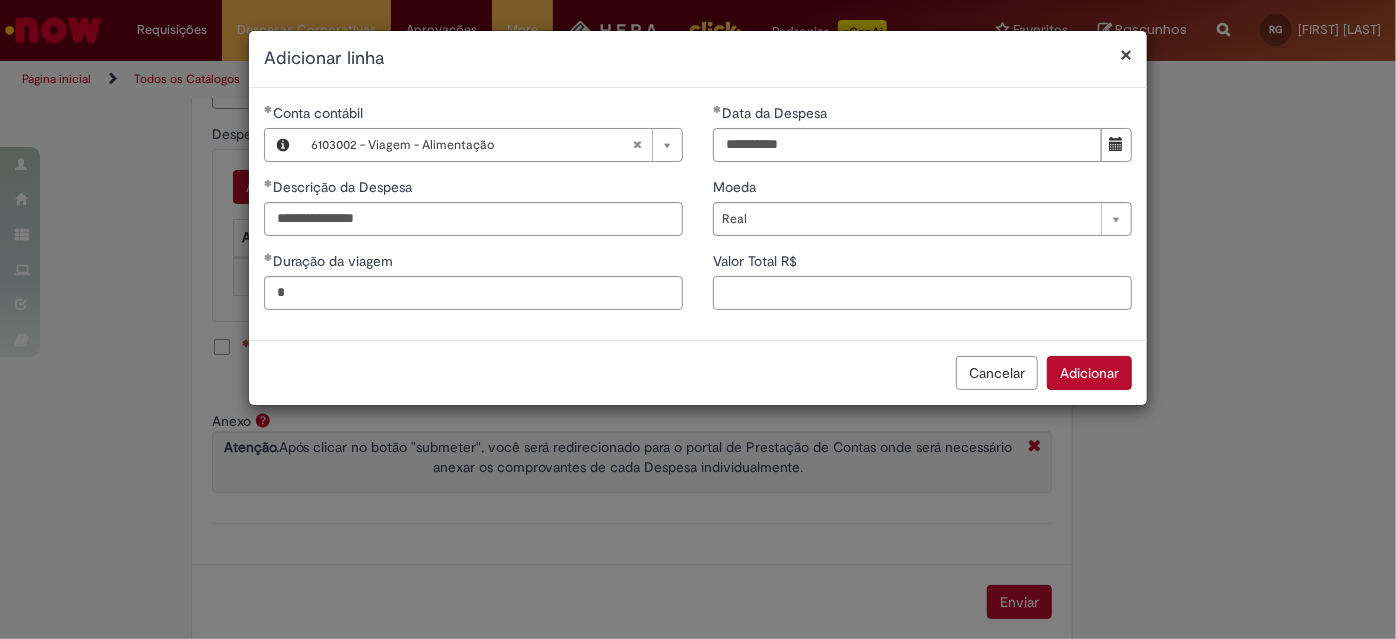 click on "Valor Total R$" at bounding box center [922, 293] 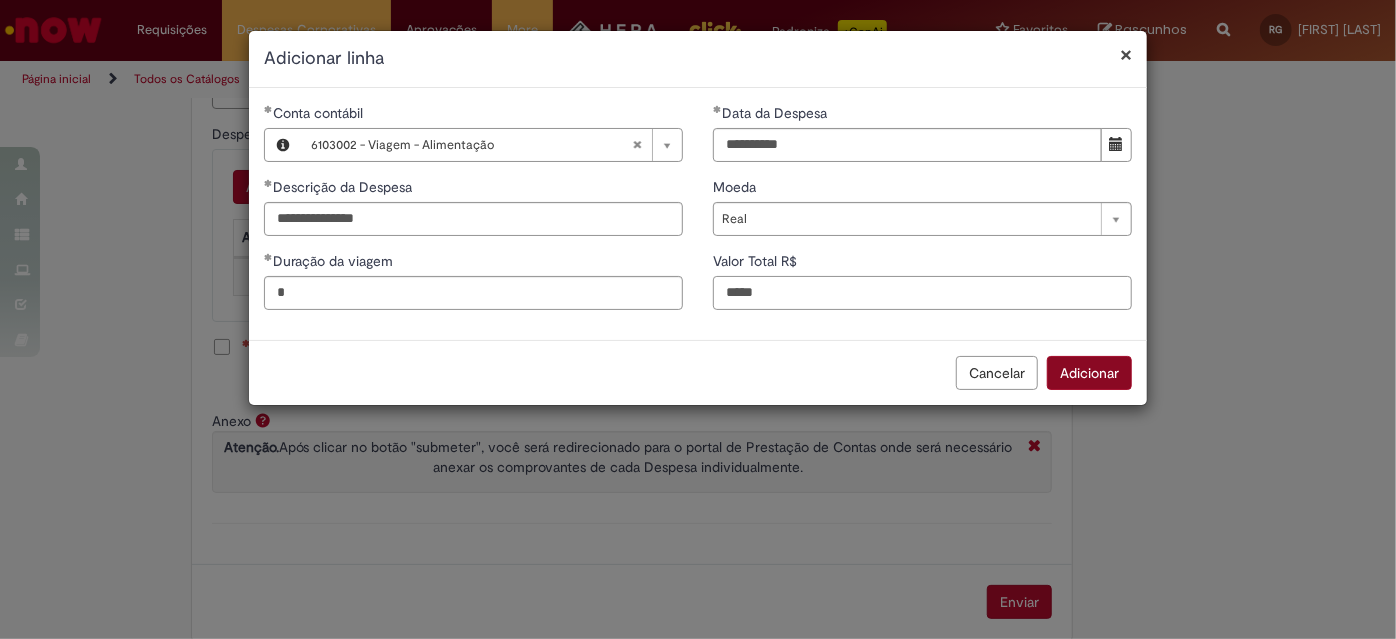 type on "*****" 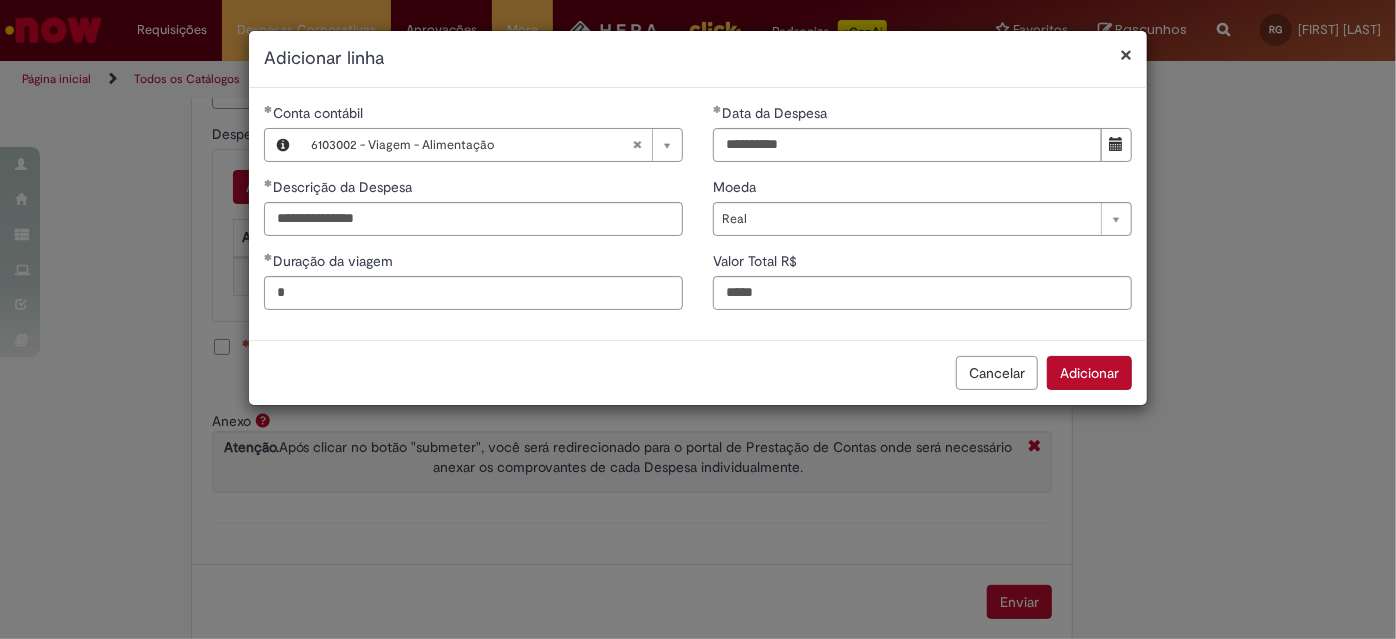 click on "Adicionar" at bounding box center [1089, 373] 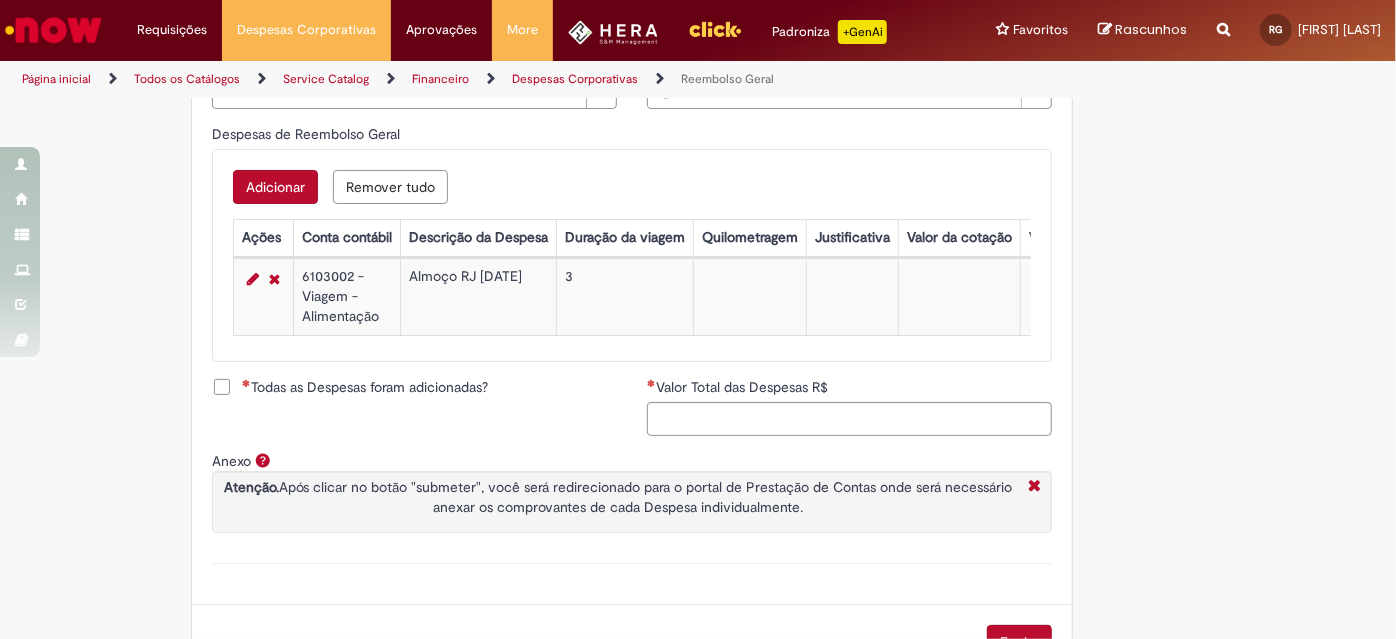 scroll, scrollTop: 818, scrollLeft: 0, axis: vertical 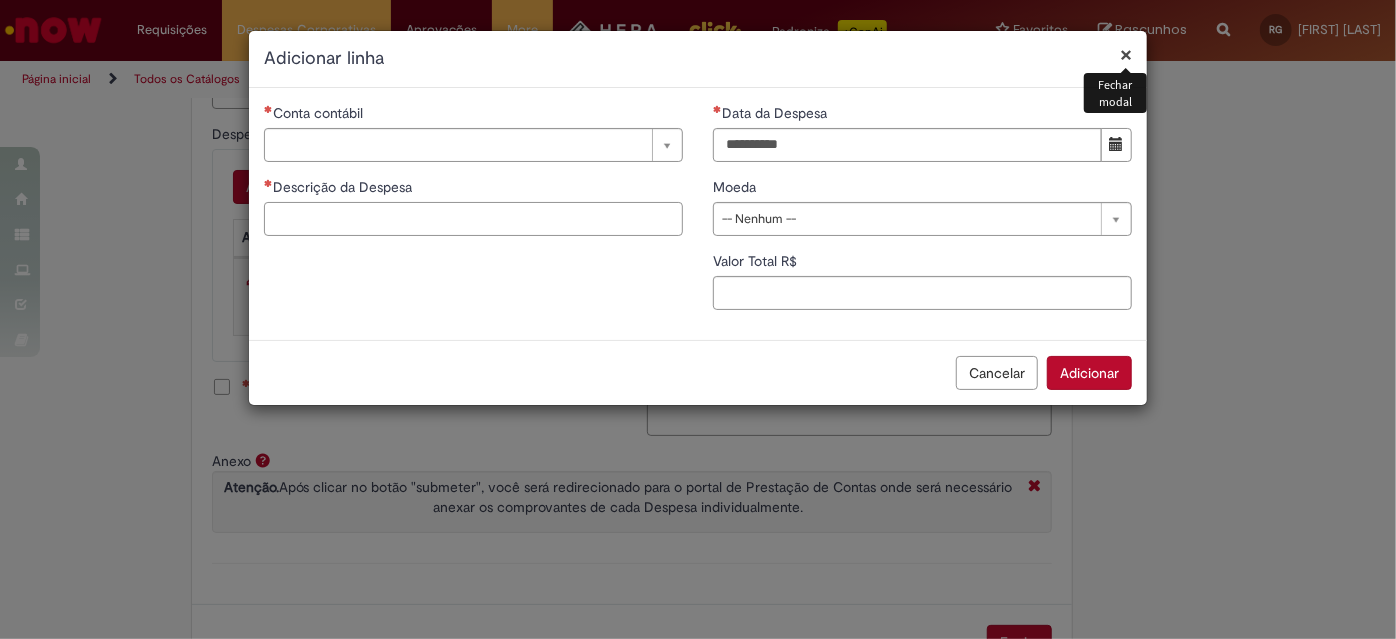 click on "Descrição da Despesa" at bounding box center (473, 219) 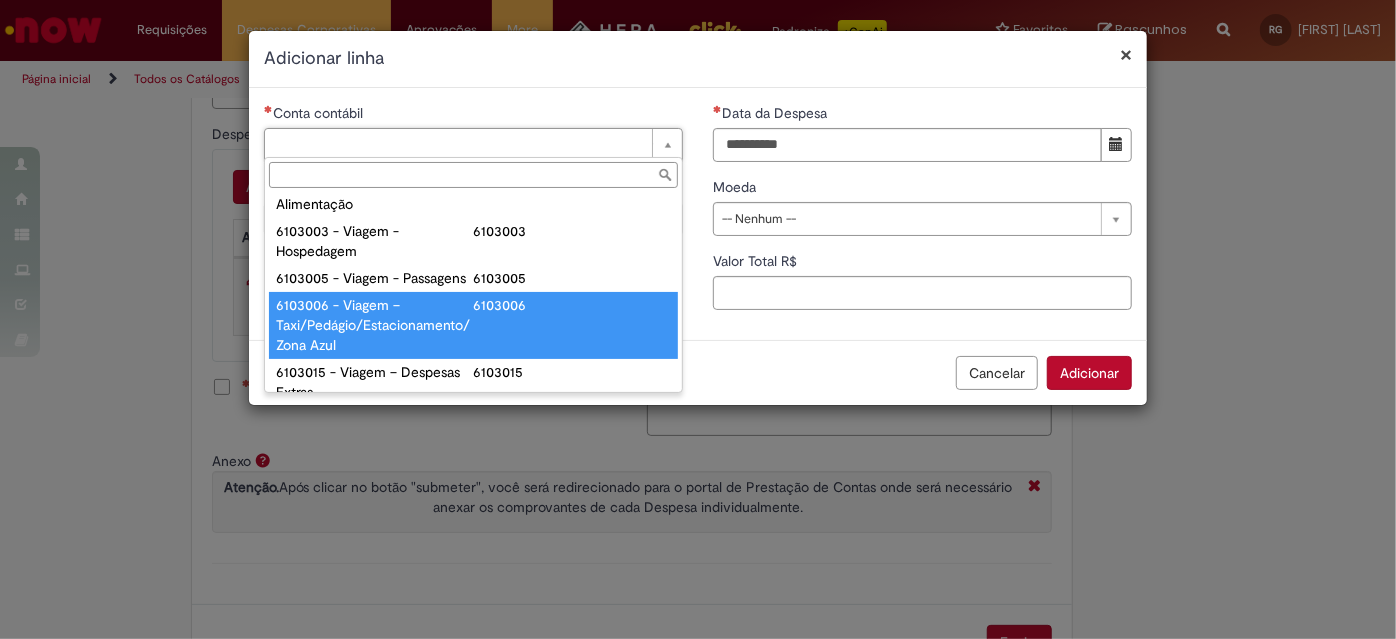 scroll, scrollTop: 818, scrollLeft: 0, axis: vertical 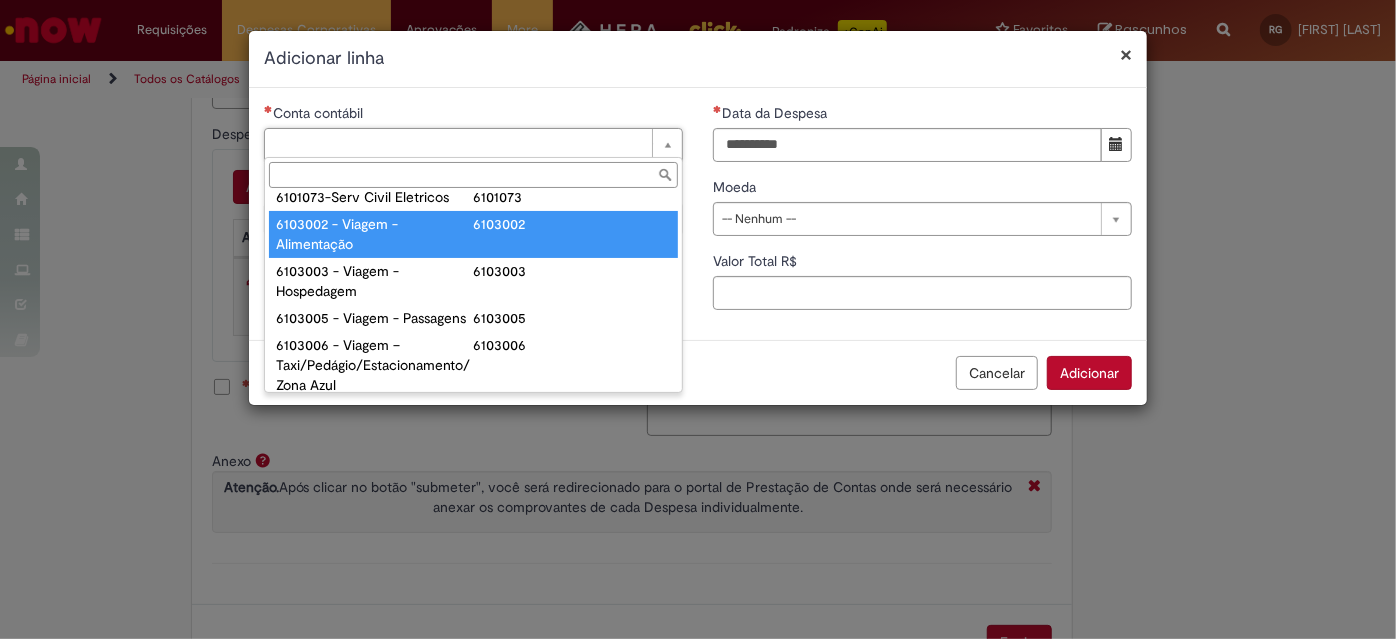type on "**********" 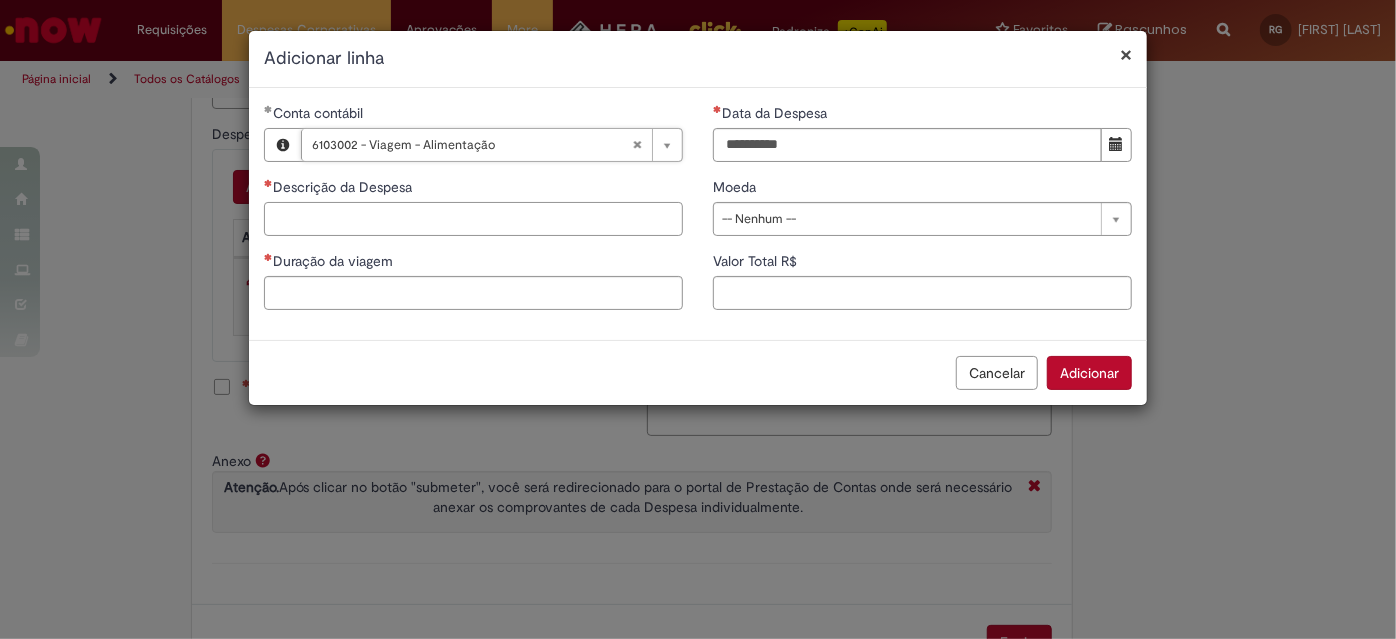 click on "Descrição da Despesa" at bounding box center (473, 219) 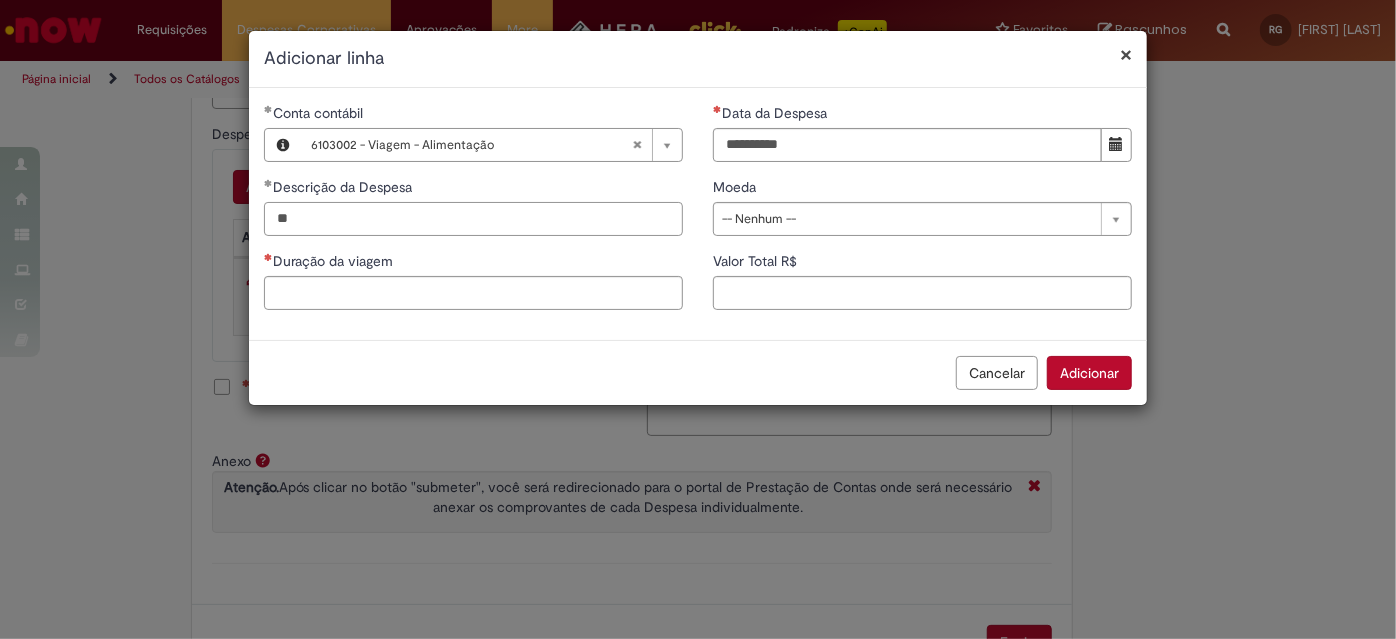 type on "*" 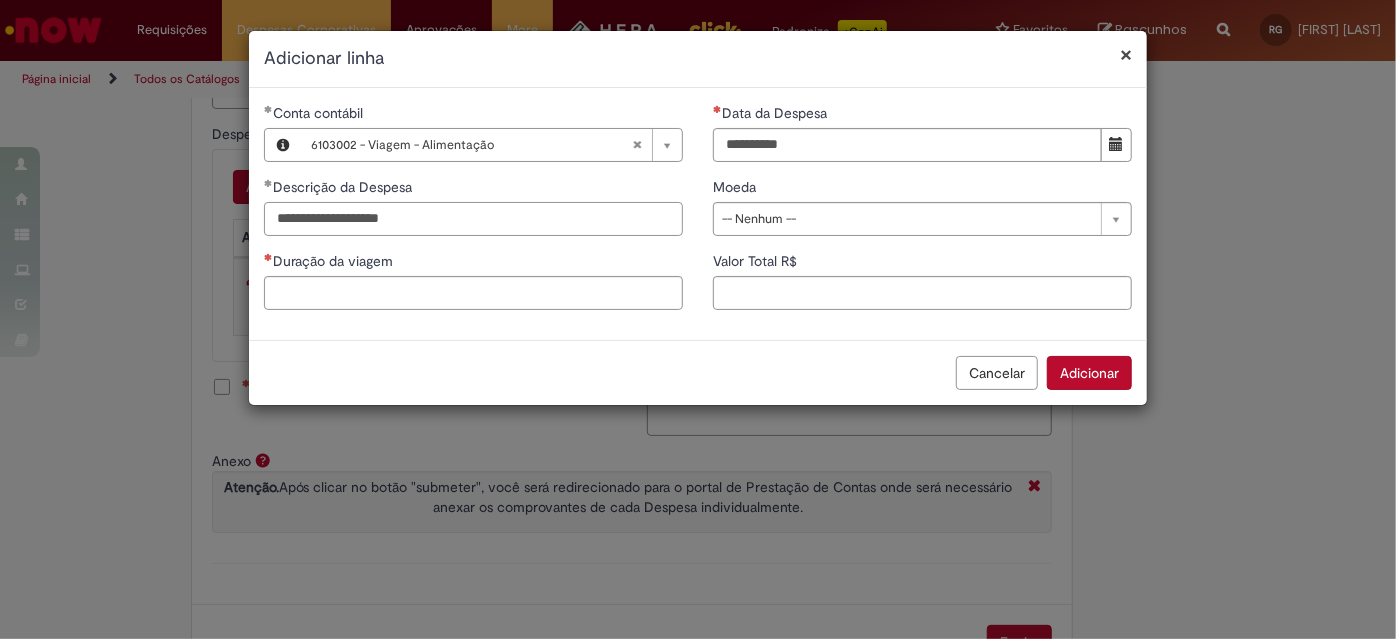 type on "**********" 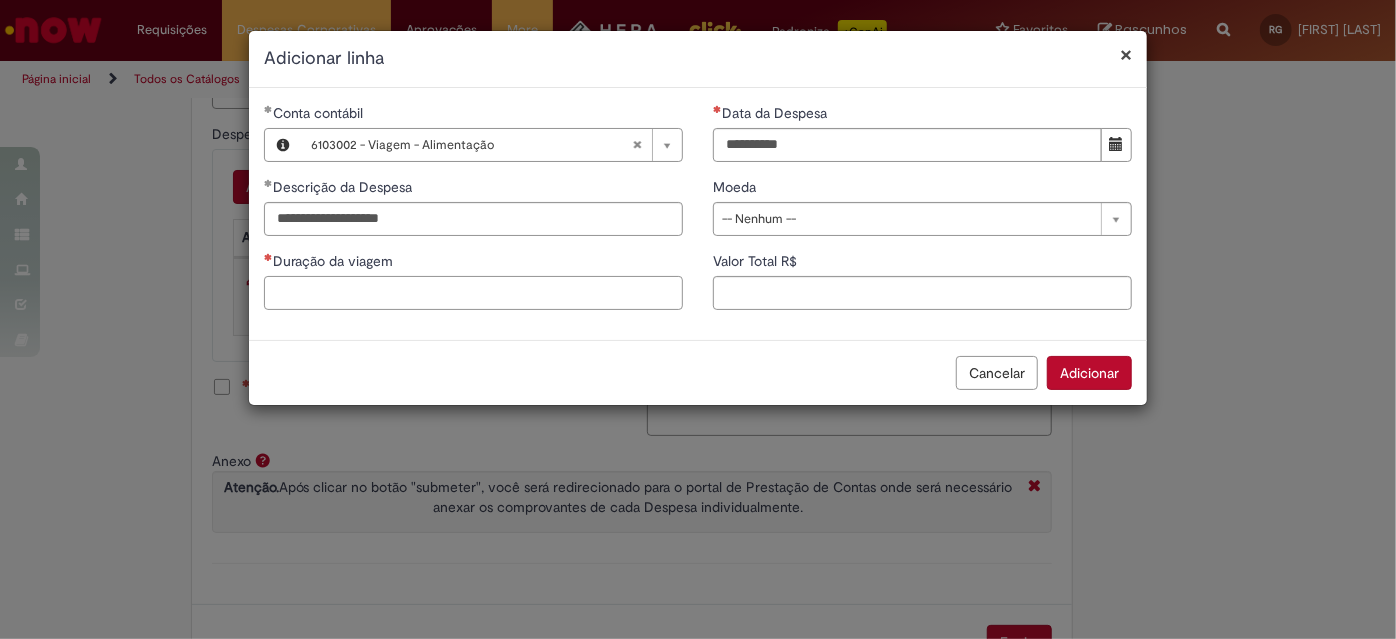 click on "Duração da viagem" at bounding box center (473, 293) 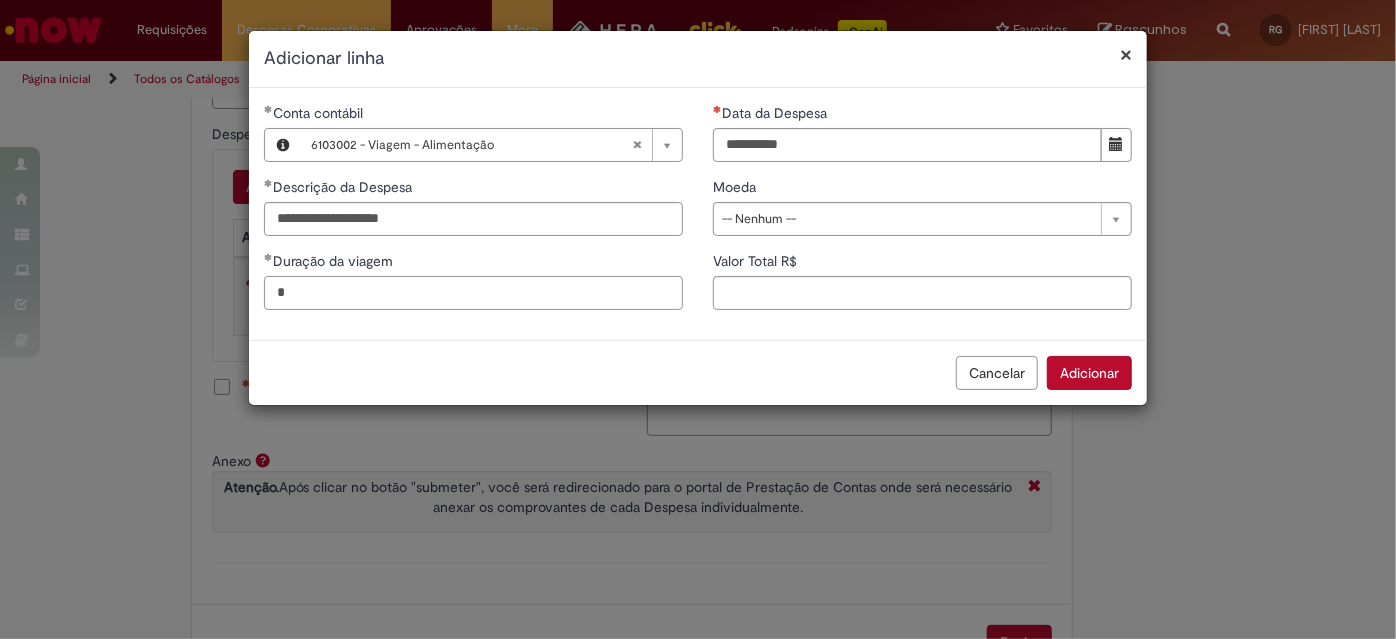 type on "*" 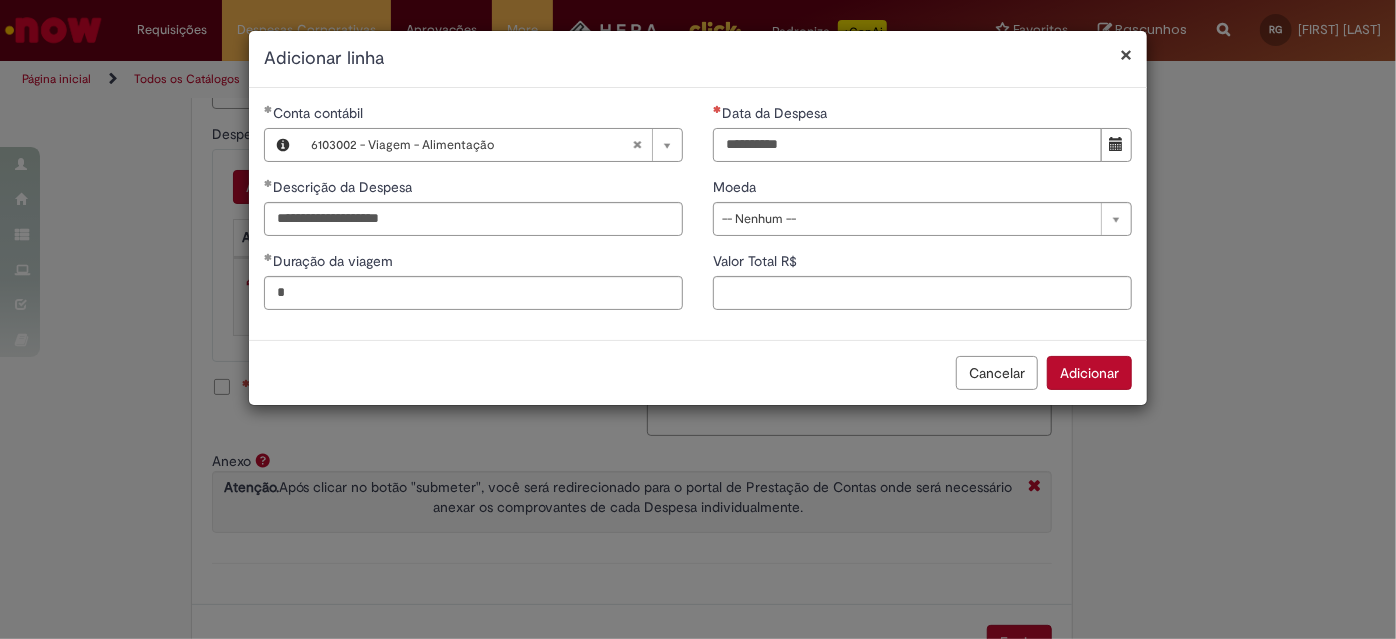 click on "Data da Despesa" at bounding box center [907, 145] 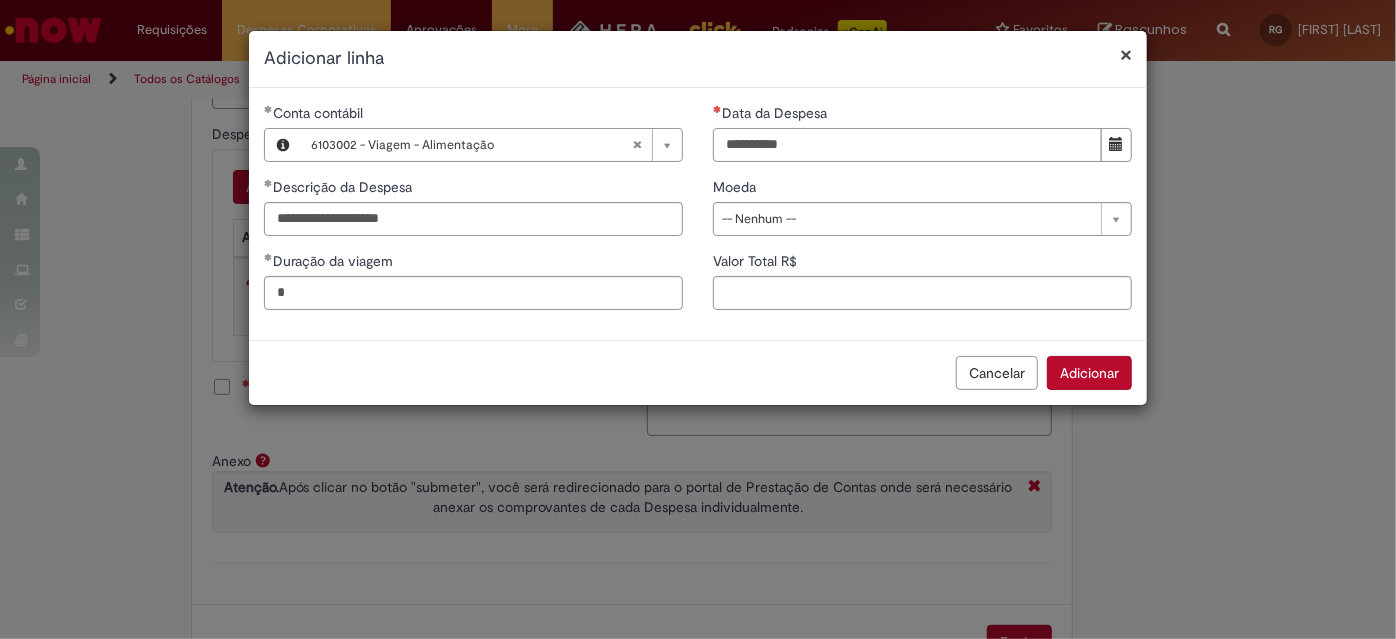type on "**********" 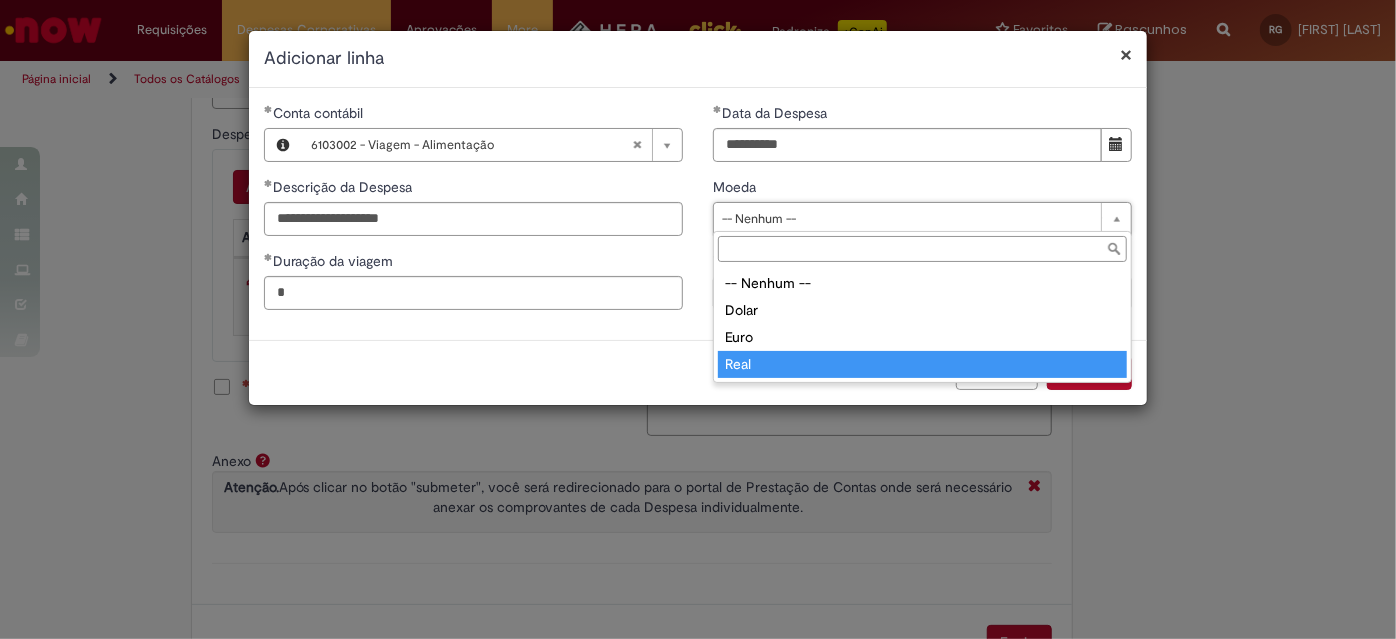 type on "****" 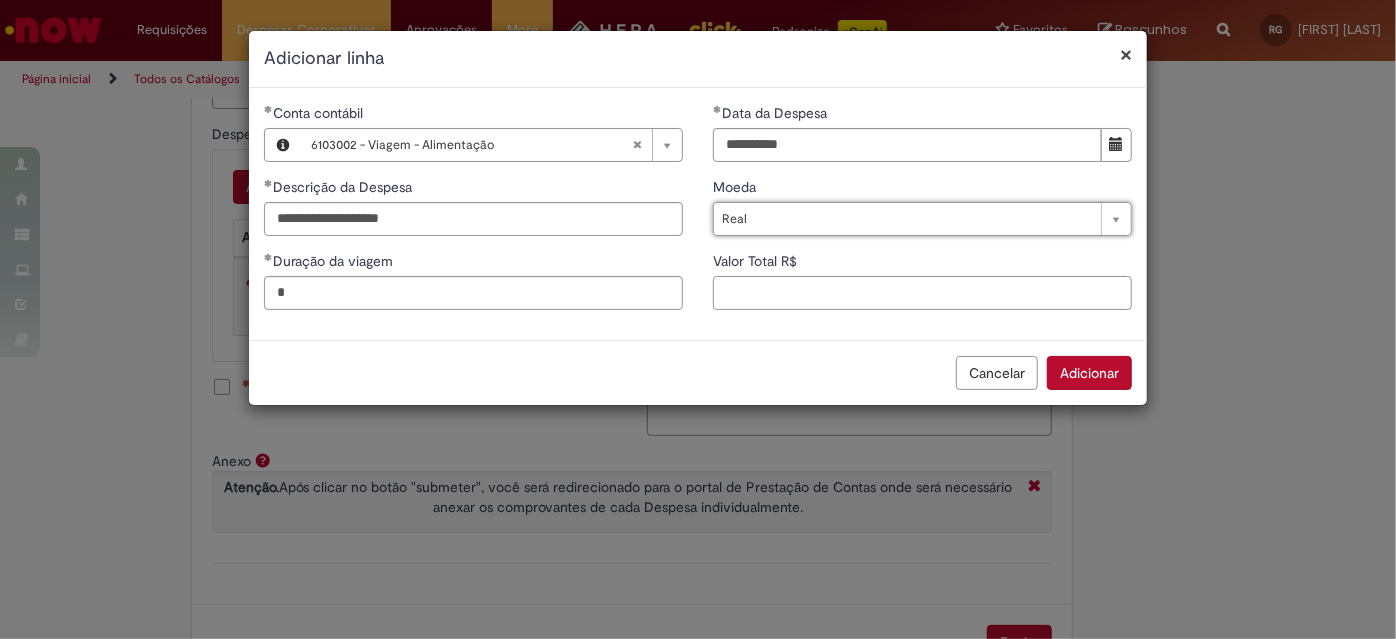 click on "Valor Total R$" at bounding box center (922, 293) 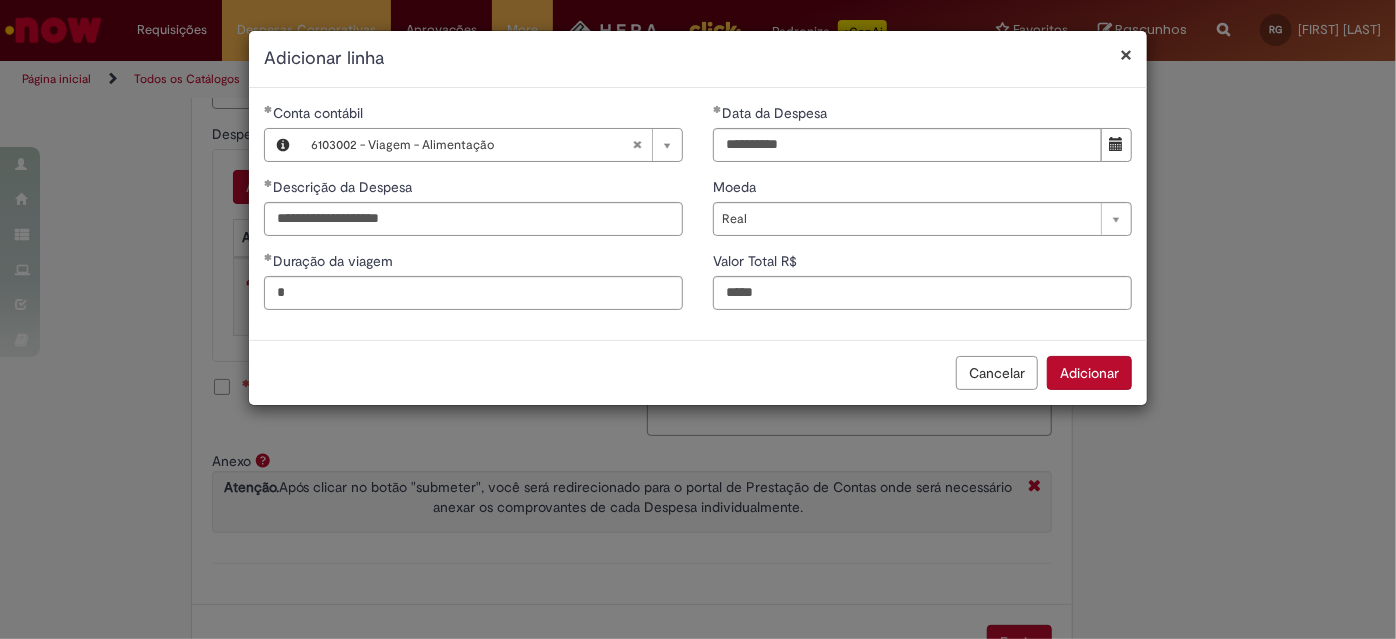 type on "*****" 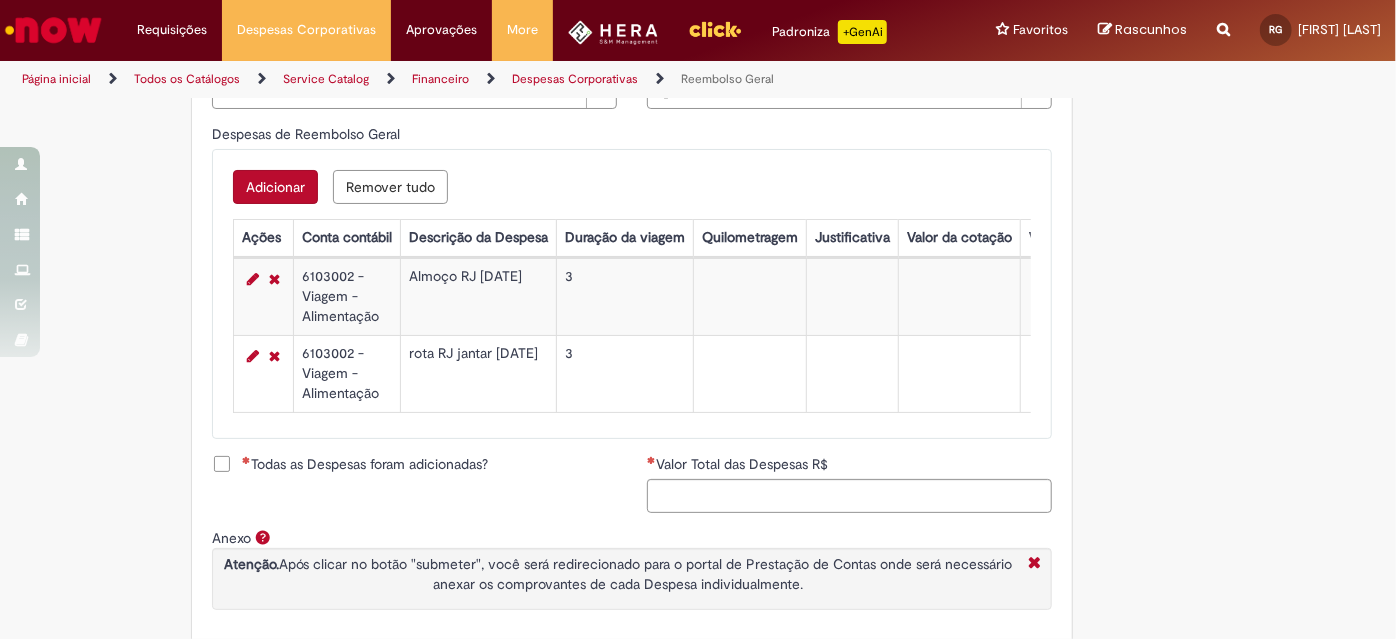 click on "Todas as Despesas foram adicionadas?" at bounding box center (365, 464) 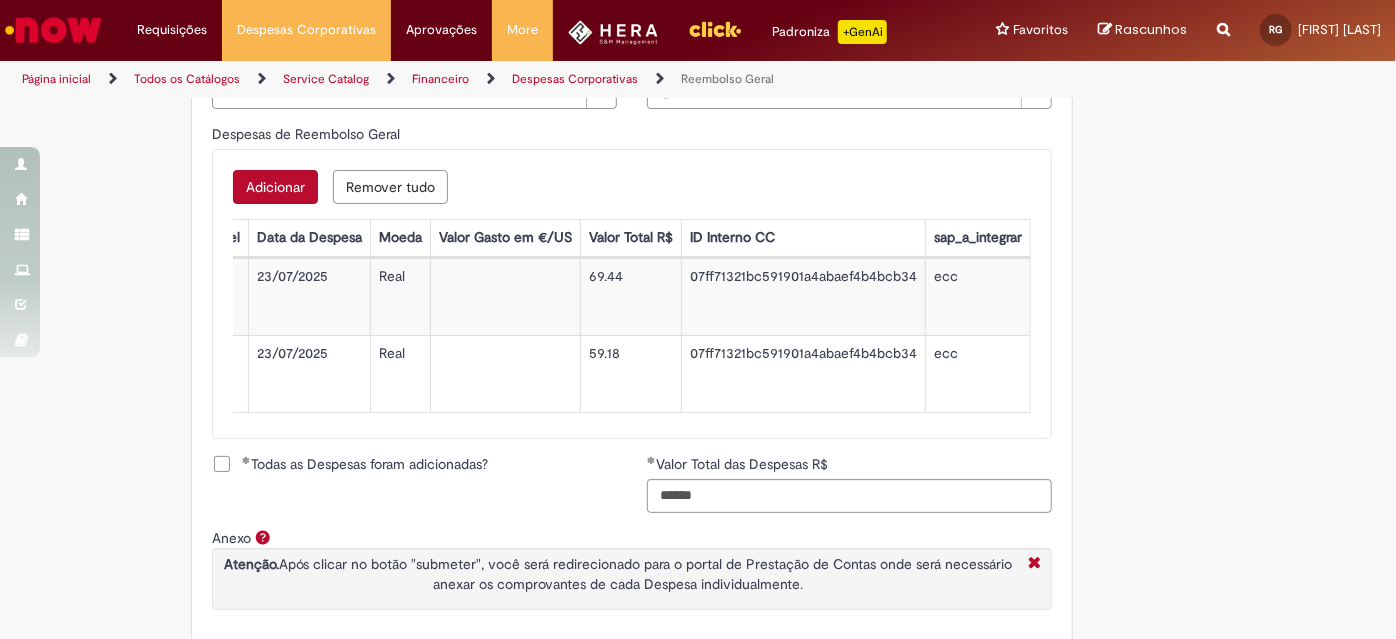 scroll, scrollTop: 0, scrollLeft: 0, axis: both 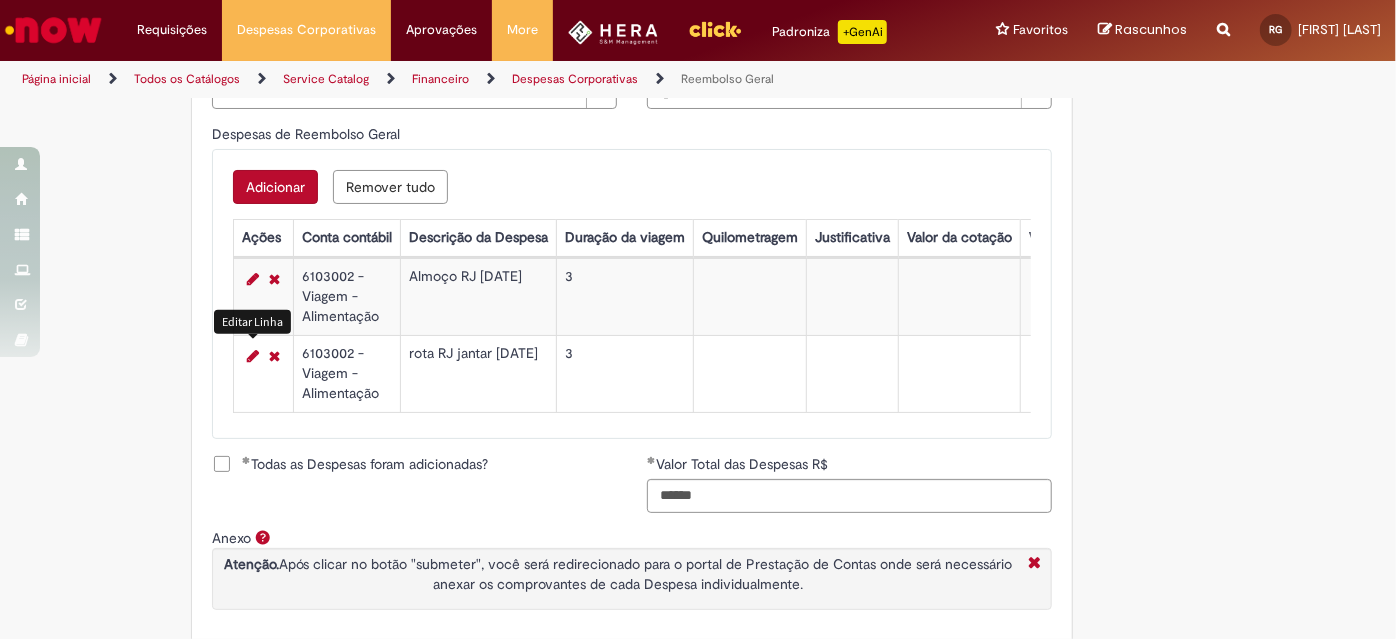 click at bounding box center (253, 356) 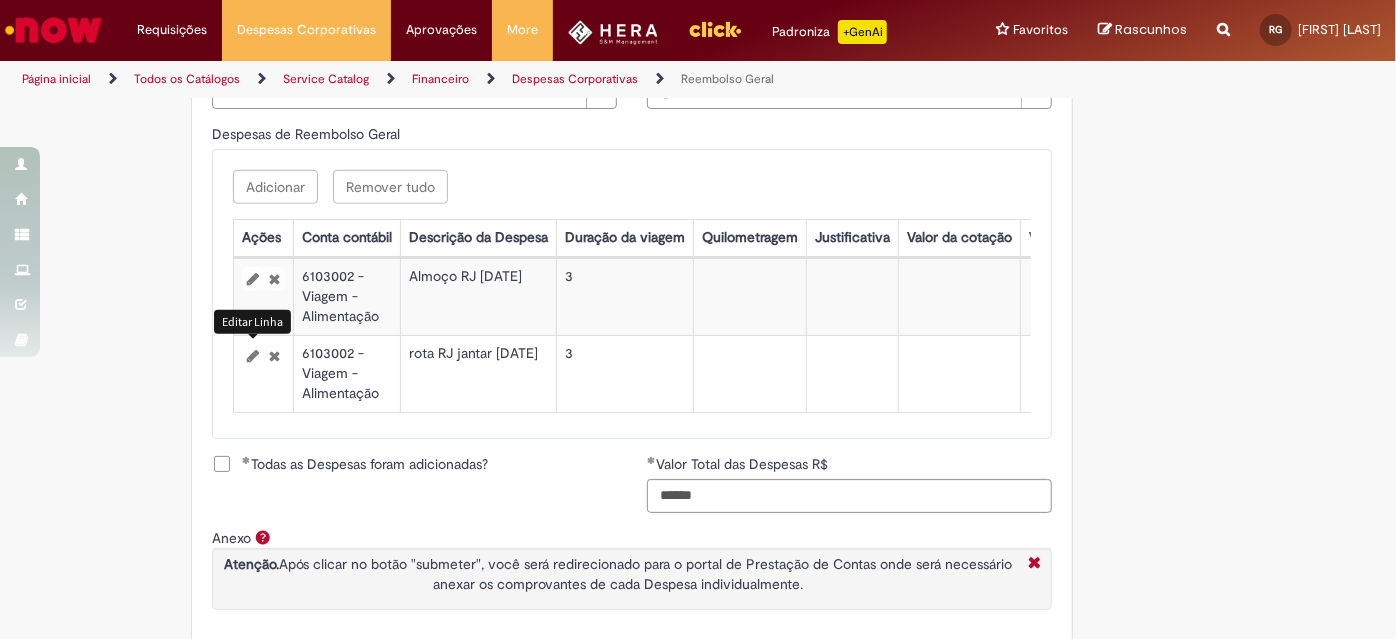 select on "****" 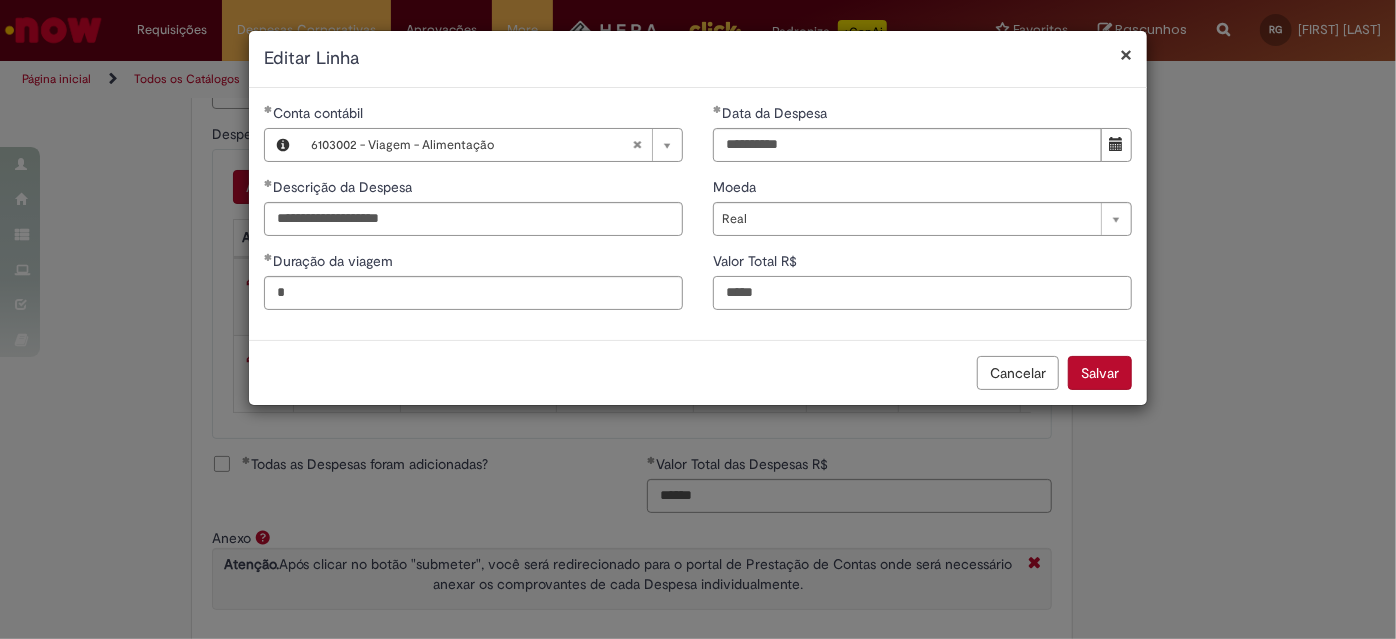click on "*****" at bounding box center [922, 293] 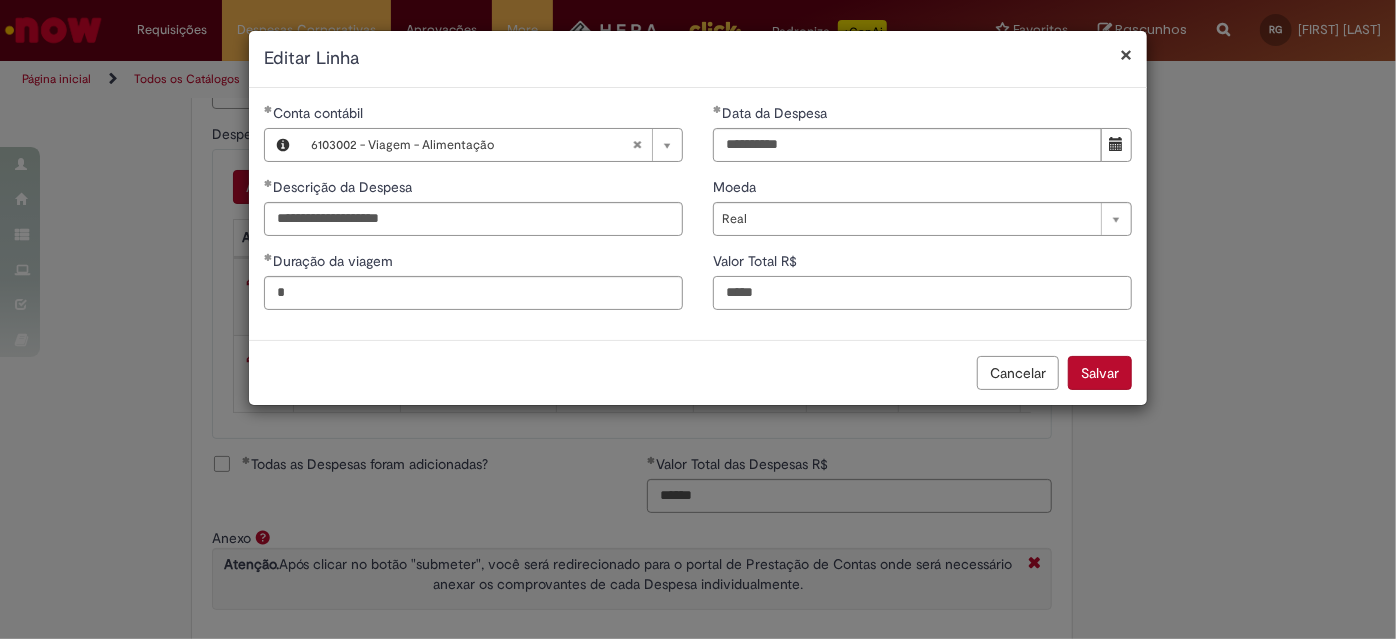 click on "*****" at bounding box center (922, 293) 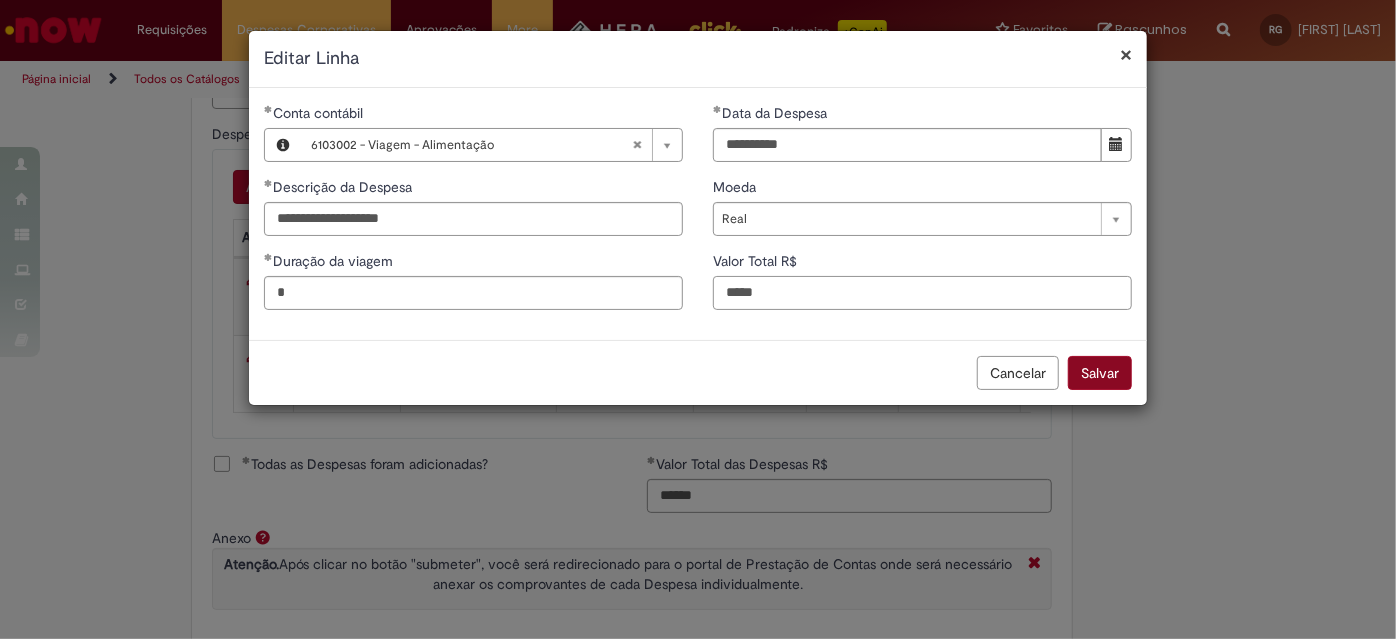 type on "*****" 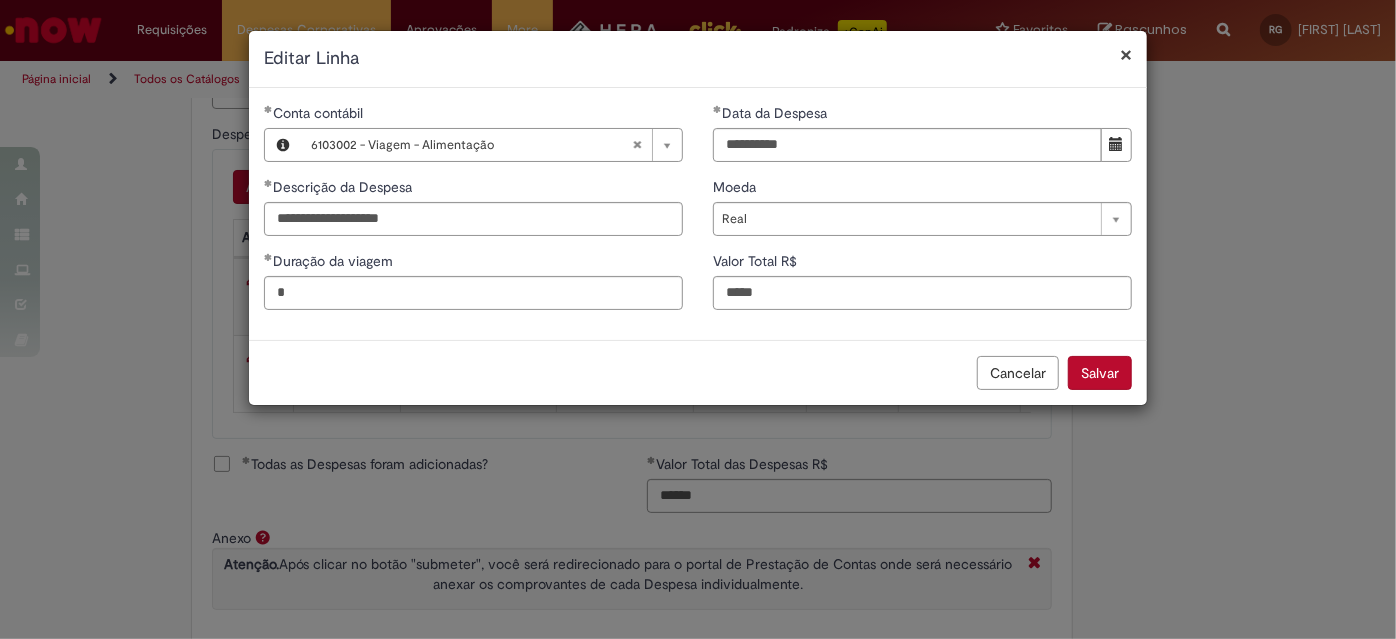 click on "Salvar" at bounding box center [1100, 373] 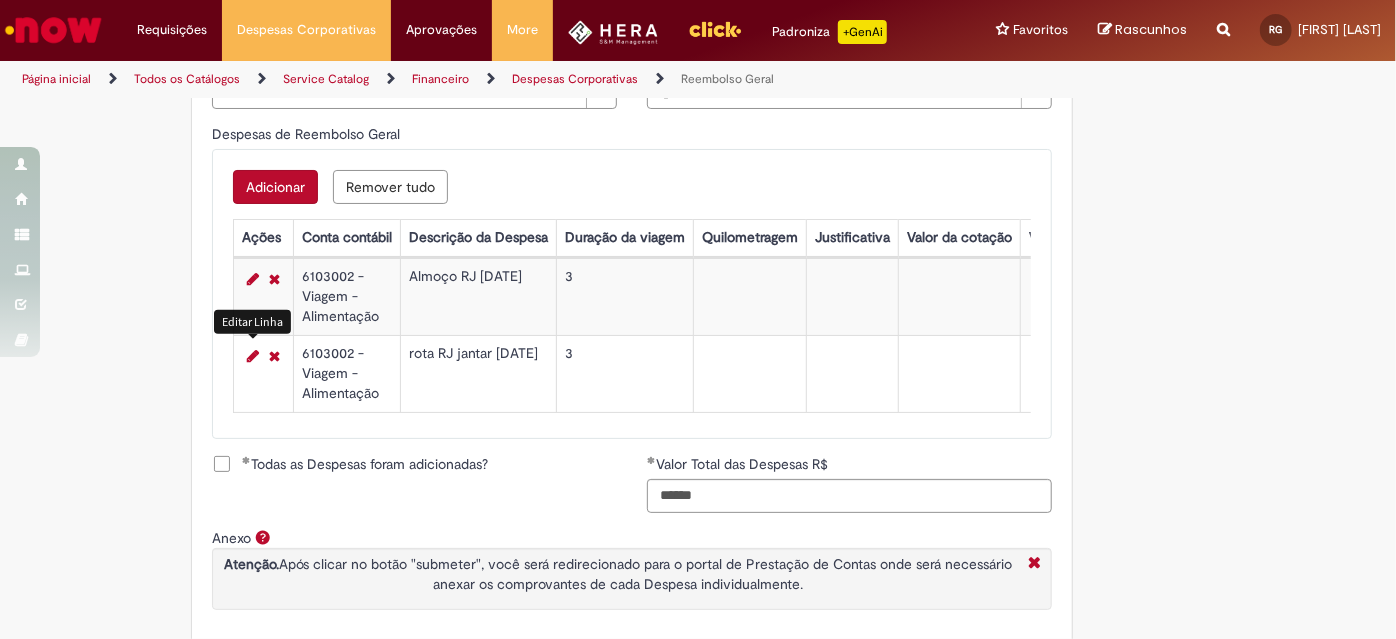 click on "Todas as Despesas foram adicionadas?" at bounding box center [365, 464] 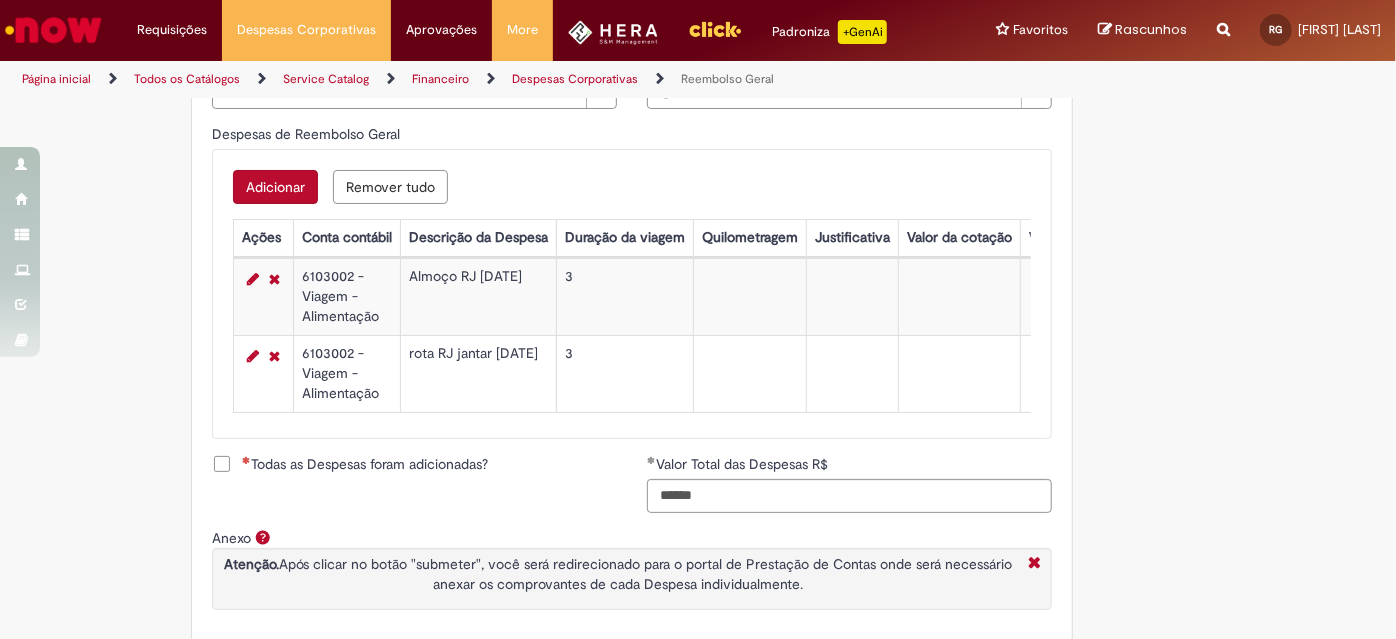 click on "Todas as Despesas foram adicionadas?" at bounding box center [365, 464] 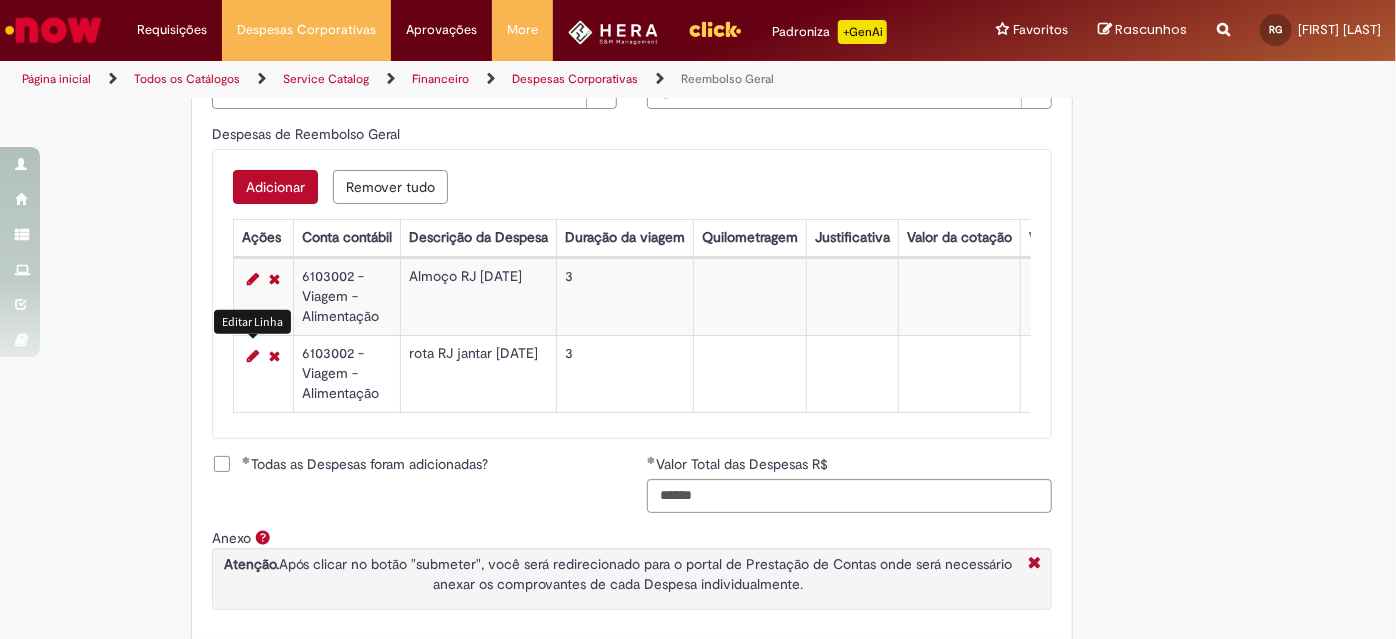 click at bounding box center [253, 356] 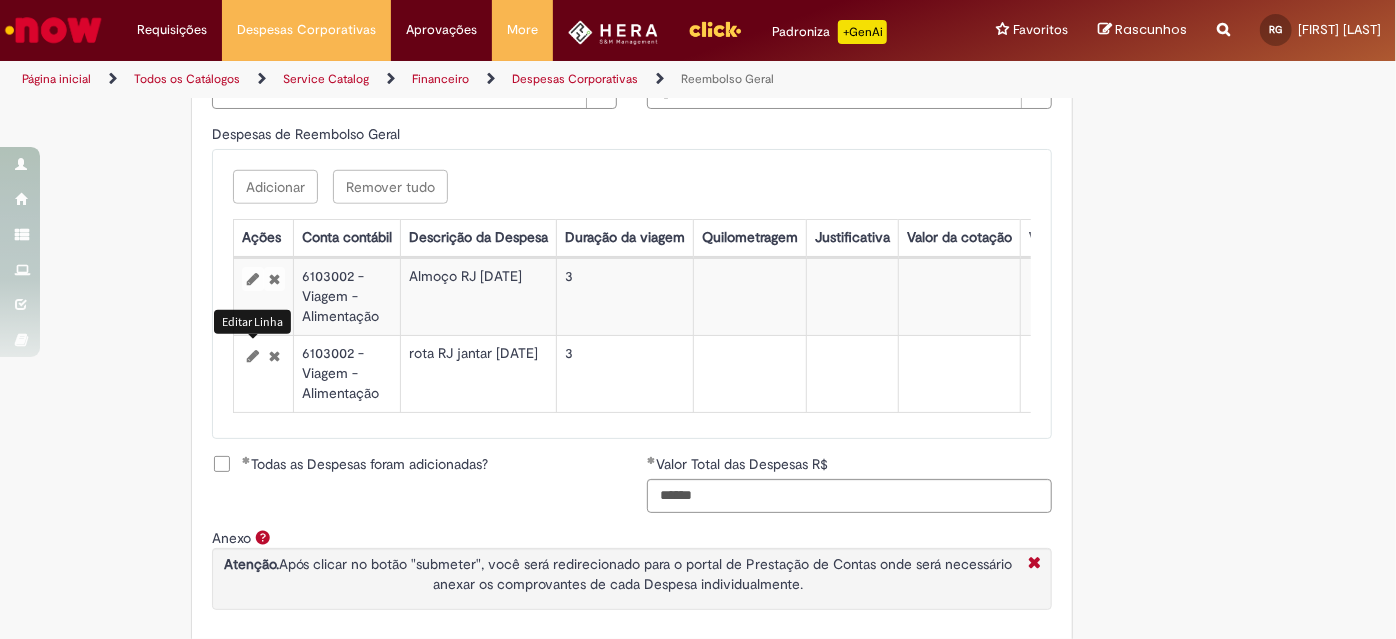 select on "****" 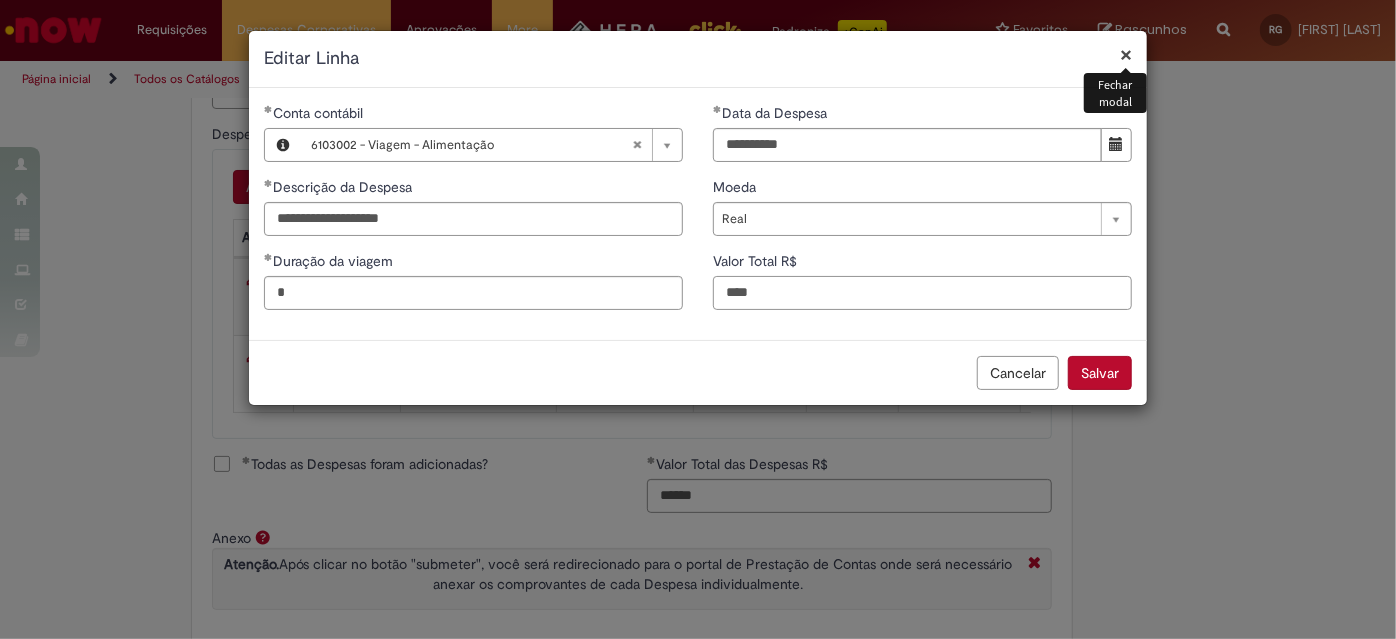 click on "****" at bounding box center (922, 293) 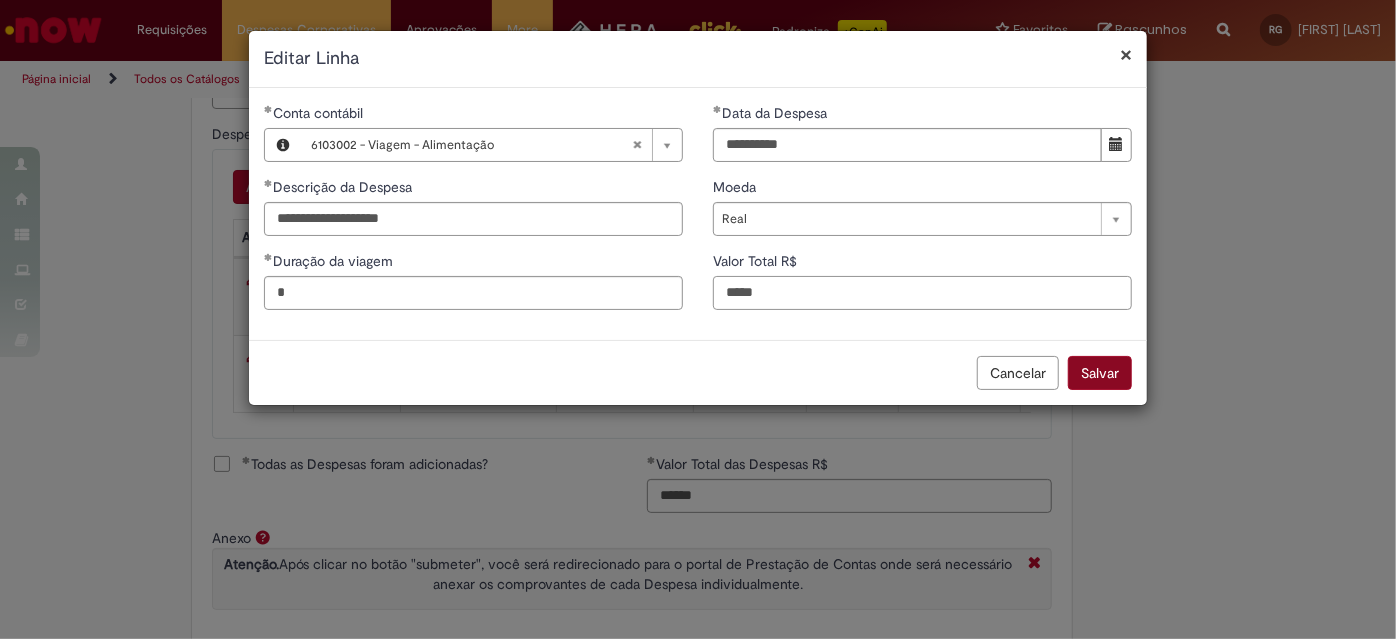type on "*****" 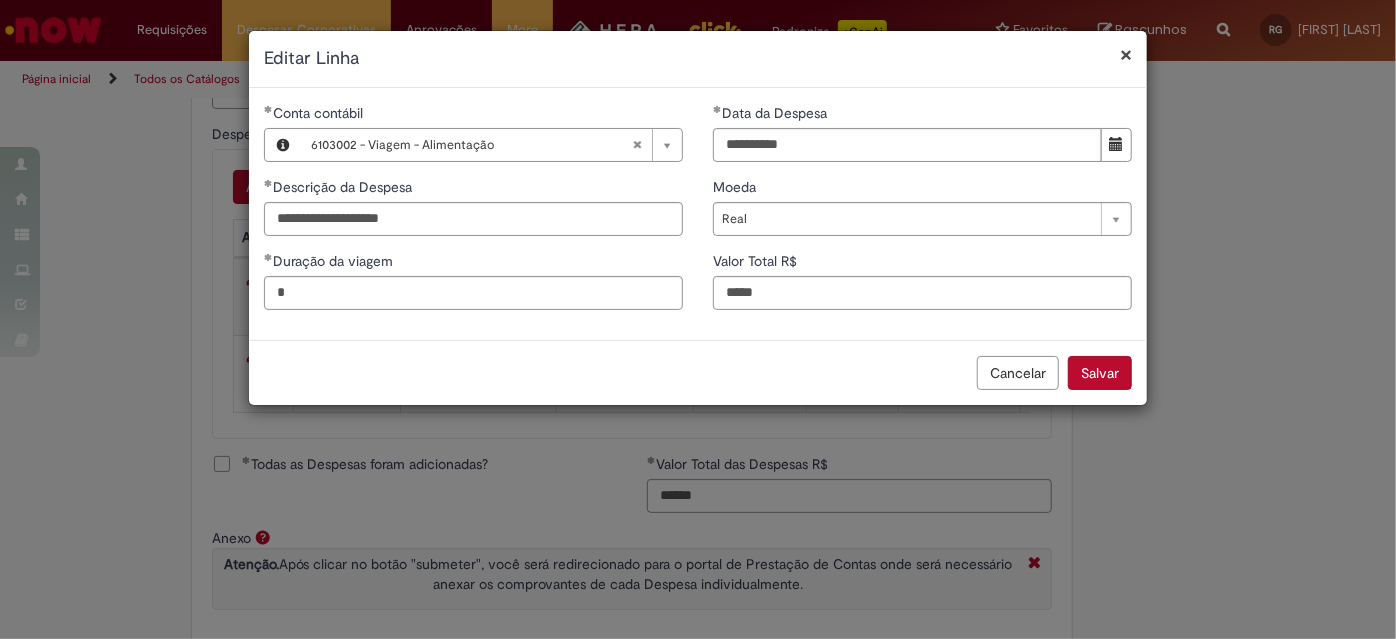 click on "Salvar" at bounding box center [1100, 373] 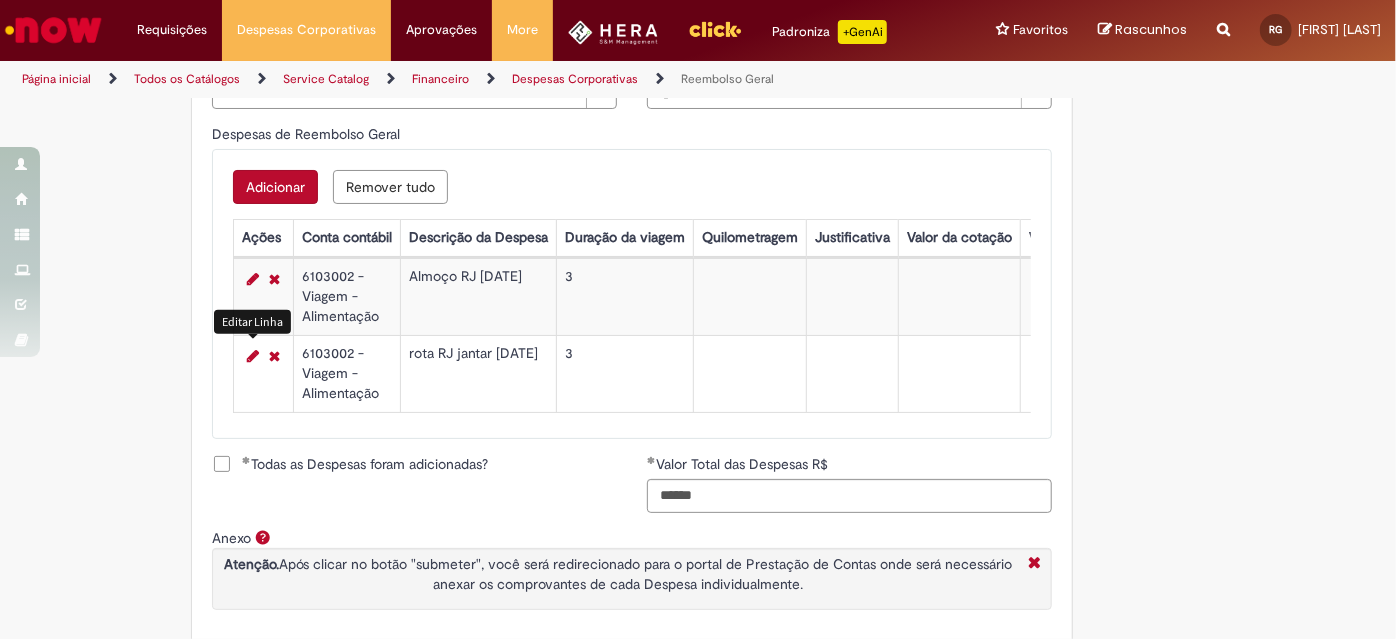 click on "Todas as Despesas foram adicionadas?" at bounding box center (350, 464) 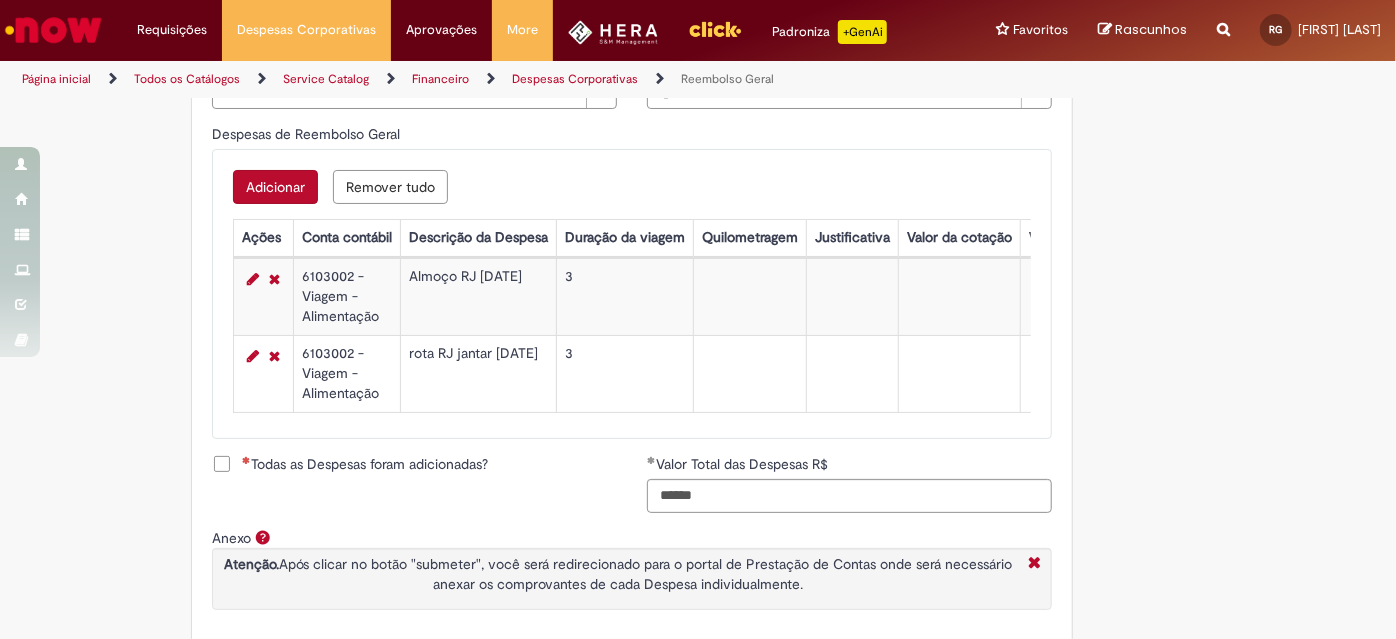 click on "Todas as Despesas foram adicionadas?" at bounding box center (365, 464) 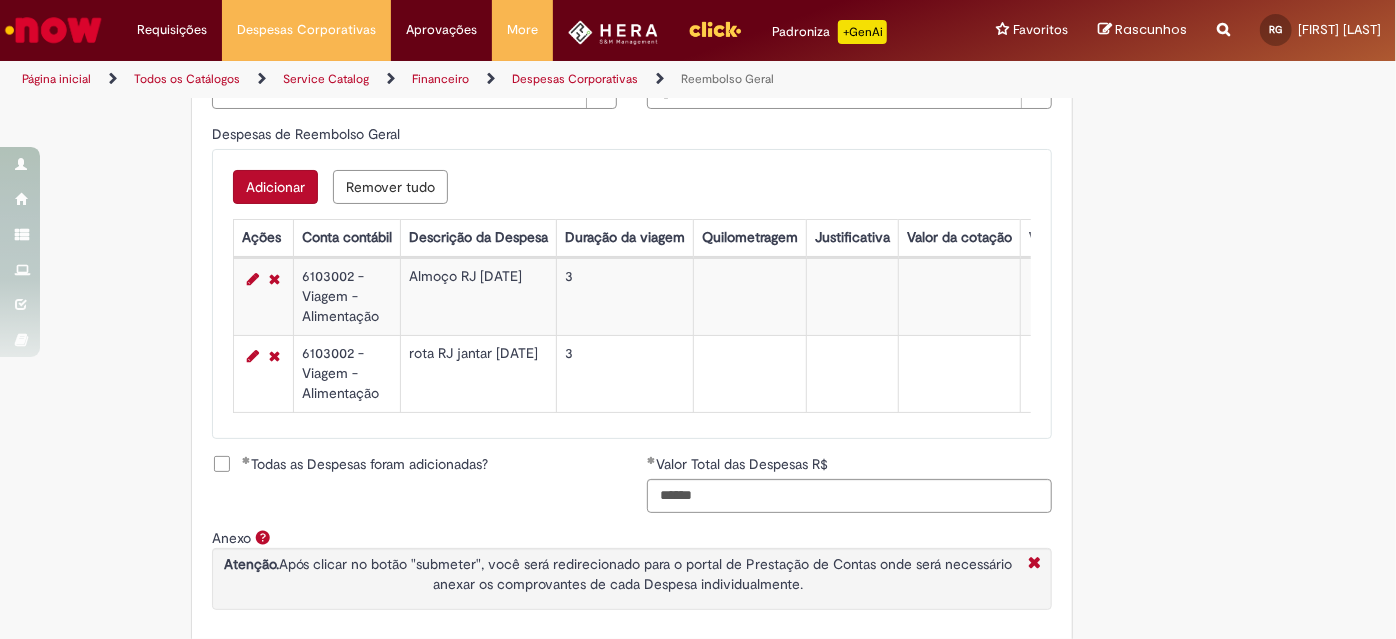 click on "Adicionar" at bounding box center [275, 187] 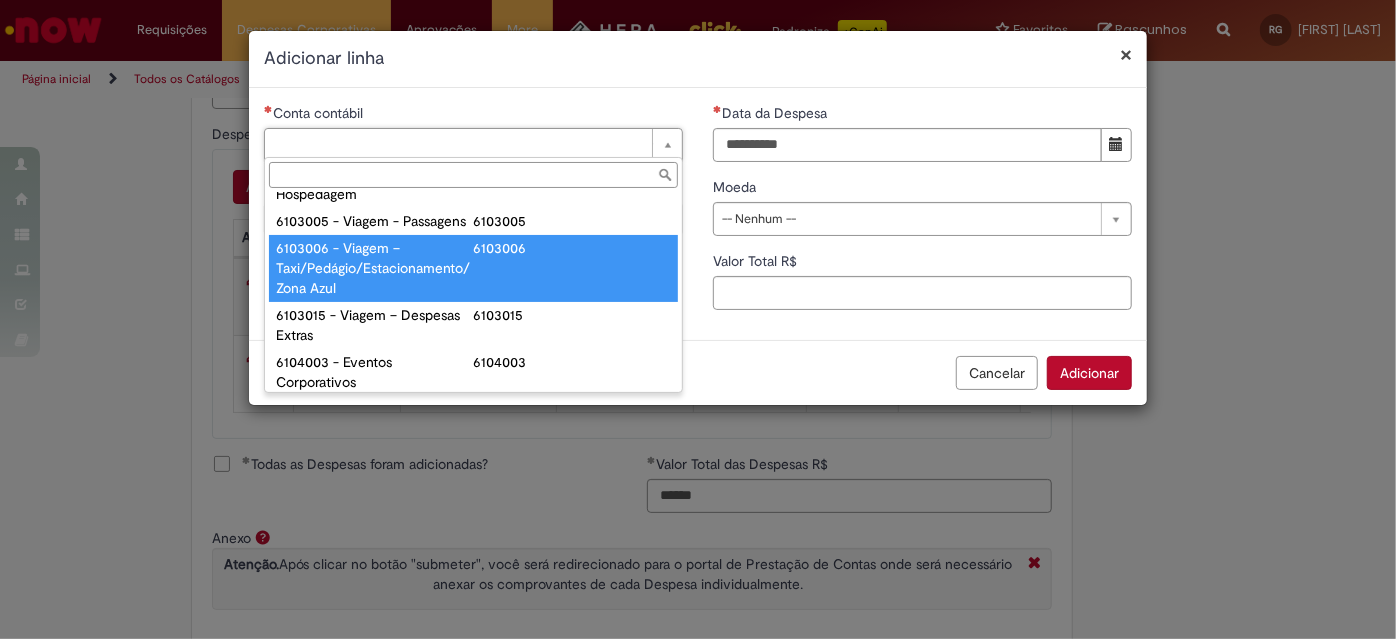 scroll, scrollTop: 824, scrollLeft: 0, axis: vertical 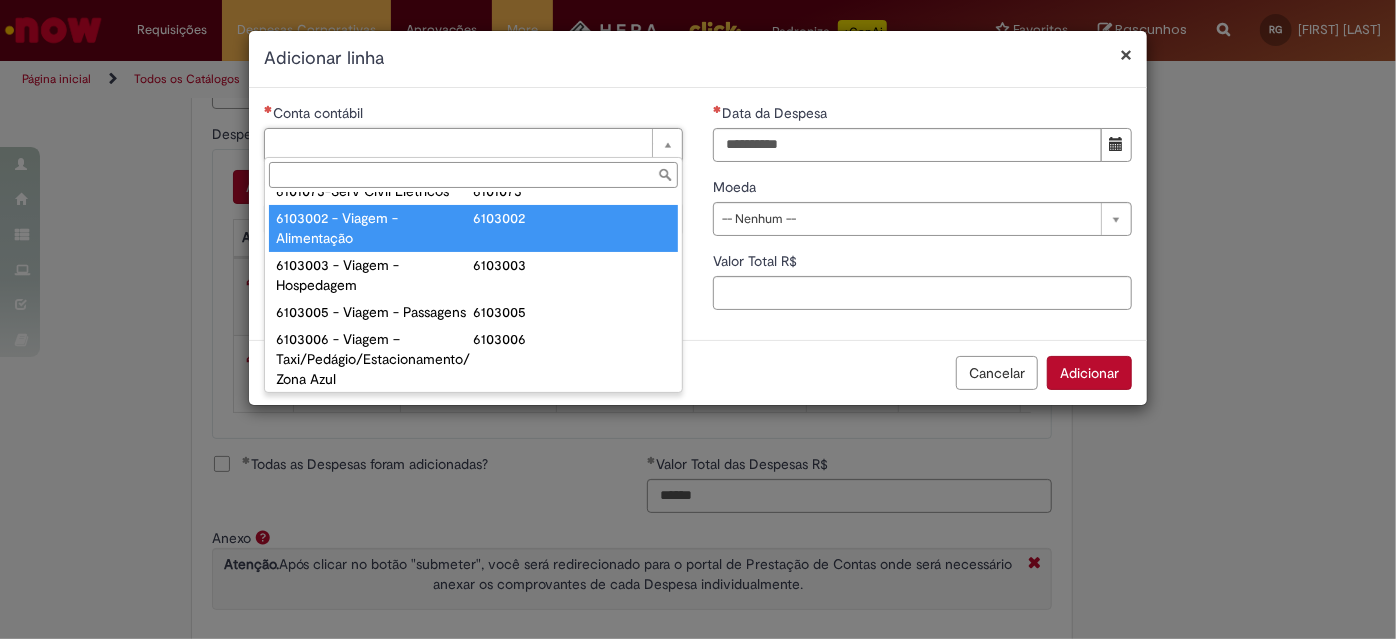 type on "**********" 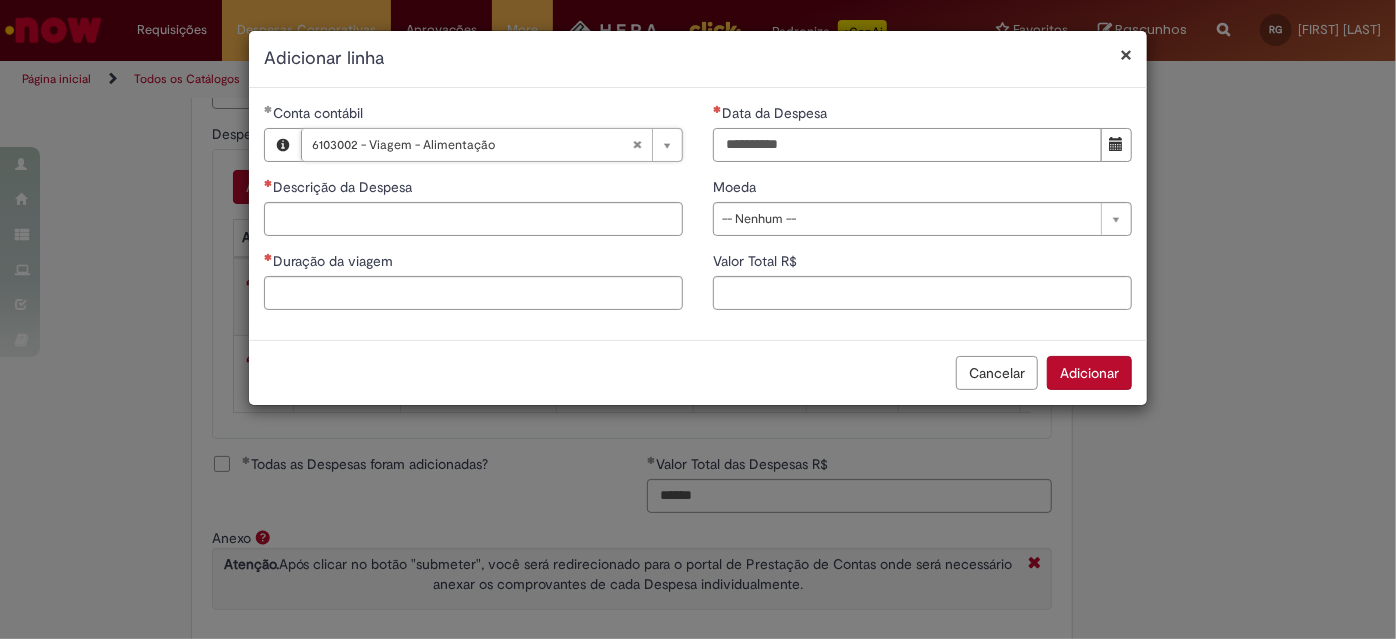 click on "Data da Despesa" at bounding box center [907, 145] 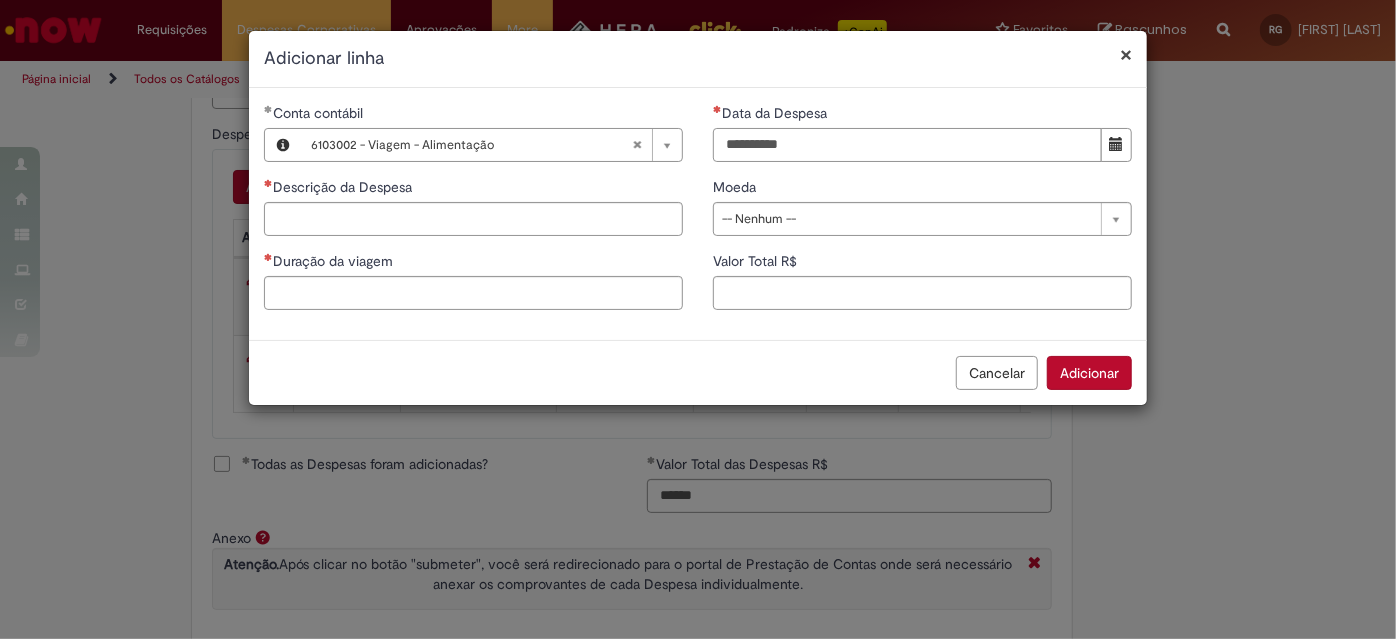type on "**********" 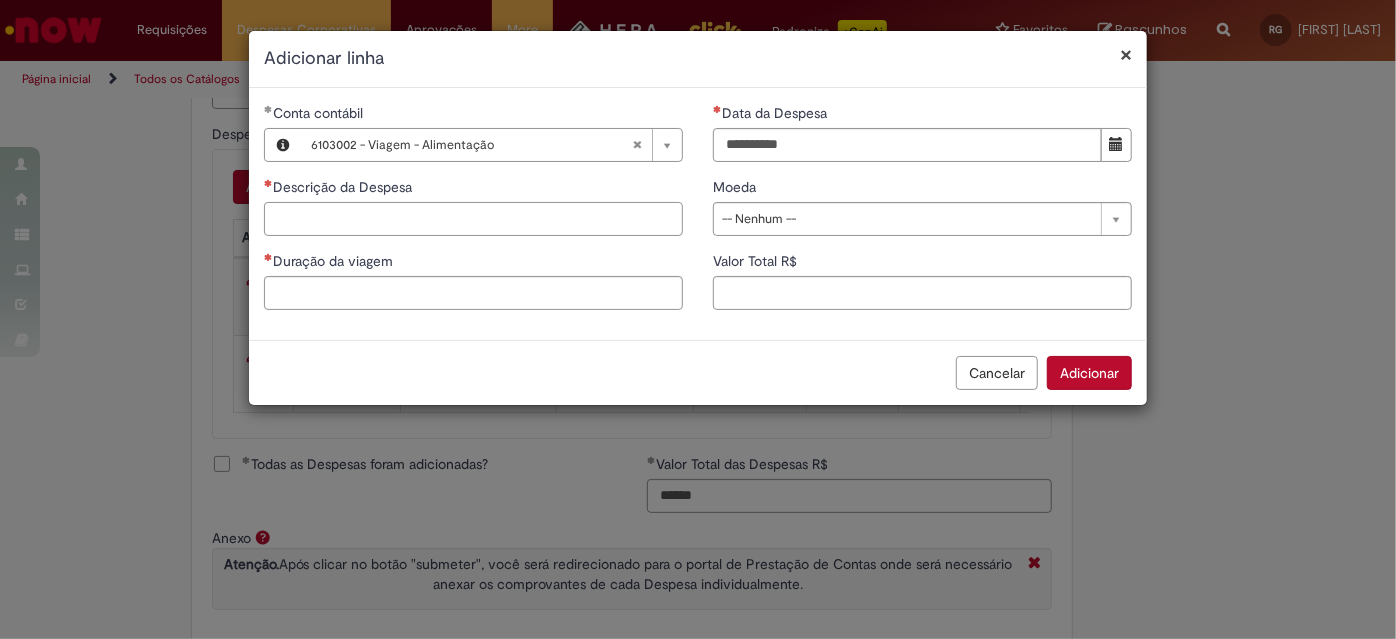 click on "Descrição da Despesa" at bounding box center (473, 219) 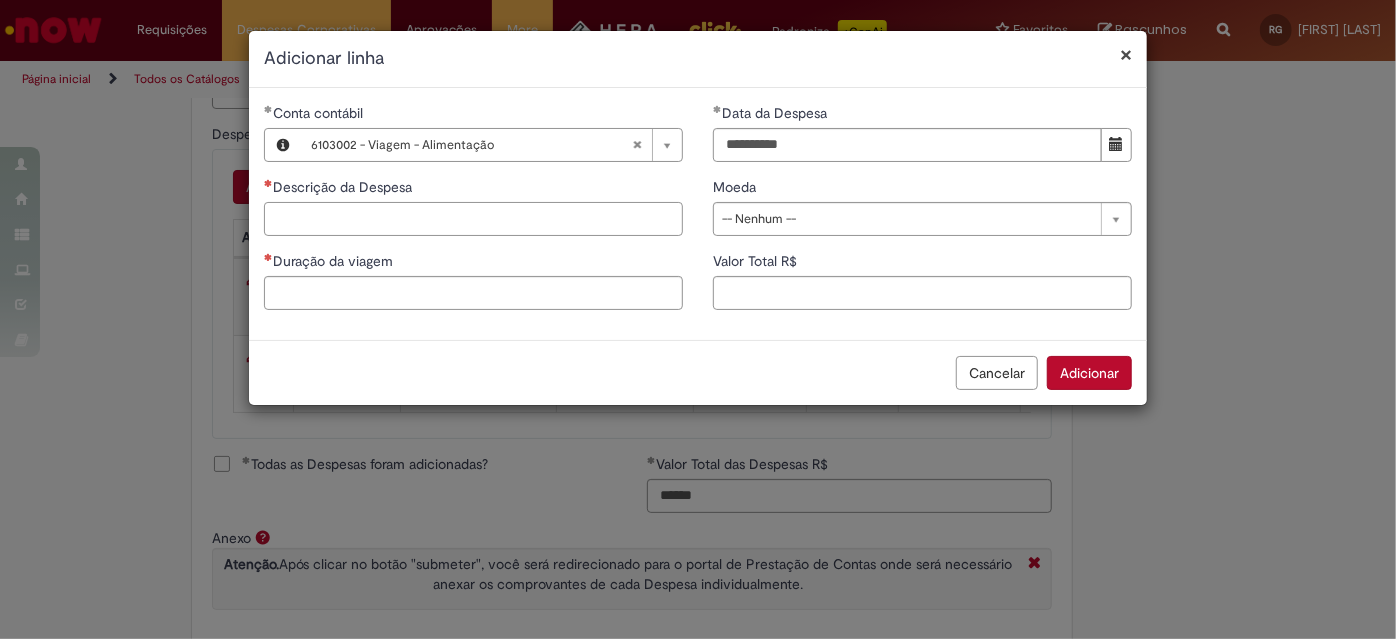 type on "*" 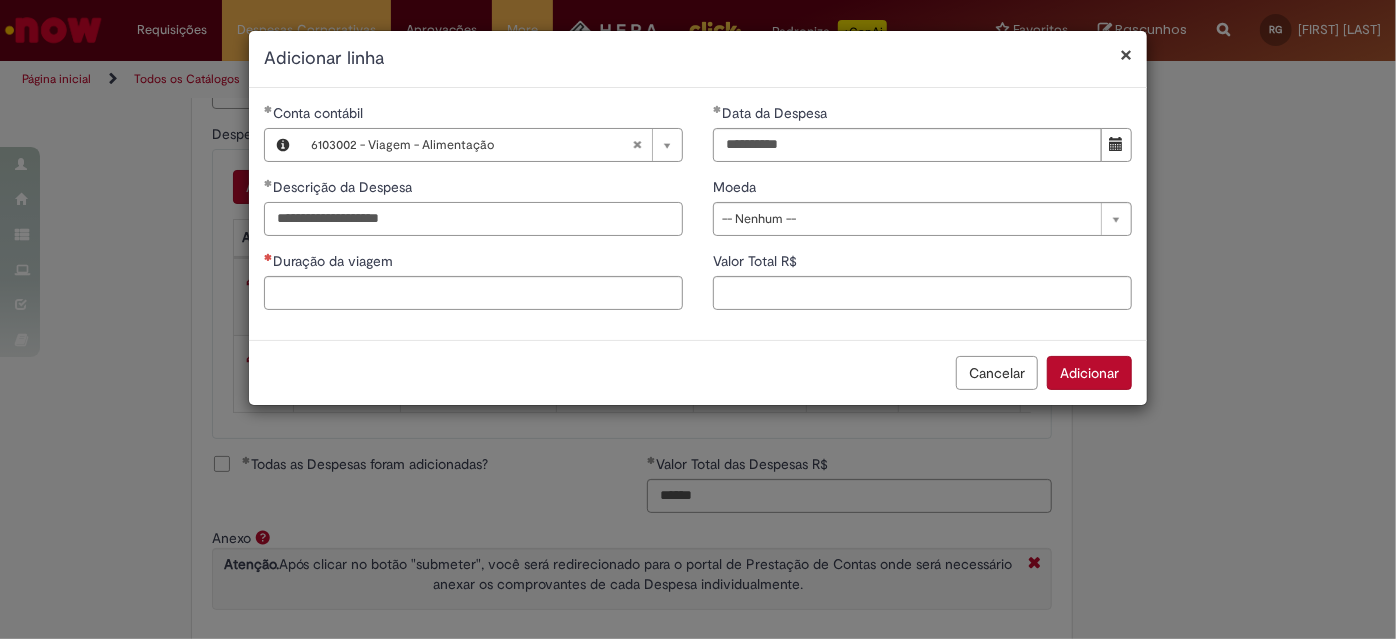 click on "**********" at bounding box center [473, 219] 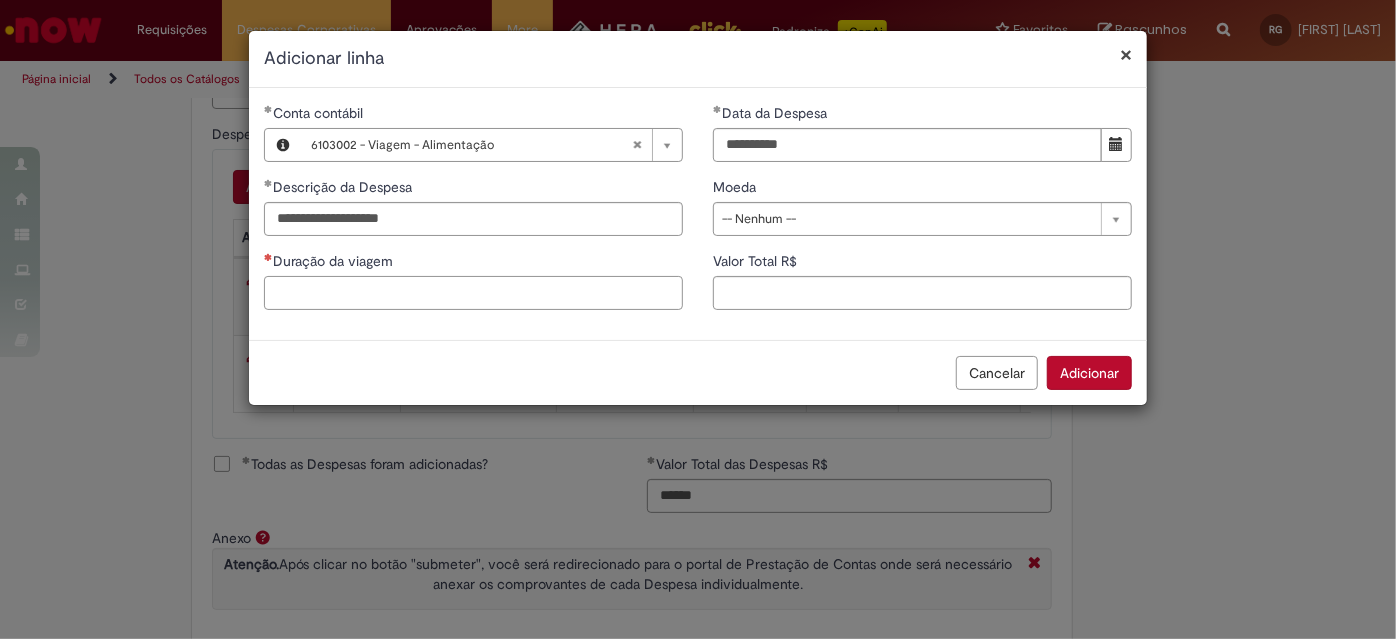 click on "Duração da viagem" at bounding box center [473, 293] 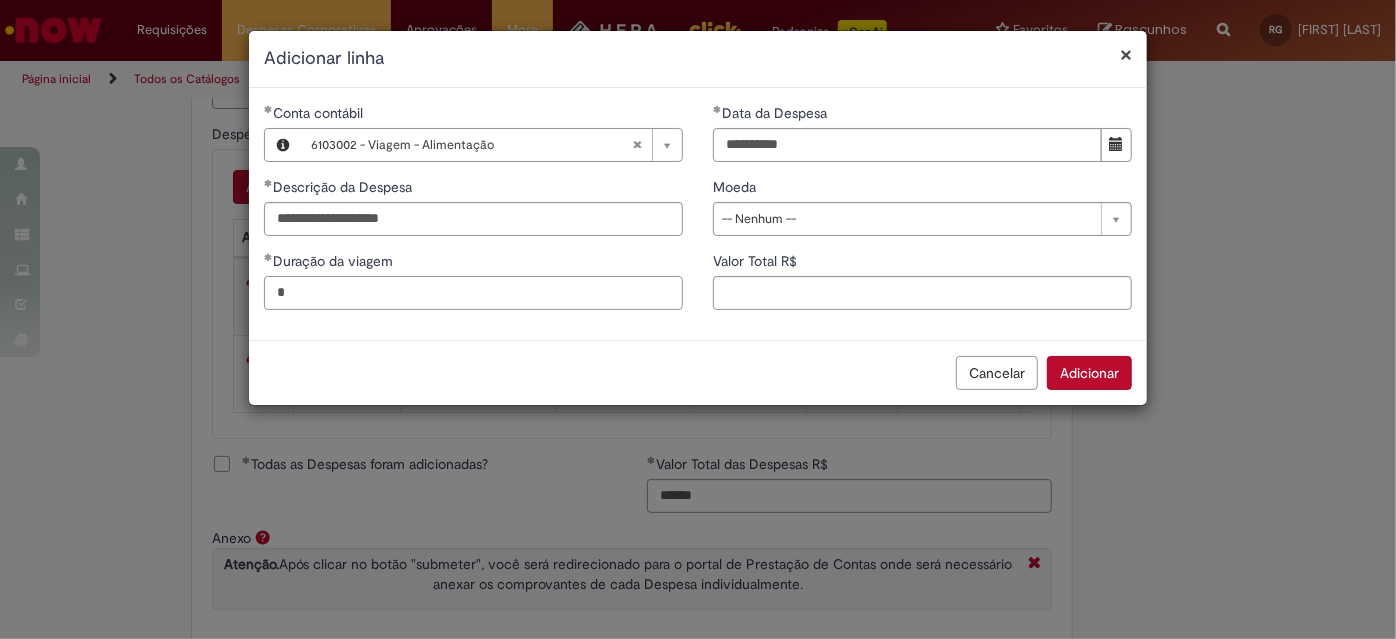 type on "*" 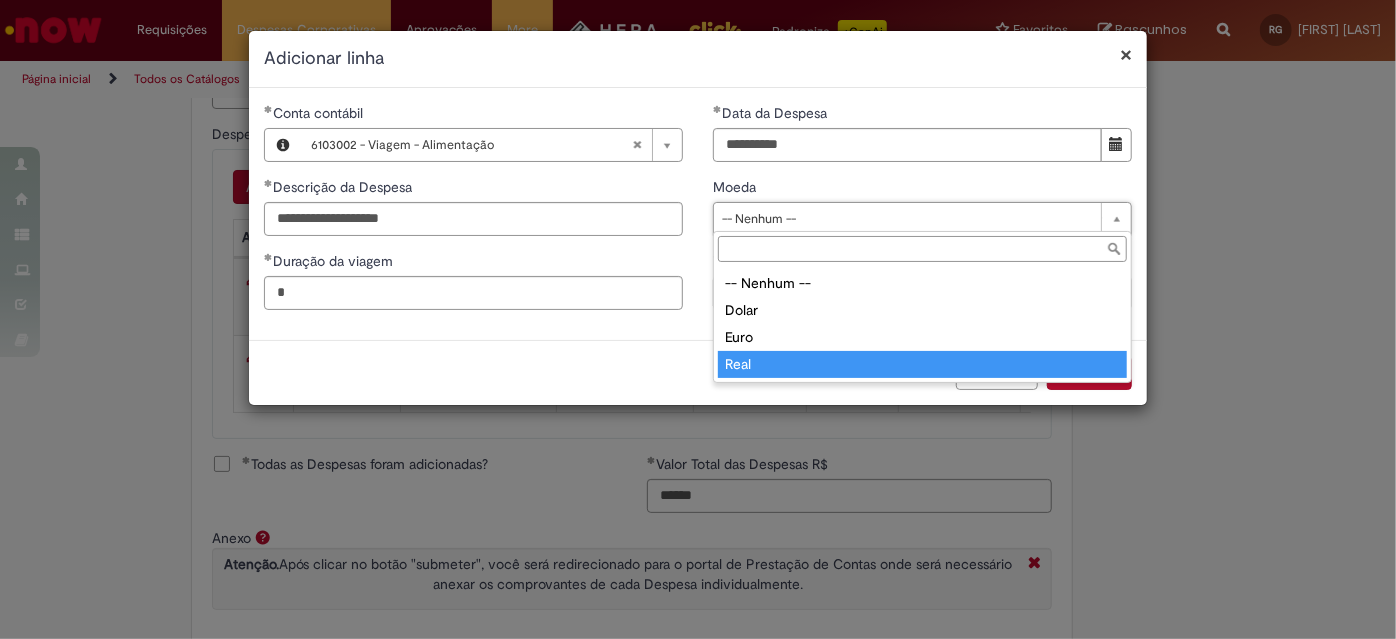 type on "****" 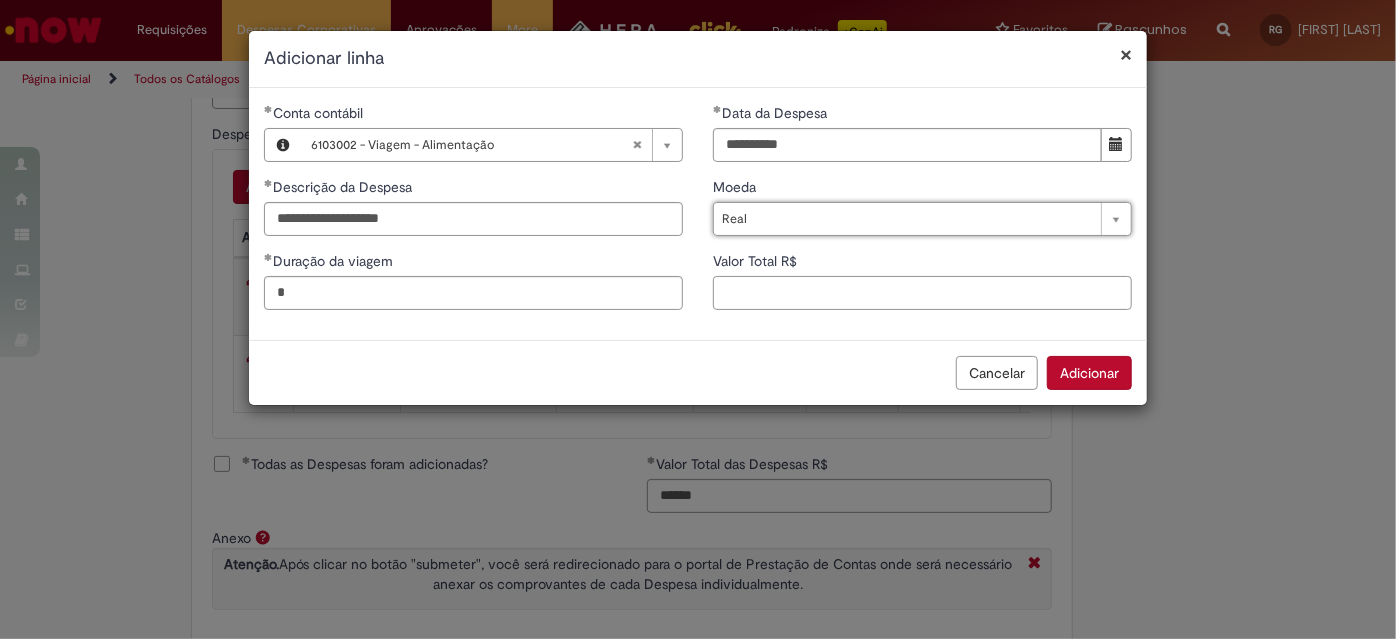 click on "Valor Total R$" at bounding box center [922, 293] 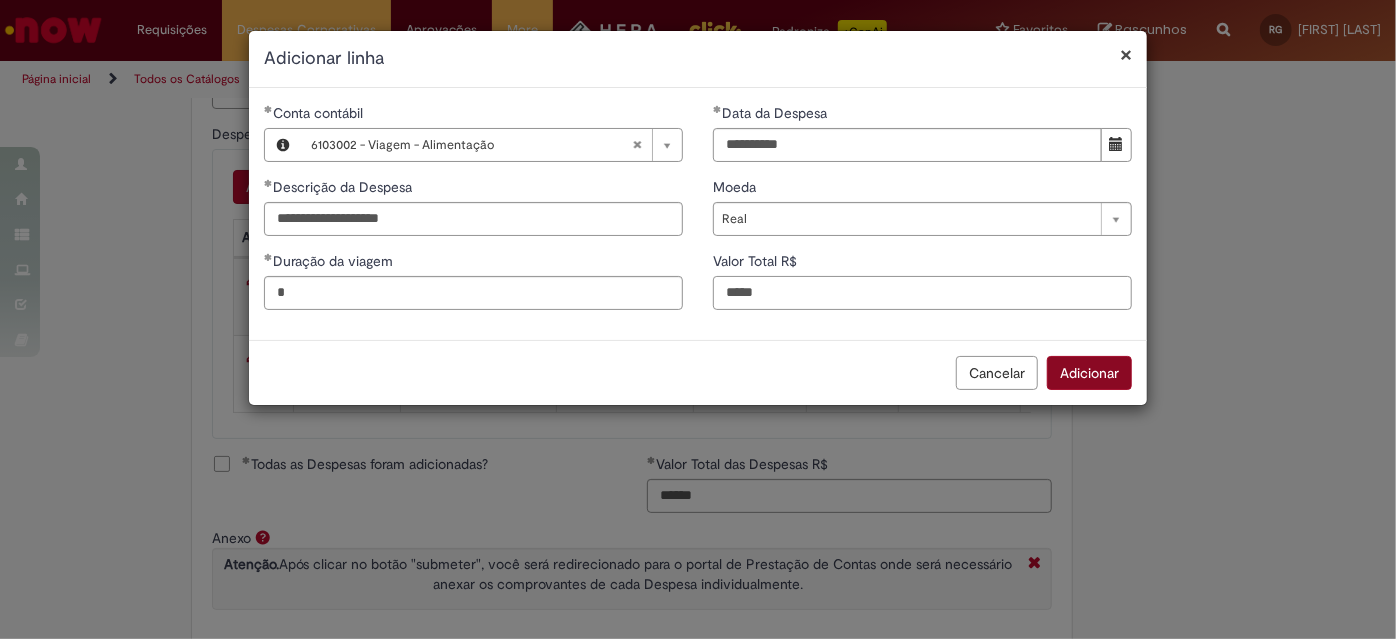 type on "*****" 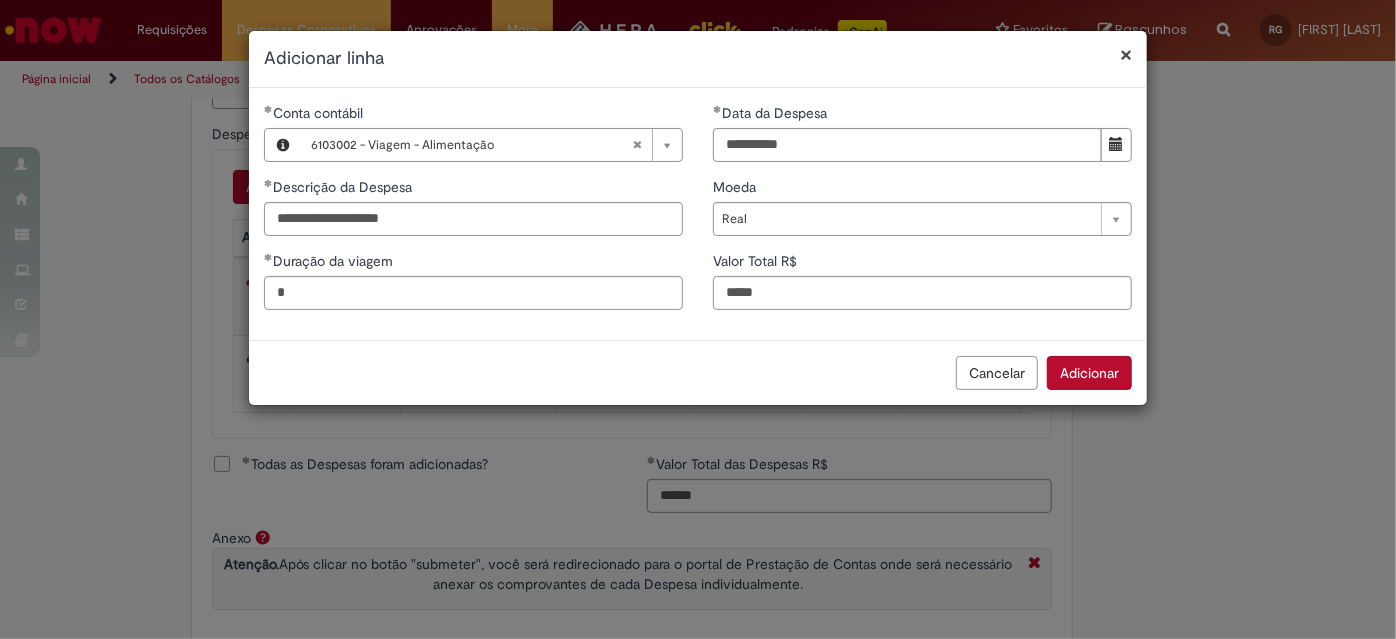 click on "Adicionar" at bounding box center [1089, 373] 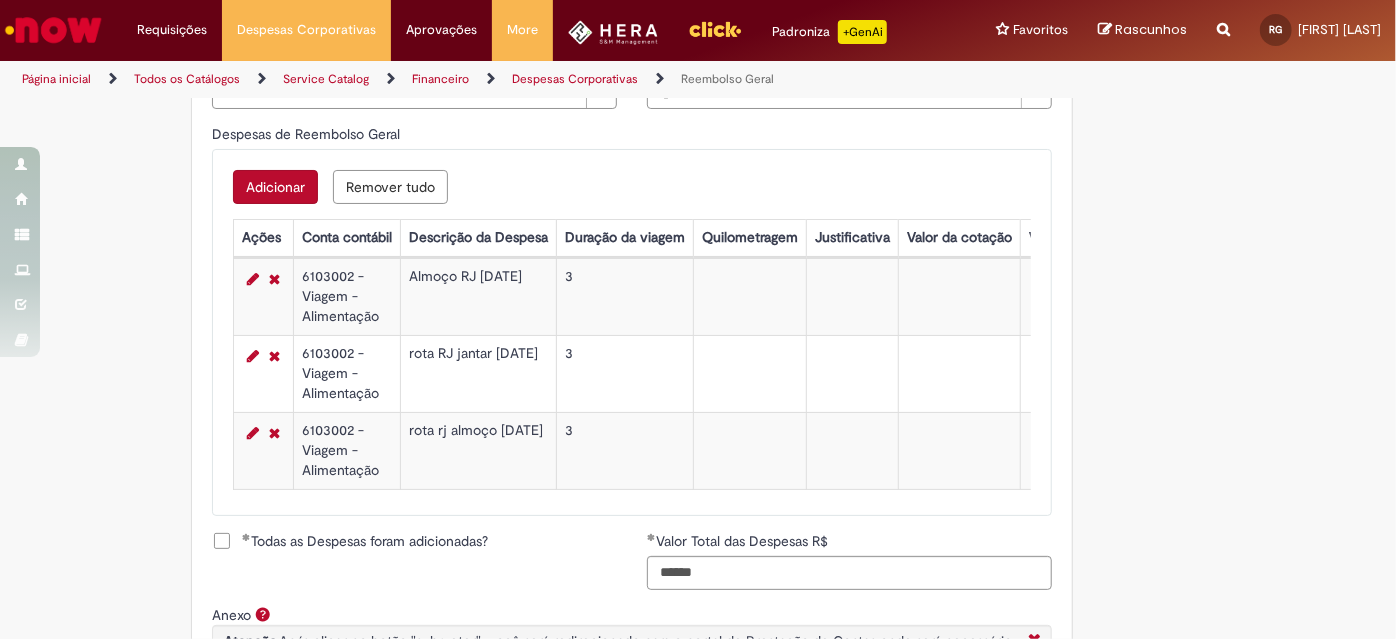 click on "Adicionar" at bounding box center [275, 187] 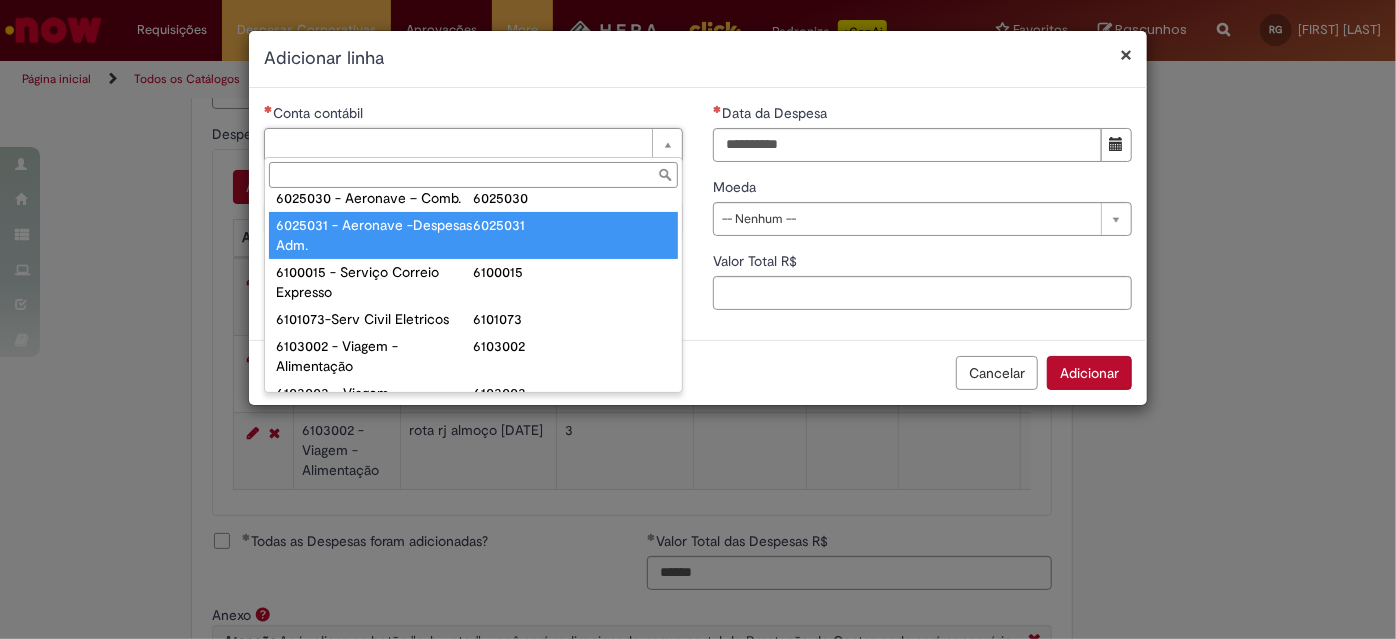 scroll, scrollTop: 727, scrollLeft: 0, axis: vertical 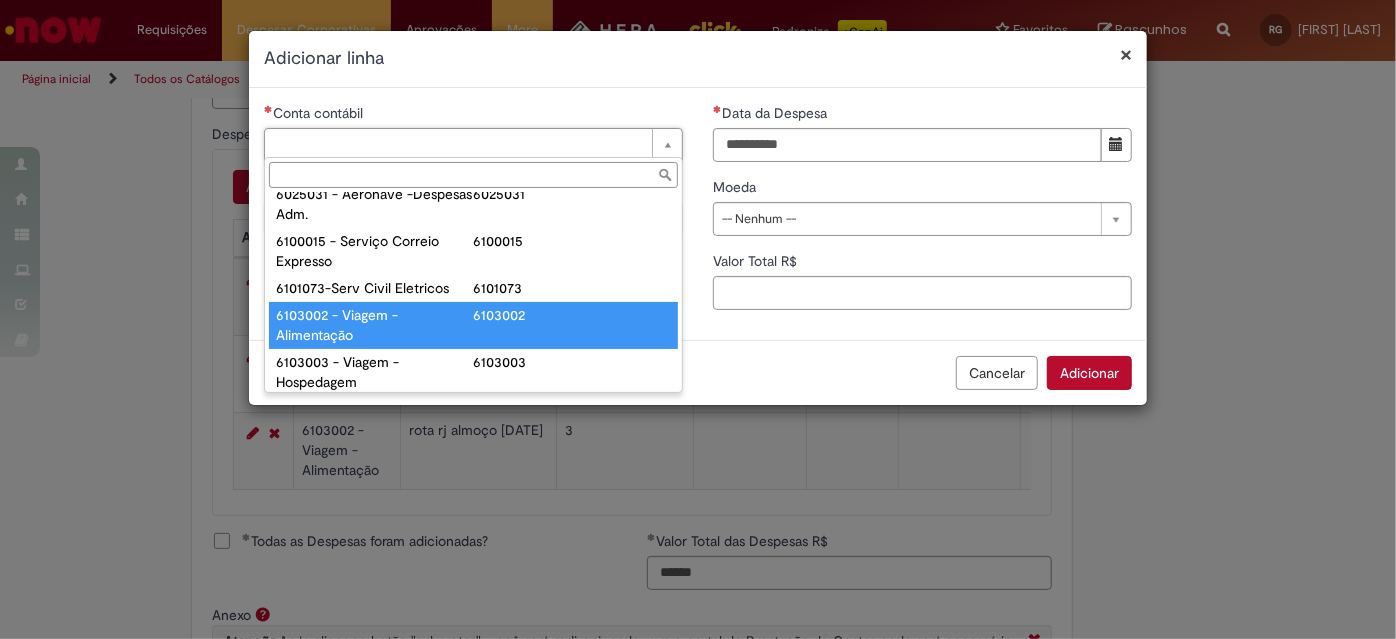type on "**********" 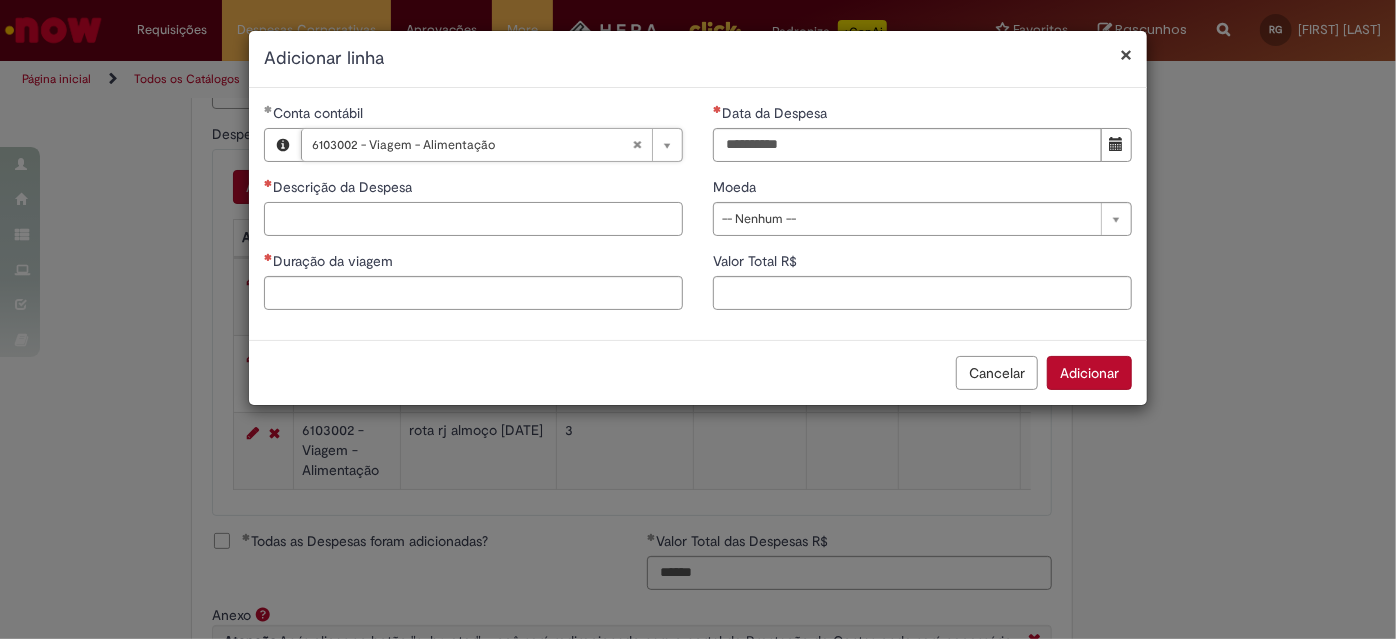 click on "Descrição da Despesa" at bounding box center [473, 219] 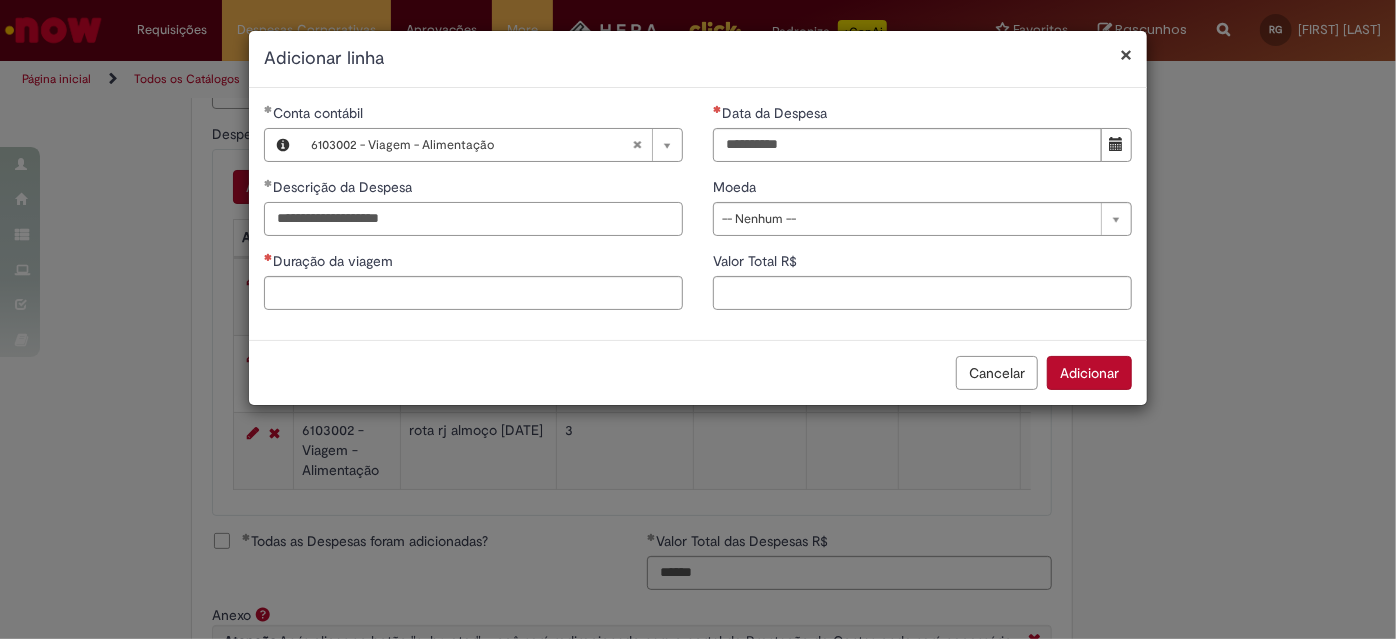type on "**********" 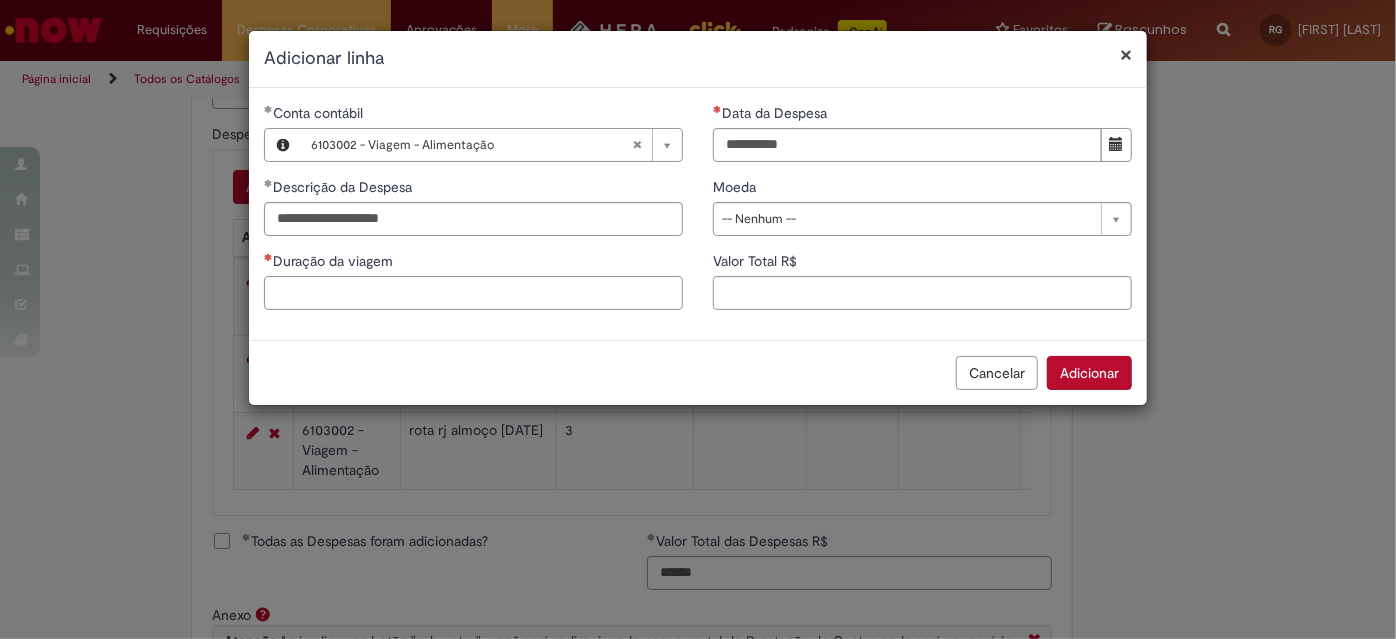 click on "Duração da viagem" at bounding box center (473, 293) 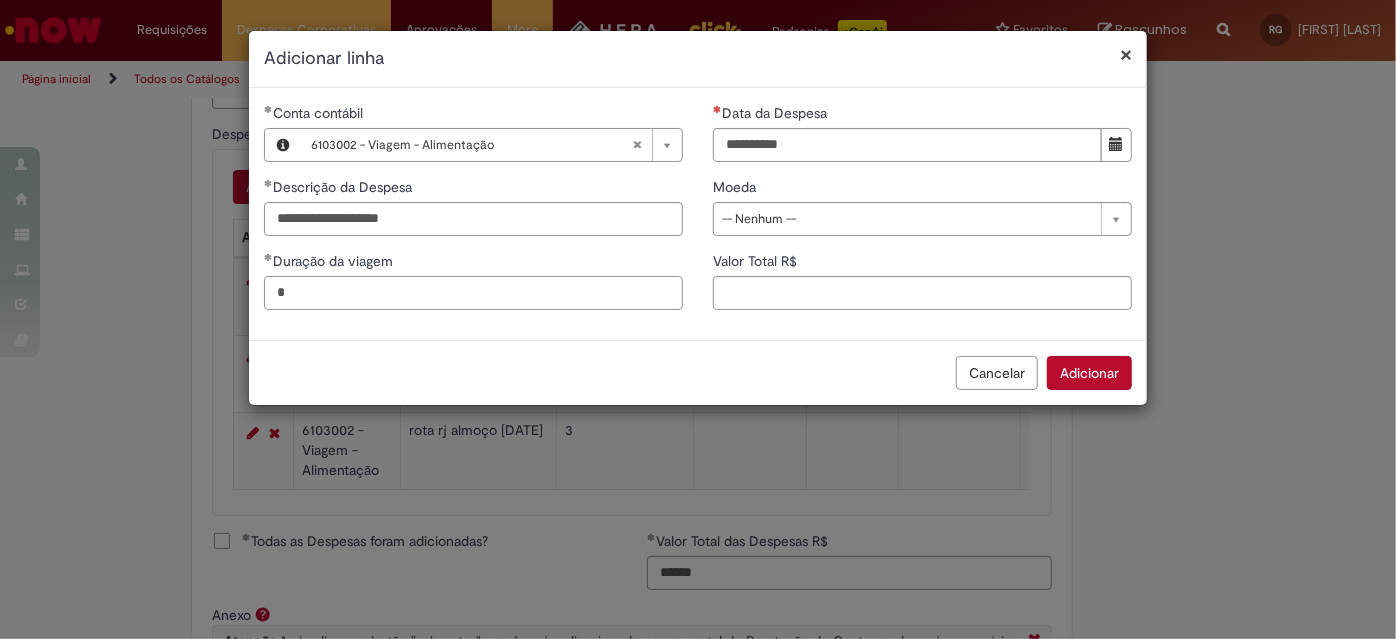 type on "*" 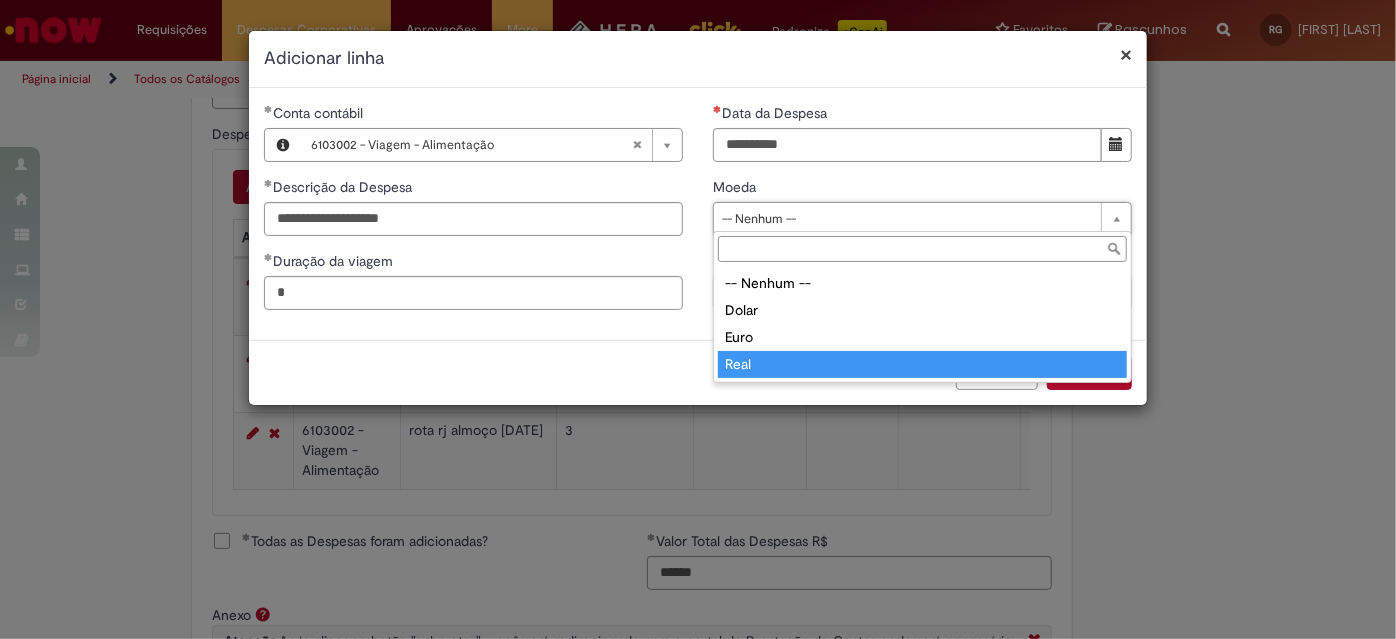 type on "****" 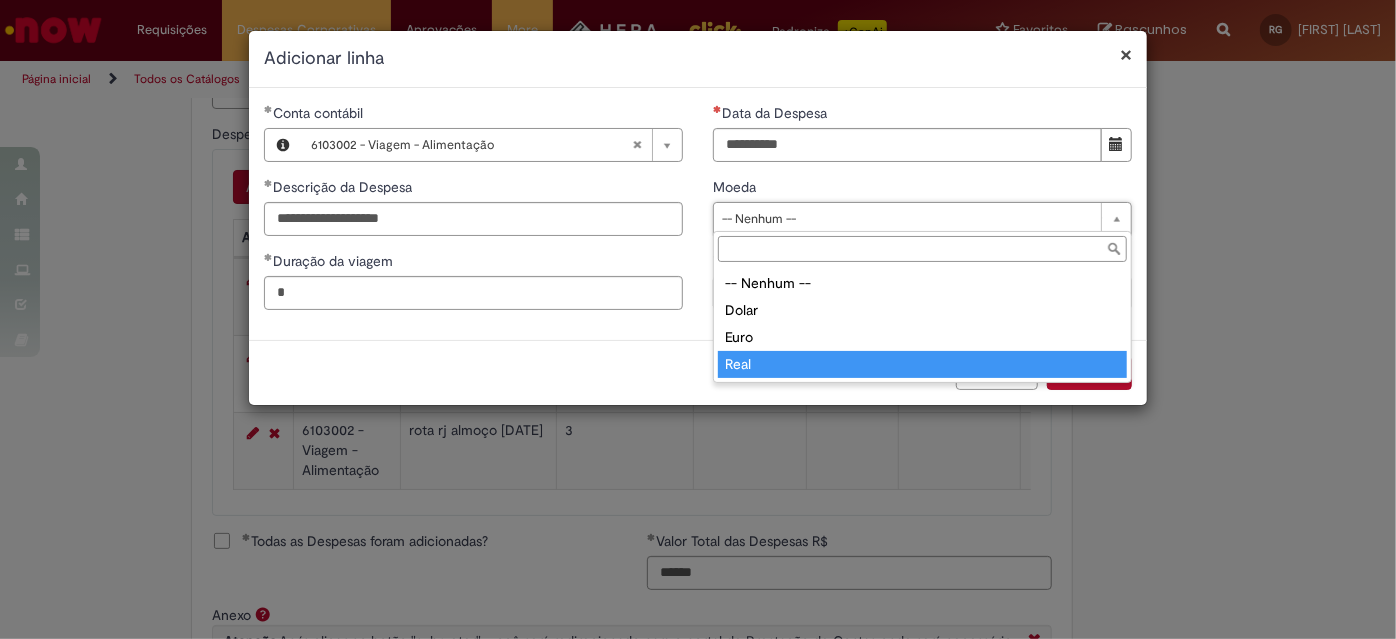 select on "****" 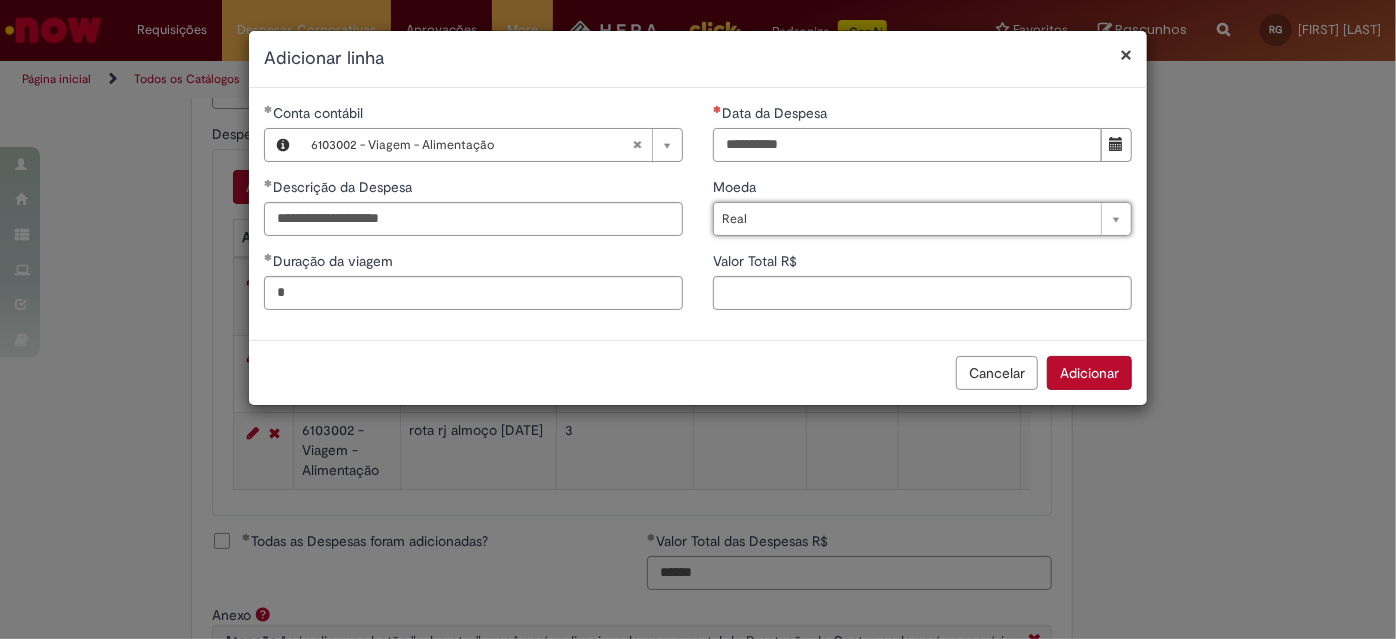 click on "Data da Despesa" at bounding box center (907, 145) 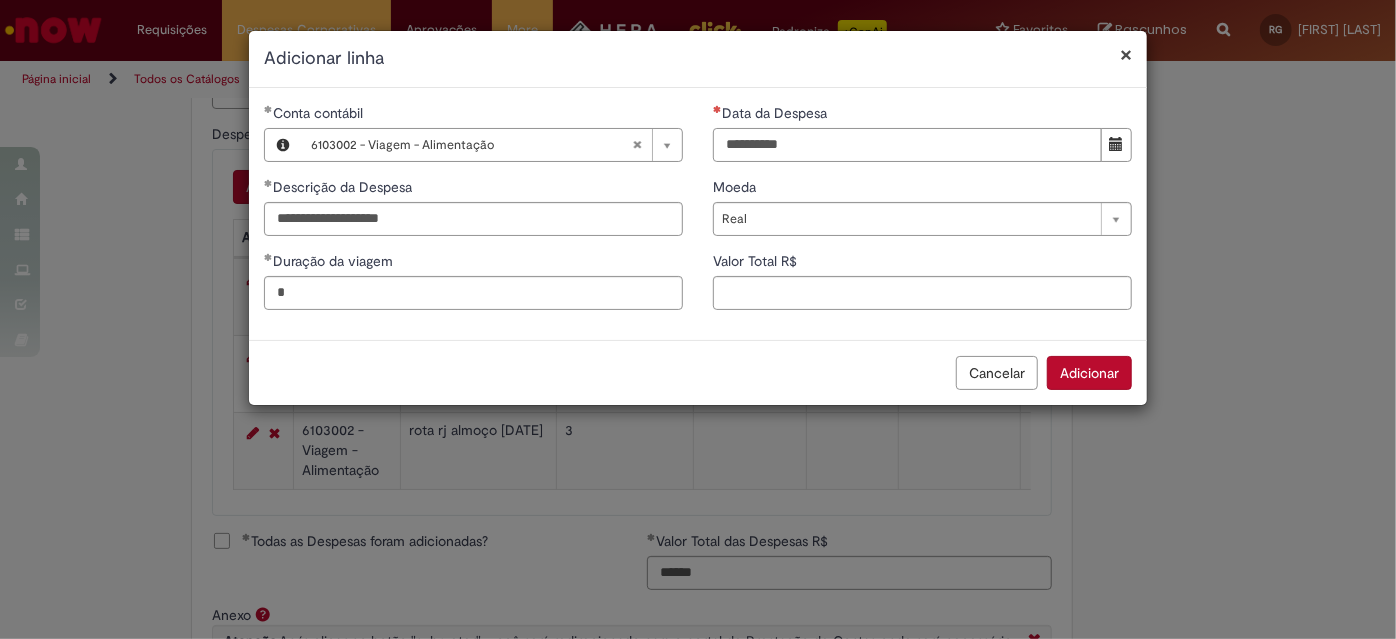 type on "**********" 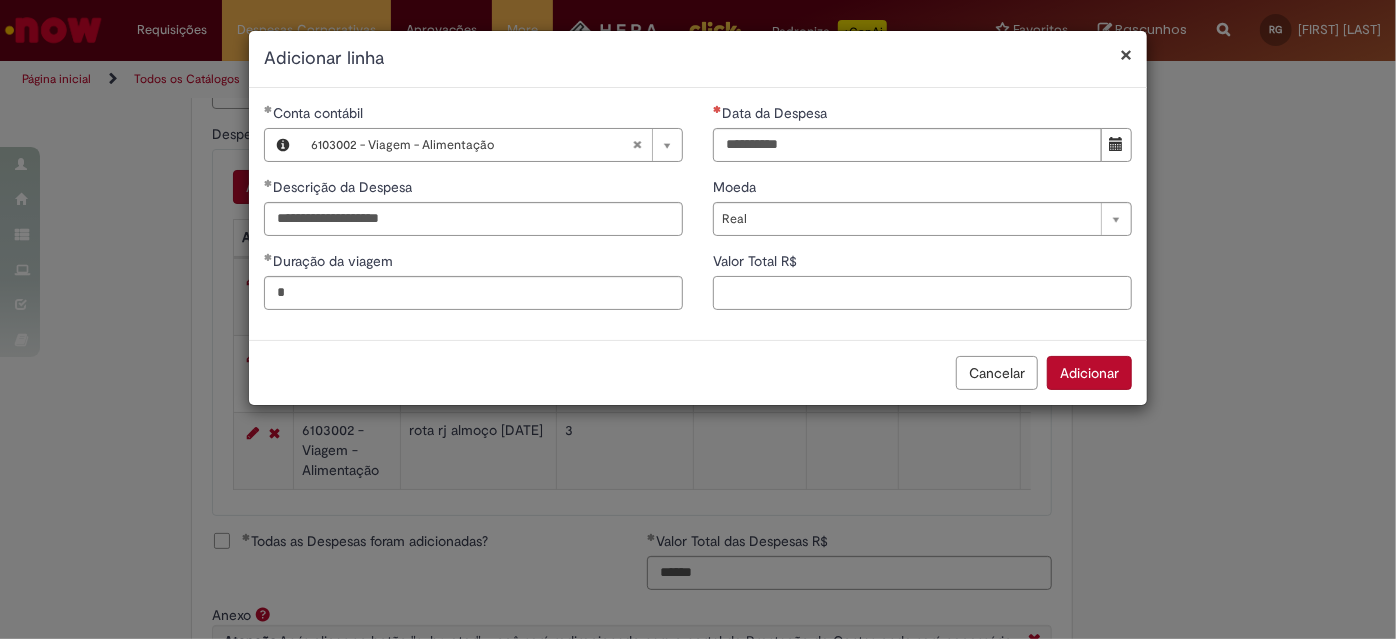 click on "Valor Total R$" at bounding box center (922, 293) 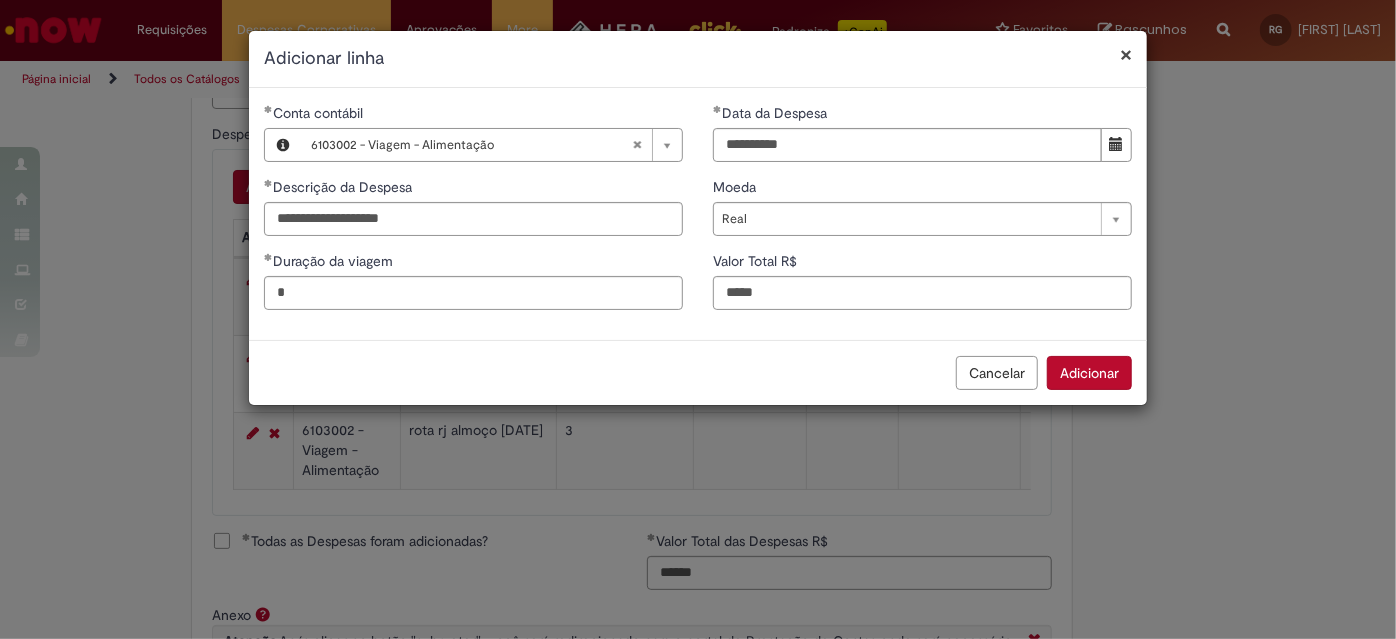 type on "*****" 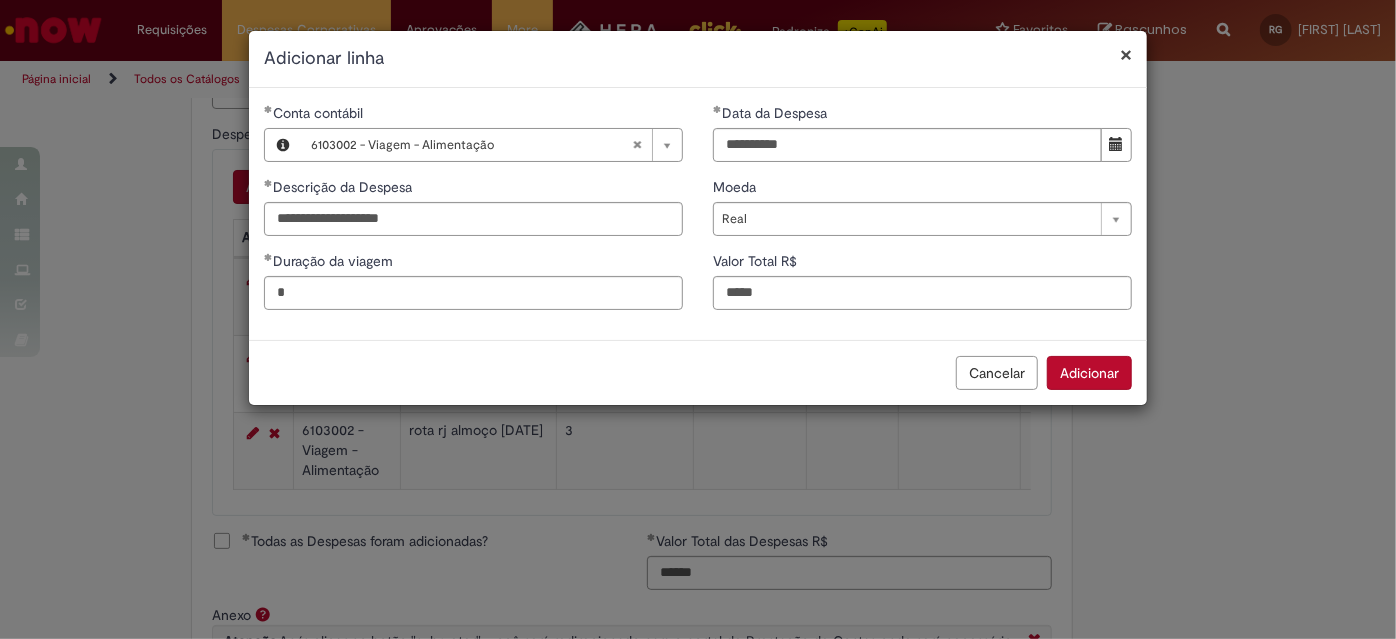 click on "Adicionar" at bounding box center [1089, 373] 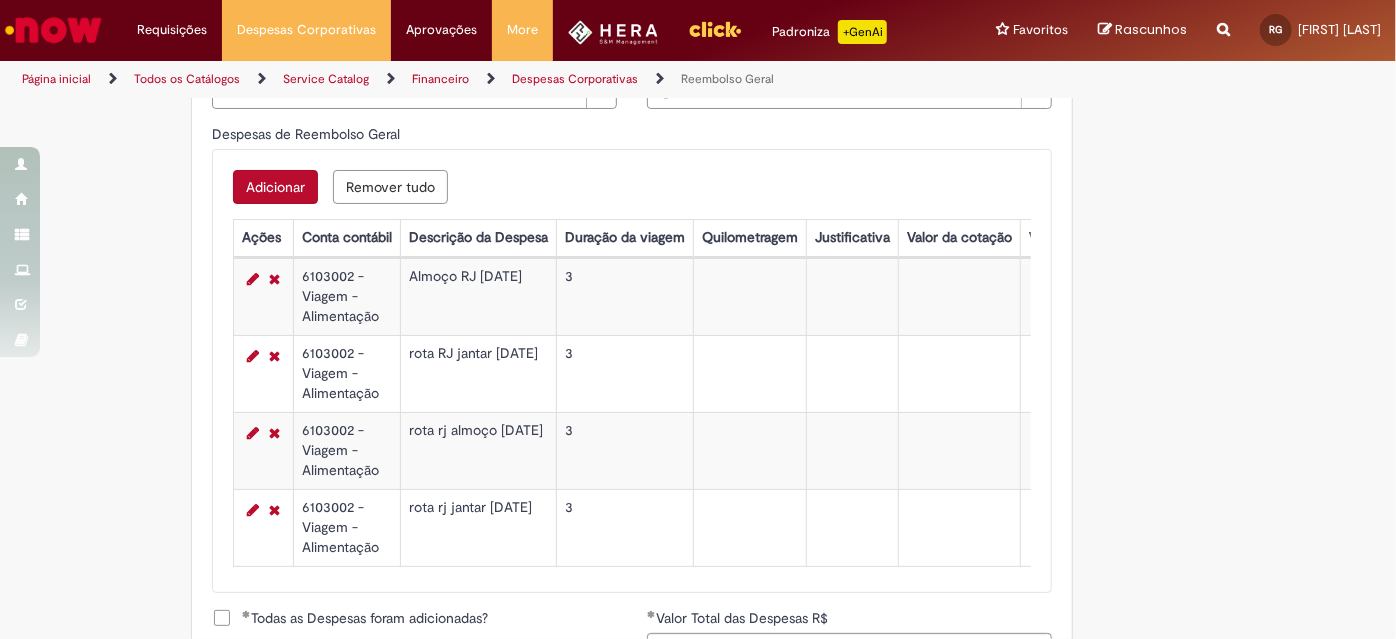 click on "Adicionar" at bounding box center [275, 187] 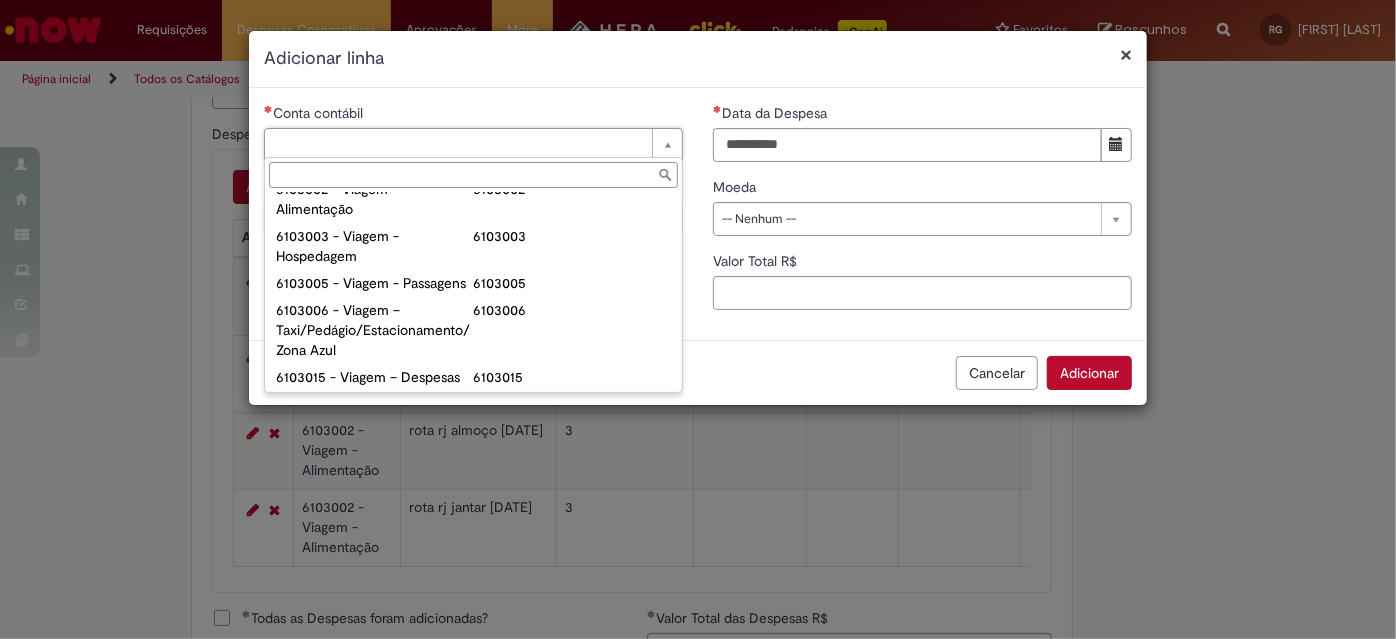 scroll, scrollTop: 821, scrollLeft: 0, axis: vertical 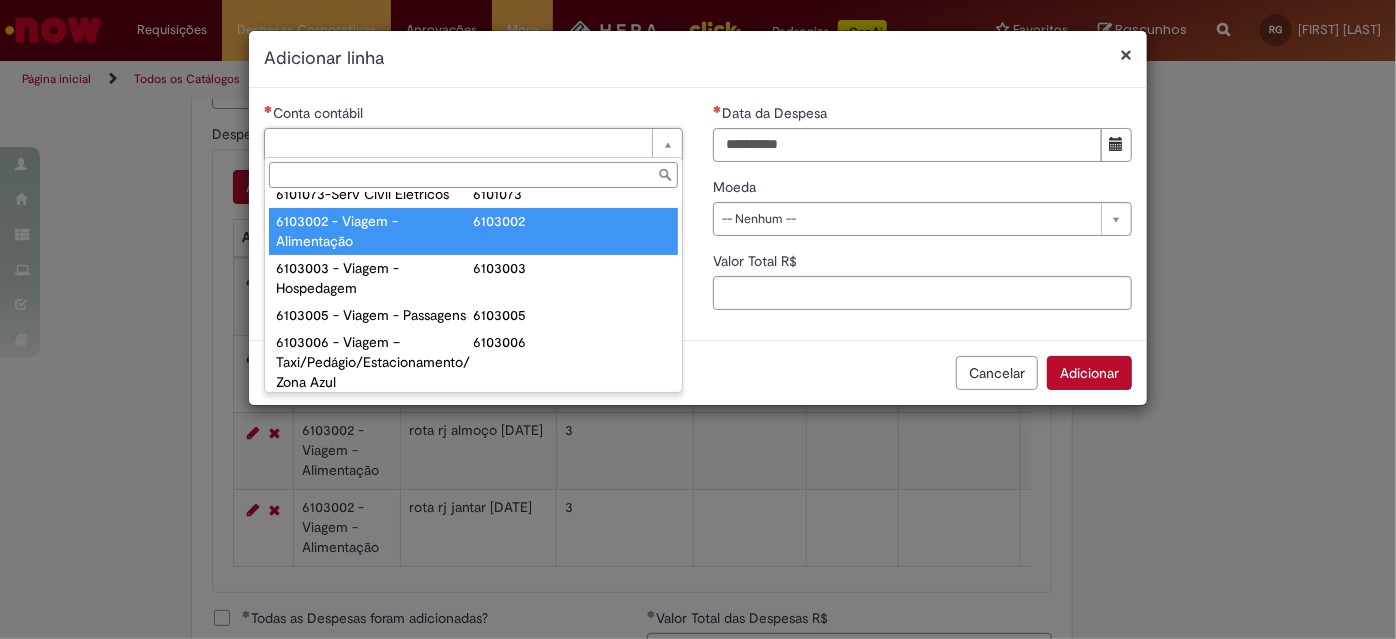 type on "**********" 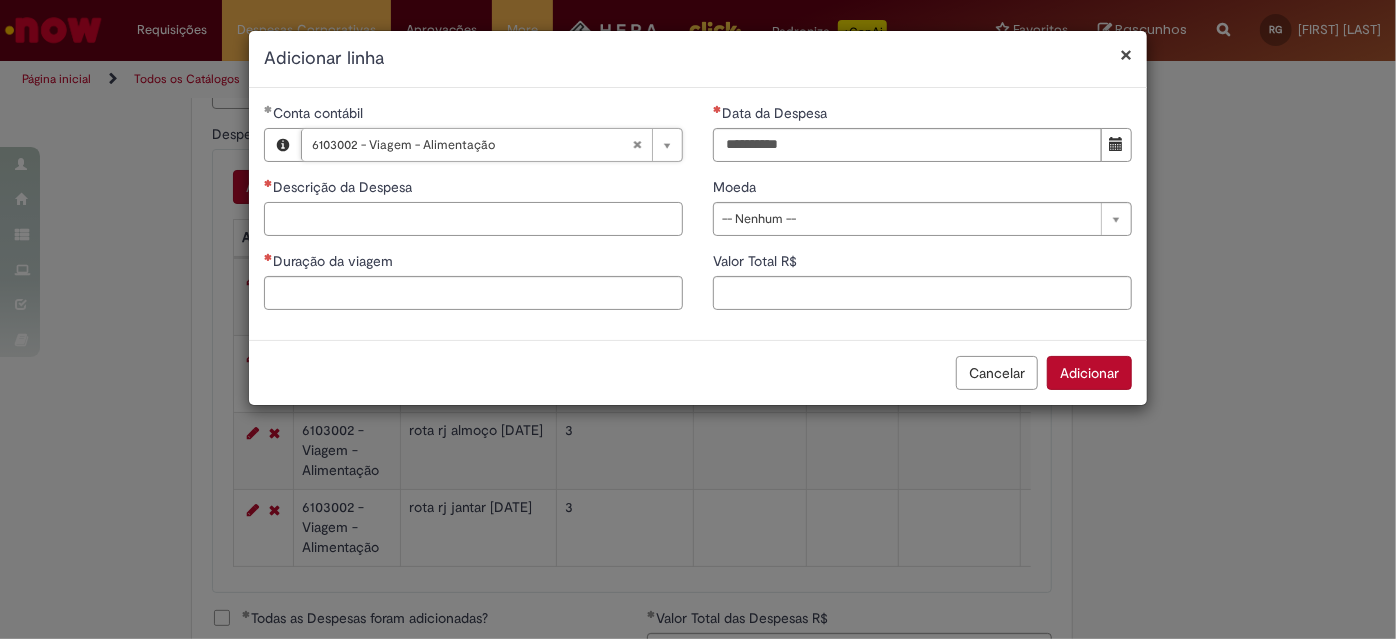 click on "Descrição da Despesa" at bounding box center [473, 219] 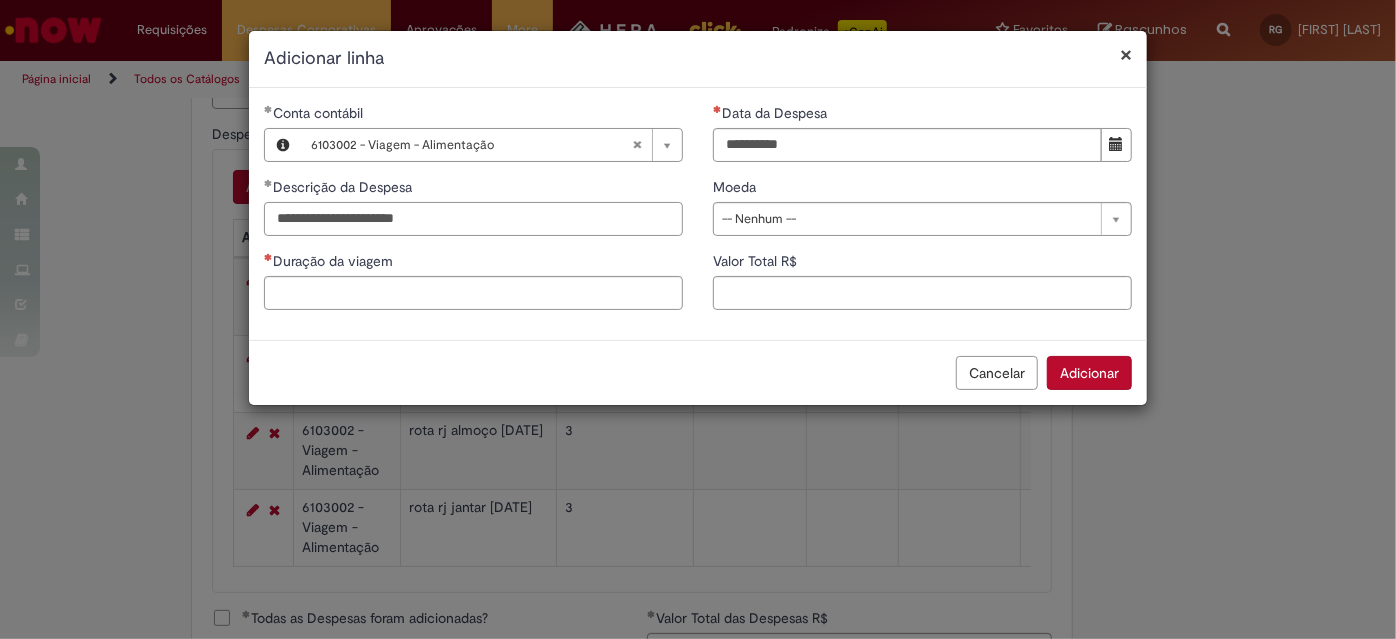 type on "**********" 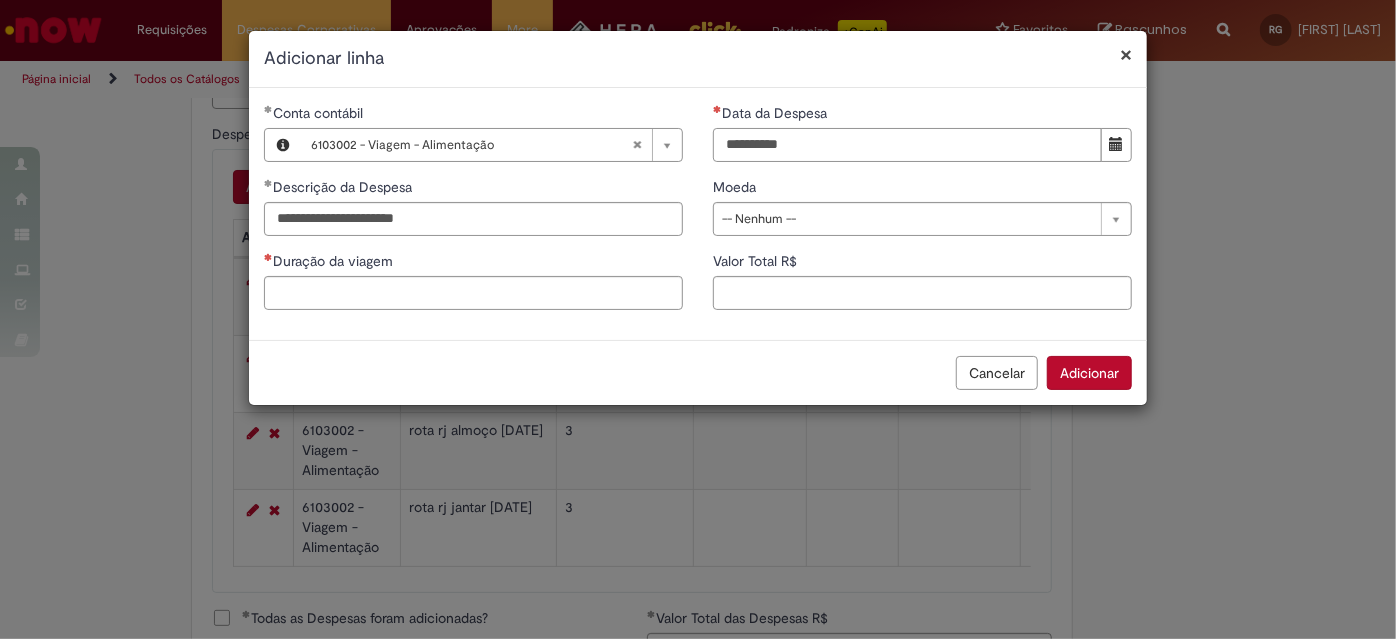 click on "Data da Despesa" at bounding box center [907, 145] 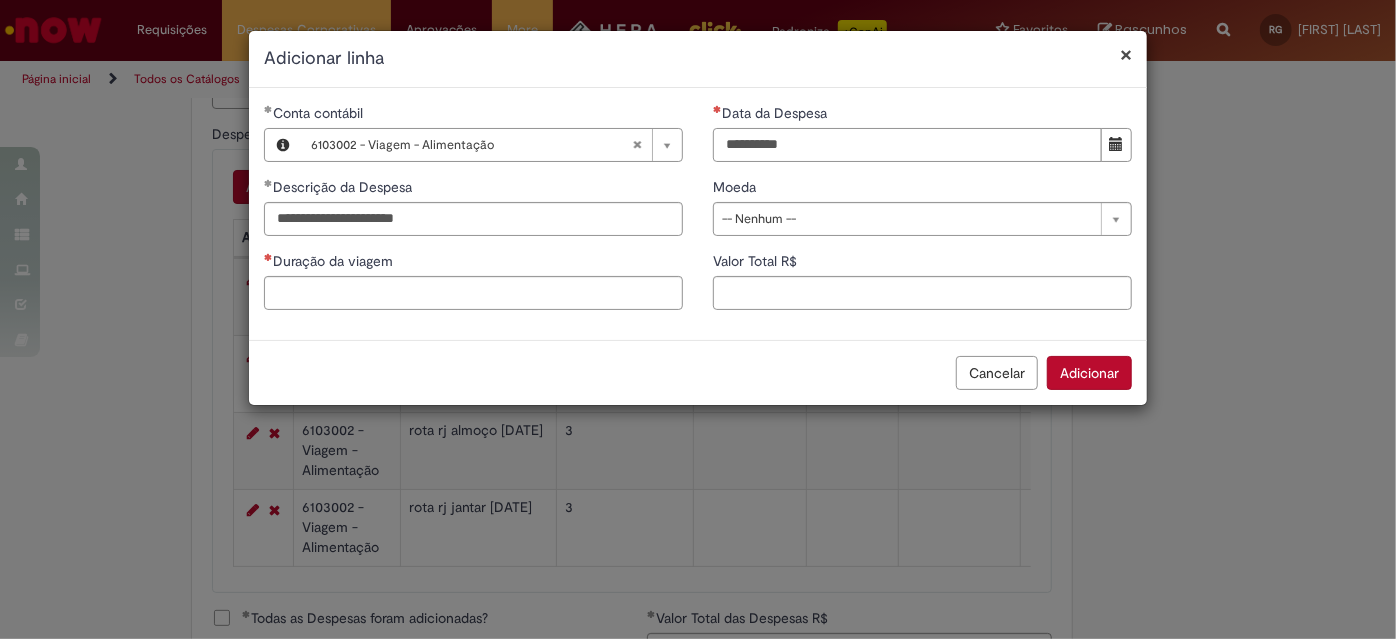 type on "**********" 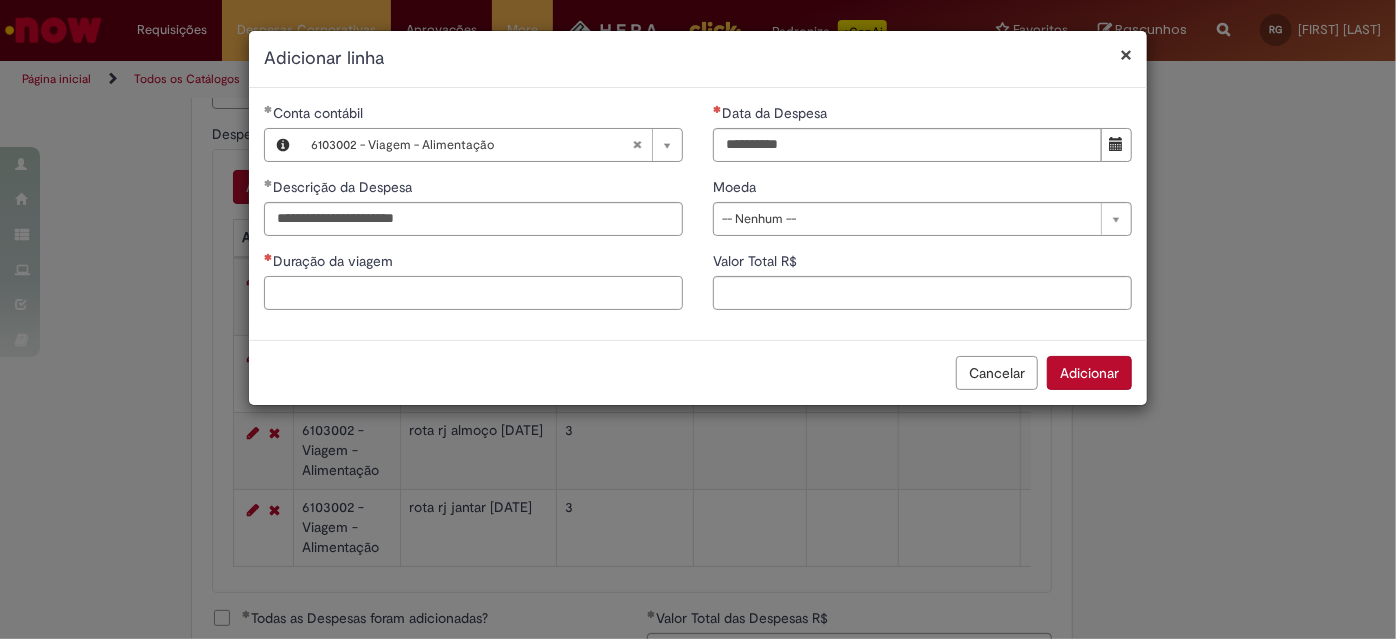 click on "Duração da viagem" at bounding box center [473, 293] 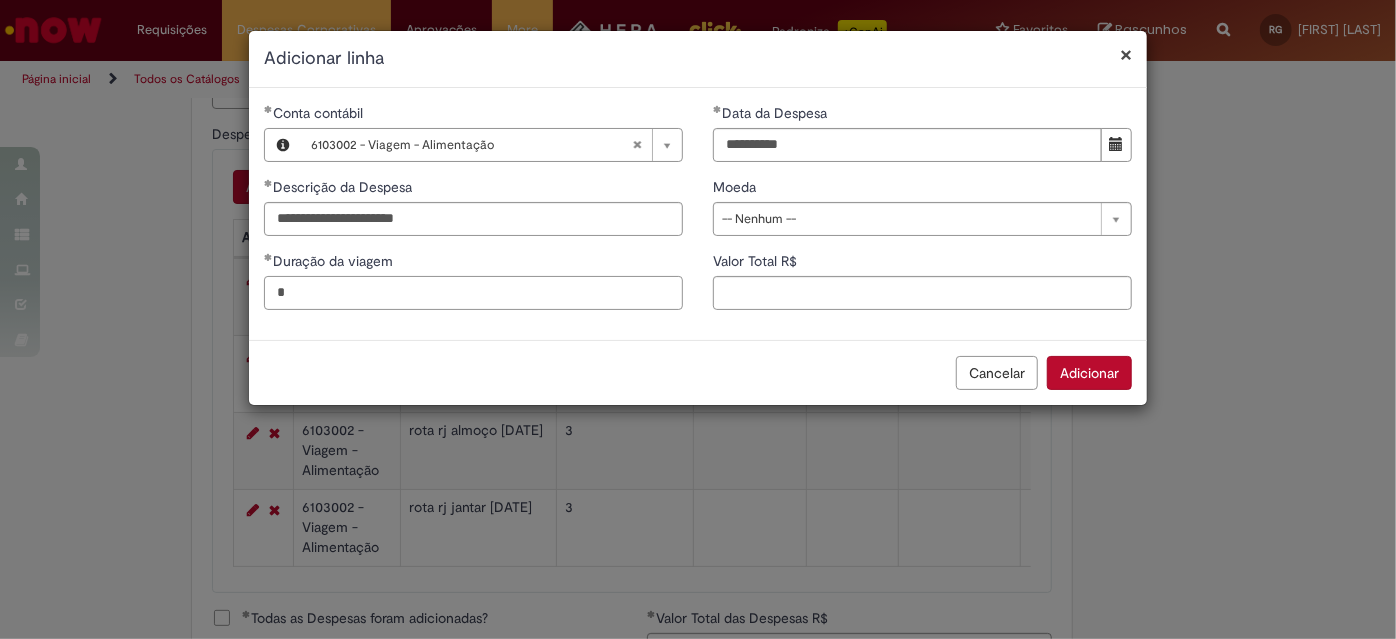 type on "*" 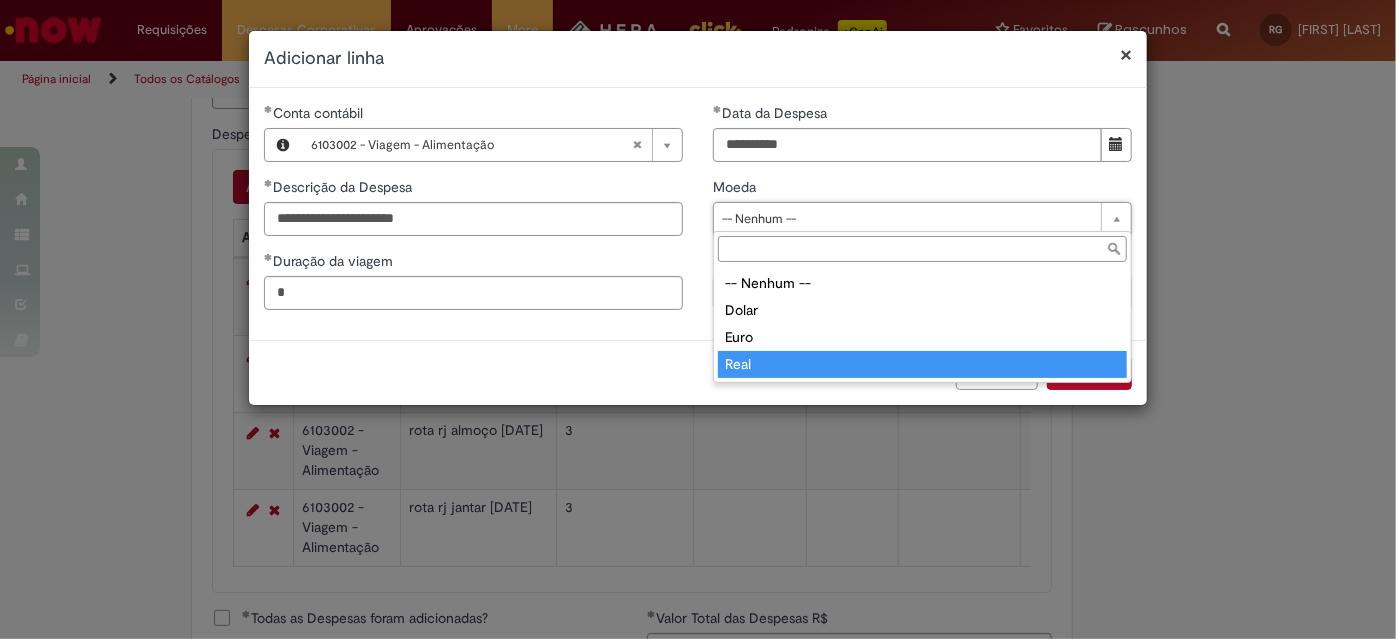 type on "****" 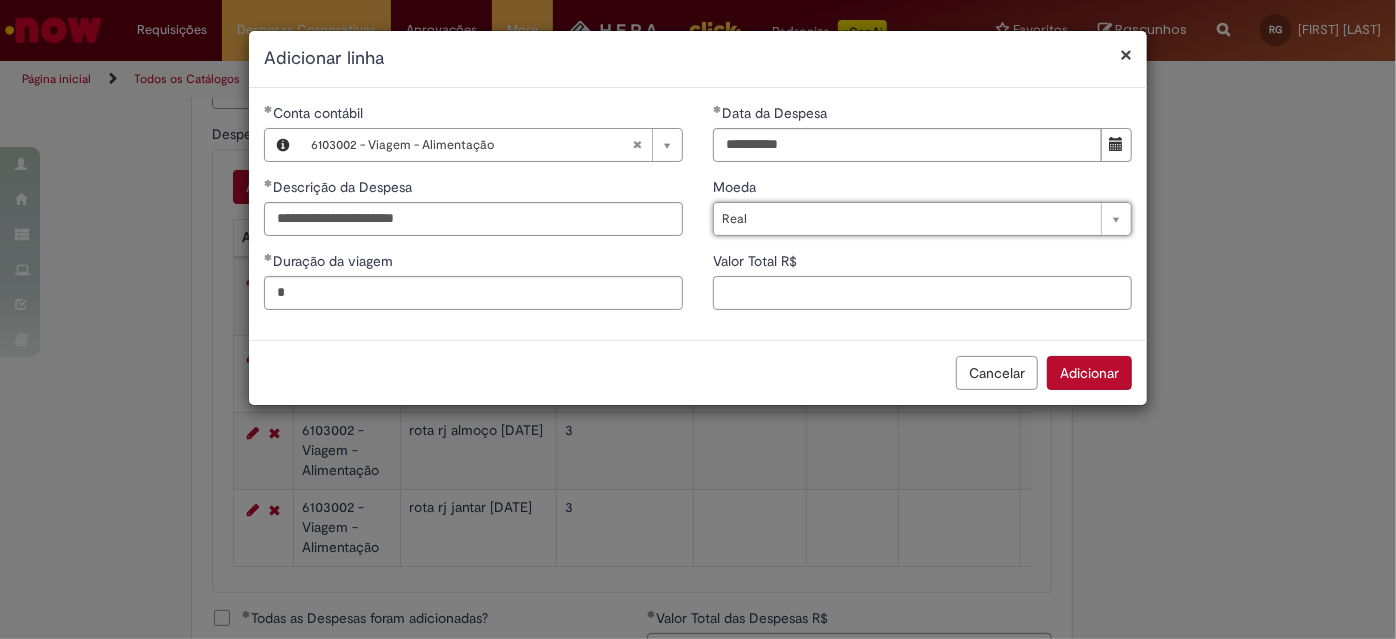 click on "Valor Total R$" at bounding box center [922, 293] 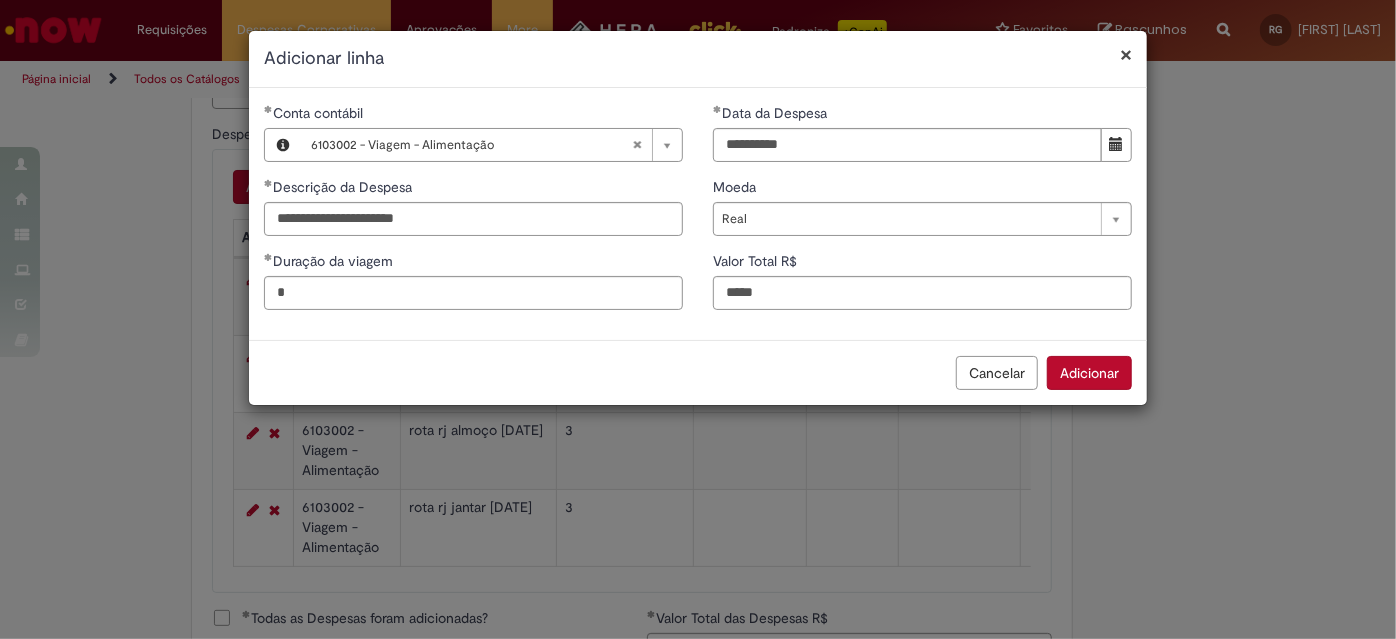 type on "*****" 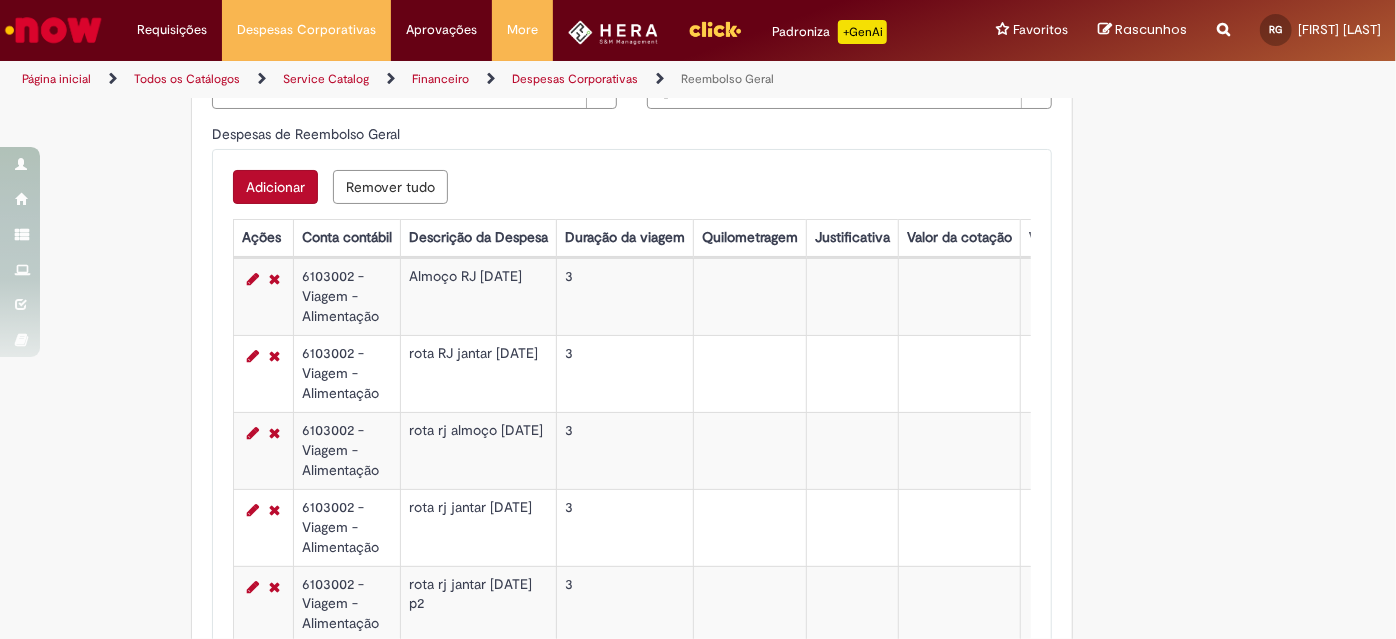click on "Adicionar" at bounding box center [275, 187] 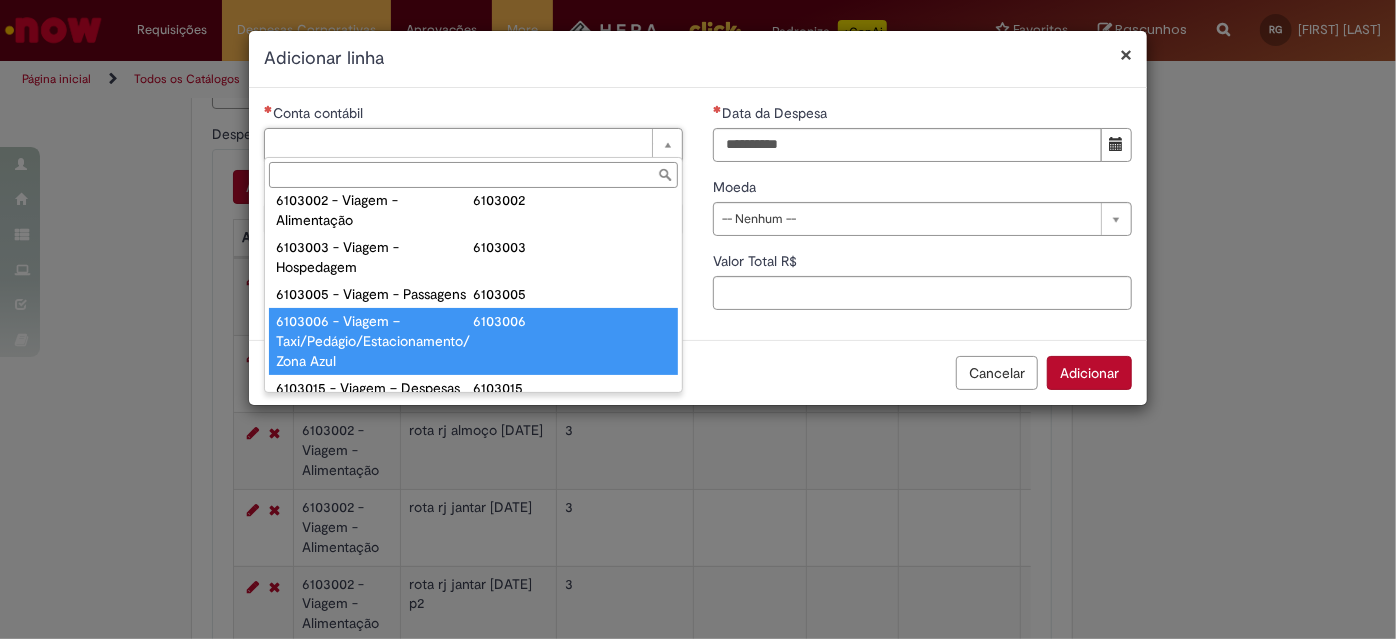 scroll, scrollTop: 727, scrollLeft: 0, axis: vertical 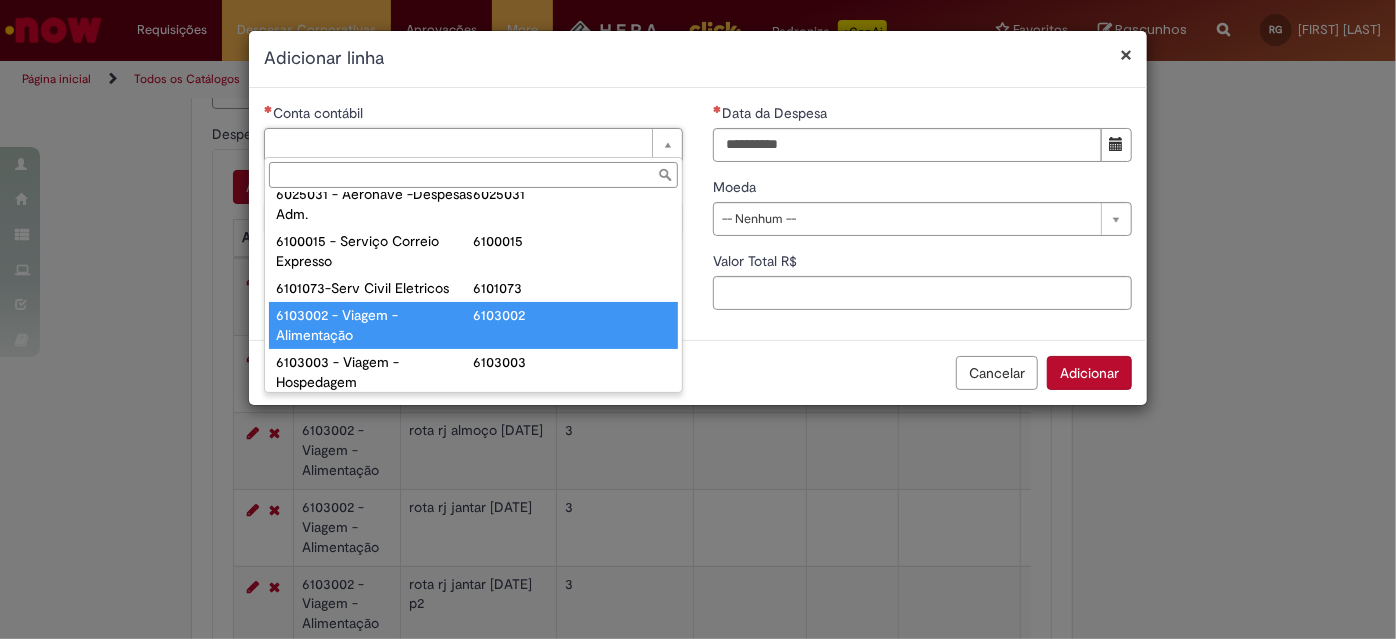 type on "**********" 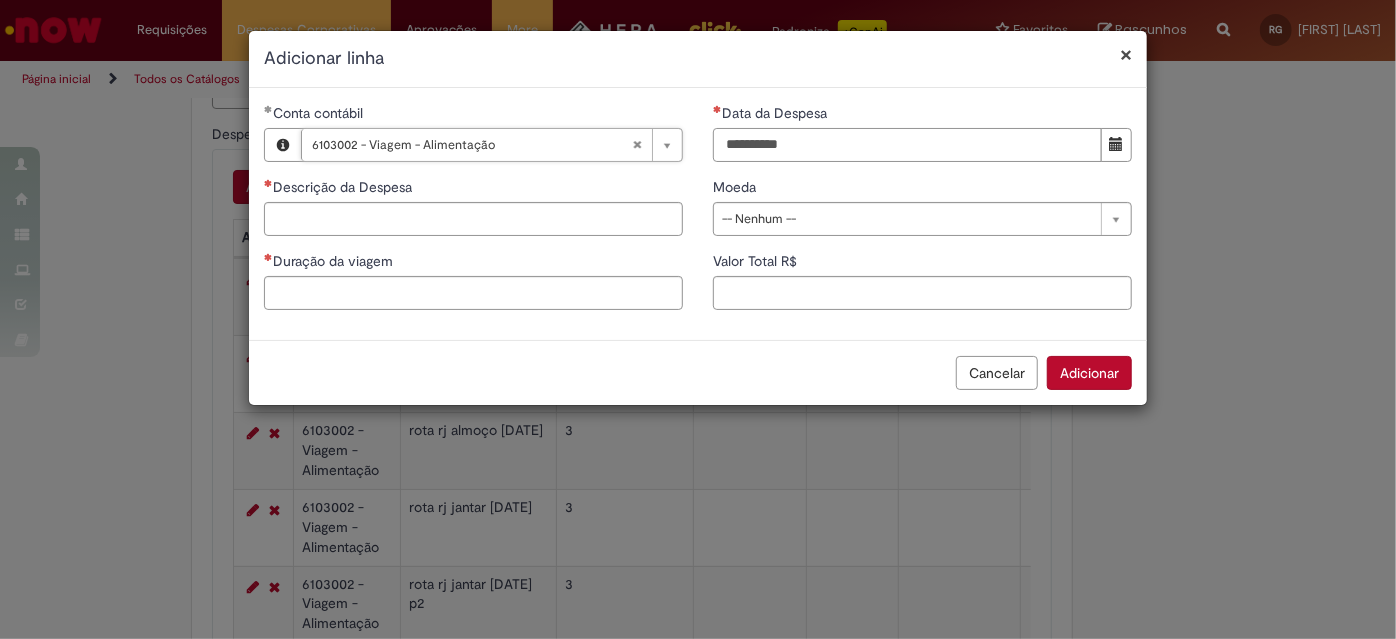 click on "Data da Despesa" at bounding box center (907, 145) 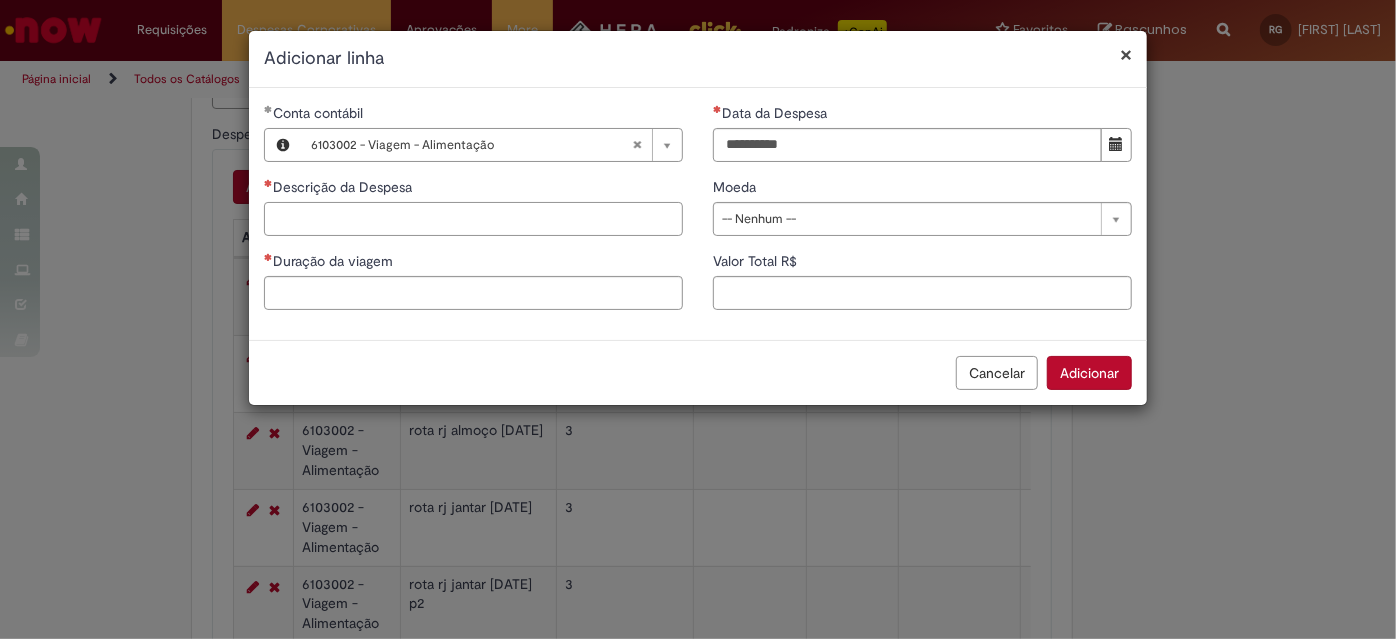 click on "Descrição da Despesa" at bounding box center [473, 219] 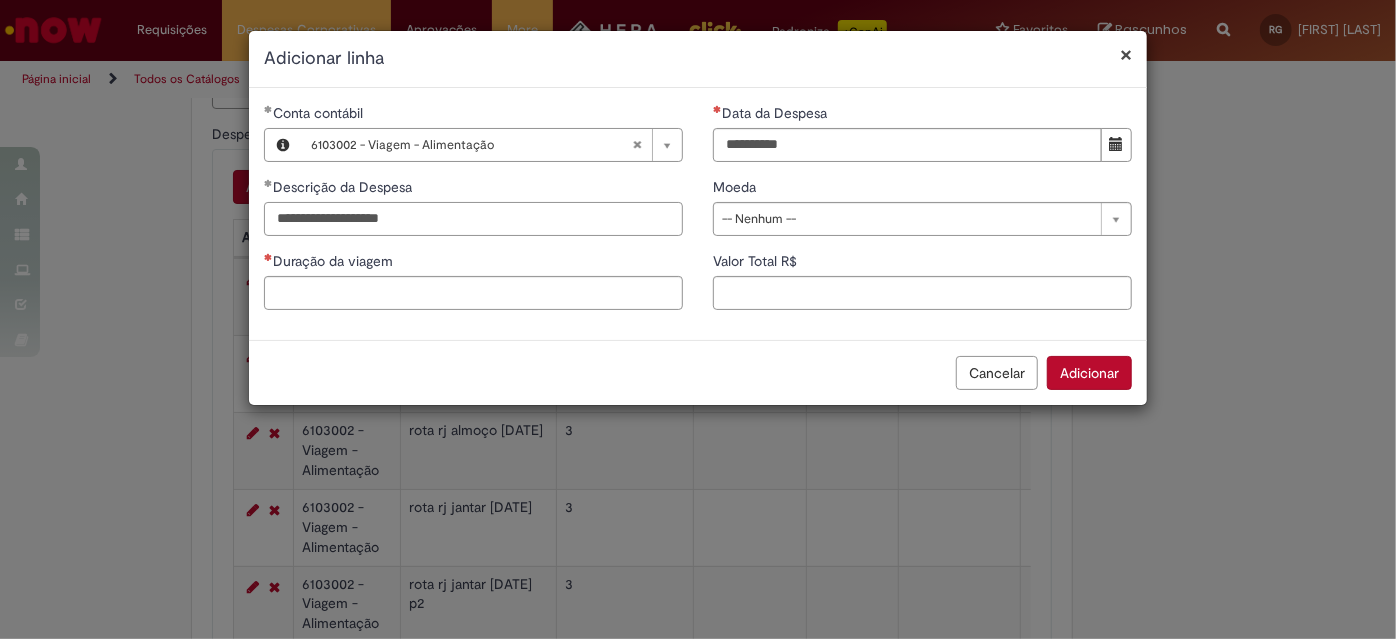 type on "**********" 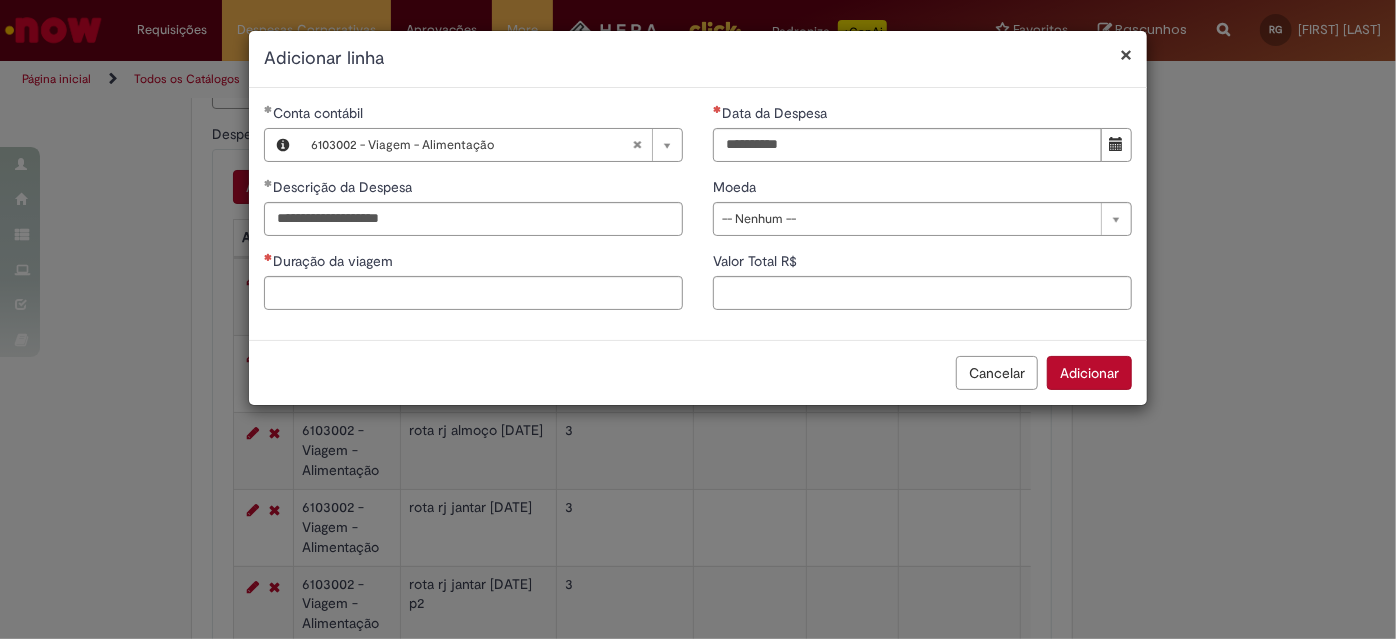 click on "Duração da viagem" at bounding box center (473, 263) 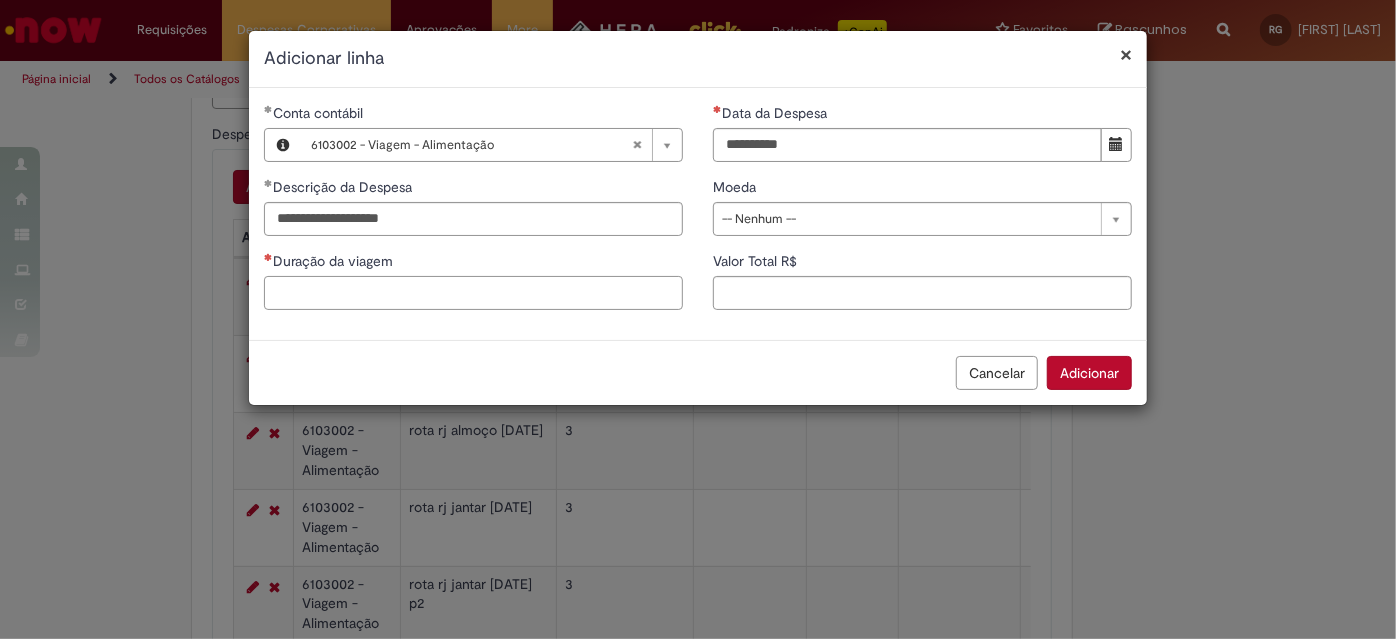 click on "Duração da viagem" at bounding box center [473, 293] 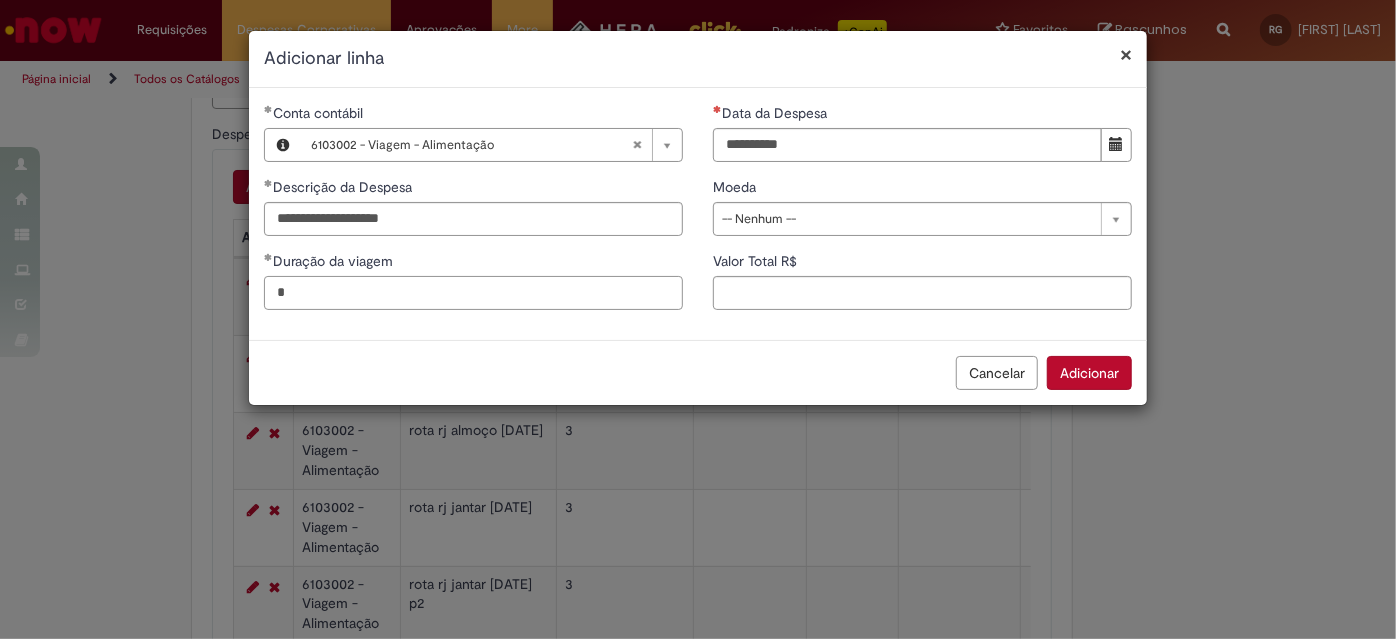 type on "*" 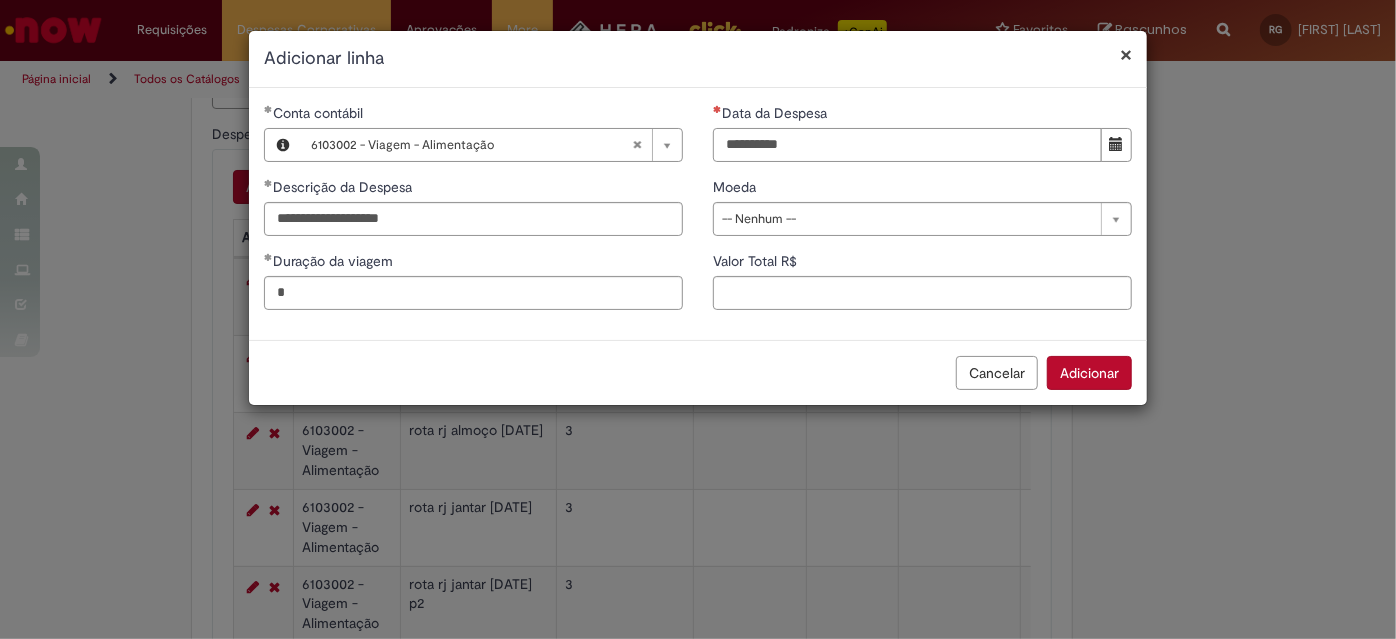 click on "Data da Despesa" at bounding box center [907, 145] 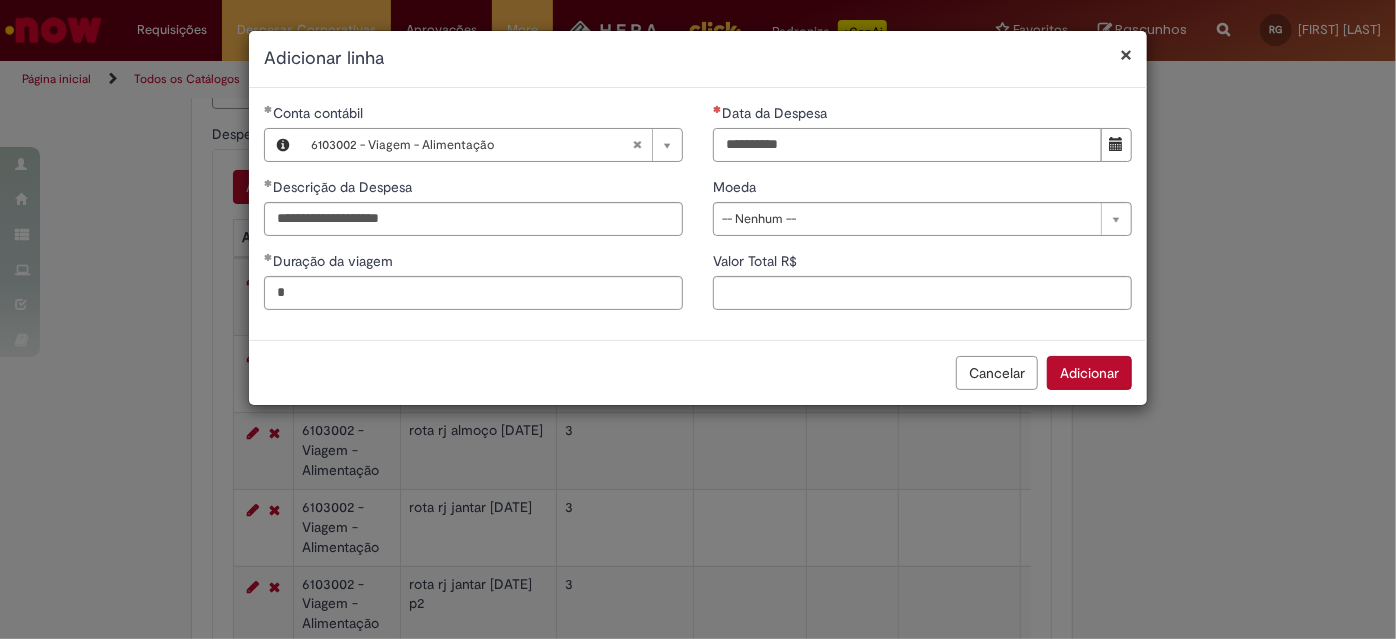 type on "**********" 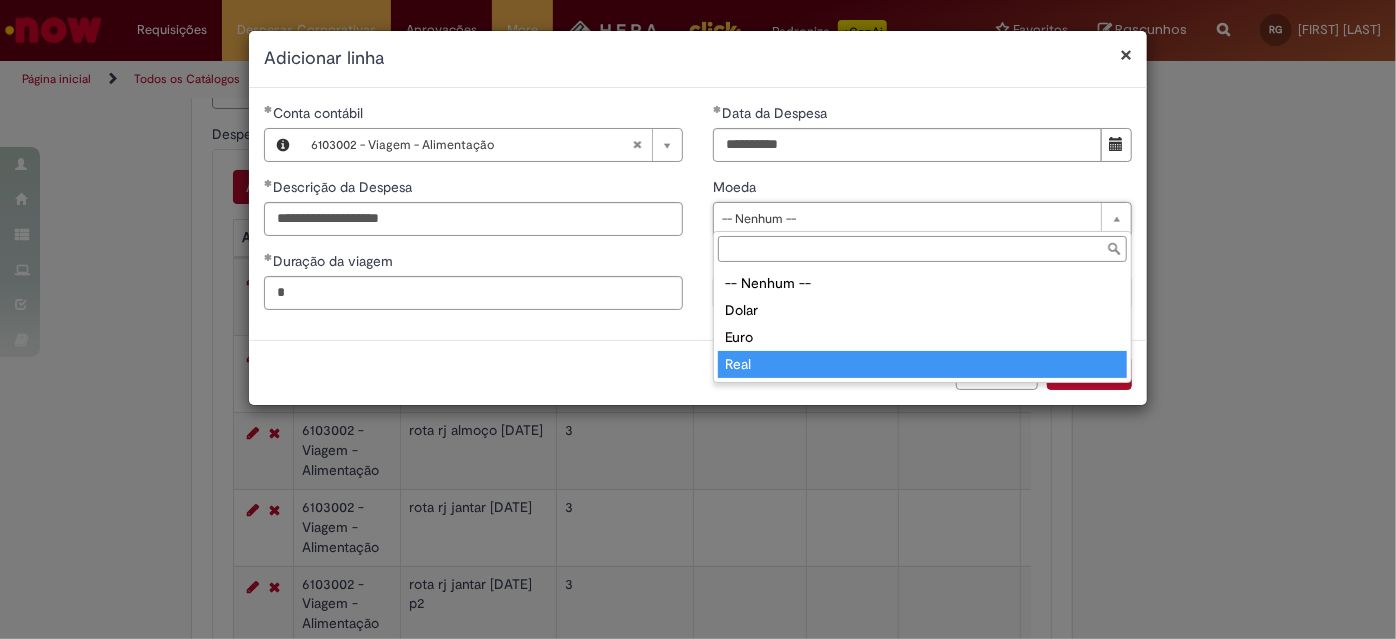 type on "****" 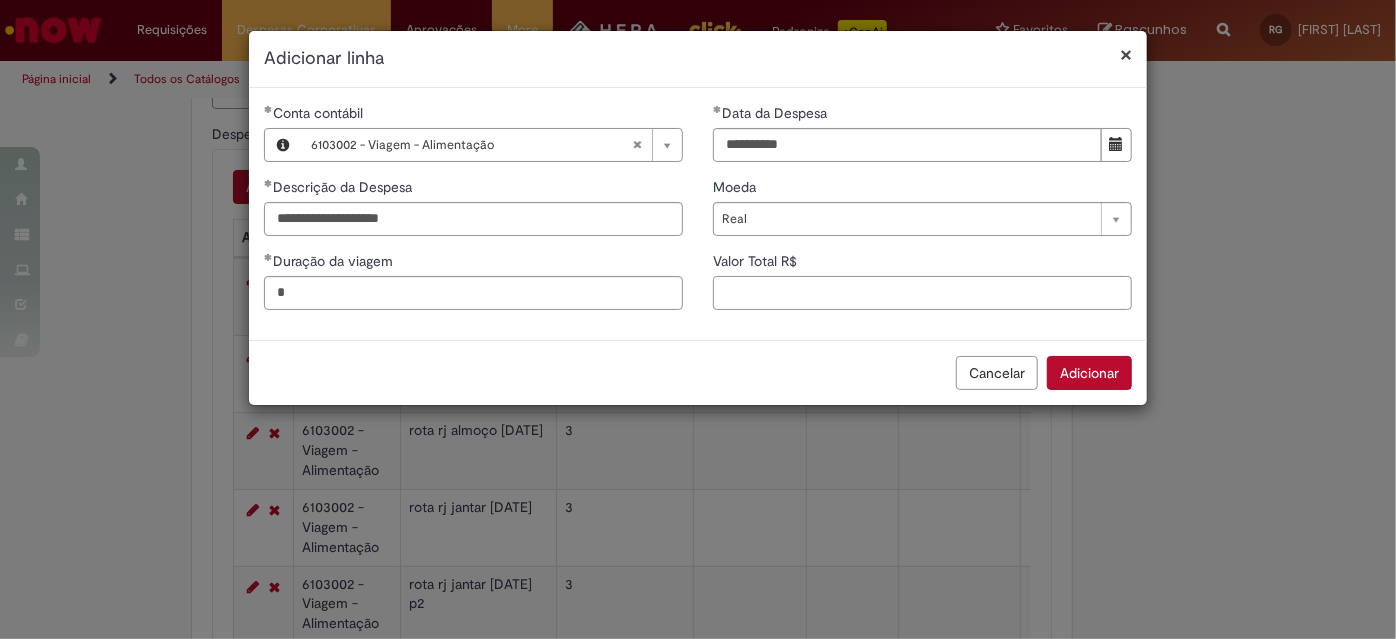 click on "Valor Total R$" at bounding box center (922, 293) 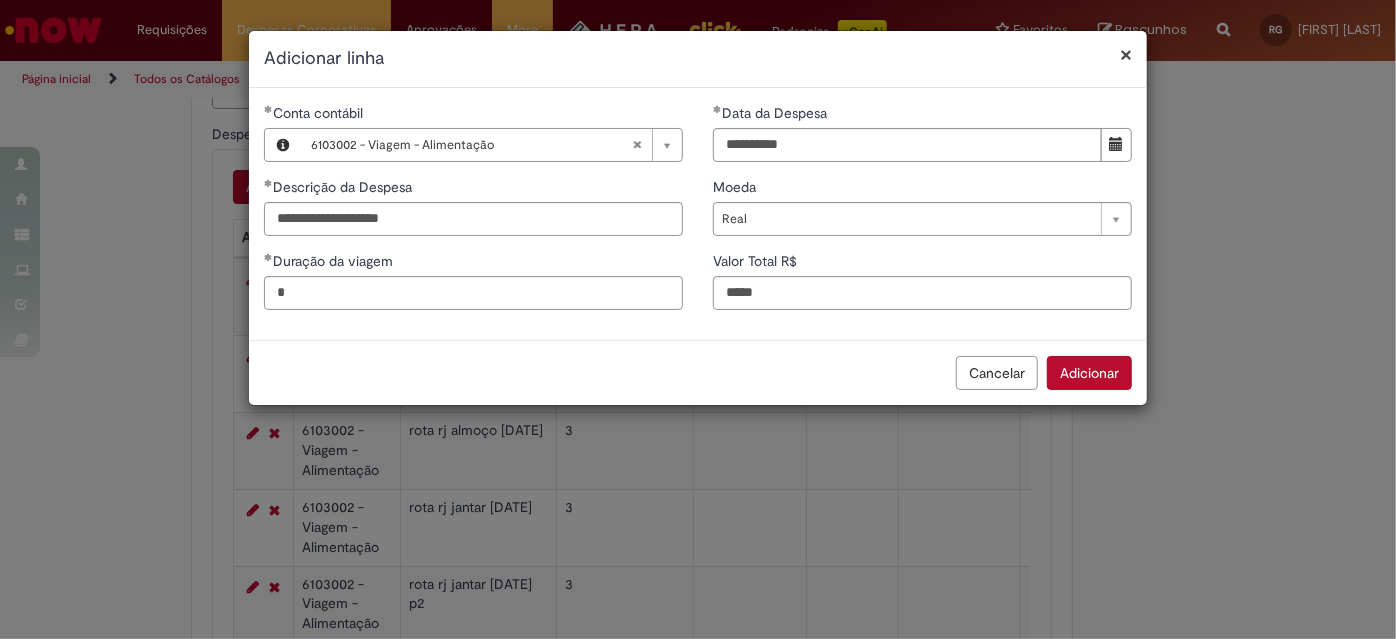 type on "*****" 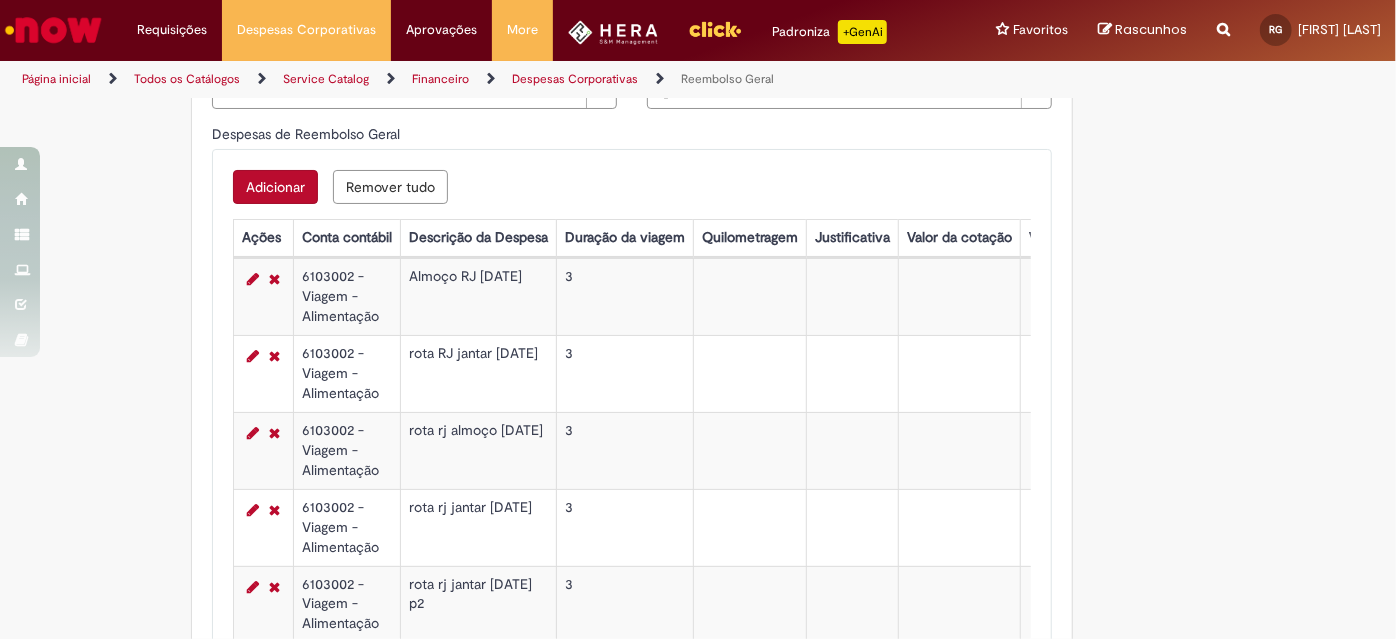 click on "Adicionar" at bounding box center [275, 187] 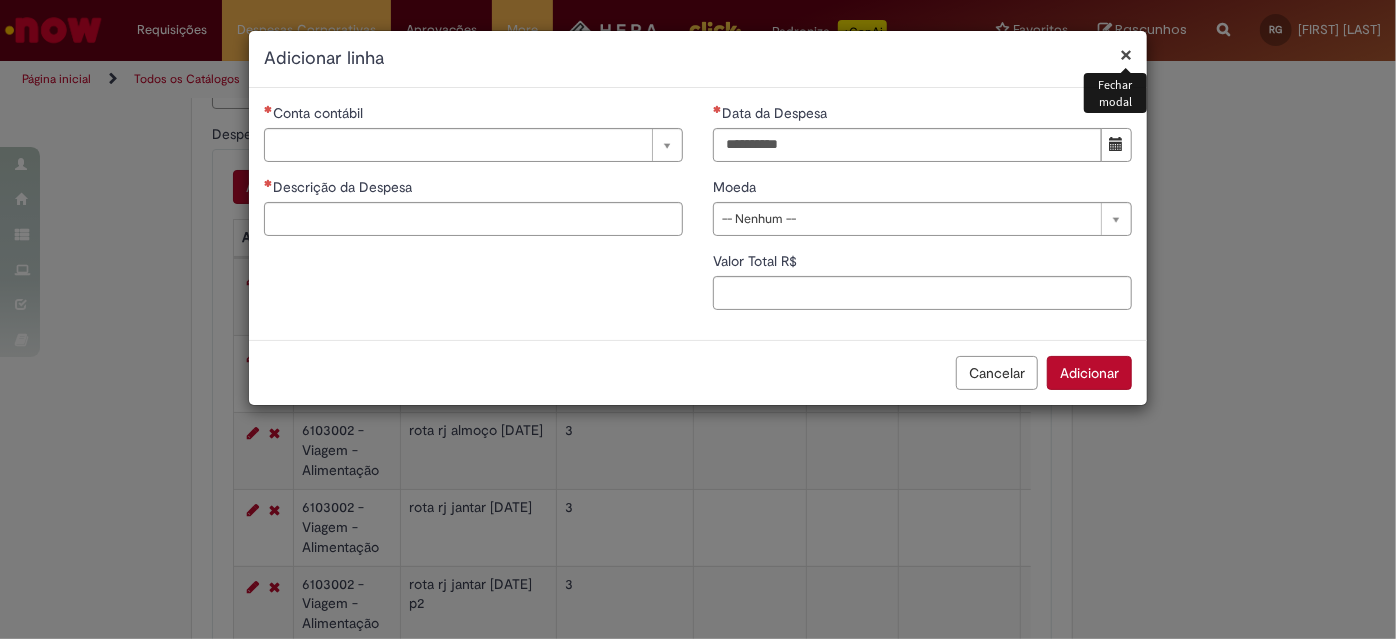 click on "Conta contábil" at bounding box center (320, 113) 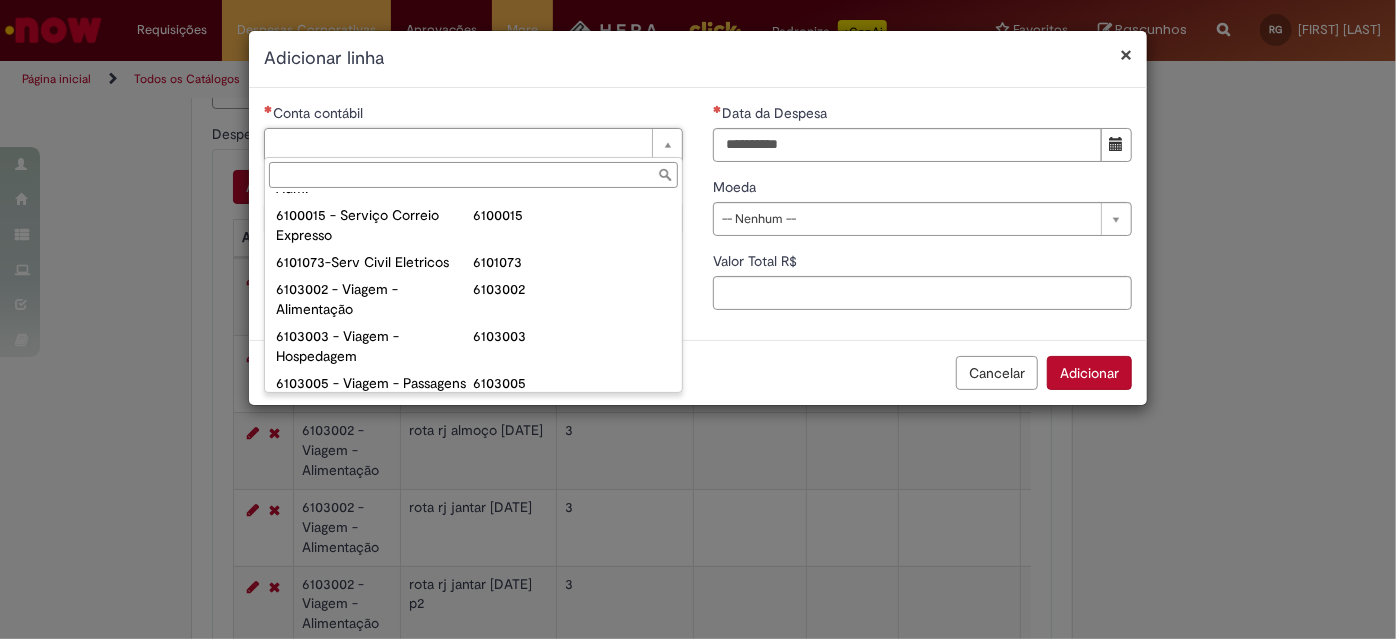 scroll, scrollTop: 726, scrollLeft: 0, axis: vertical 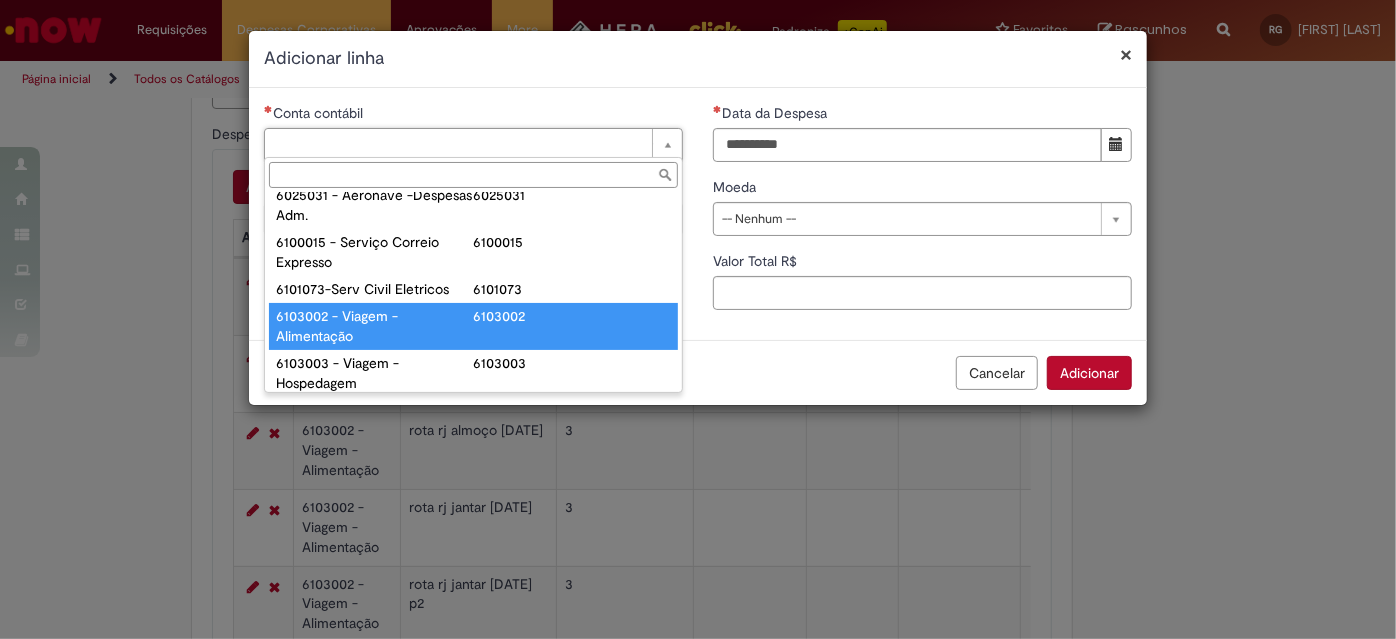 type on "**********" 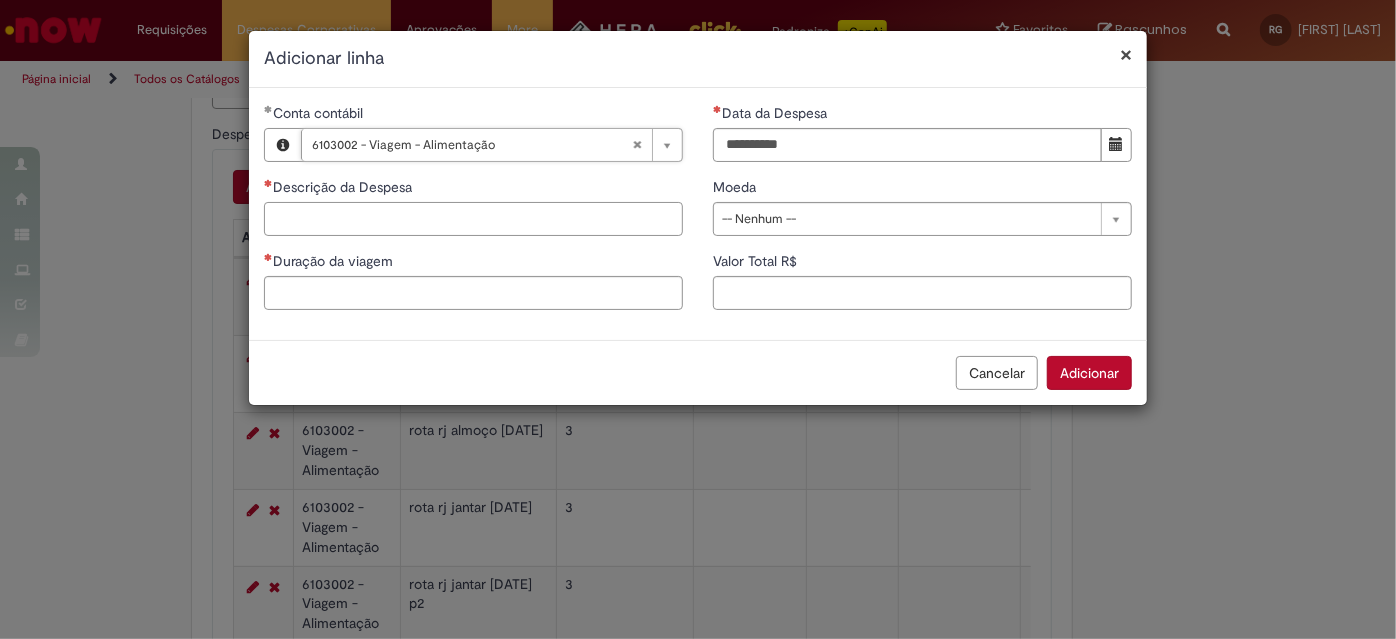 click on "Descrição da Despesa" at bounding box center [473, 219] 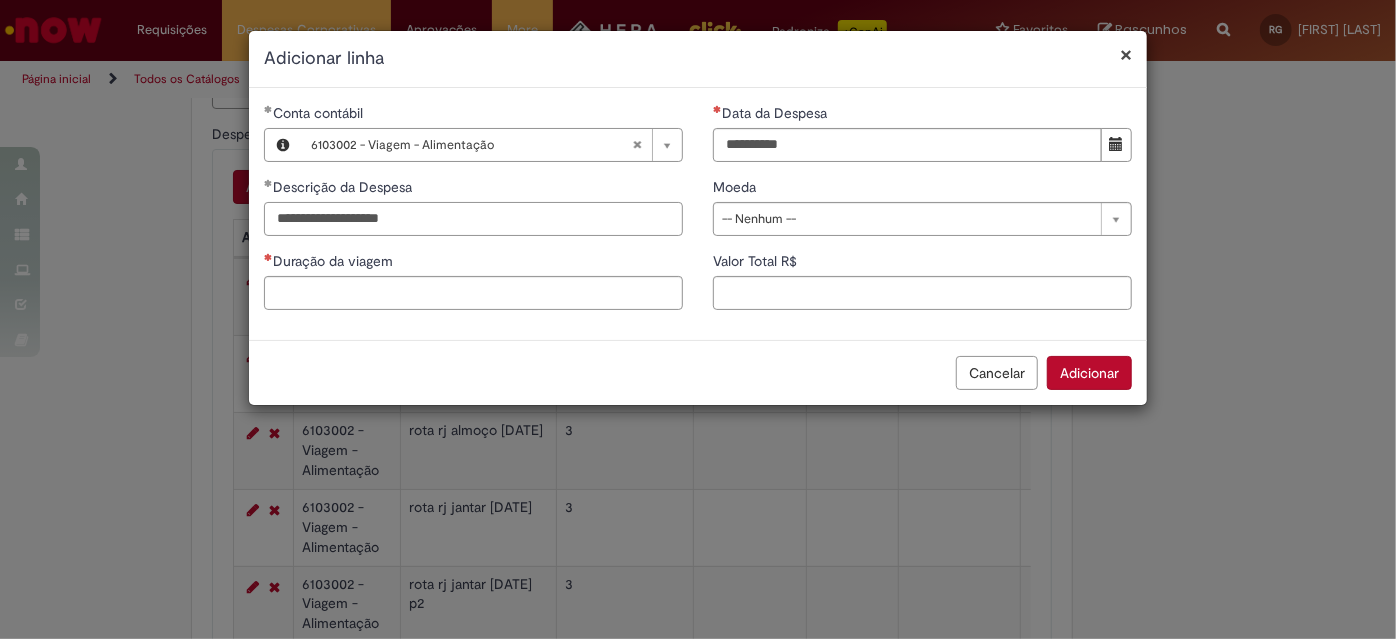 type on "**********" 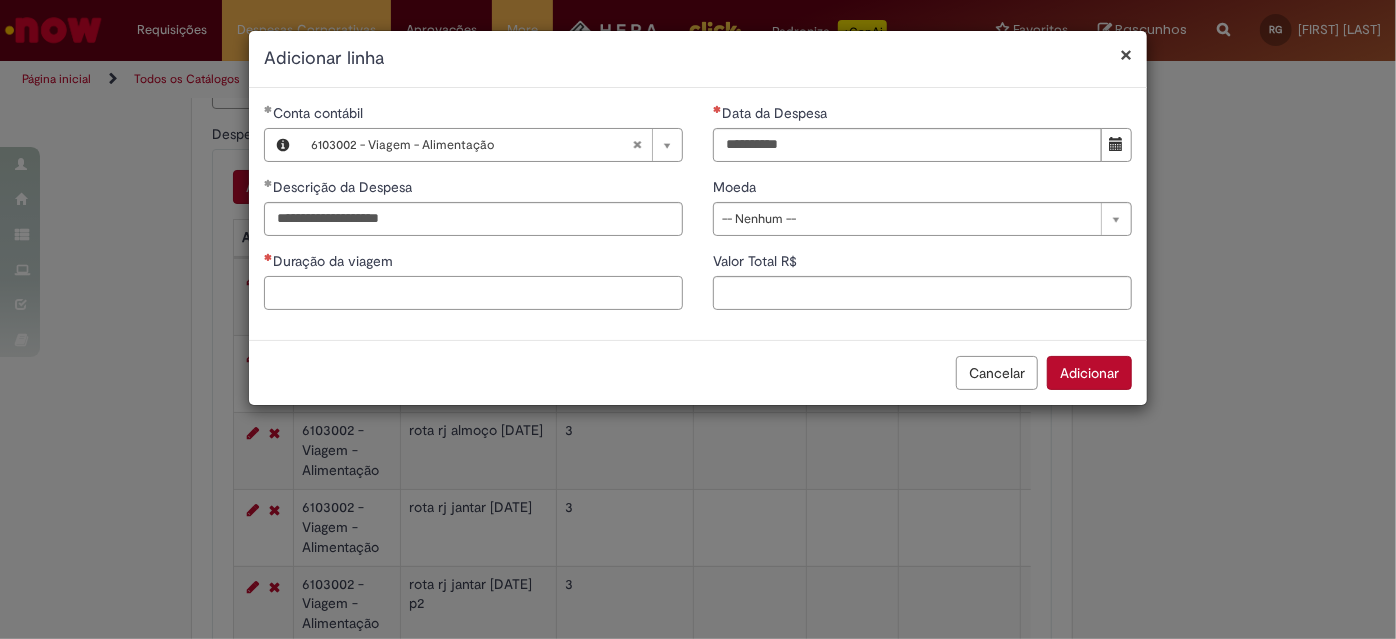 click on "Duração da viagem" at bounding box center (473, 293) 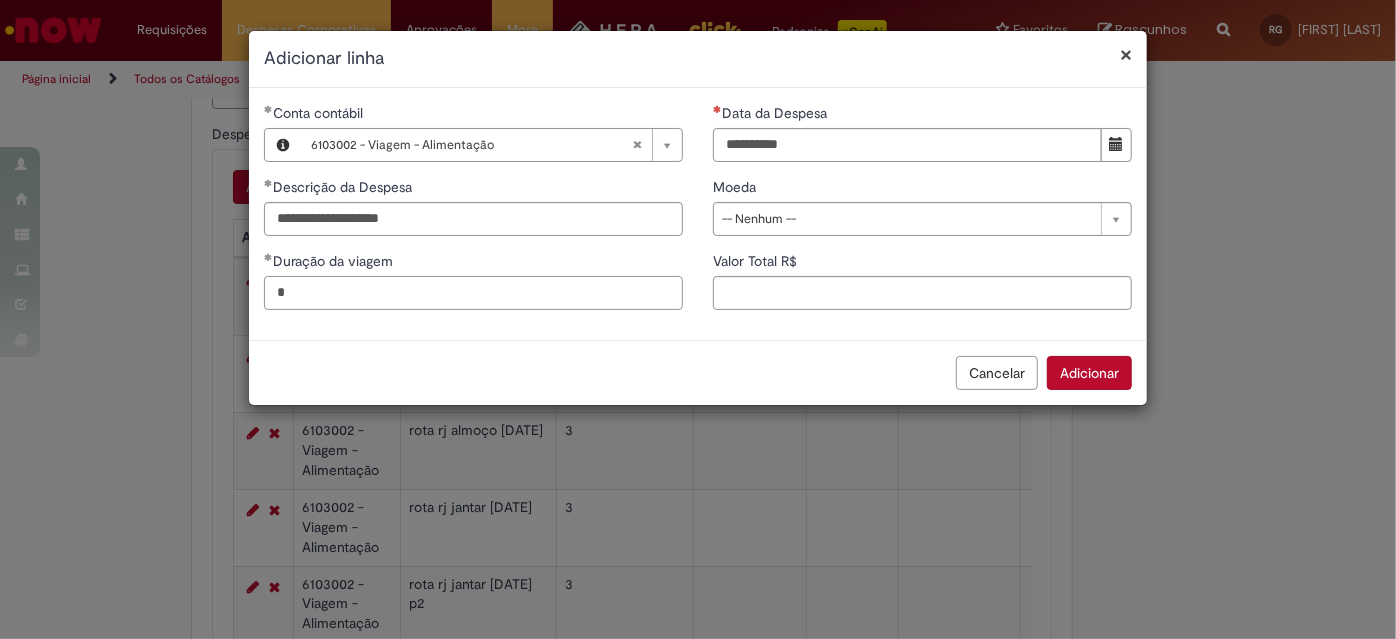type on "*" 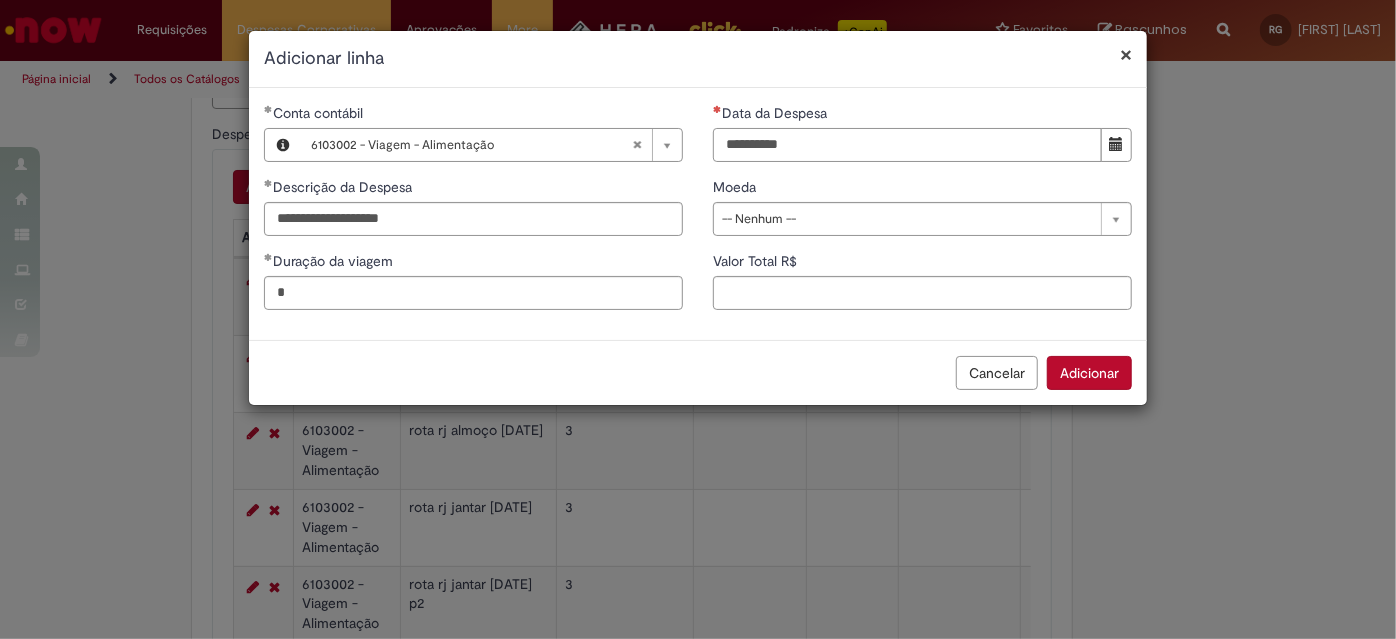 click on "Data da Despesa" at bounding box center [907, 145] 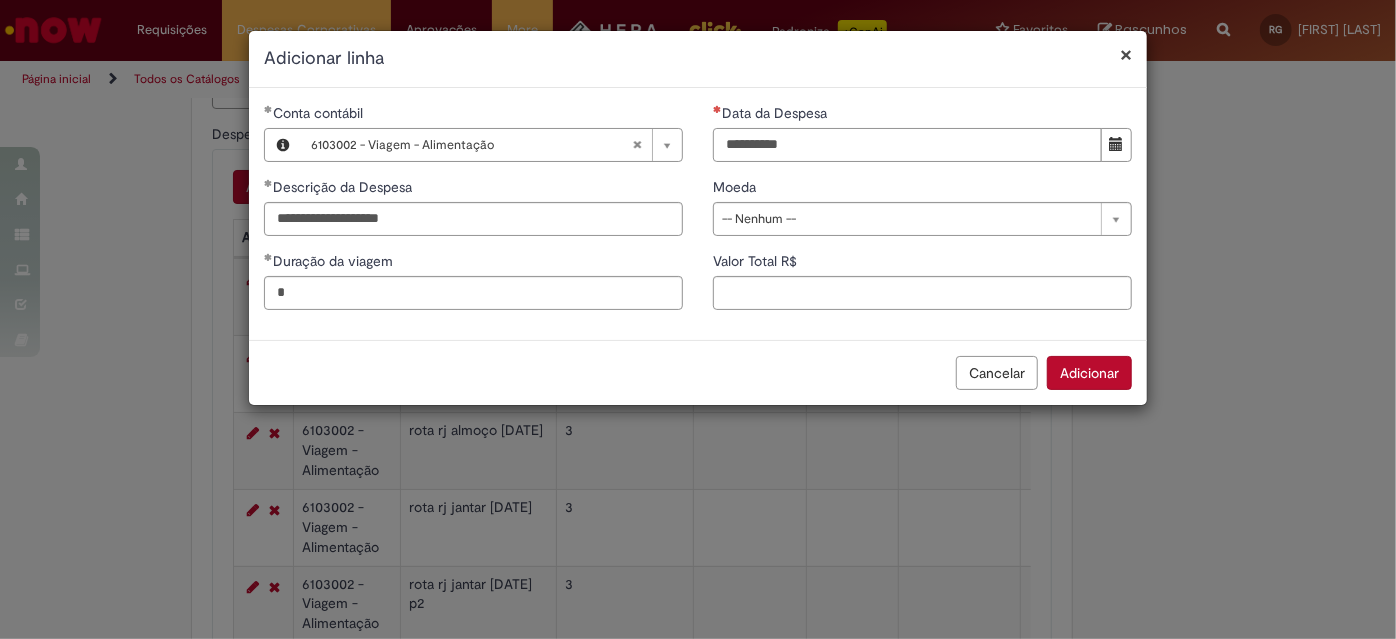 type on "**********" 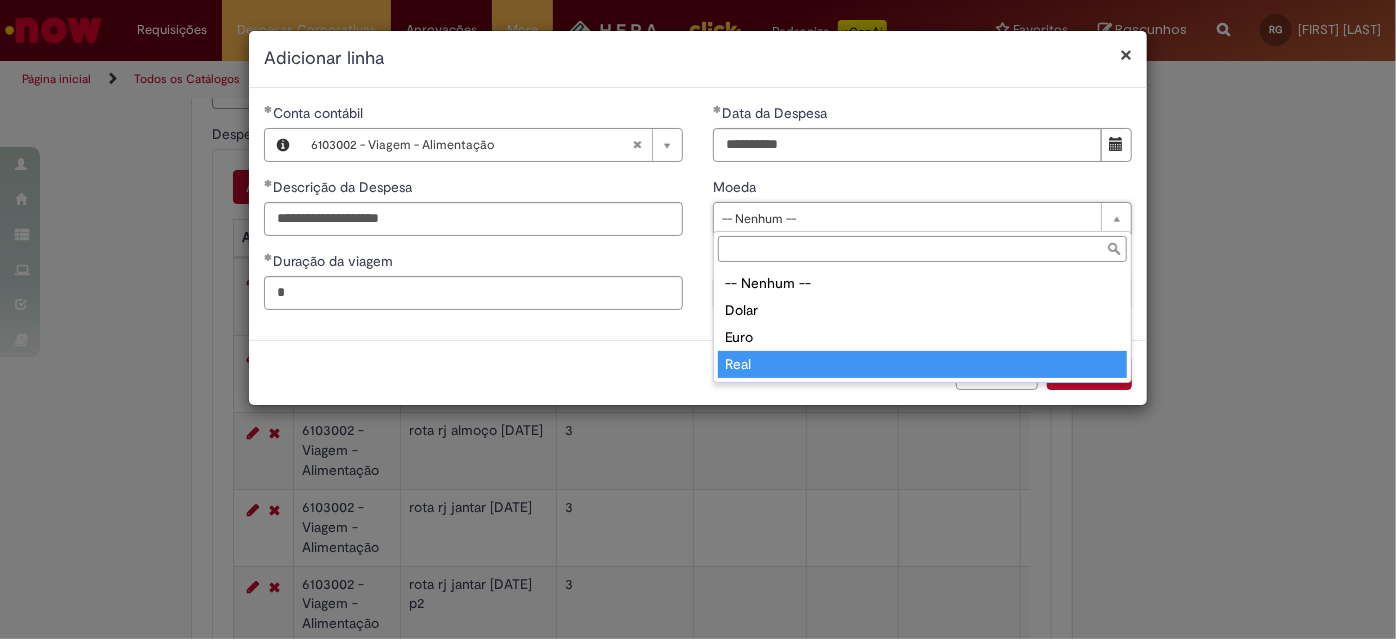 type on "****" 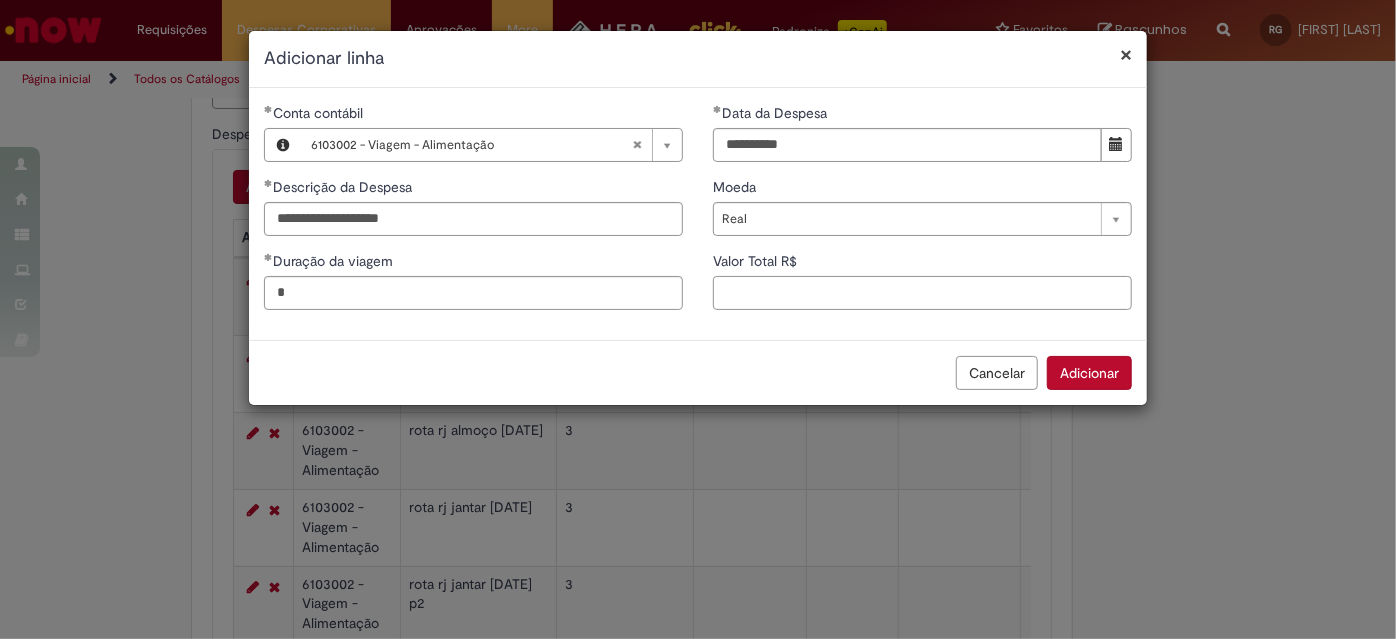 click on "Valor Total R$" at bounding box center [922, 293] 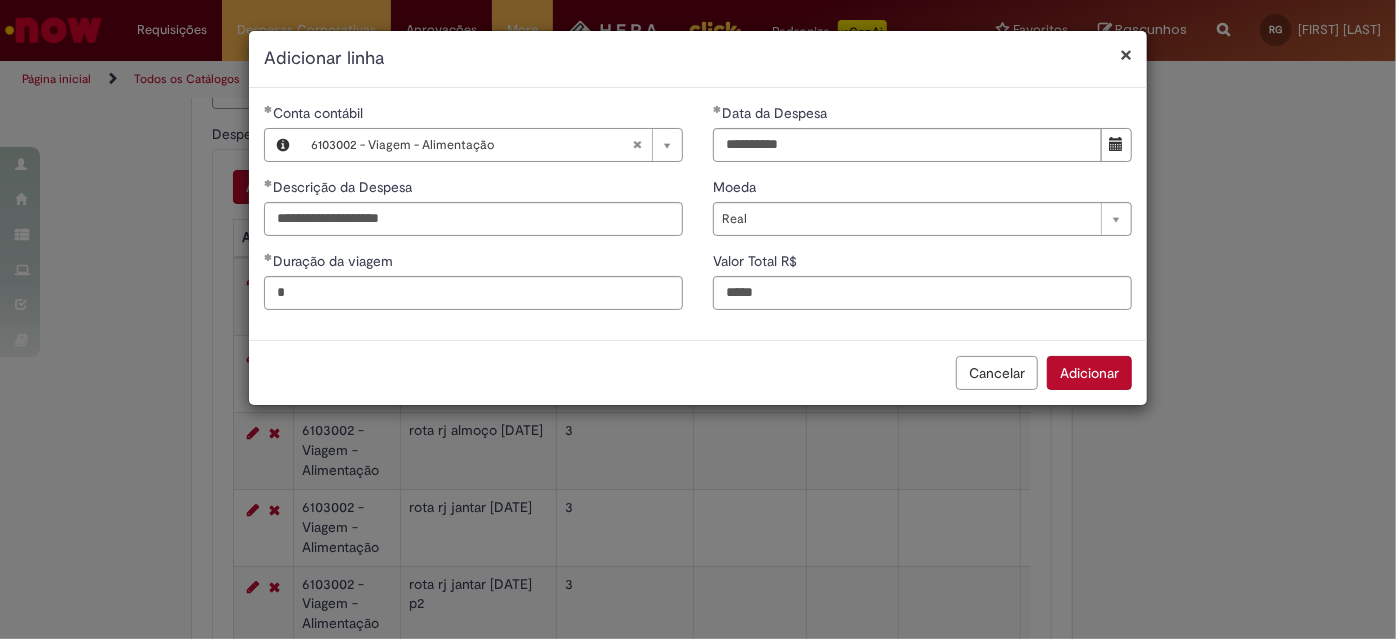 type on "*****" 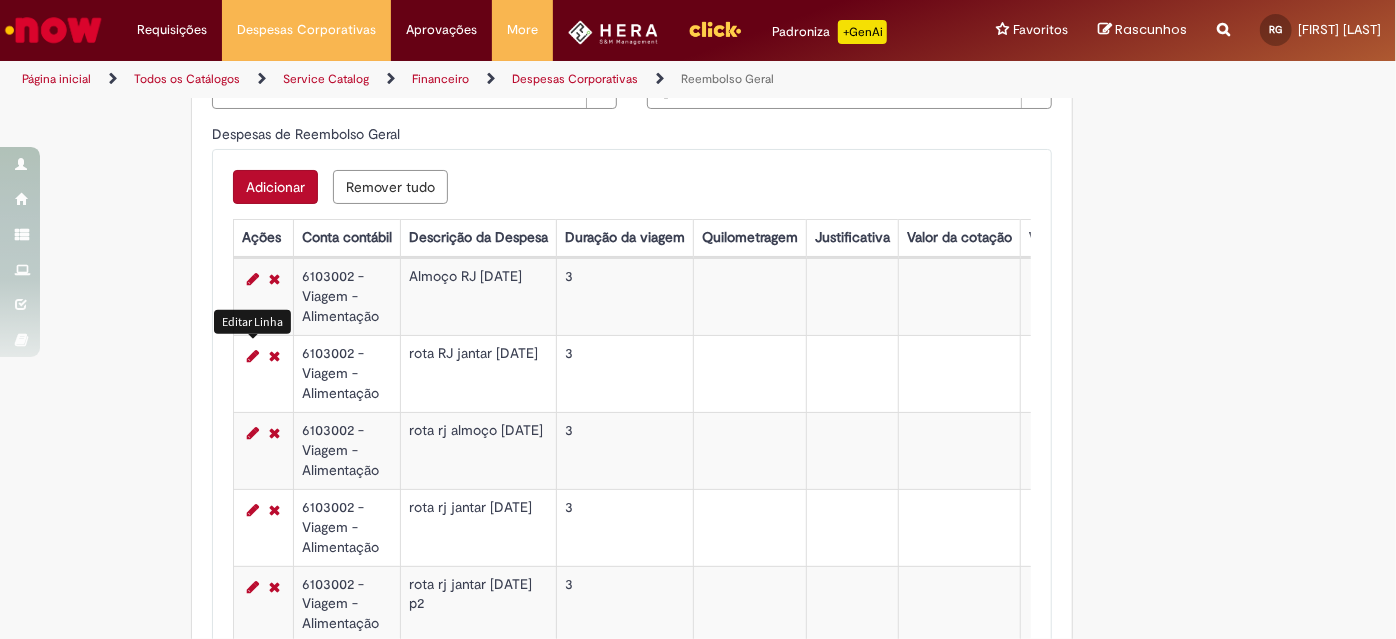 scroll, scrollTop: 1181, scrollLeft: 0, axis: vertical 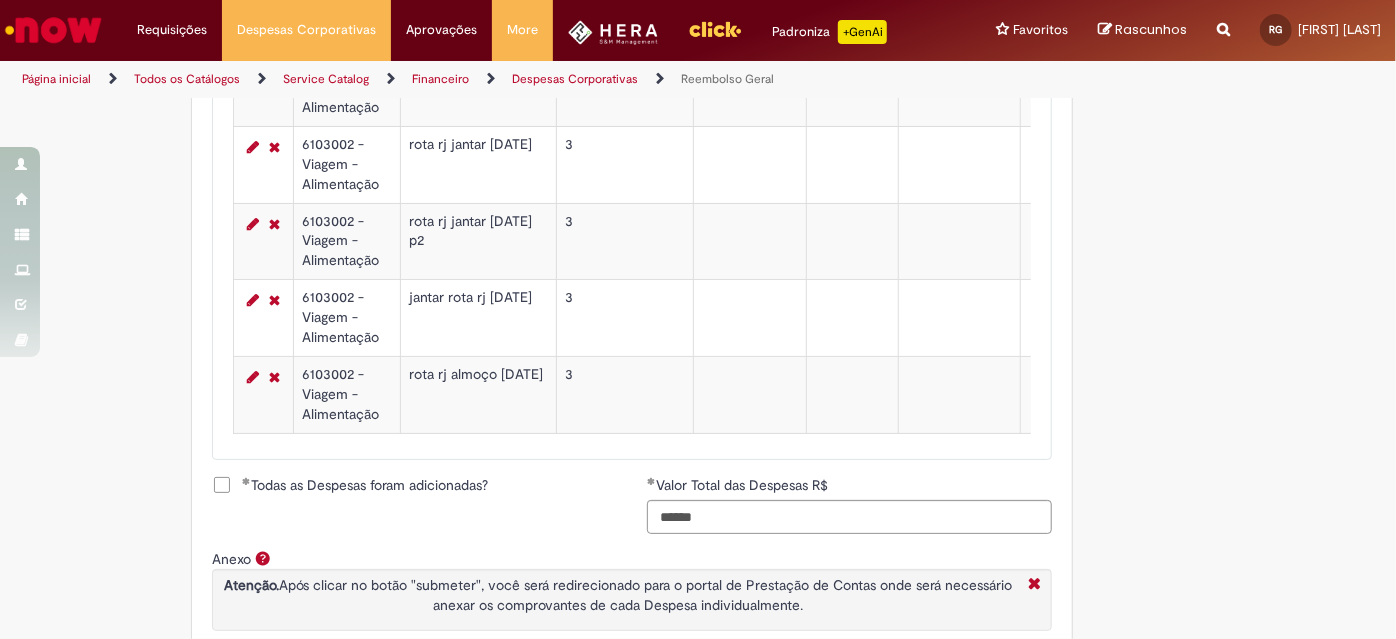 click on "Todas as Despesas foram adicionadas?" at bounding box center [365, 485] 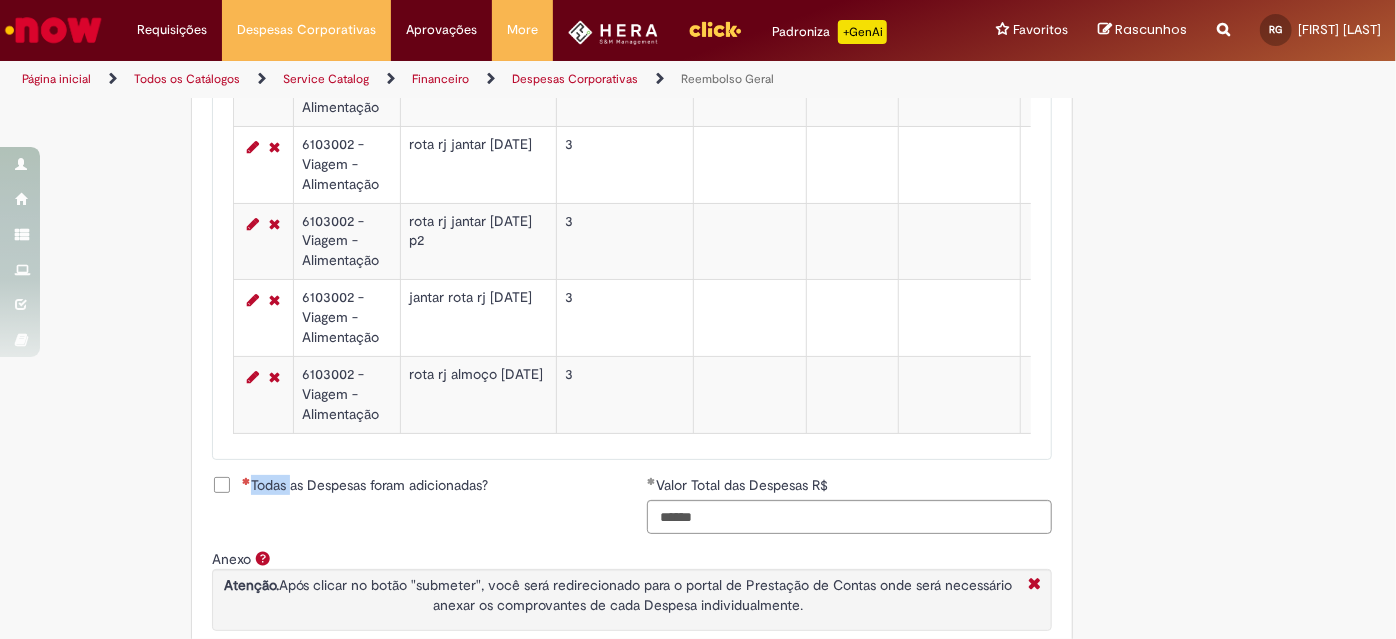 click on "Todas as Despesas foram adicionadas?" at bounding box center (365, 485) 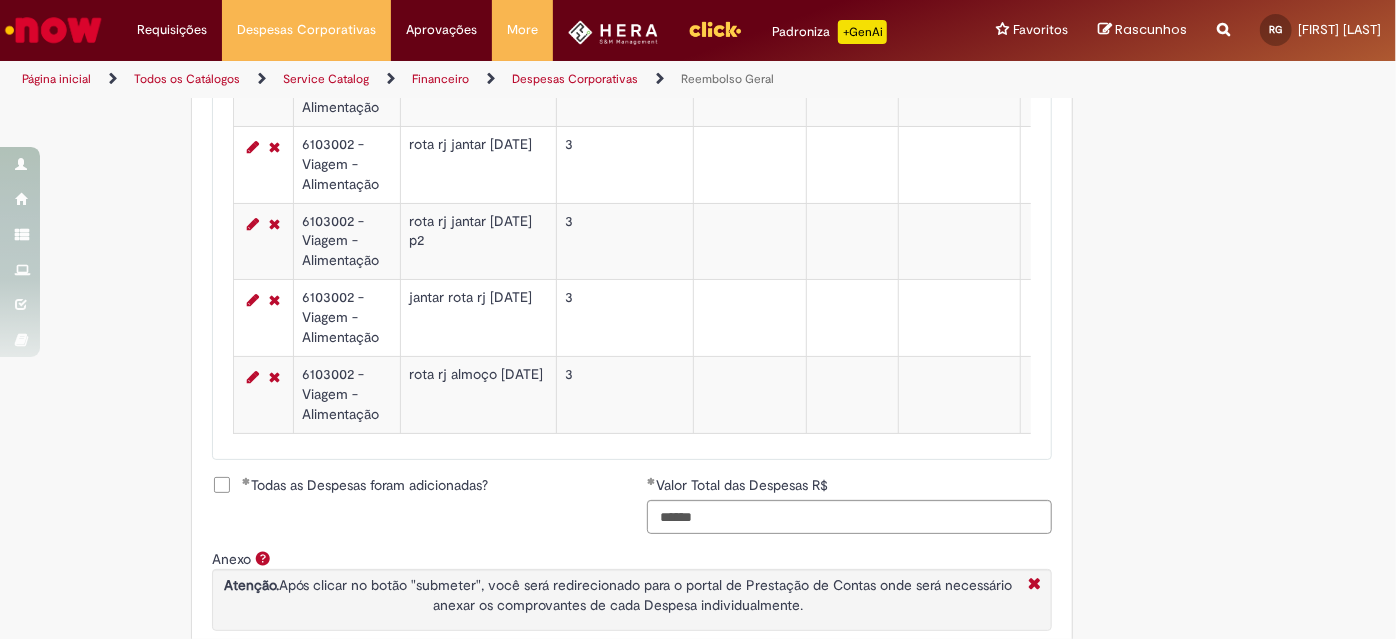 click on "Adicionar a Favoritos
Reembolso Geral
Reembolso de despesas de funcionários
Oferta destinada à solicitação de reembolso de despesas realizadas pelo funcionário, mas que devem ser ressarcidas pela Ambev
Sujeito à aprovação do gestor imediato
O pagamento do reembolso deve ser feito em uma  conta corrente de titularidade do solicitante , para atualizar seus dados bancários e garantir que o reembolso aconteça, utilizar a oferta  Cadastro de Dados Bancários:  https://ambev.service-now.com/ambevnow?id=sc_cat_item&sys_id=d0c9721edbbb2b003383be2df39619e3
Se o seu reembolso não for efetuado na data informada na solução do chamado, entrar em contato com o time pelo e-mail  opreembolsoseadiantamentos@ambev.com.br , após a atualização dos dados bancários, para que o pagamento seja reprocessado
sap a integrar *** Country Code ** Favorecido" at bounding box center [600, -140] 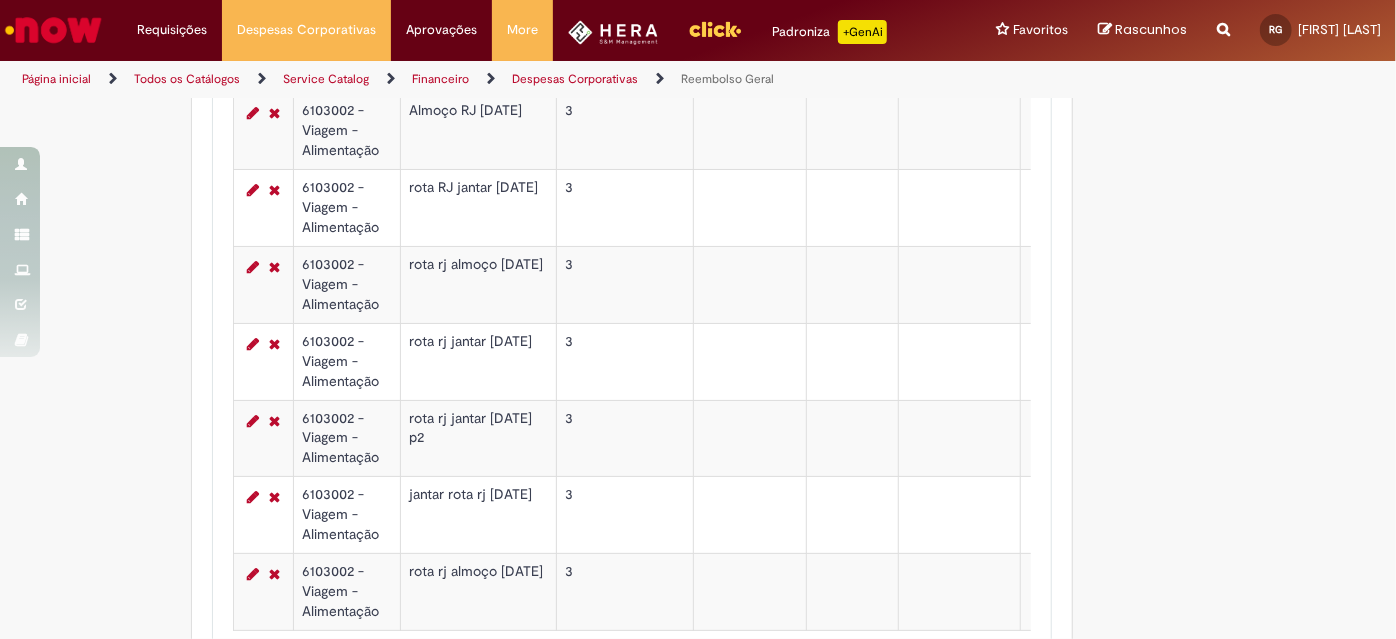 scroll, scrollTop: 1348, scrollLeft: 0, axis: vertical 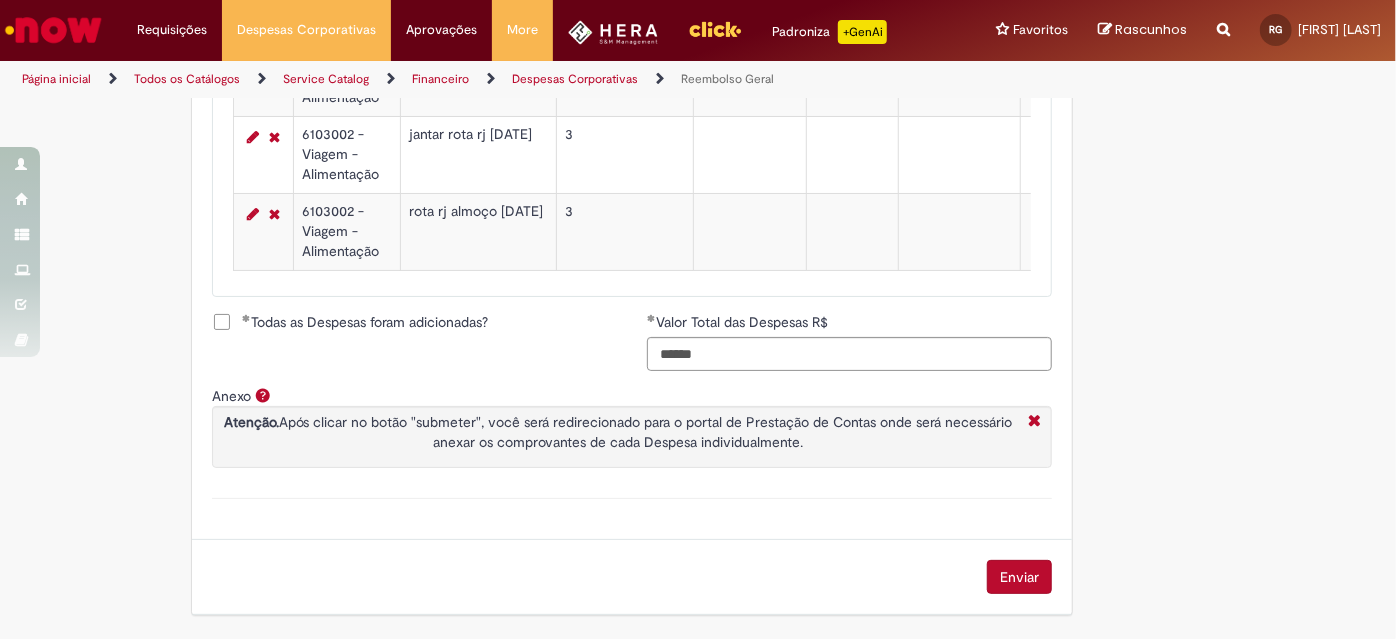 click on "Enviar" at bounding box center (1019, 577) 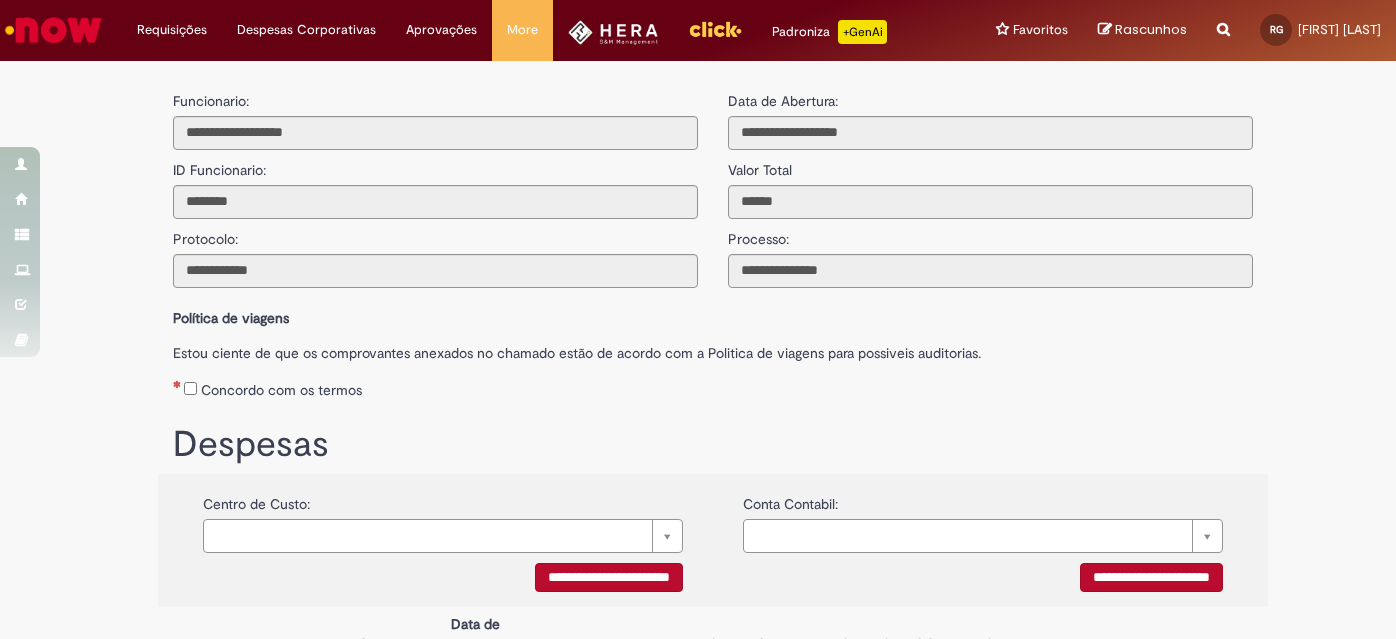 scroll, scrollTop: 0, scrollLeft: 0, axis: both 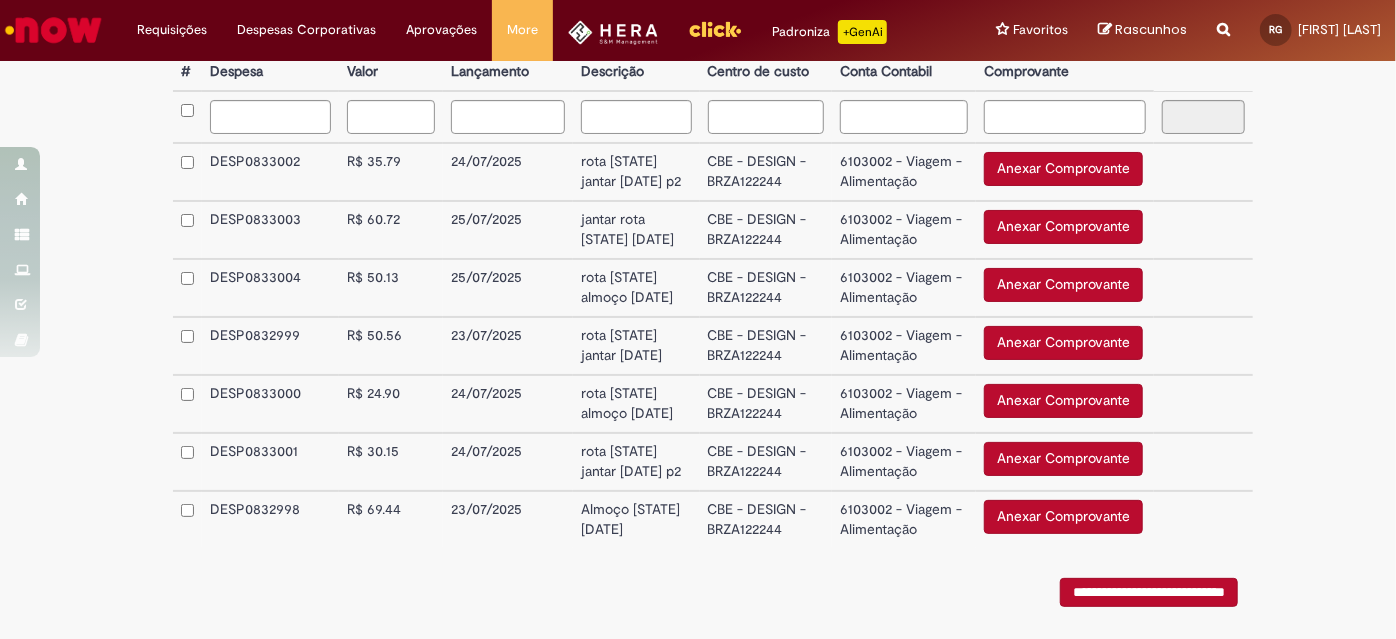click on "Anexar Comprovante" at bounding box center (1063, 169) 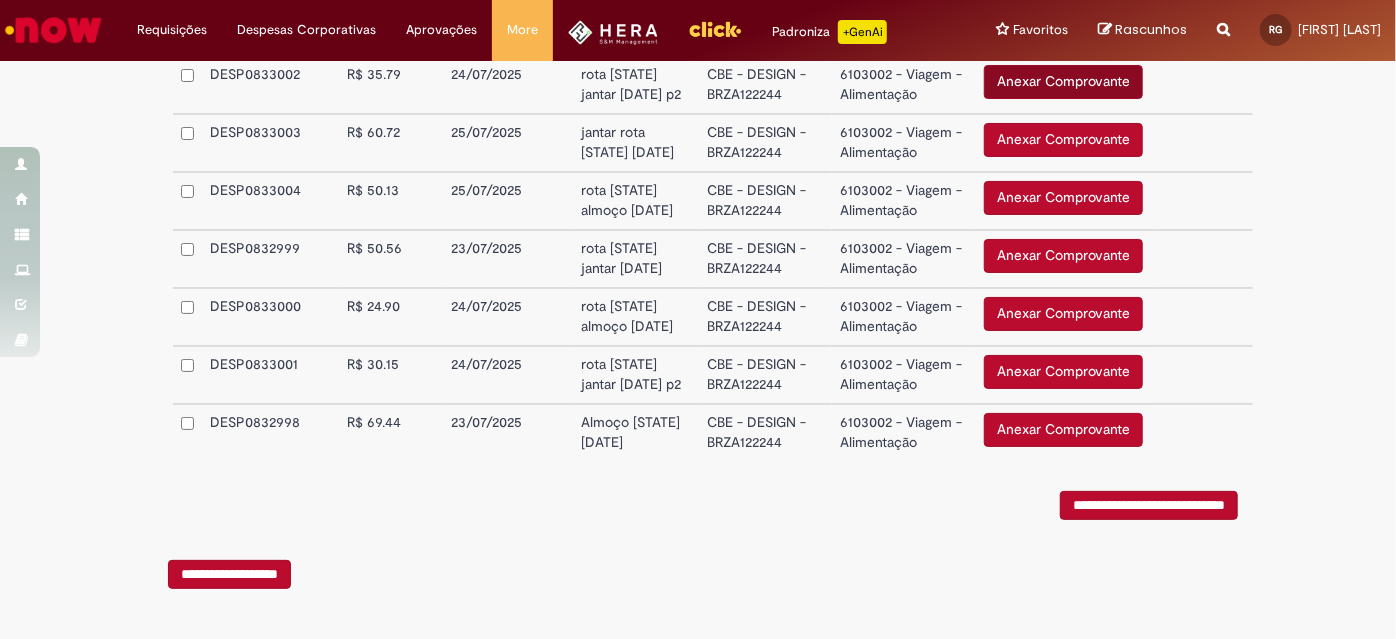 scroll, scrollTop: 663, scrollLeft: 0, axis: vertical 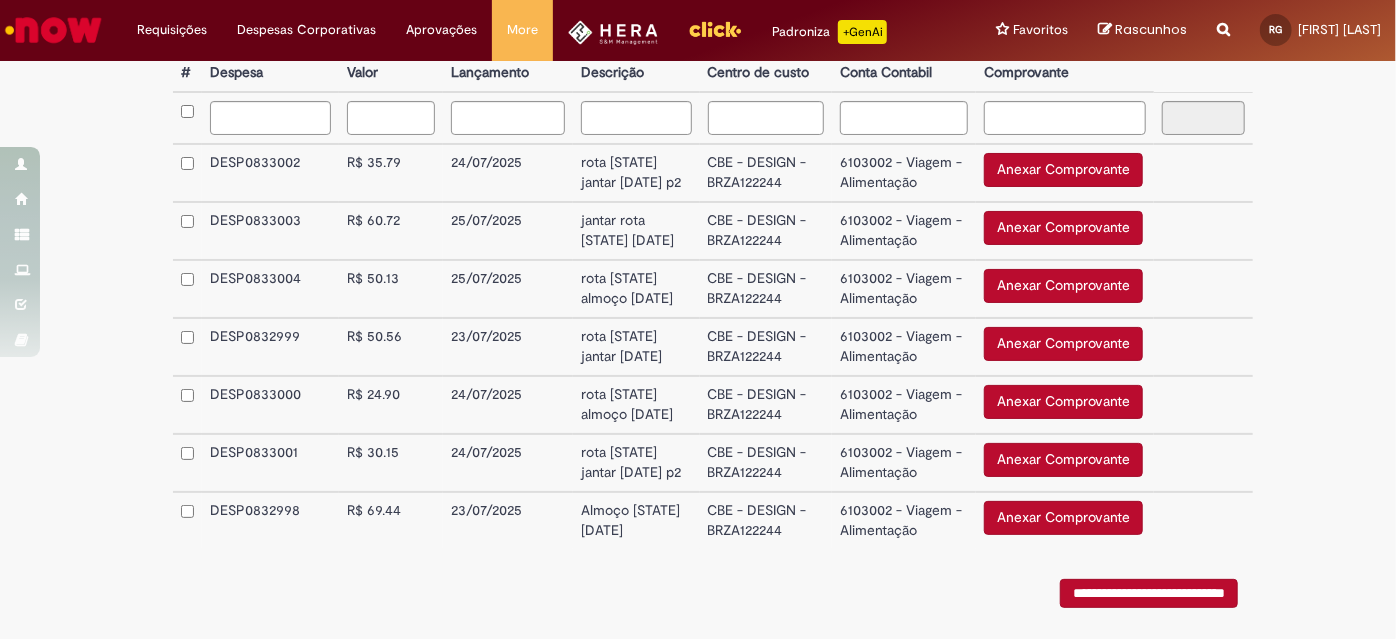 click on "Anexar Comprovante" at bounding box center [1063, 170] 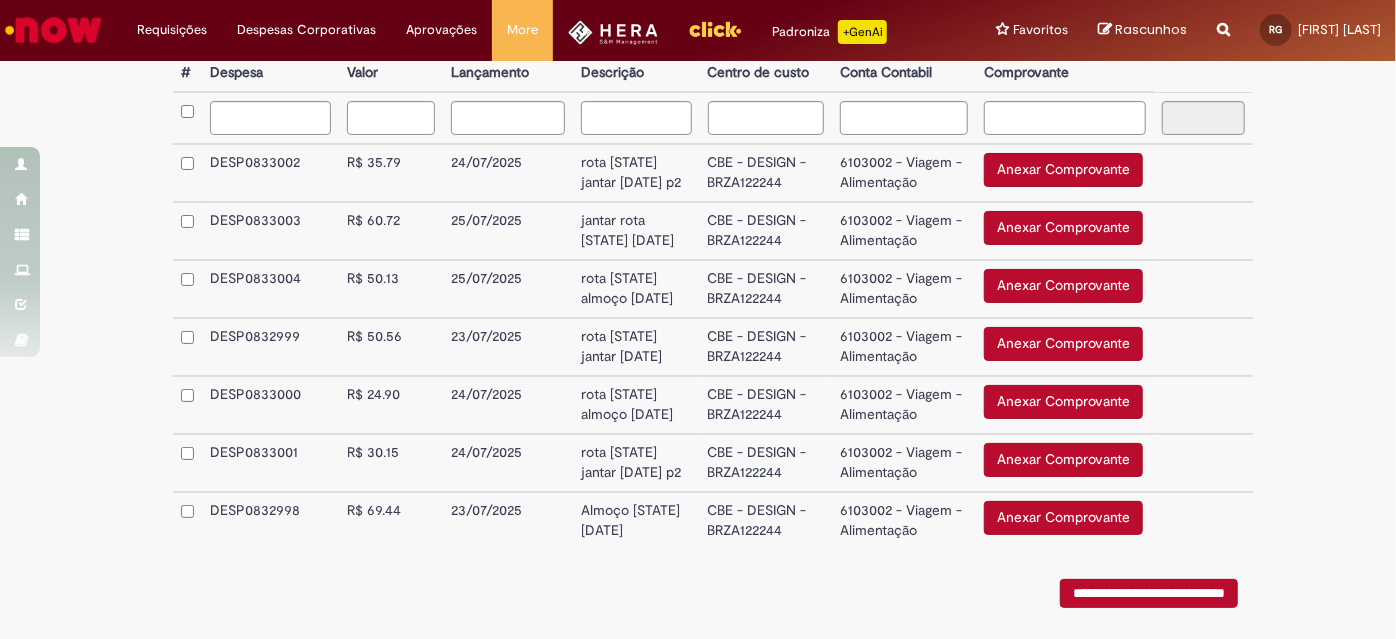 type 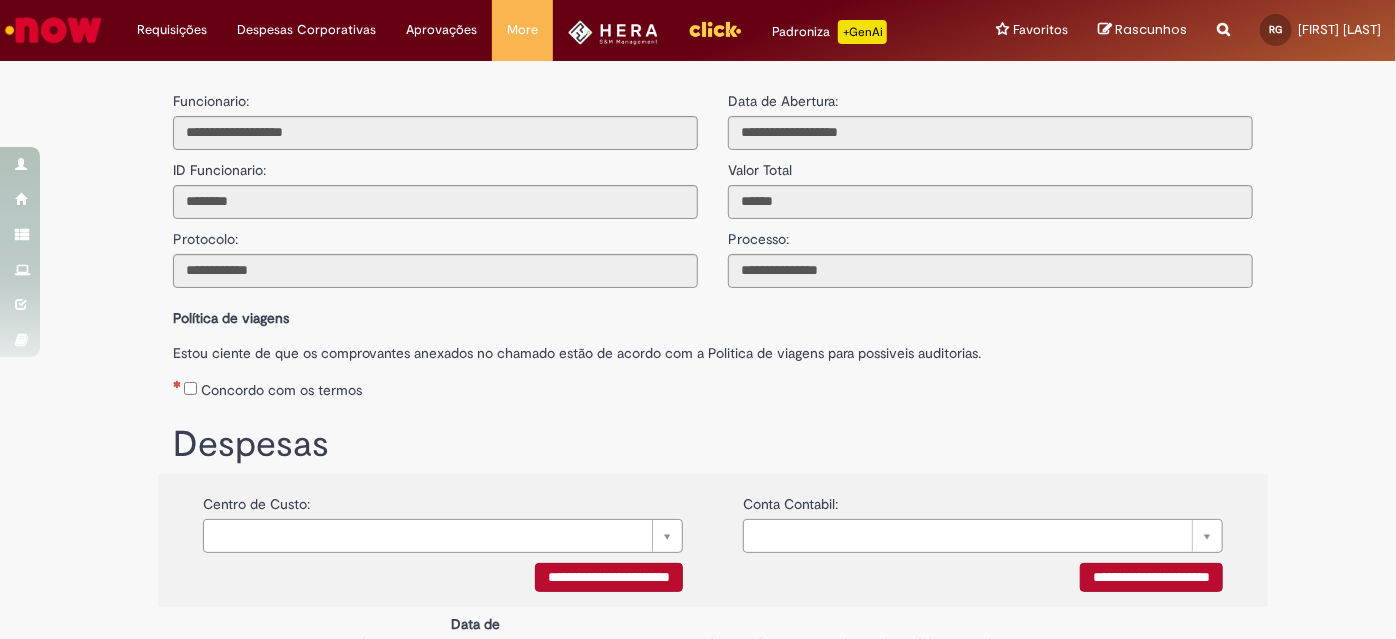 scroll, scrollTop: 663, scrollLeft: 0, axis: vertical 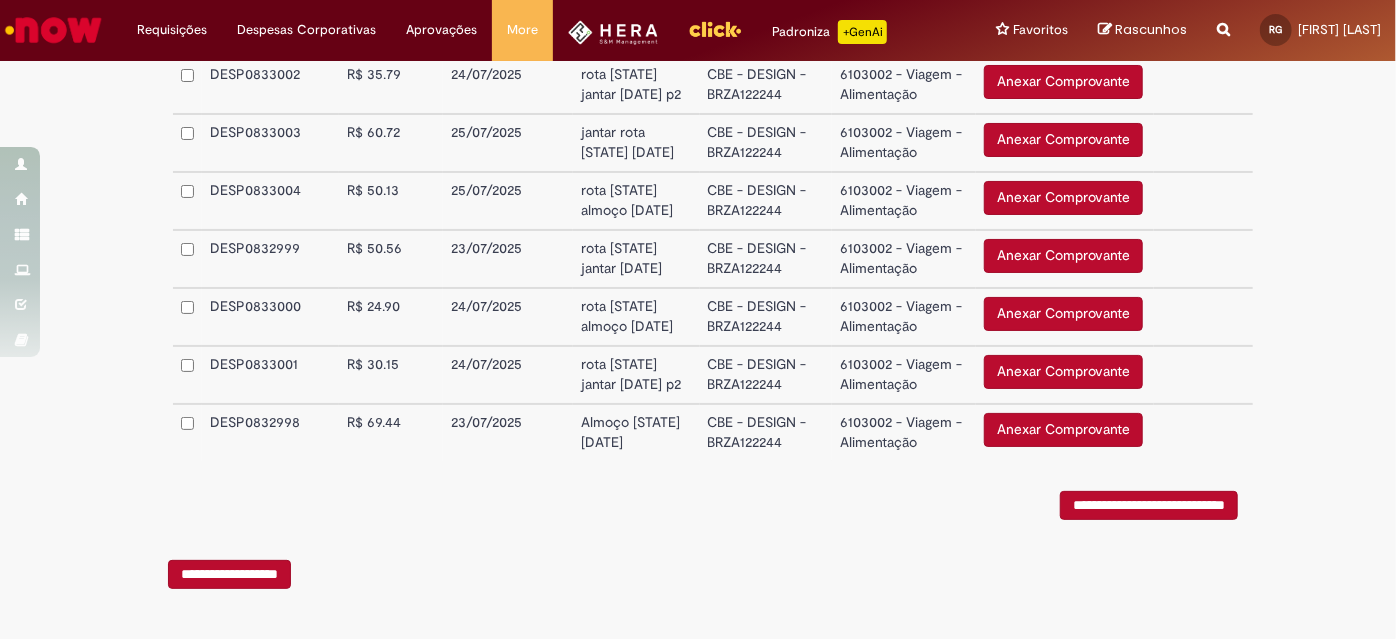 click on "Anexar Comprovante    Excluir o Comprovante" at bounding box center (1065, 259) 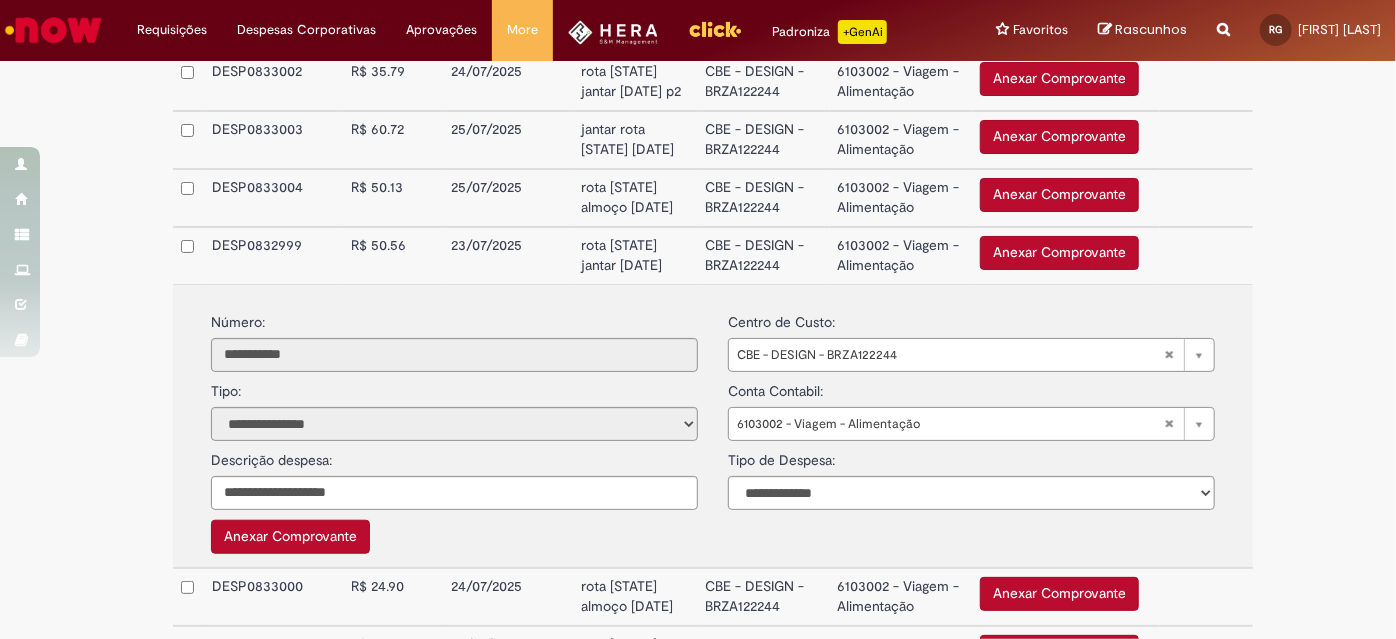 click on "Anexar Comprovante" at bounding box center (1059, 253) 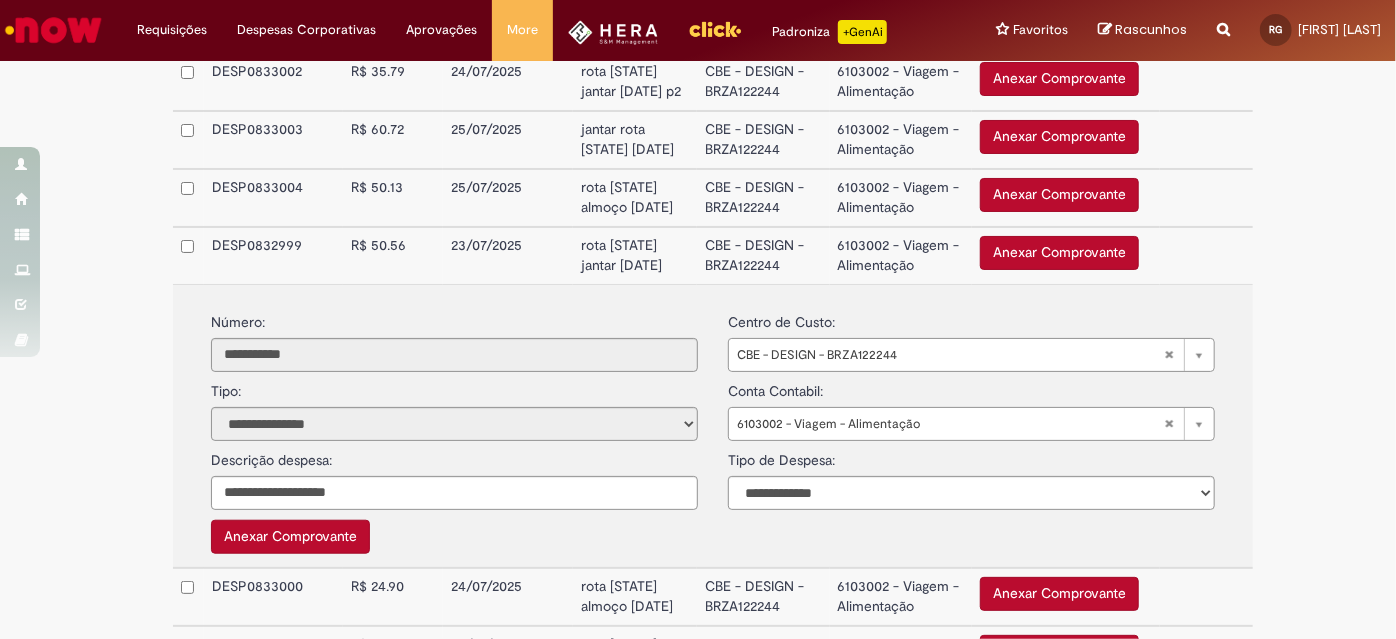 scroll, scrollTop: 845, scrollLeft: 0, axis: vertical 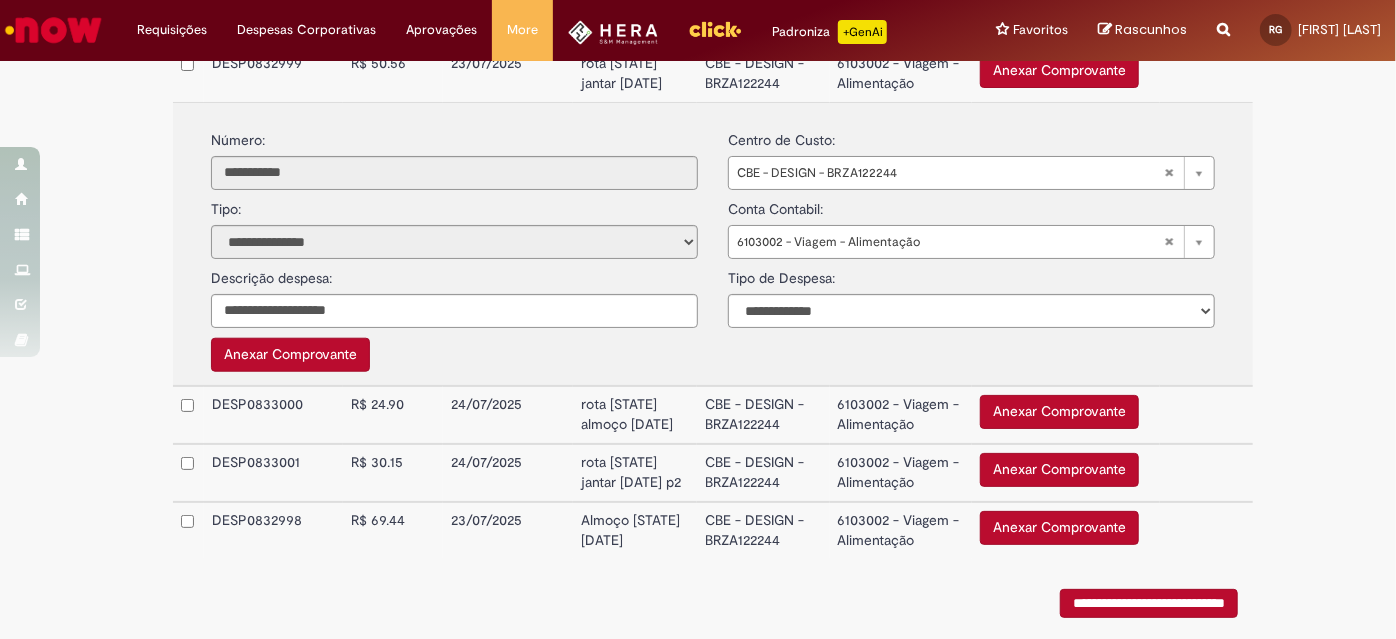 click on "Anexar Comprovante" at bounding box center [1059, 528] 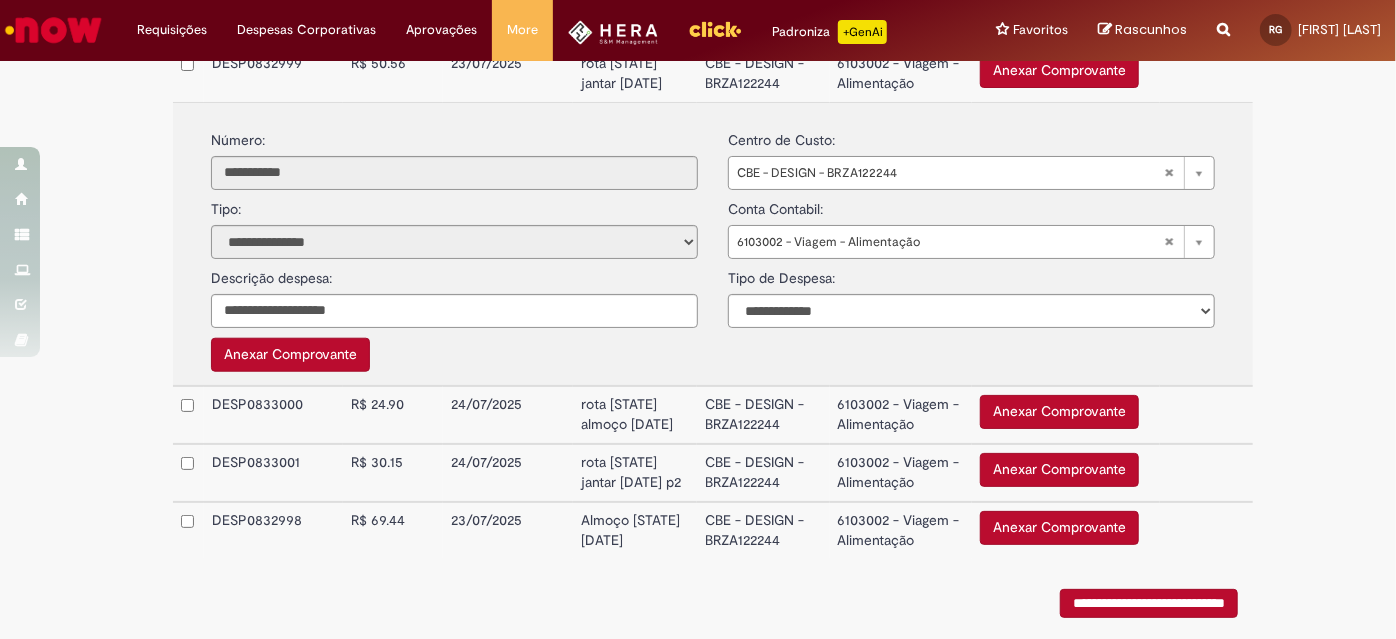 type 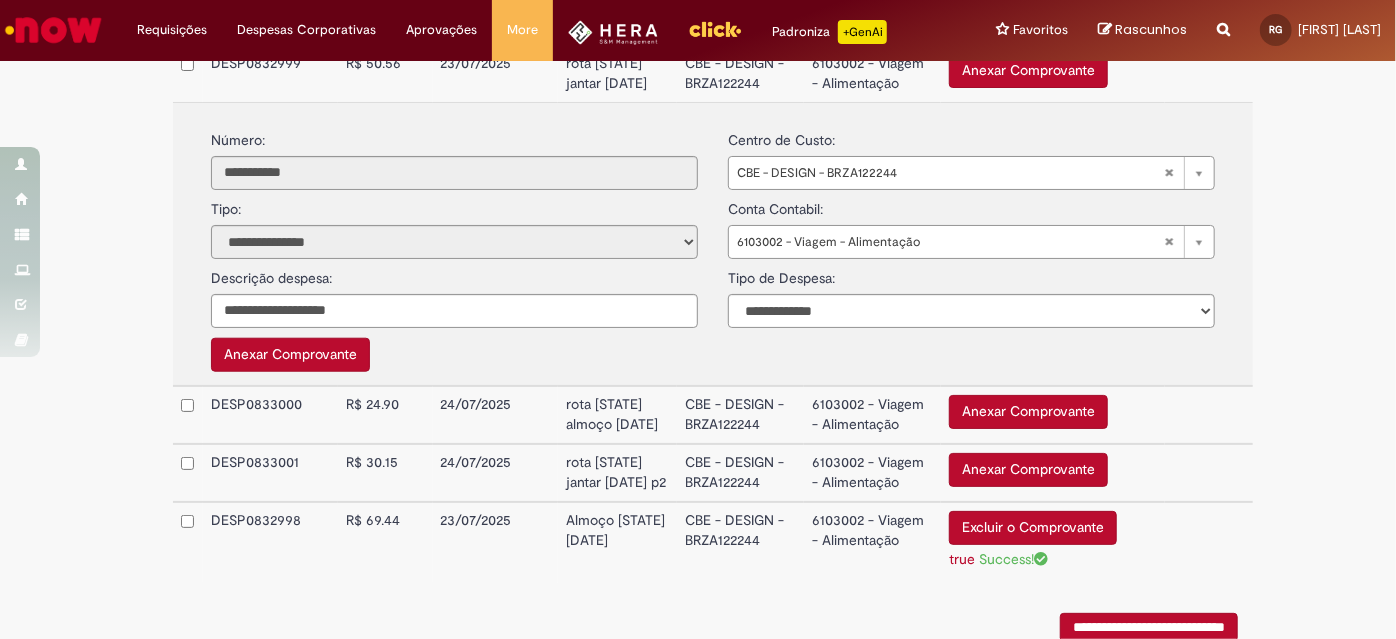 click on "Anexar Comprovante" at bounding box center [1028, 470] 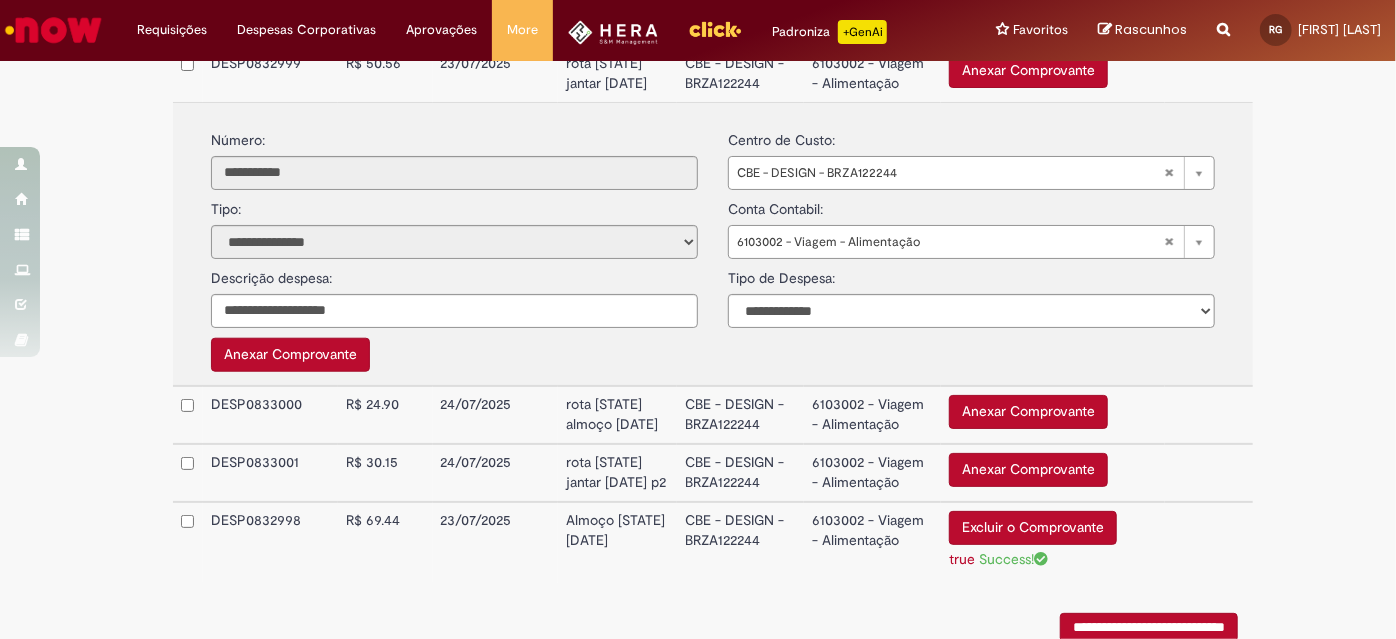 type 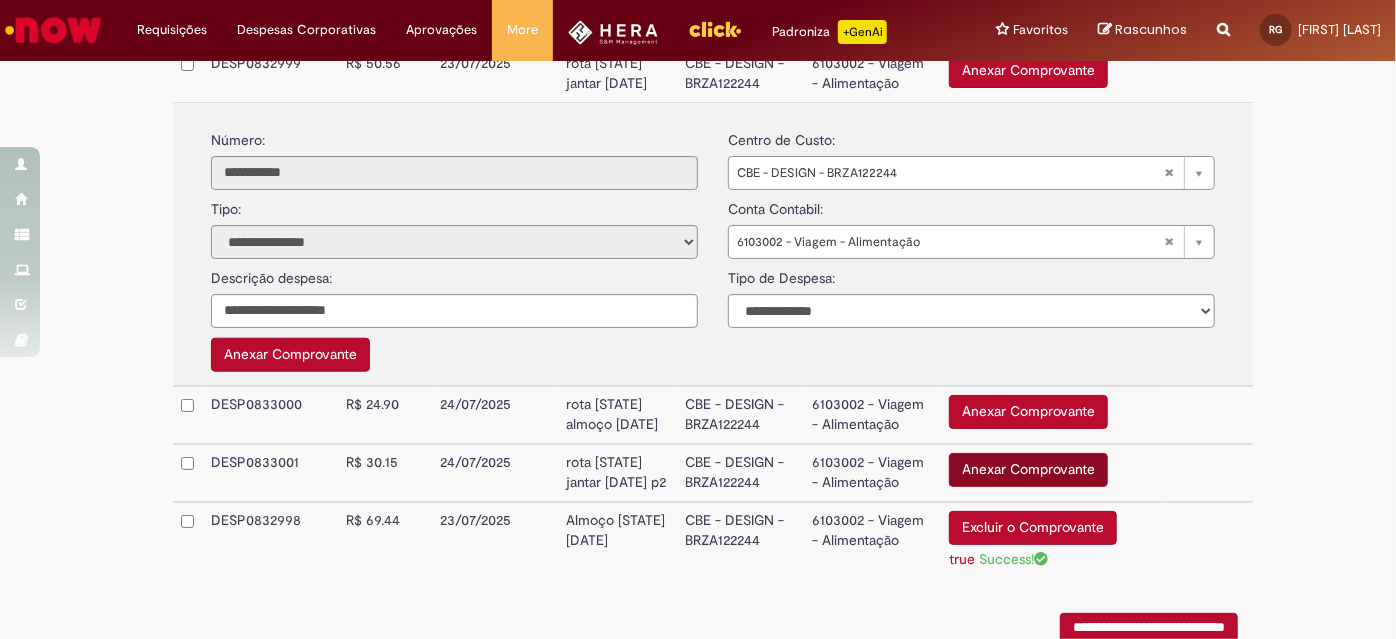 scroll, scrollTop: 936, scrollLeft: 0, axis: vertical 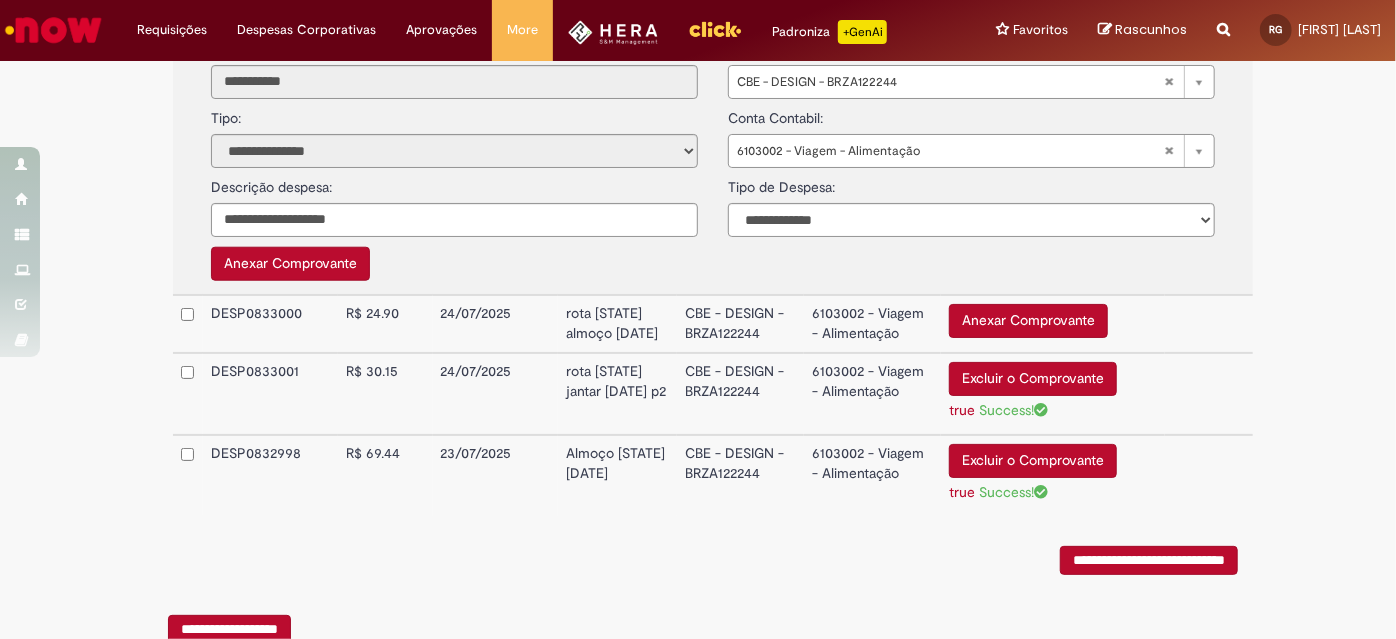 click on "Anexar Comprovante" at bounding box center (1028, 321) 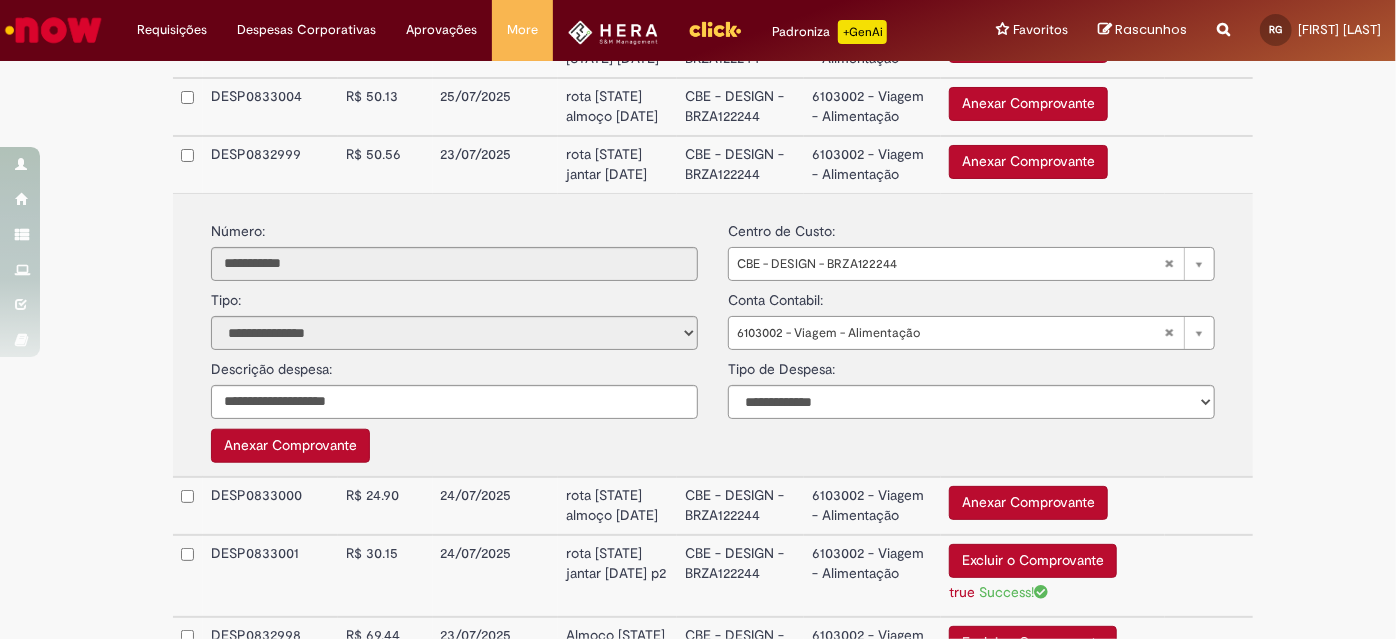 scroll, scrollTop: 663, scrollLeft: 0, axis: vertical 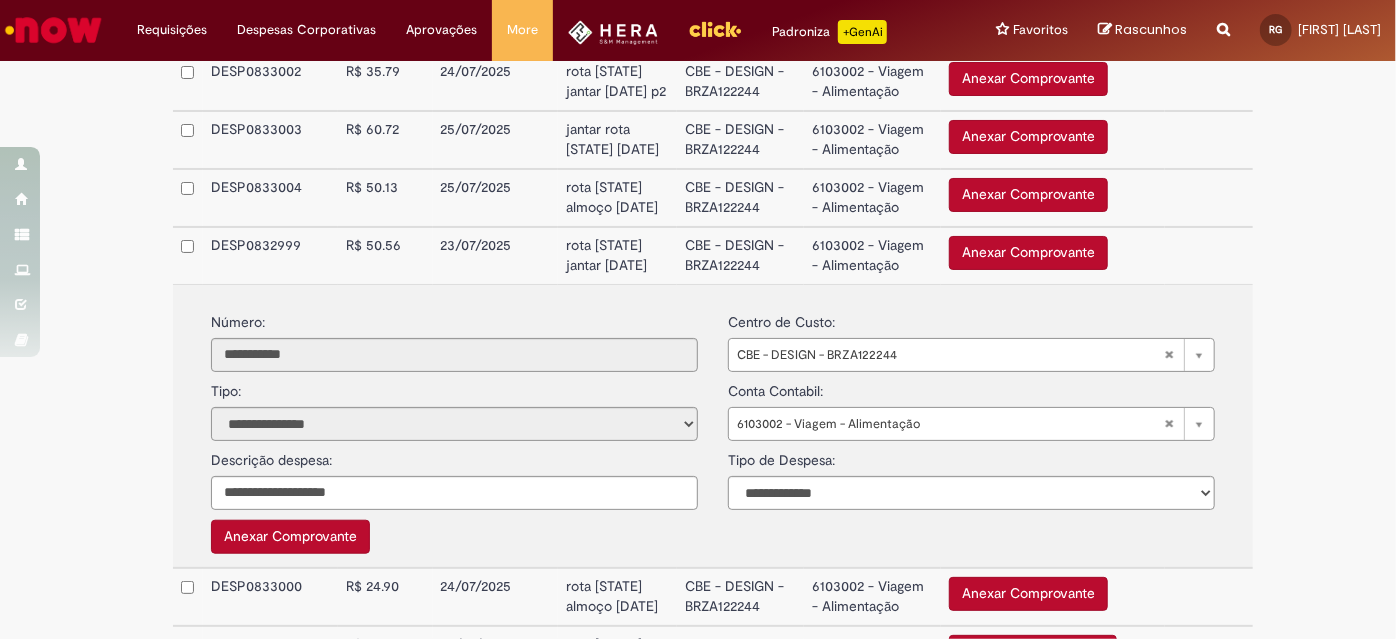 type 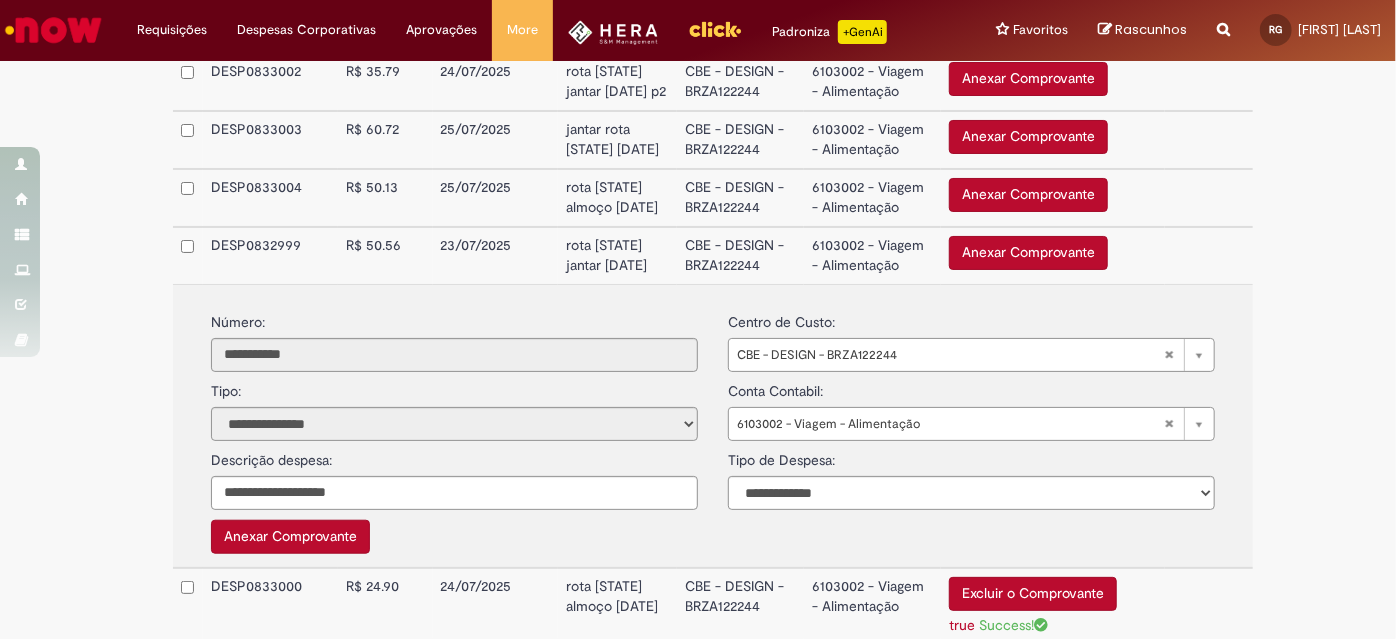 click on "rota [STATE] jantar [DATE]" at bounding box center [617, 255] 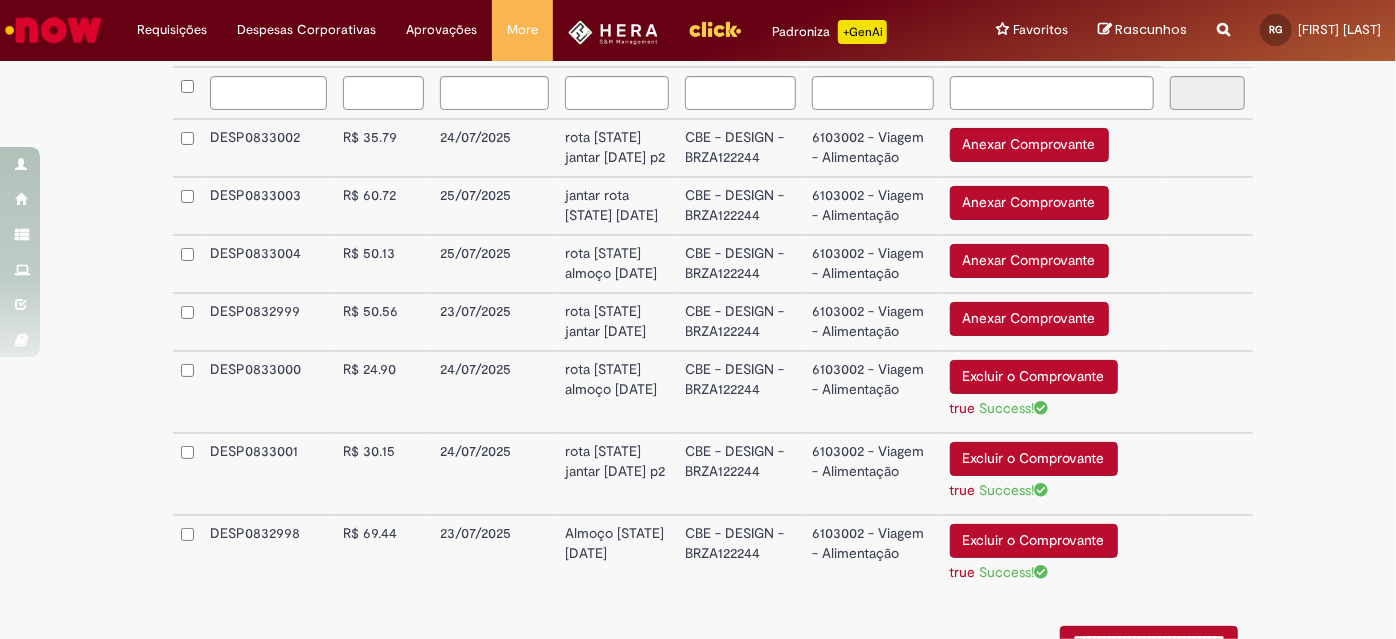 scroll, scrollTop: 481, scrollLeft: 0, axis: vertical 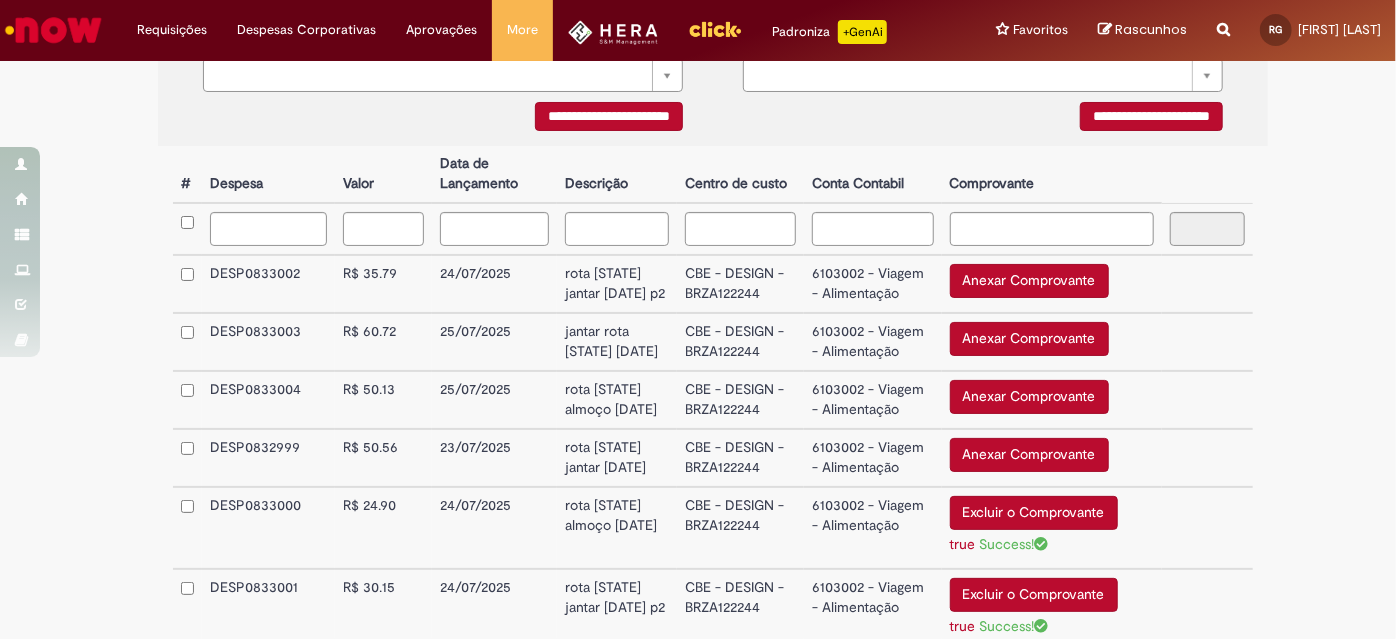 click on "Anexar Comprovante" at bounding box center (1029, 281) 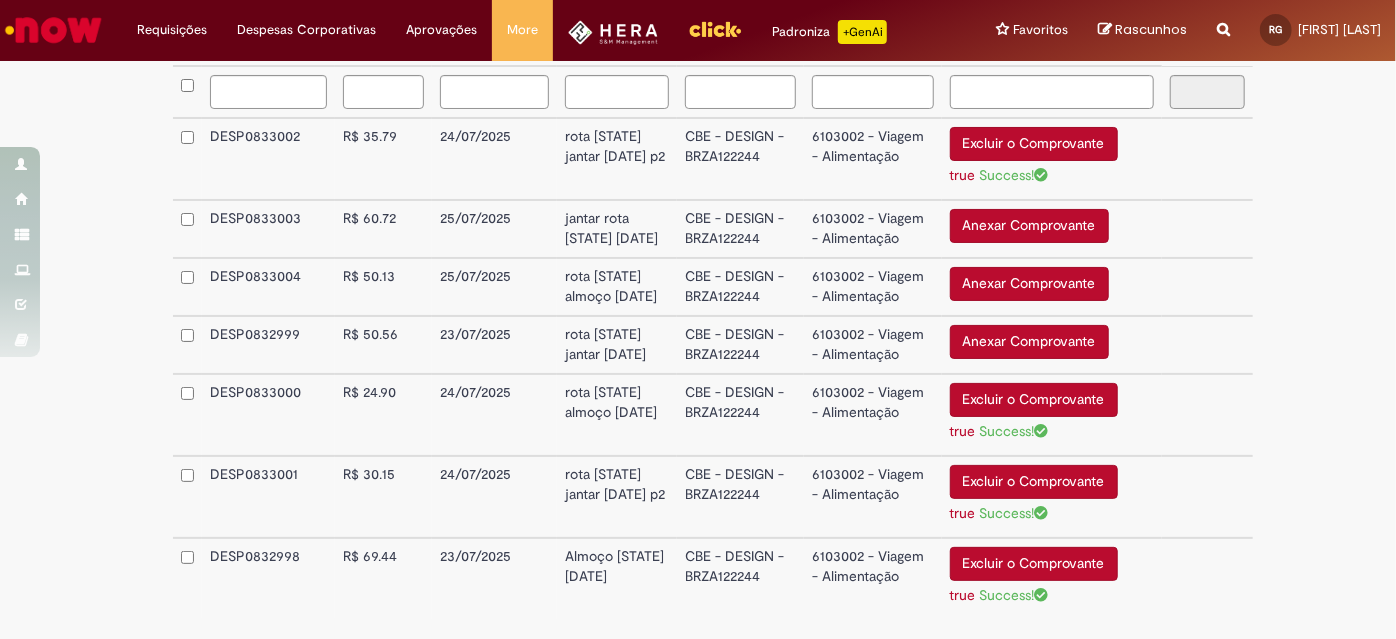 scroll, scrollTop: 485, scrollLeft: 0, axis: vertical 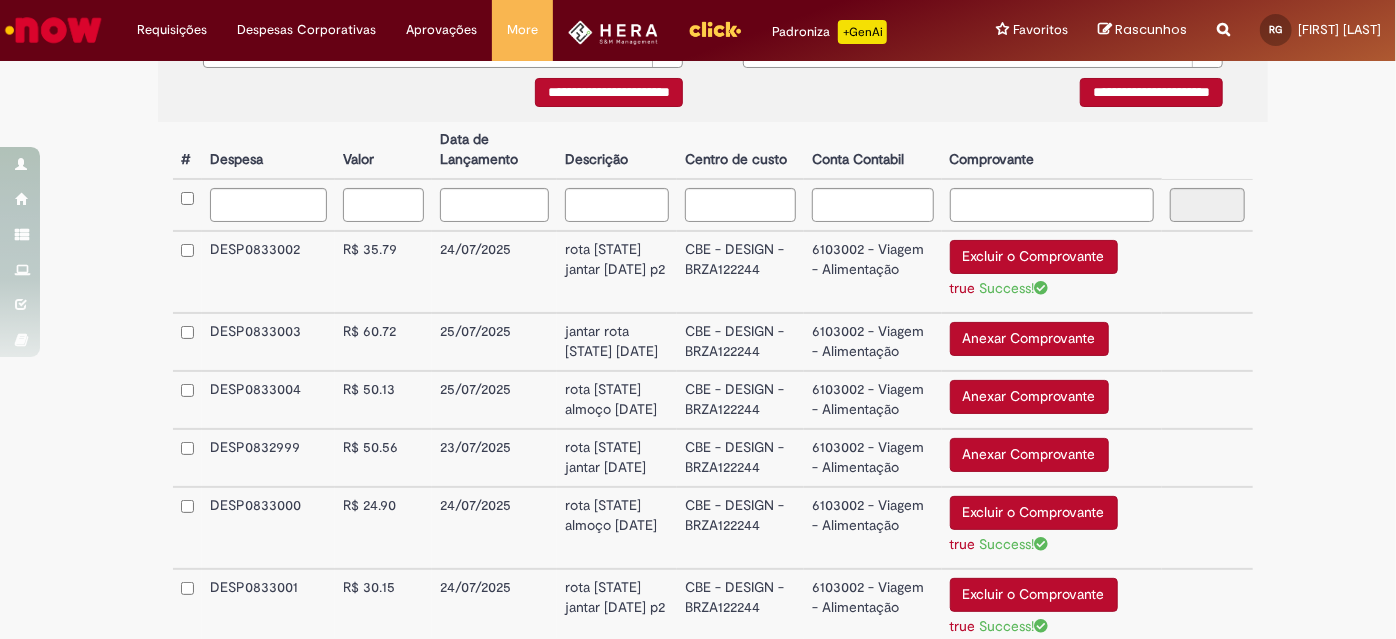 click on "Anexar Comprovante" at bounding box center (1029, 339) 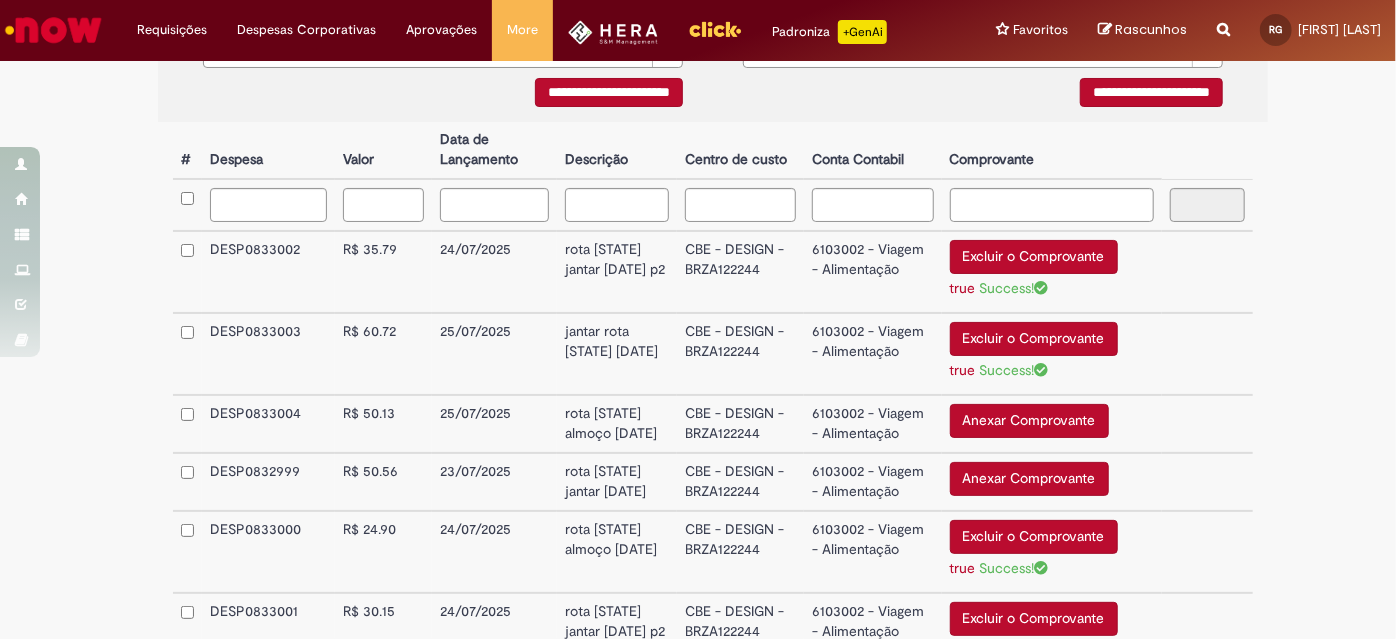 scroll, scrollTop: 576, scrollLeft: 0, axis: vertical 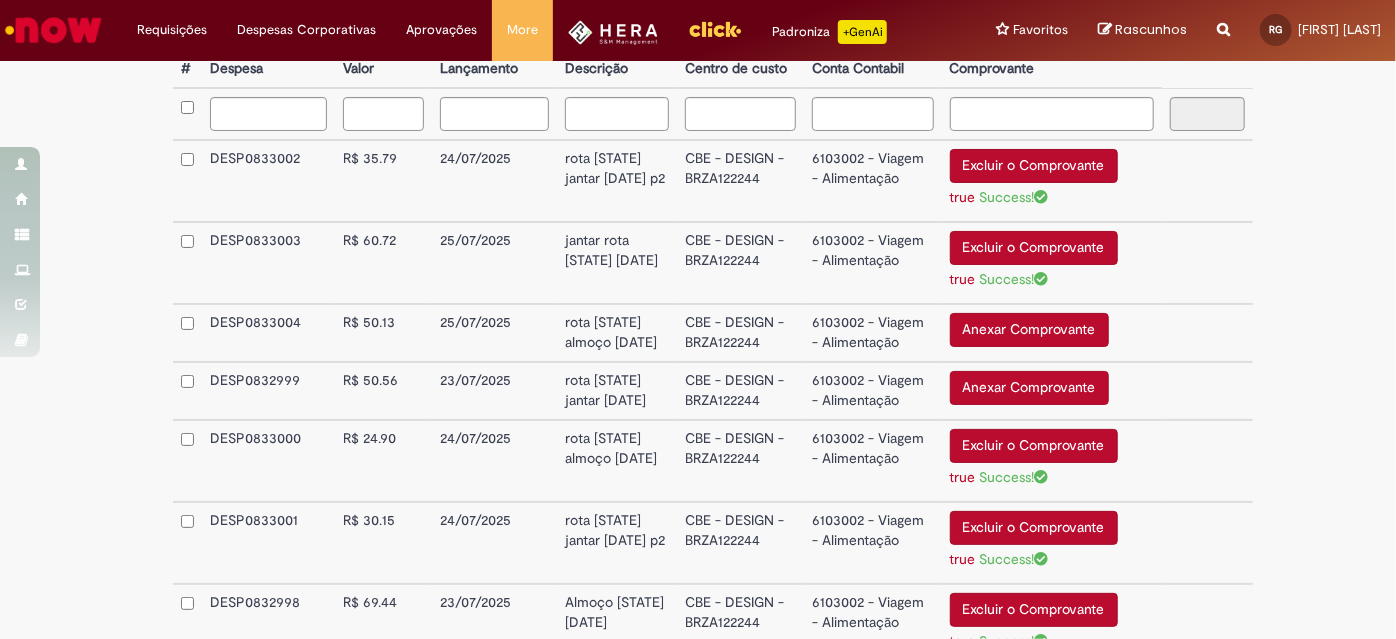 click on "Anexar Comprovante" at bounding box center (1029, 330) 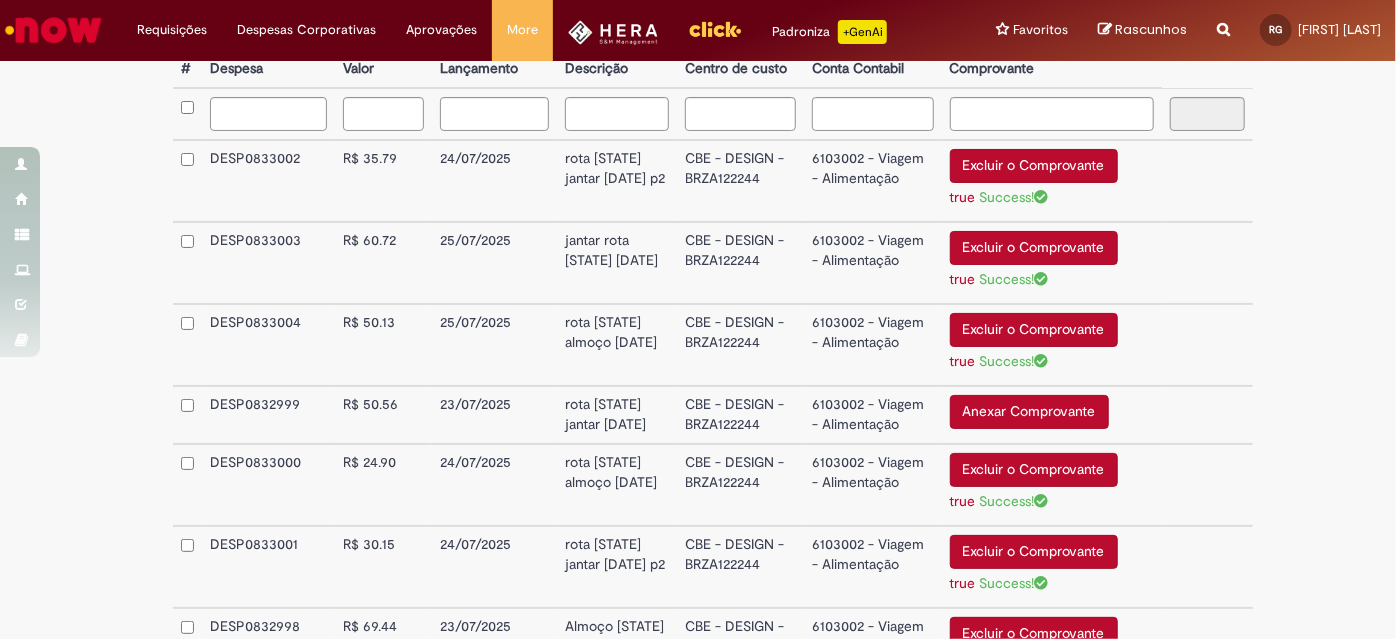 scroll, scrollTop: 394, scrollLeft: 0, axis: vertical 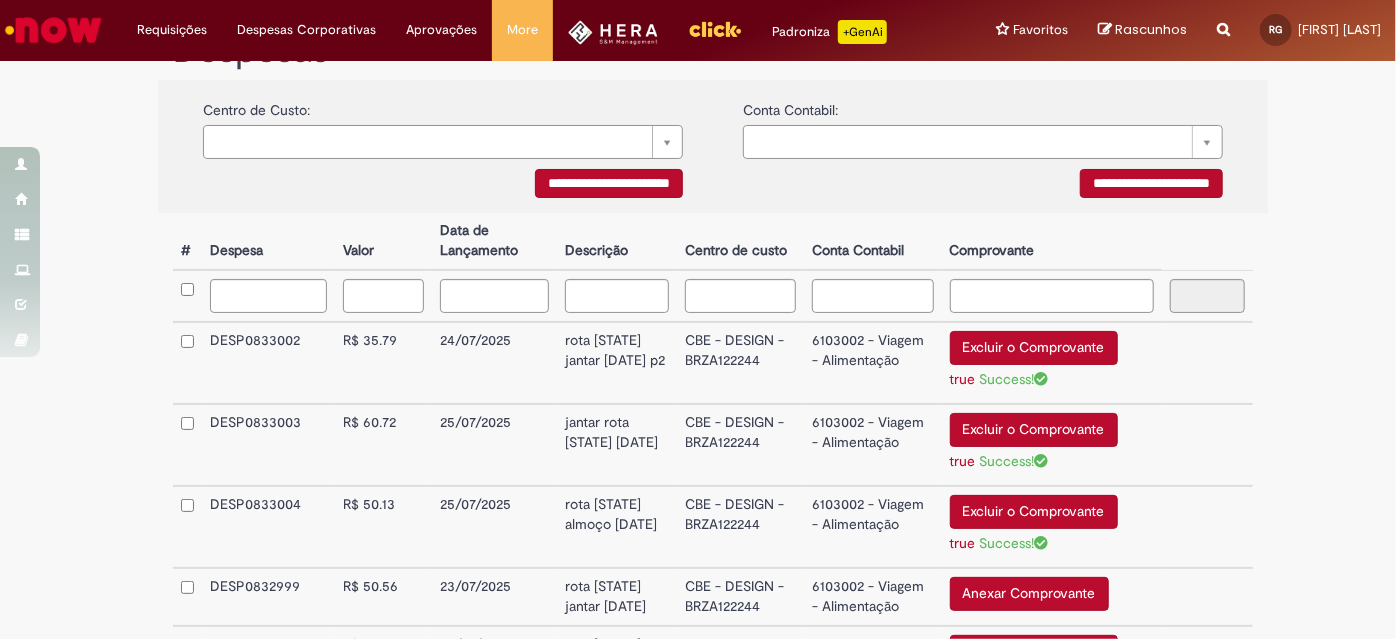 click on "Success!" at bounding box center [1014, 379] 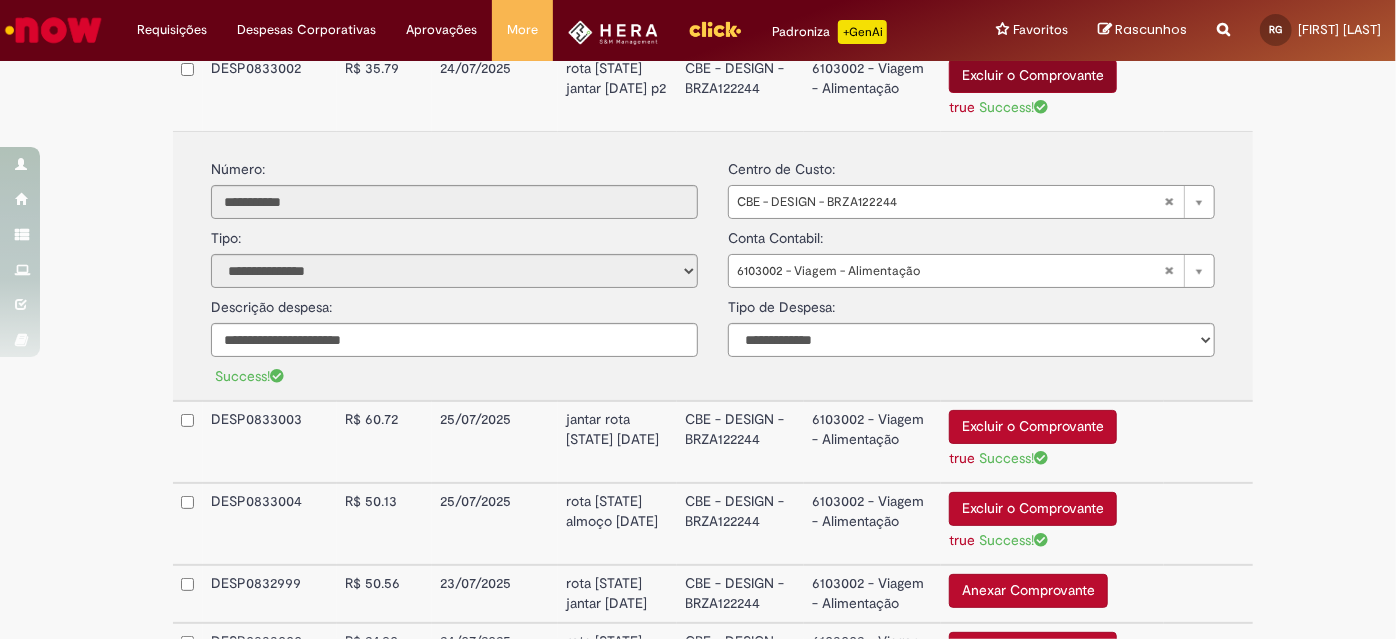 scroll, scrollTop: 485, scrollLeft: 0, axis: vertical 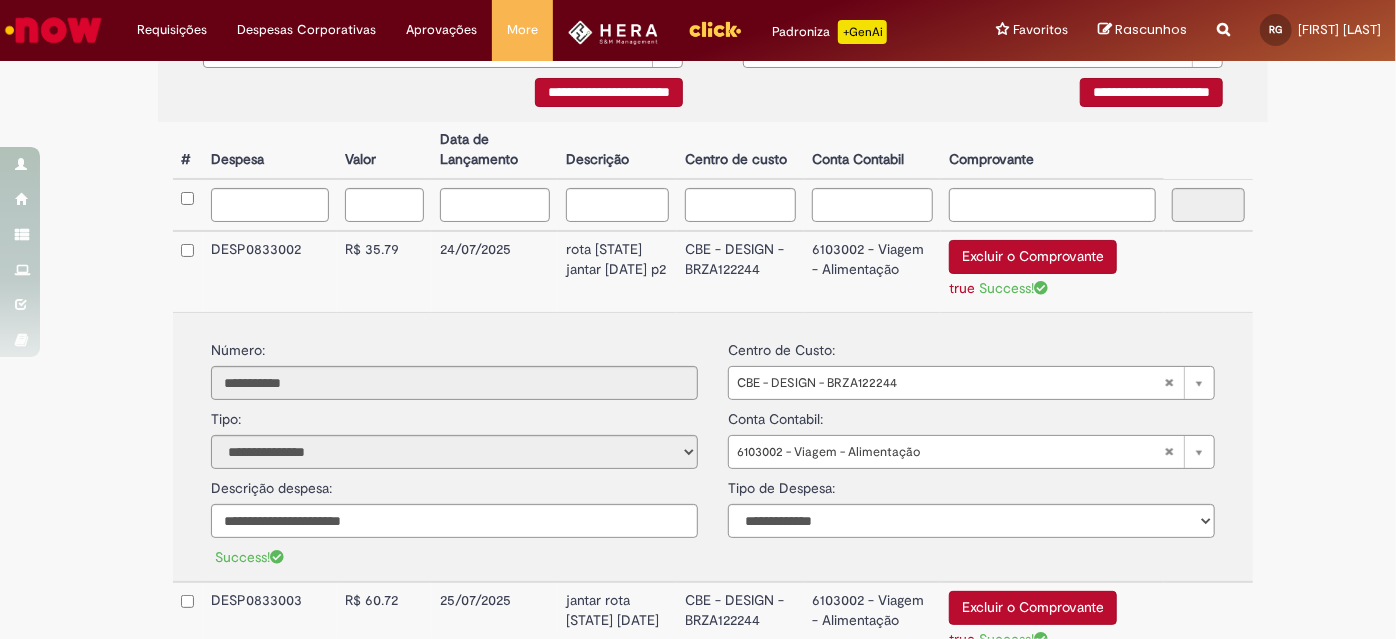 click on "true" at bounding box center [962, 288] 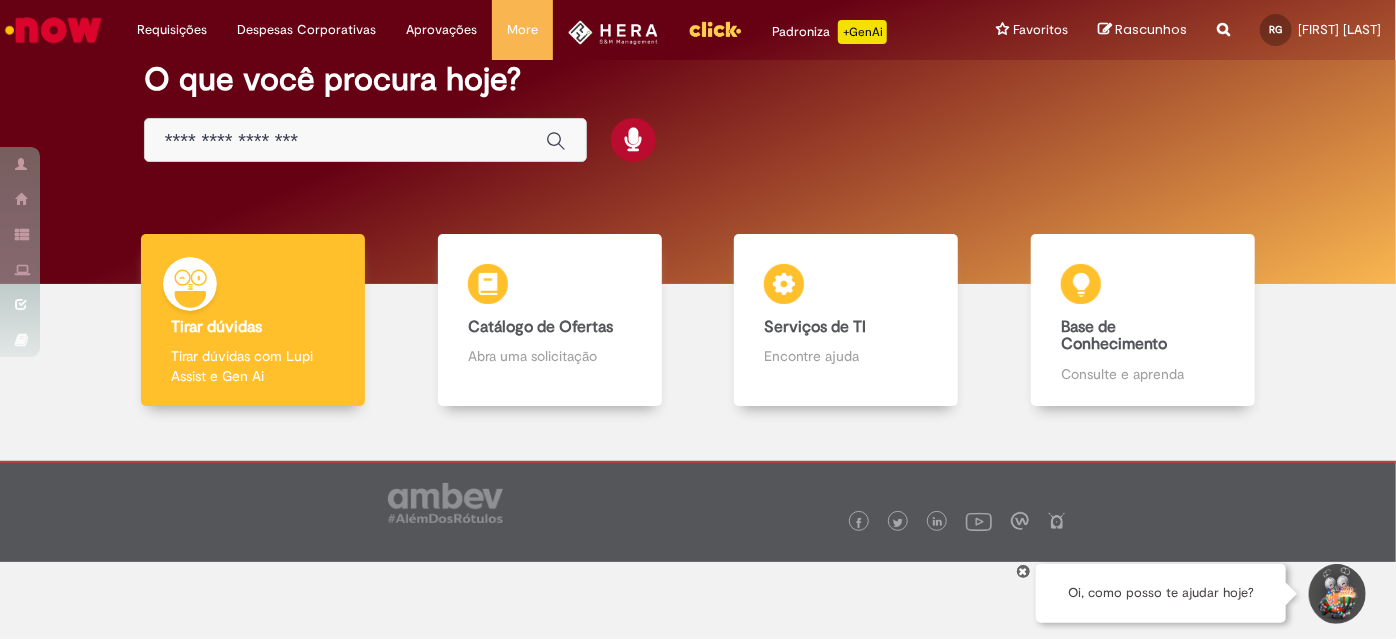 scroll, scrollTop: 0, scrollLeft: 0, axis: both 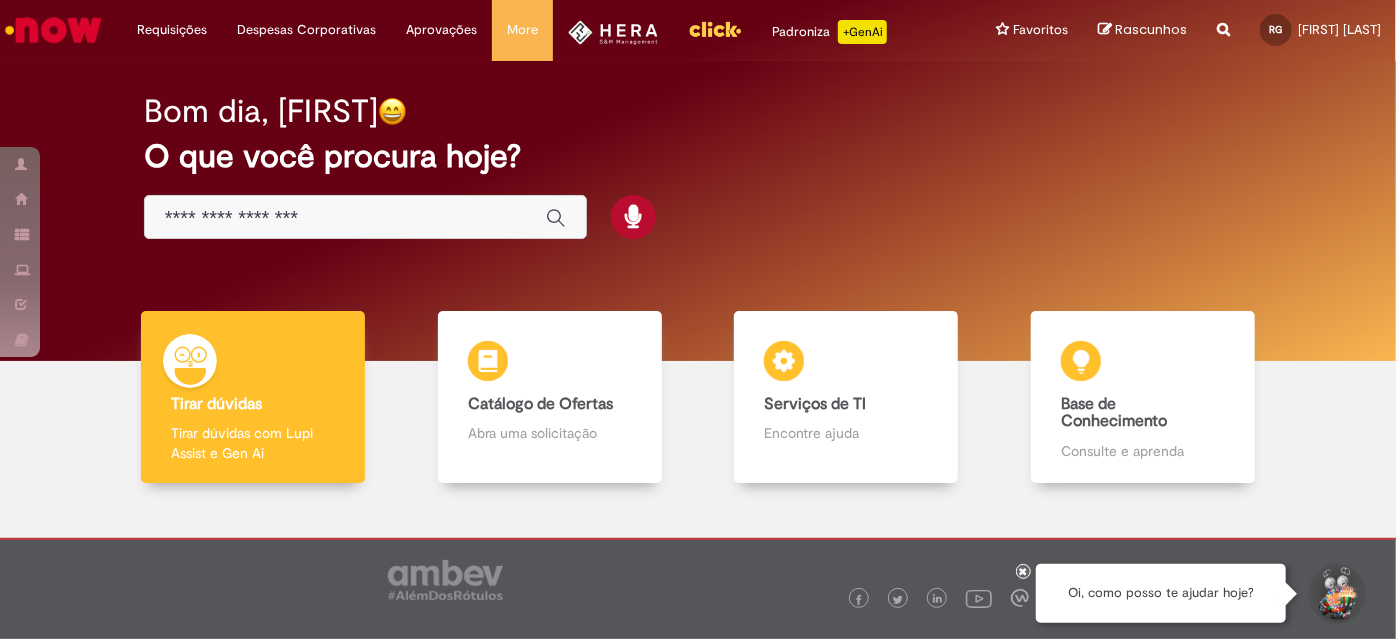 click on "Serviços de TI
Serviços de TI
Encontre ajuda" at bounding box center [846, 397] 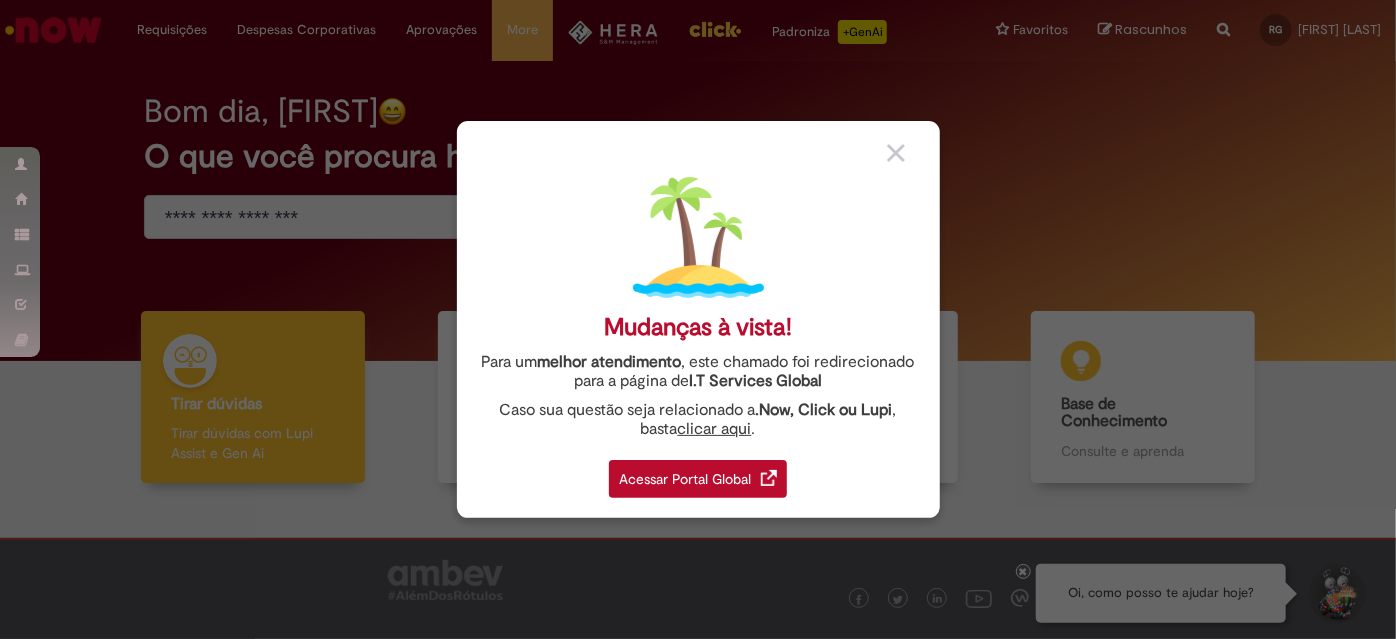 click at bounding box center (896, 153) 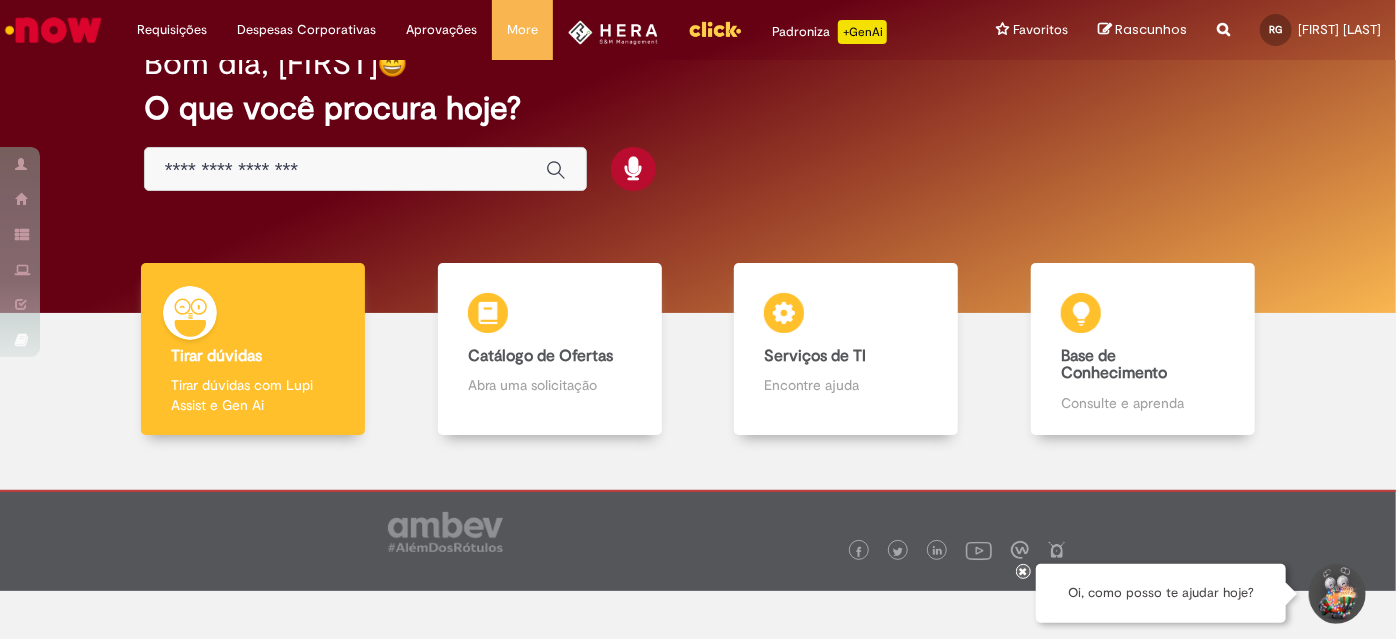scroll, scrollTop: 0, scrollLeft: 0, axis: both 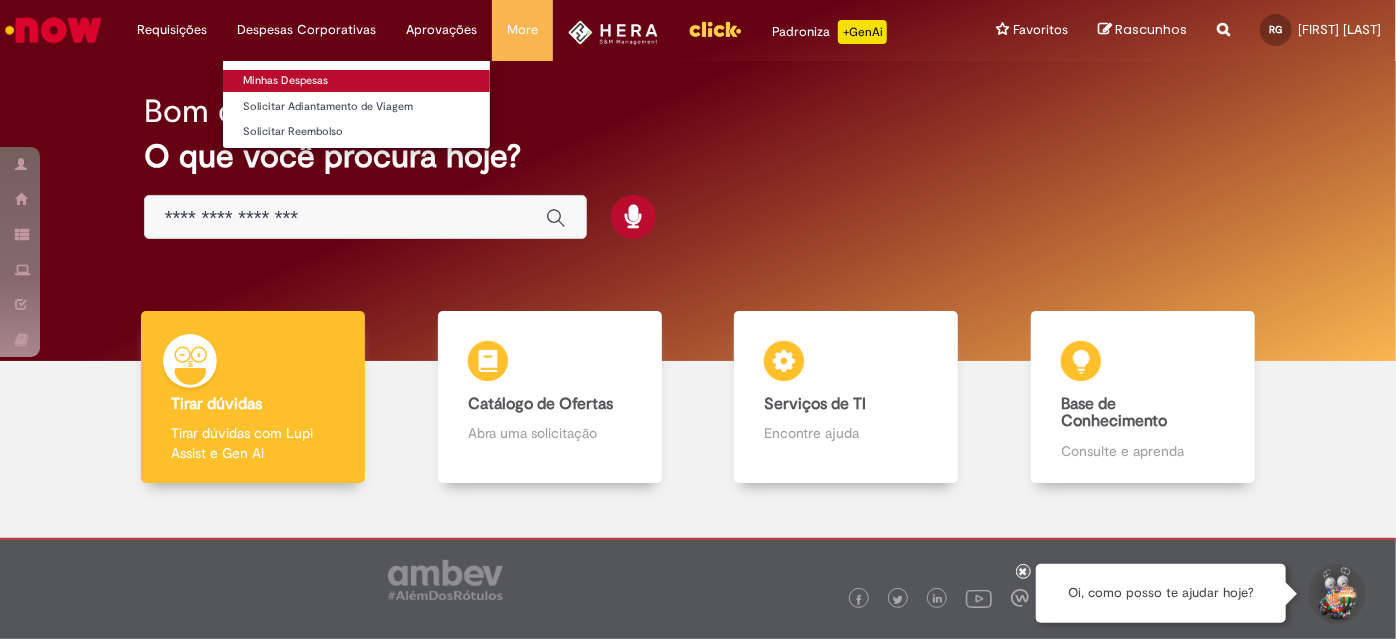 click on "Minhas Despesas" at bounding box center [356, 81] 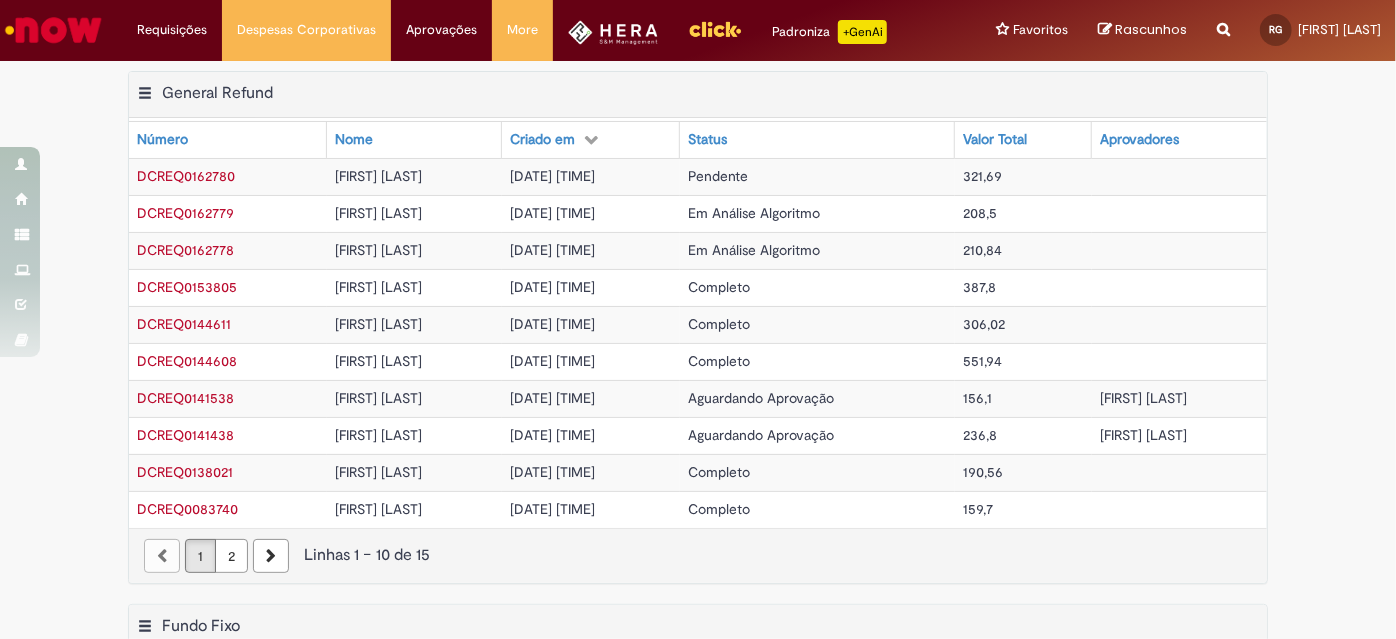 click on "[DATE] [TIME]" at bounding box center [552, 176] 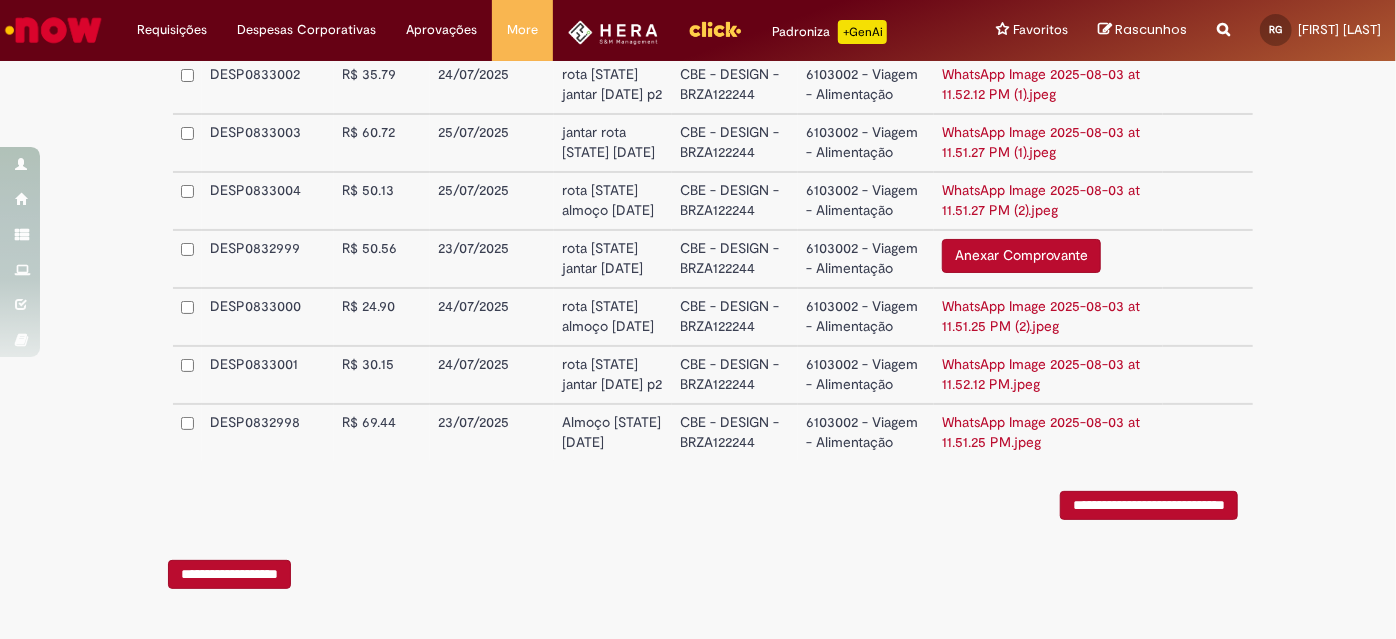 scroll, scrollTop: 573, scrollLeft: 0, axis: vertical 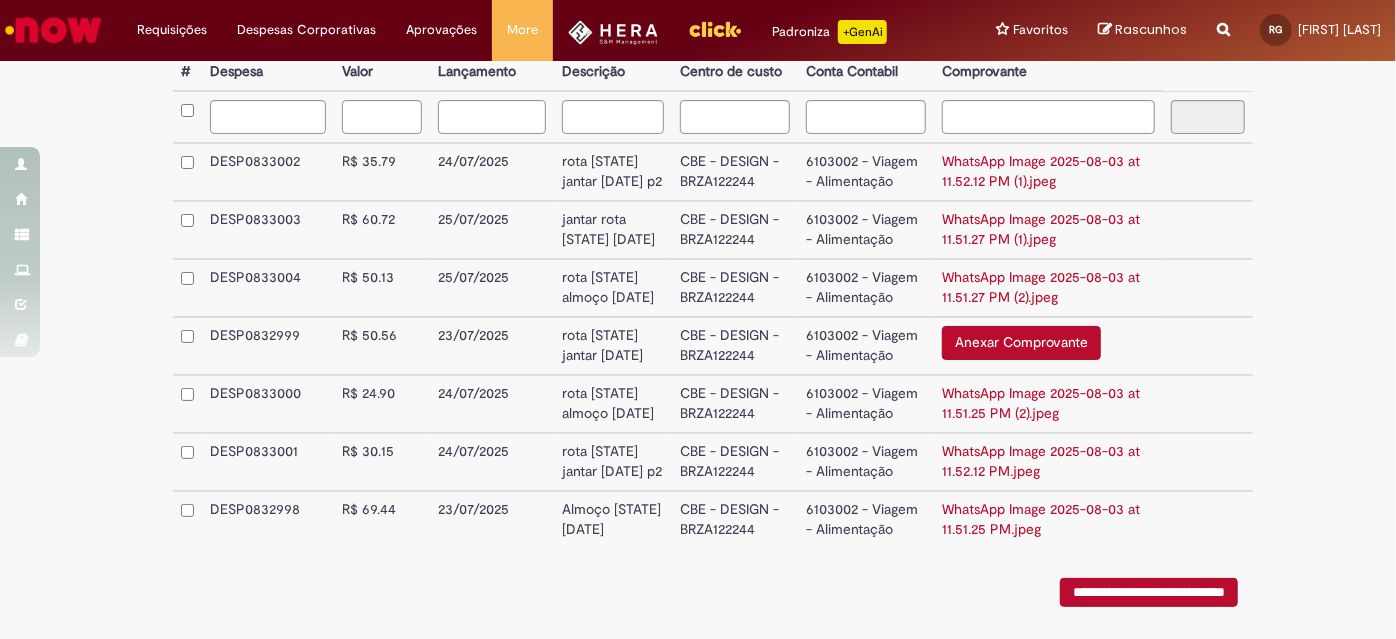 click on "WhatsApp Image 2025-08-03 at 11.51.27 PM (1).jpeg" at bounding box center (1041, 229) 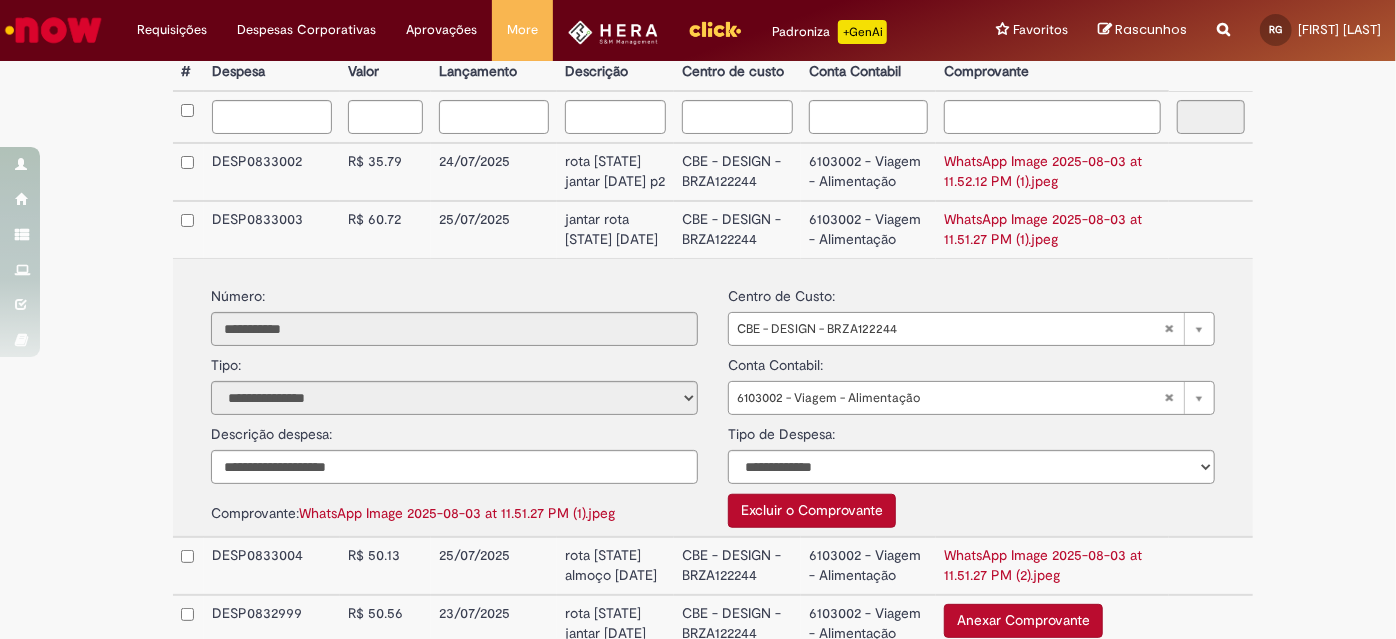 click on "DESP0833003" at bounding box center (272, 229) 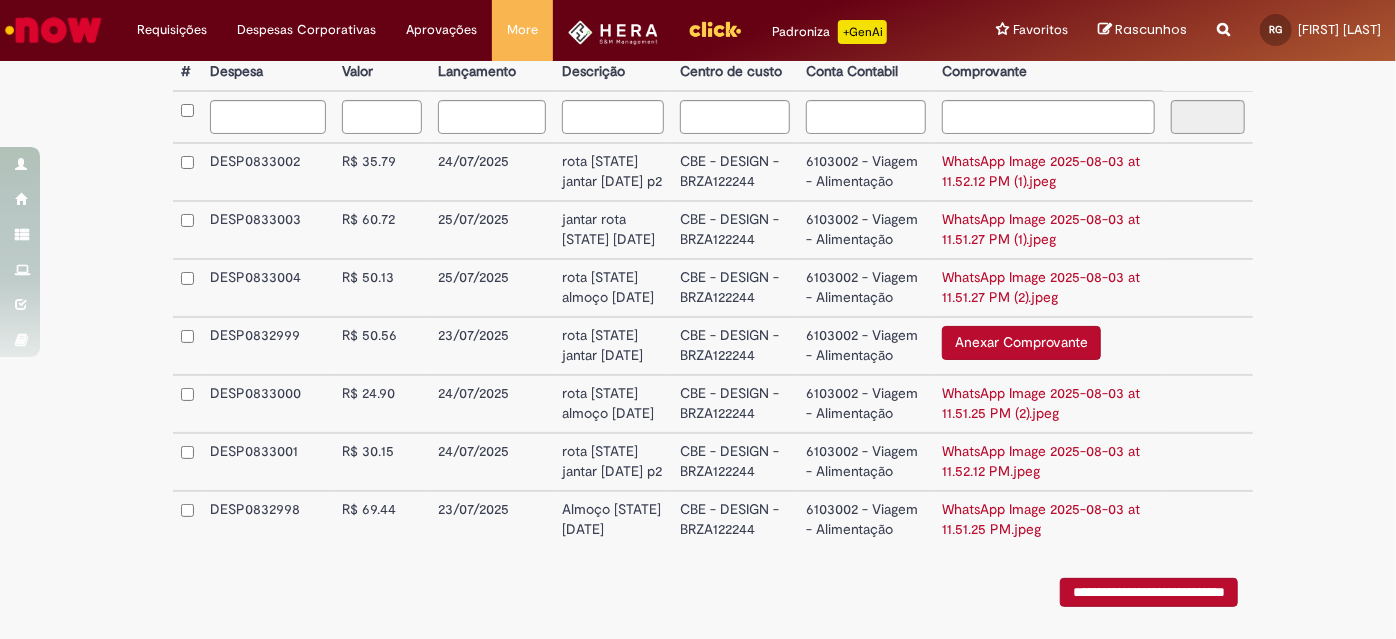 click on "Anexar Comprovante" at bounding box center [1021, 343] 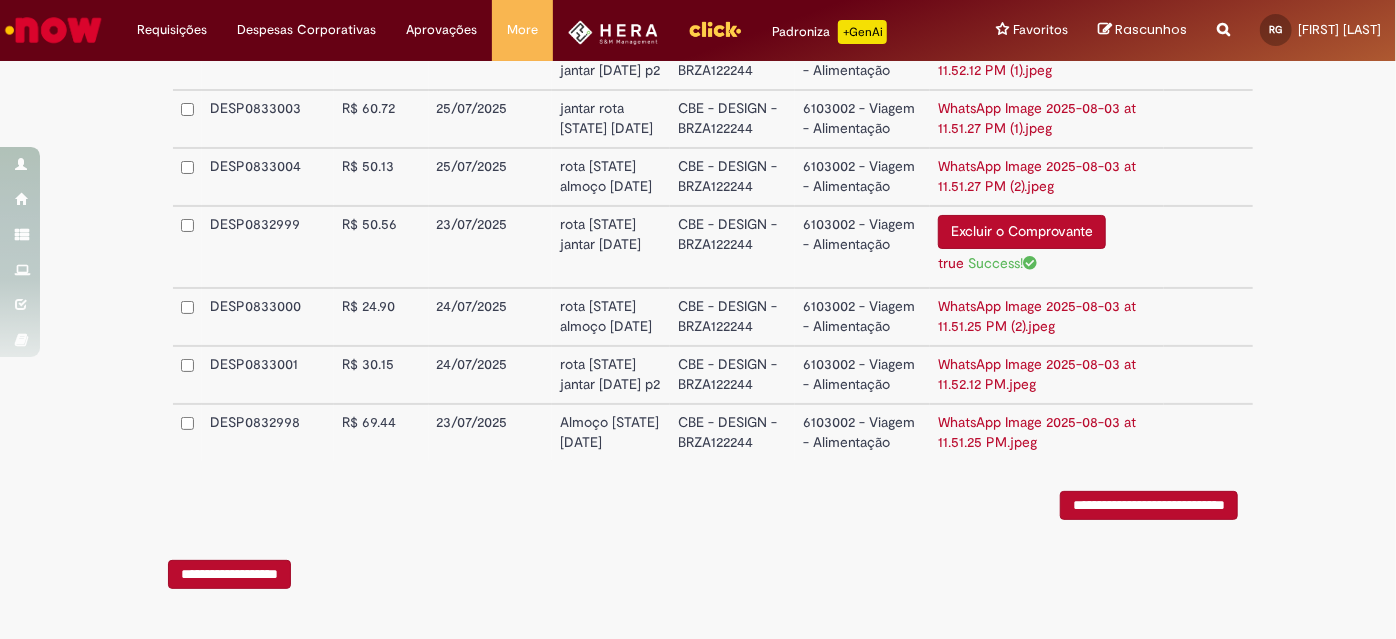 scroll, scrollTop: 687, scrollLeft: 0, axis: vertical 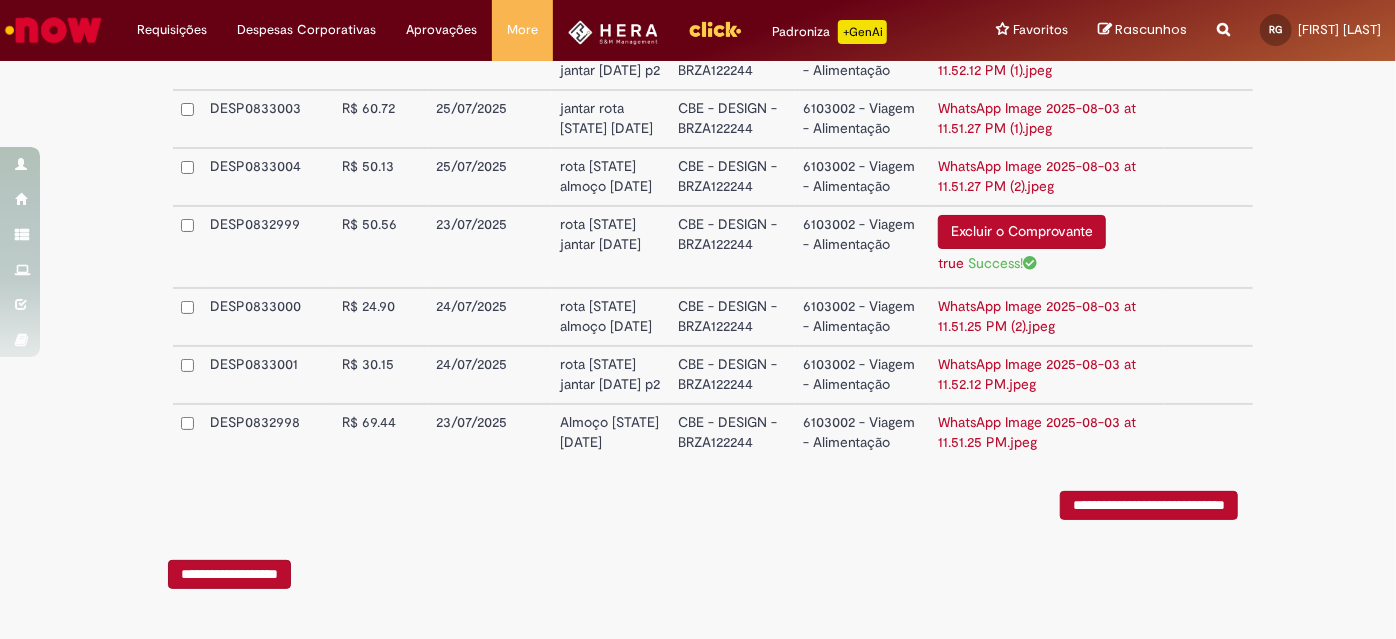 click on "**********" at bounding box center [1149, 505] 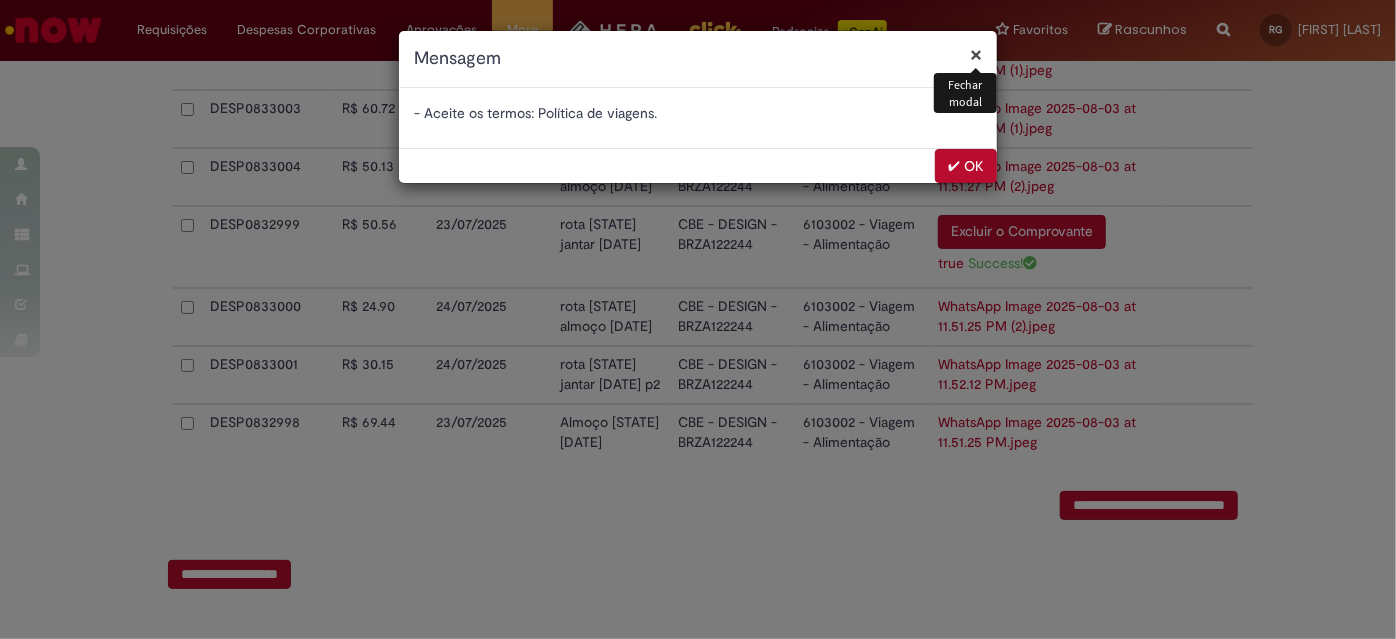 click on "✔ OK" at bounding box center [966, 166] 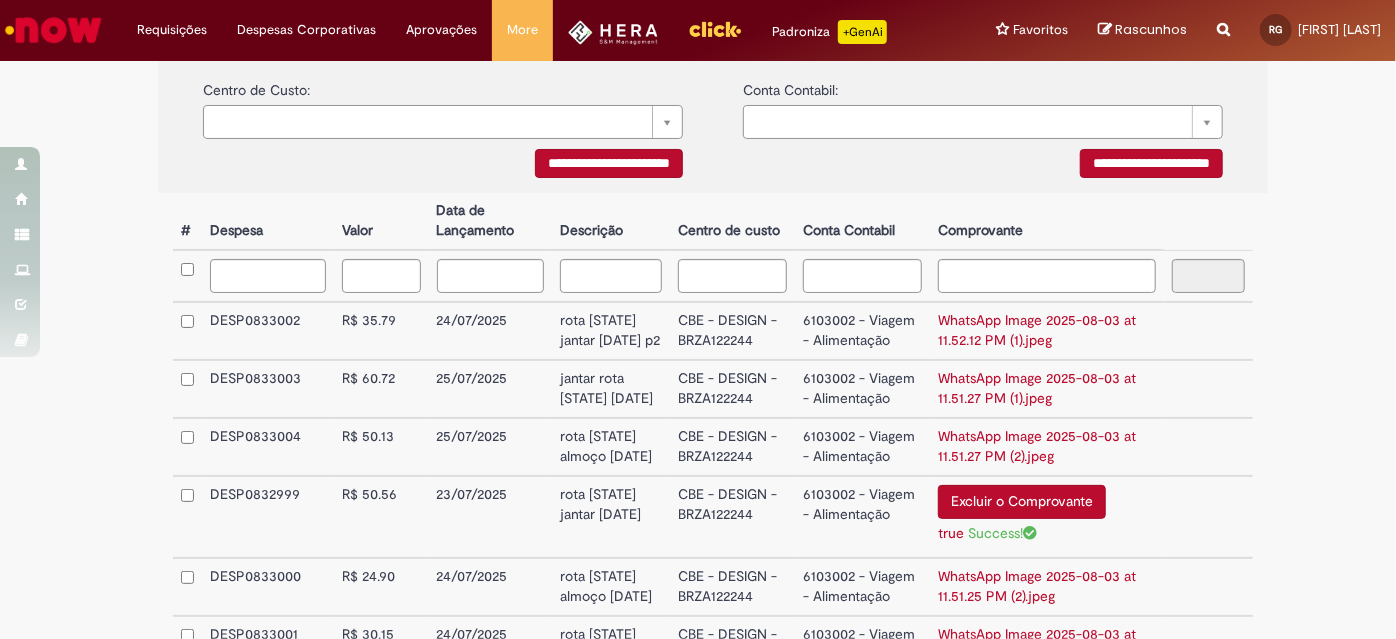 scroll, scrollTop: 232, scrollLeft: 0, axis: vertical 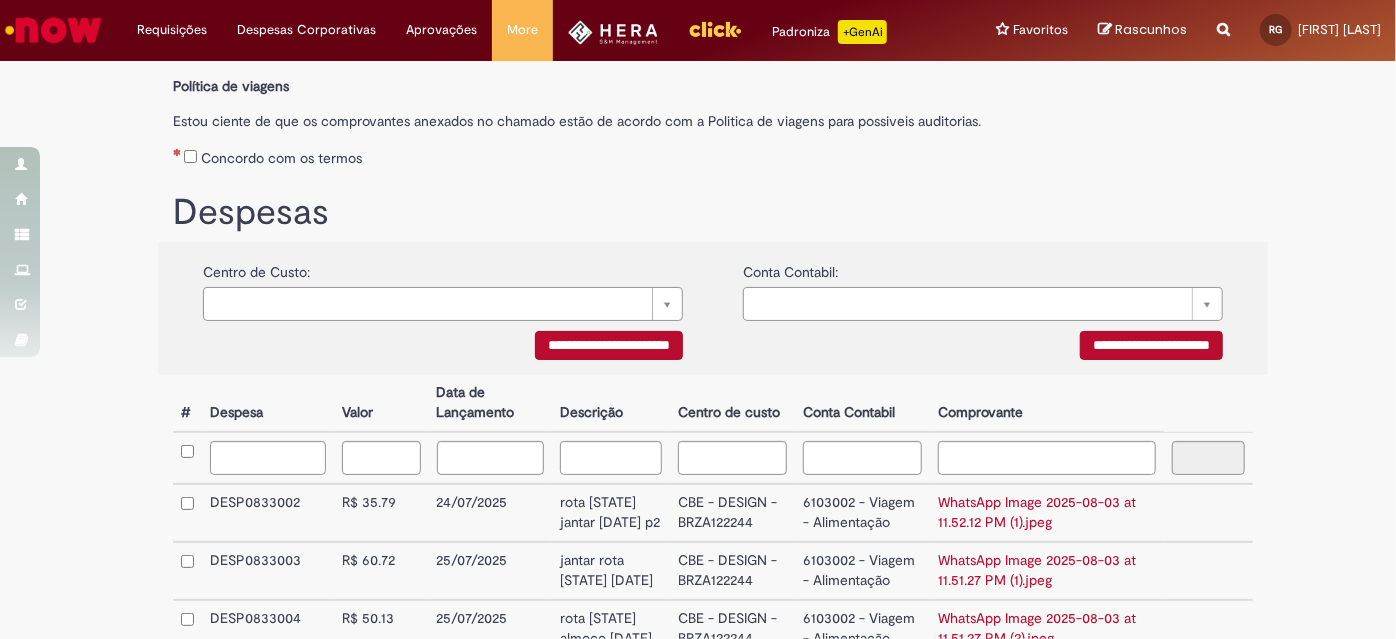 click on "Concordo com os termos" at bounding box center (713, 154) 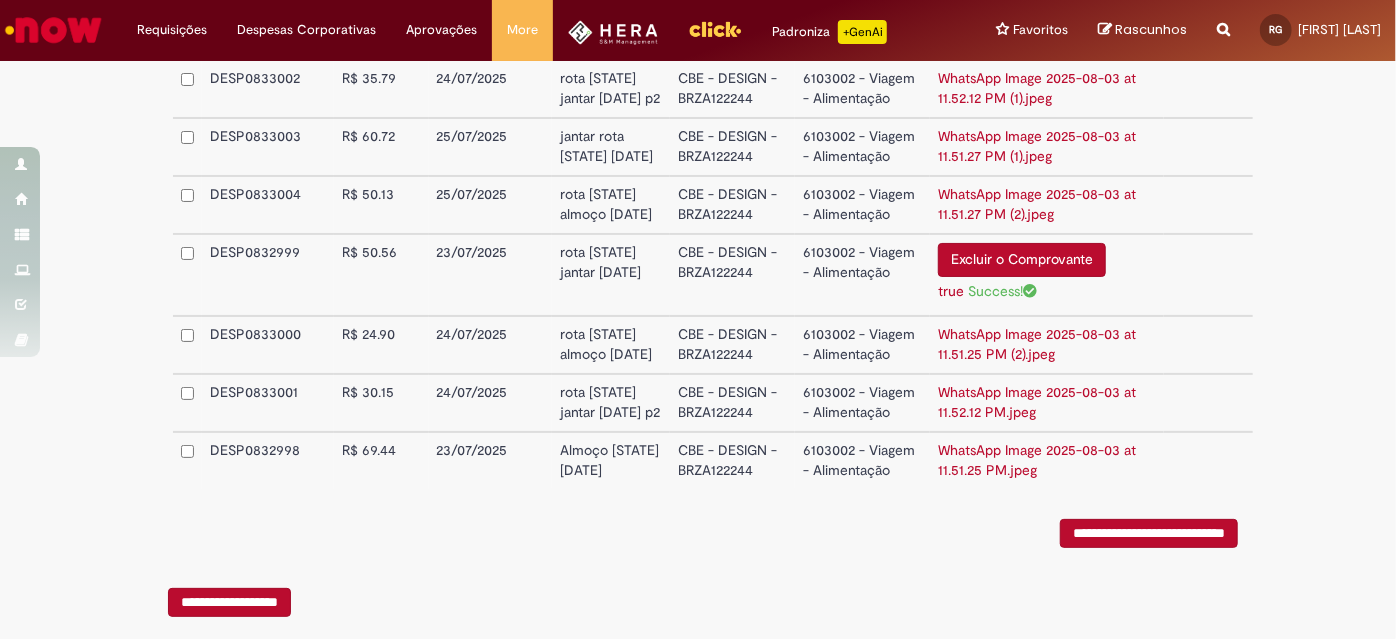 scroll, scrollTop: 687, scrollLeft: 0, axis: vertical 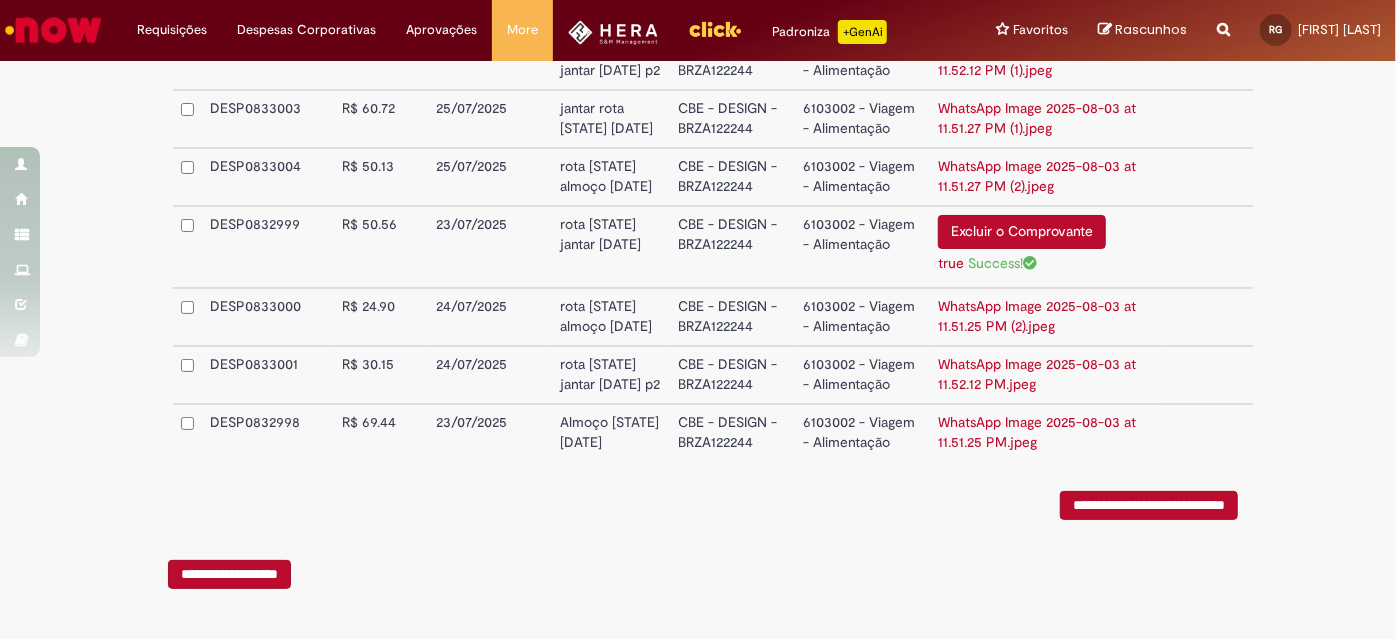 click on "**********" at bounding box center (1149, 505) 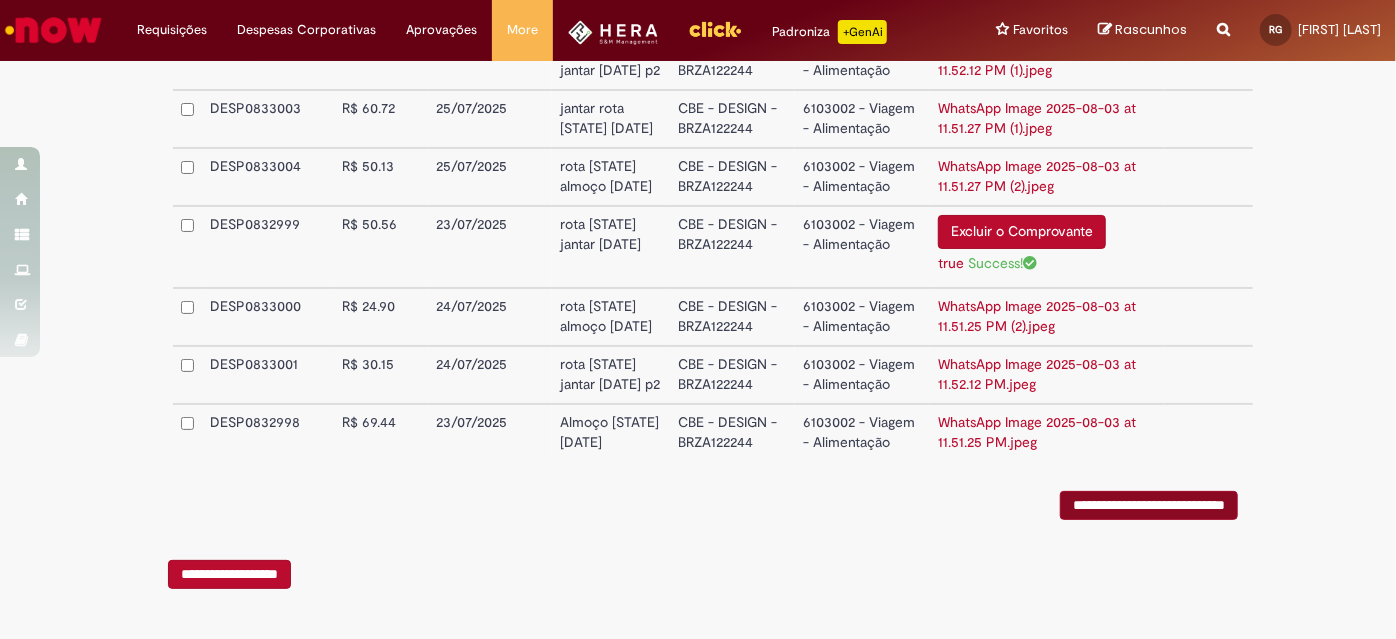 scroll, scrollTop: 0, scrollLeft: 0, axis: both 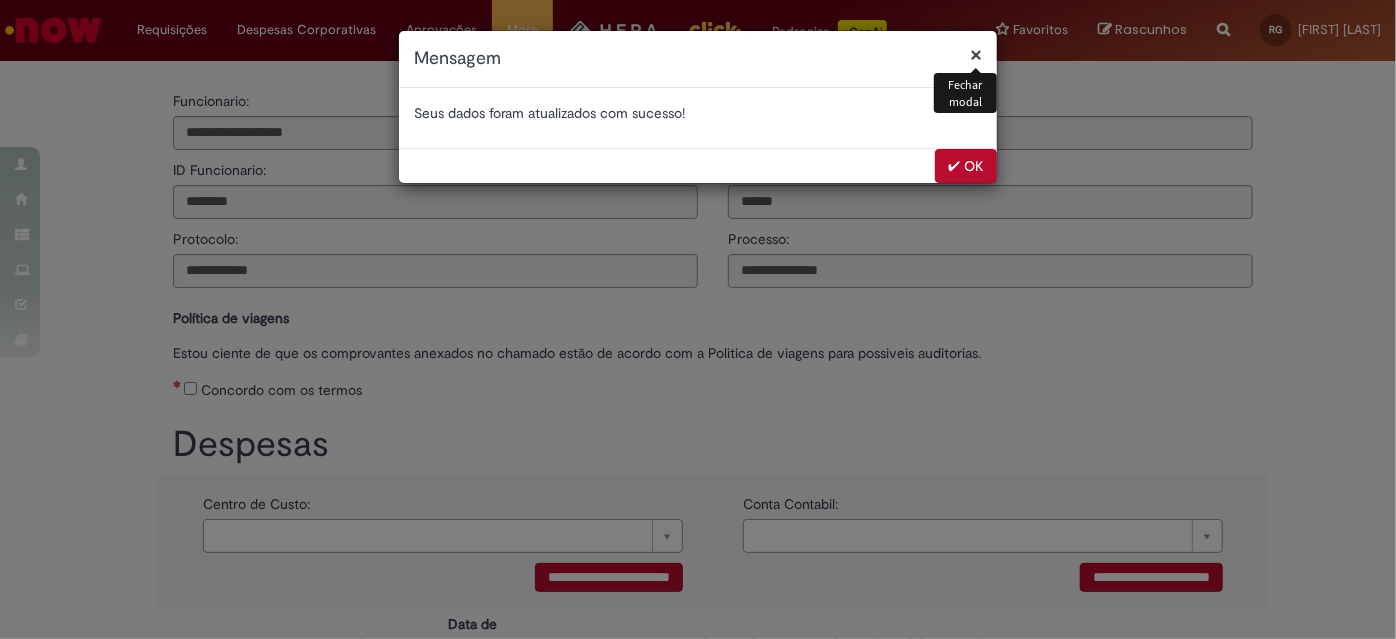 click on "✔ OK" at bounding box center [966, 166] 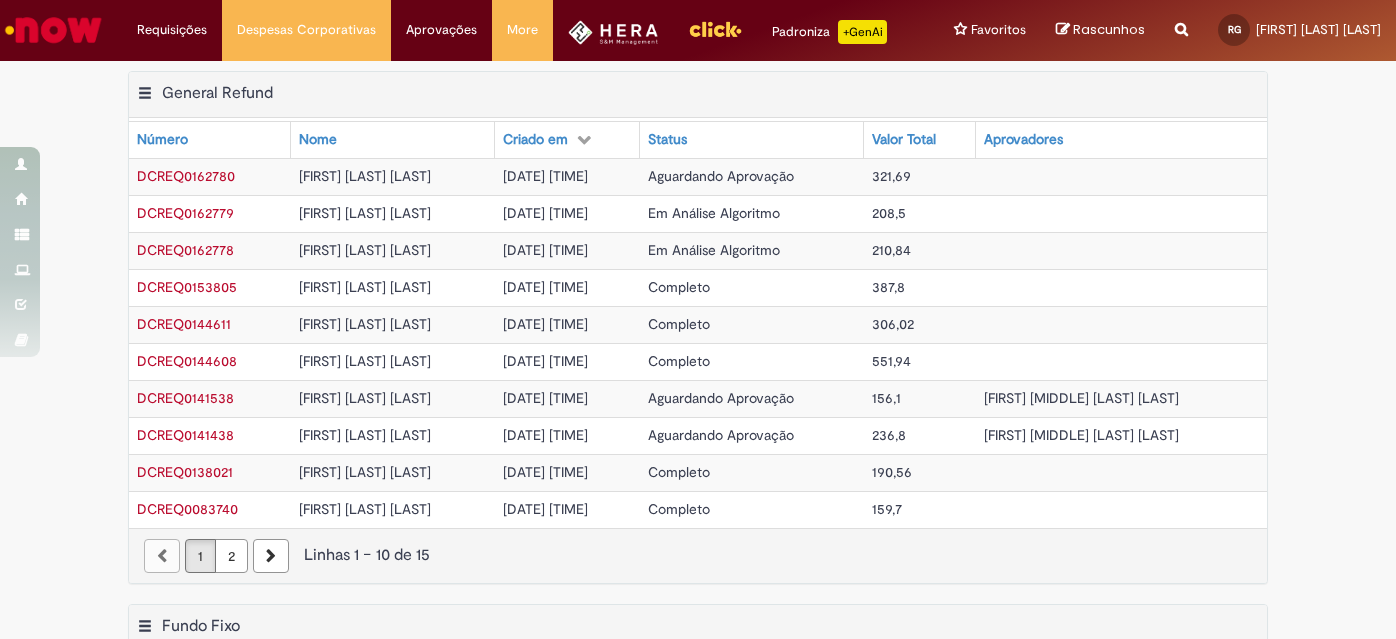 scroll, scrollTop: 0, scrollLeft: 0, axis: both 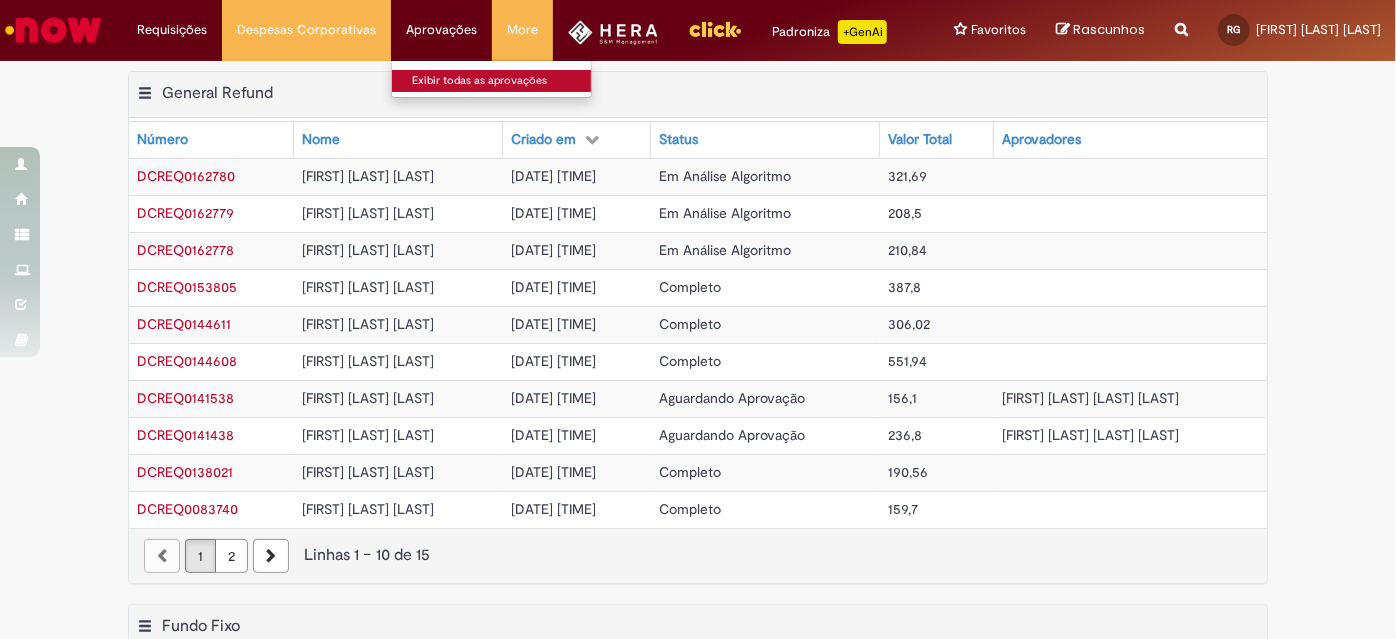 click on "Exibir todas as aprovações" at bounding box center [502, 81] 